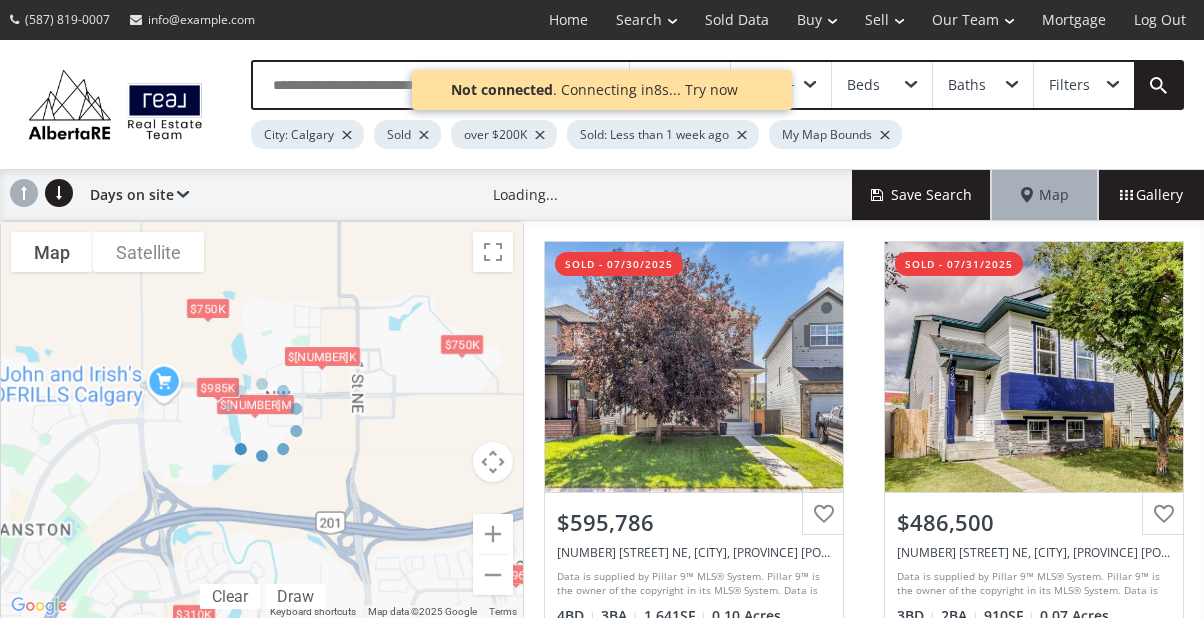 scroll, scrollTop: 0, scrollLeft: 0, axis: both 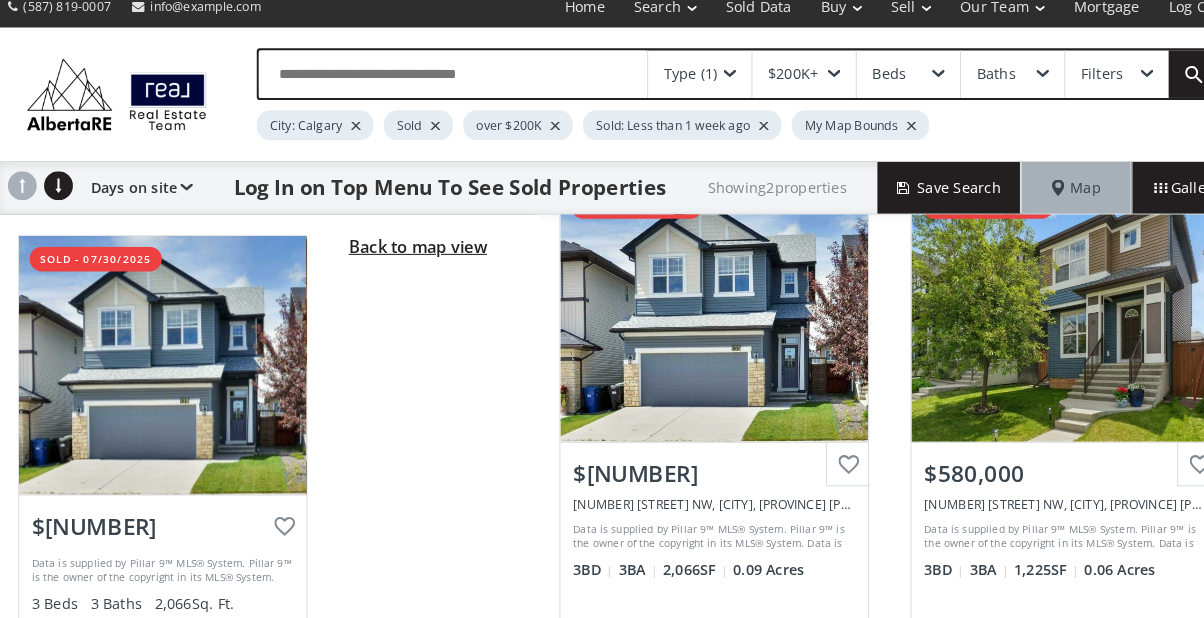 click on "Back to map view" at bounding box center (407, 252) 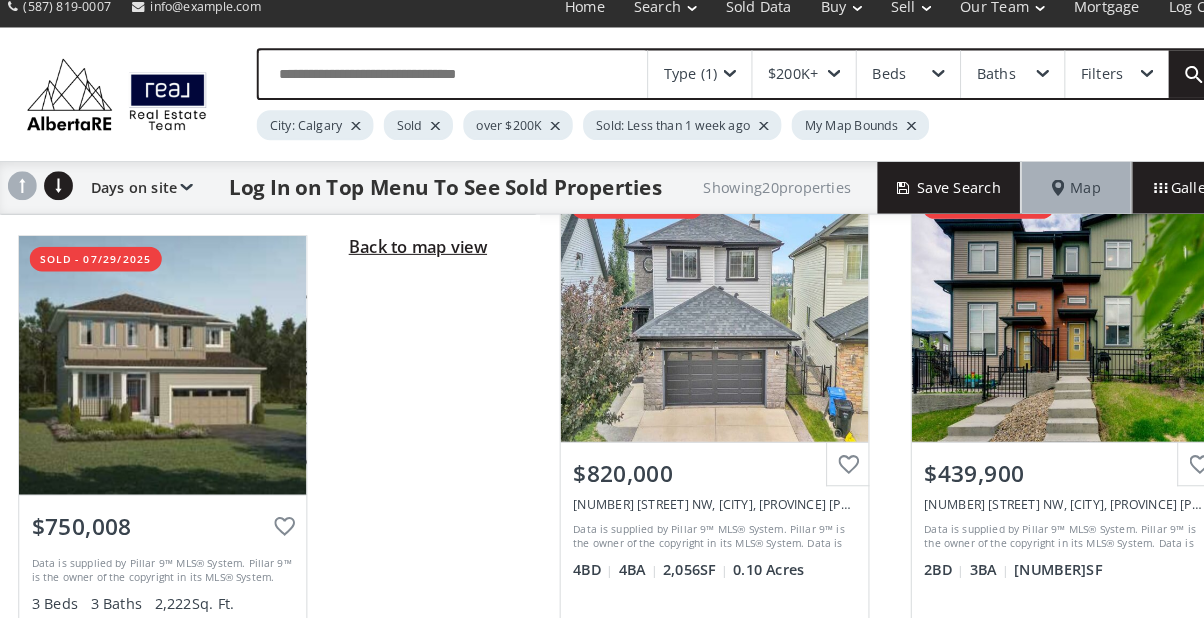 click on "Back to map view" at bounding box center [407, 252] 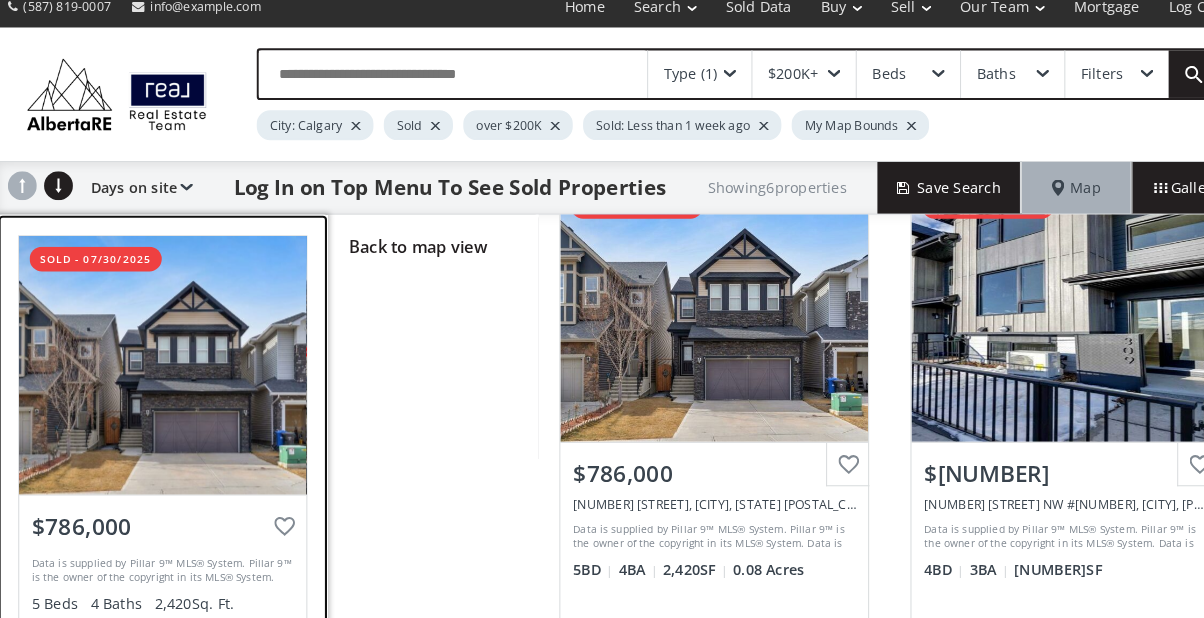click at bounding box center (160, 367) 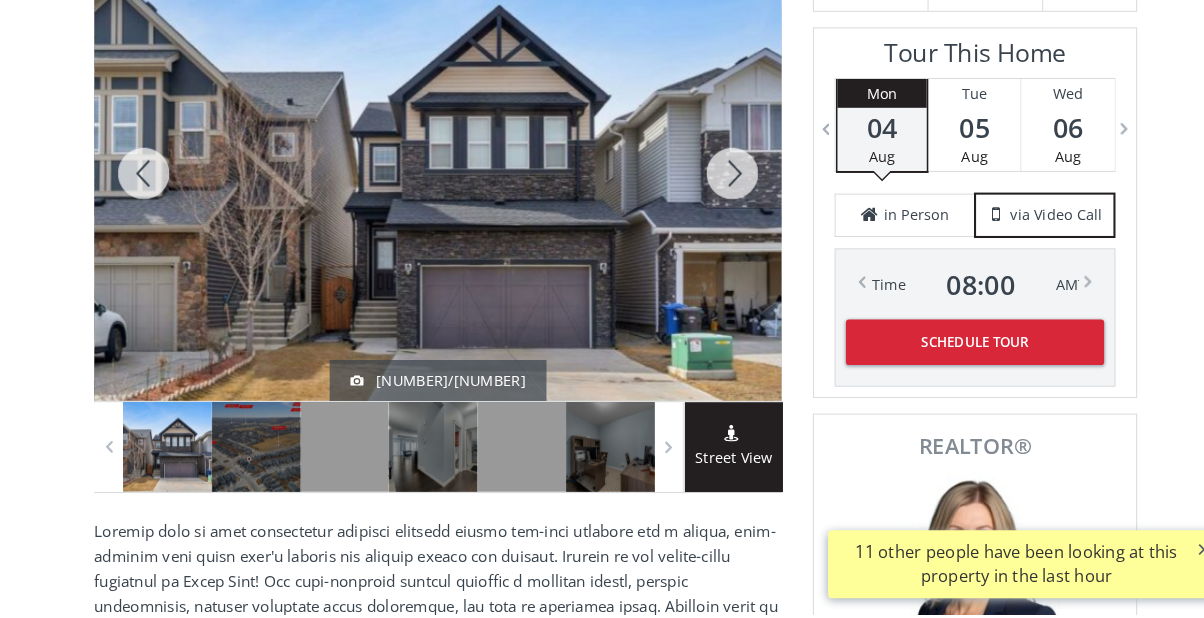 scroll, scrollTop: 330, scrollLeft: 0, axis: vertical 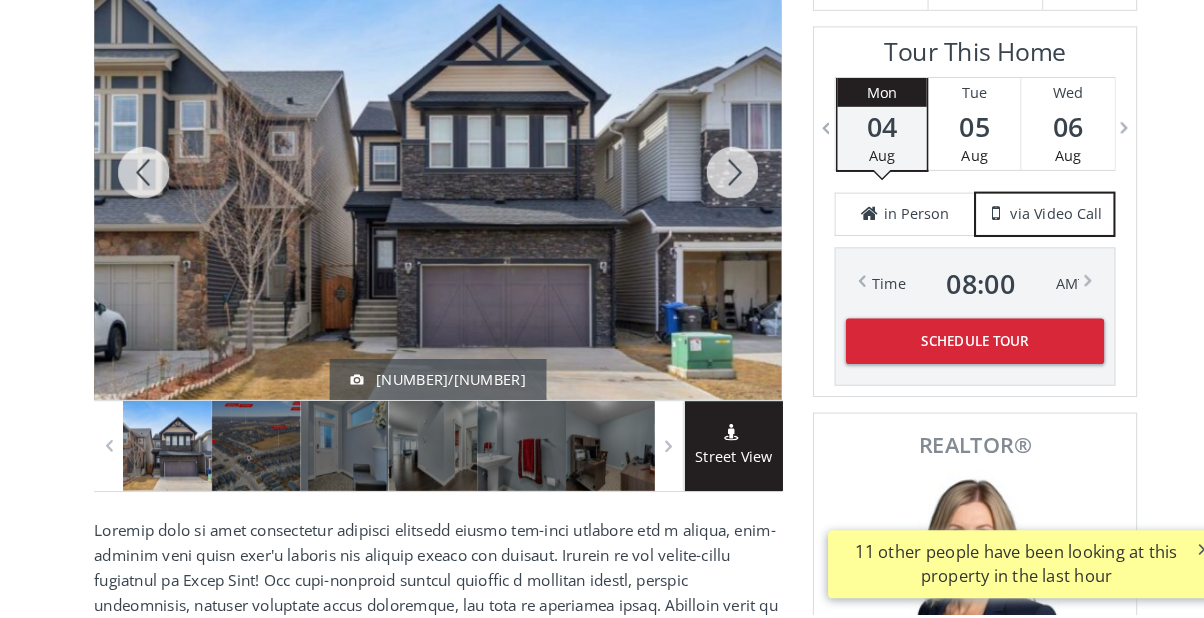 click at bounding box center (145, 189) 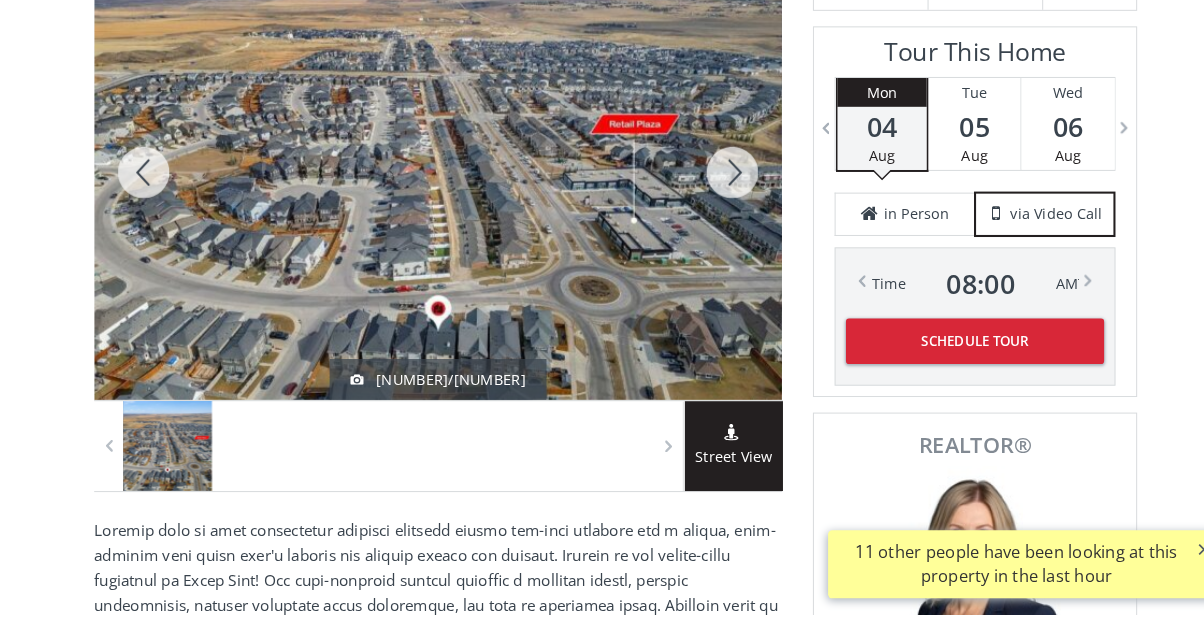 click at bounding box center (145, 189) 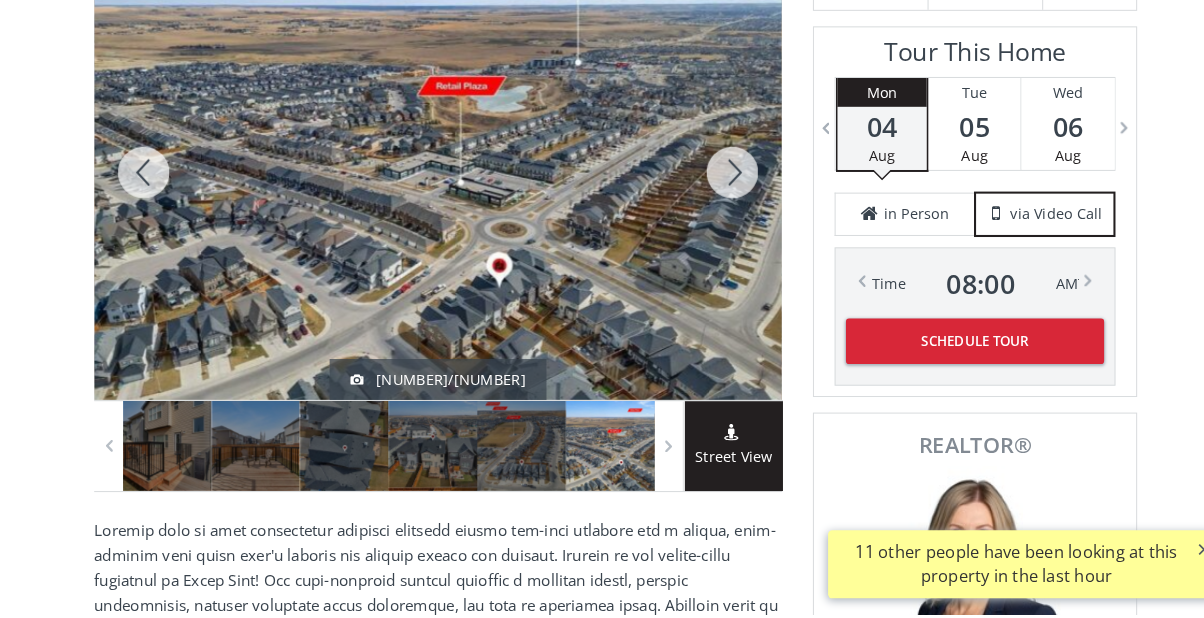 click at bounding box center [145, 189] 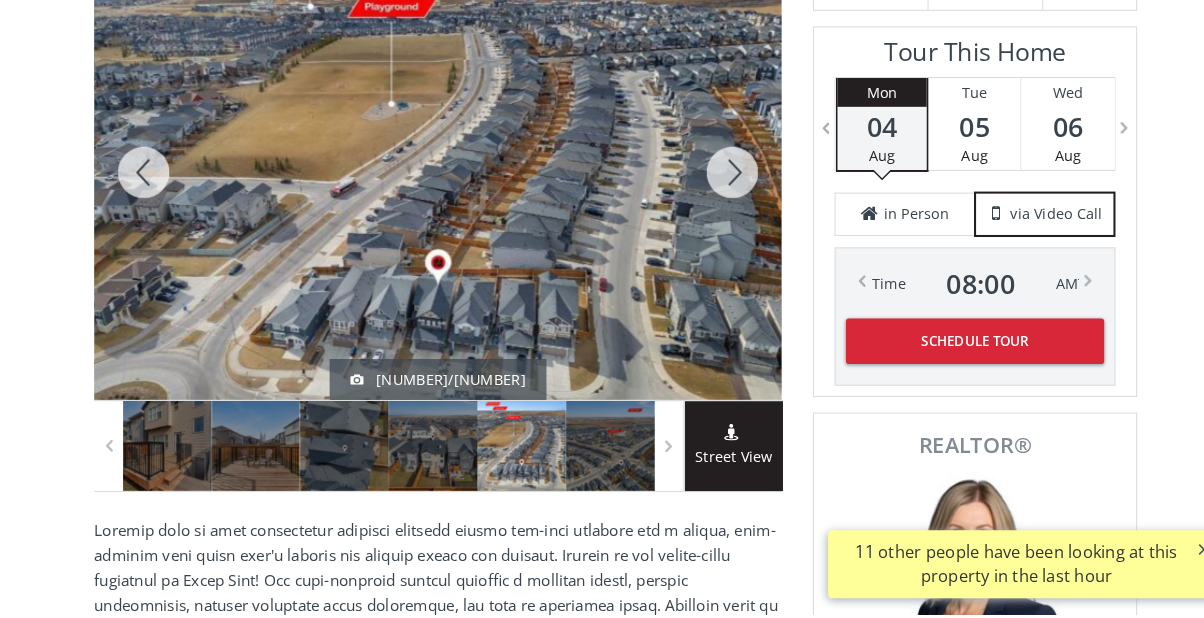 click at bounding box center (715, 189) 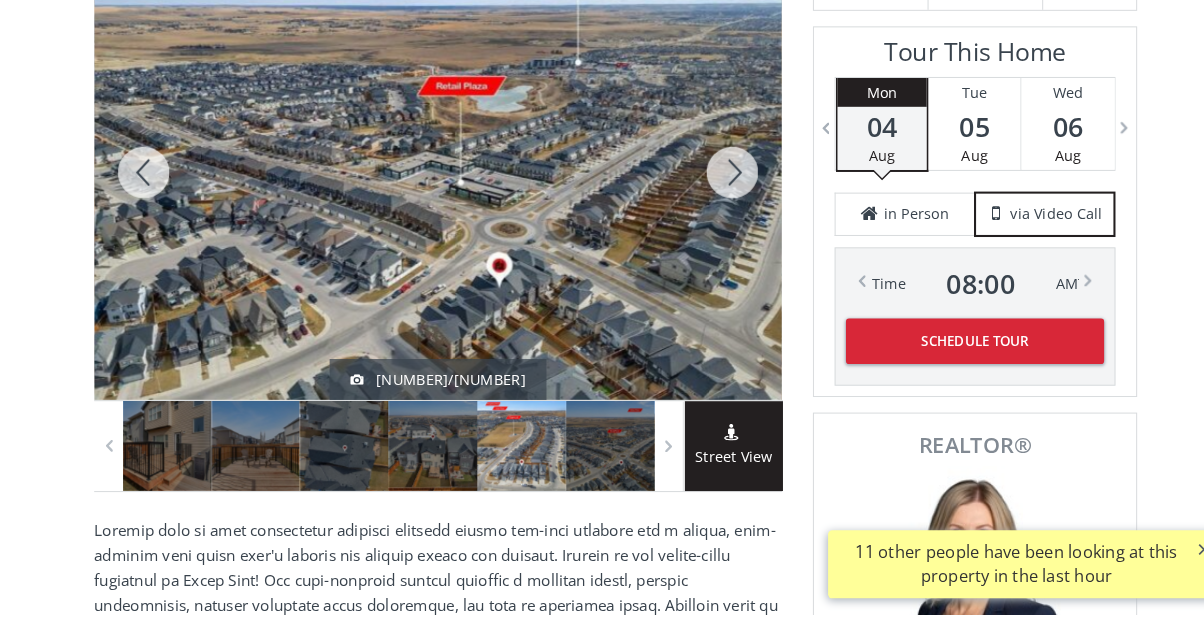 click at bounding box center (715, 189) 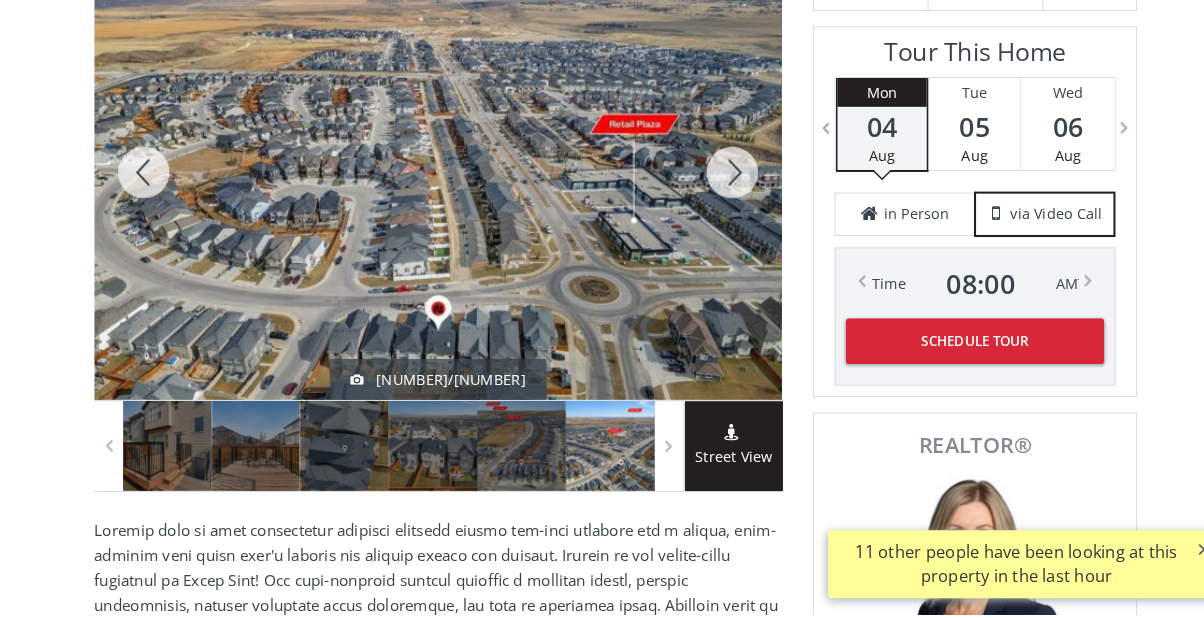 click at bounding box center (715, 189) 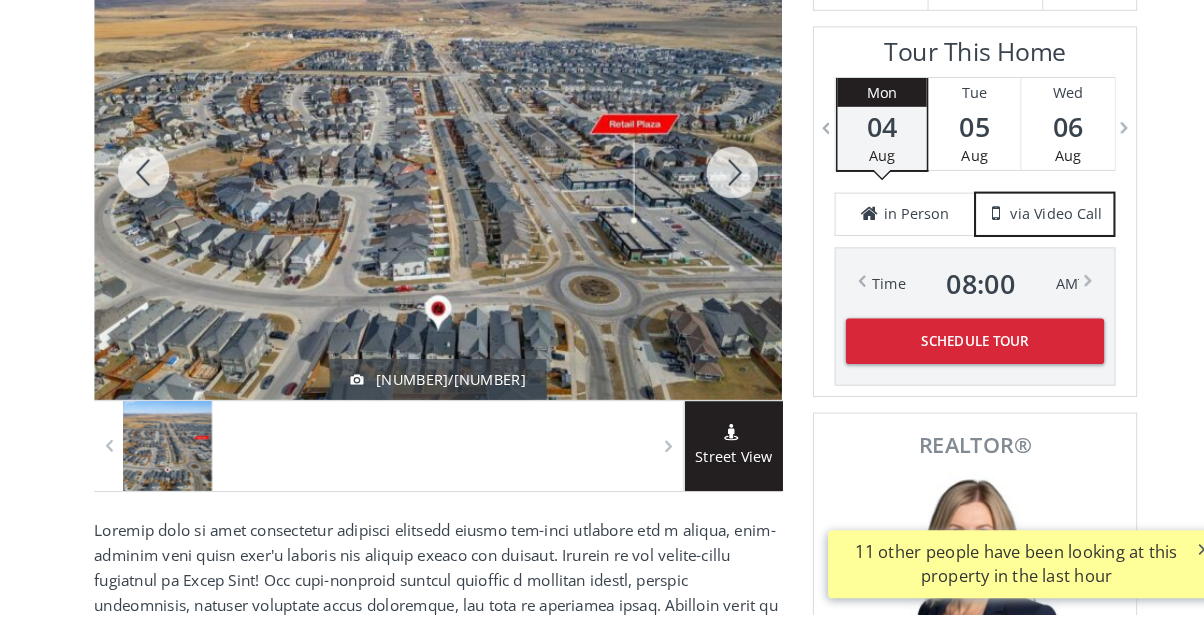 click at bounding box center [715, 189] 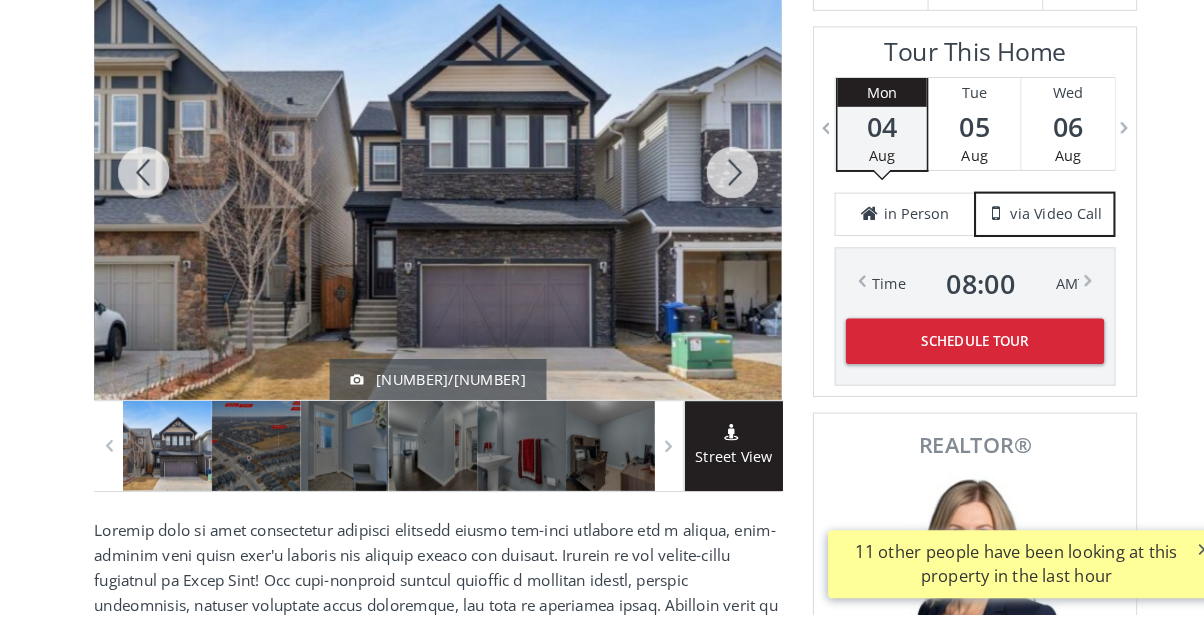 click at bounding box center (715, 189) 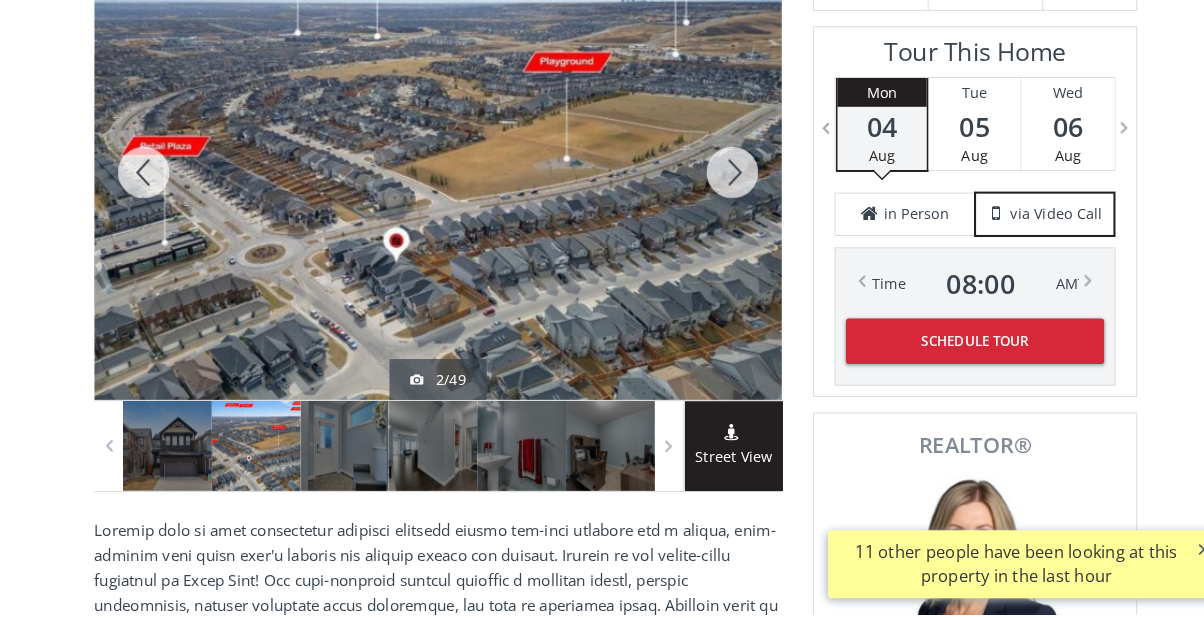 click at bounding box center [715, 189] 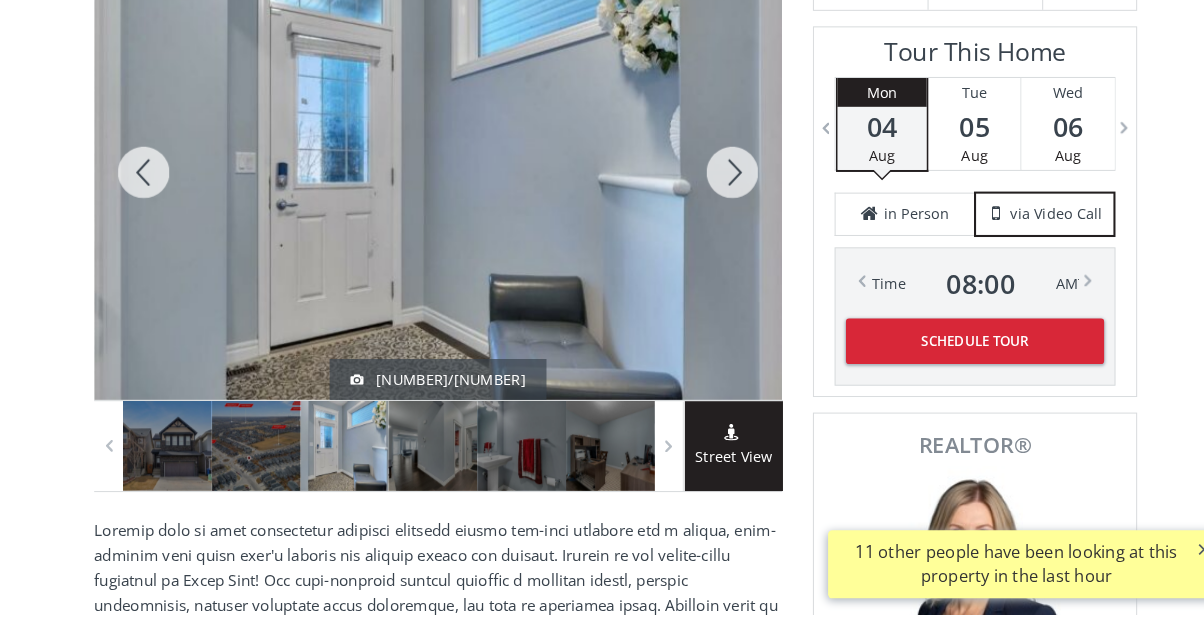 click at bounding box center (145, 189) 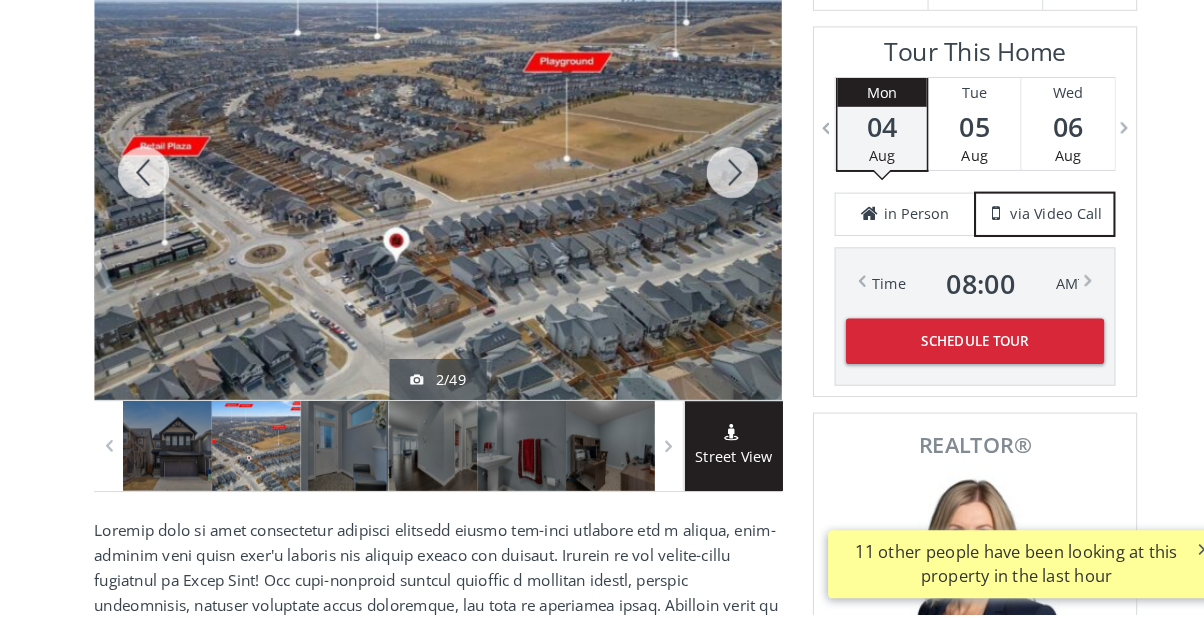 click at bounding box center [715, 189] 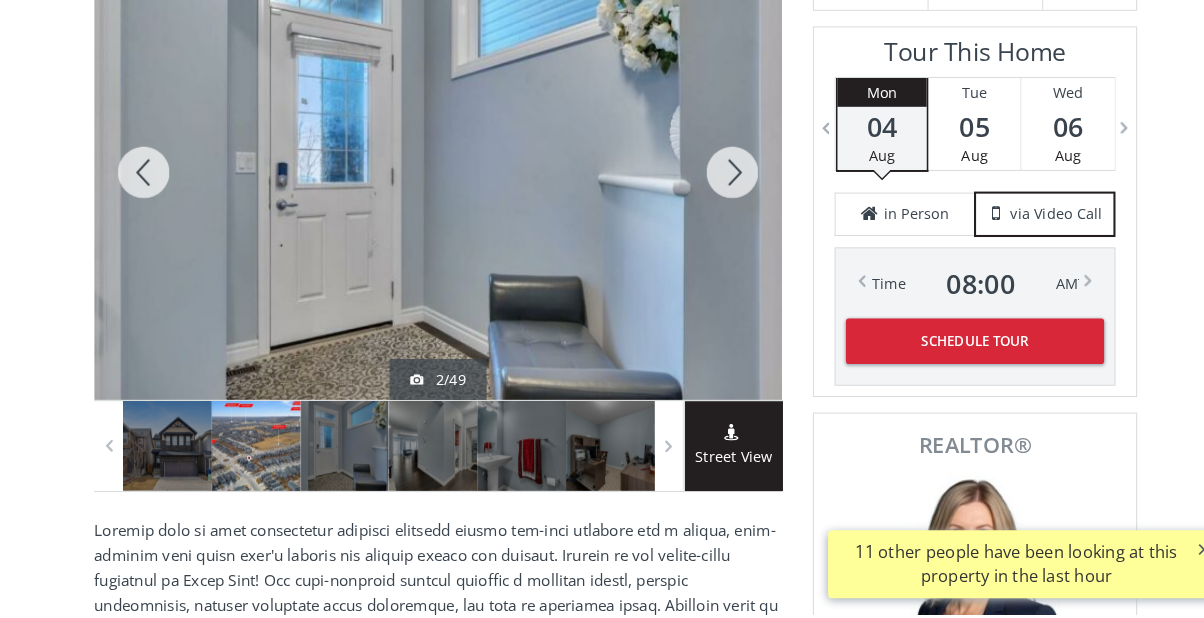 click at bounding box center [715, 189] 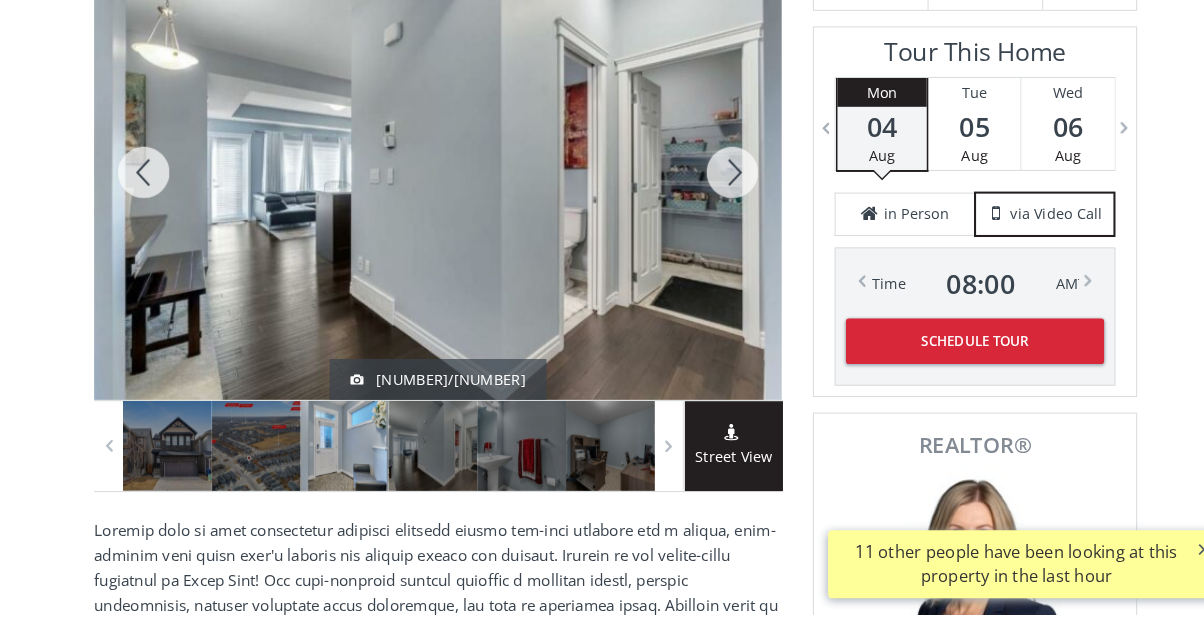 click at bounding box center (715, 189) 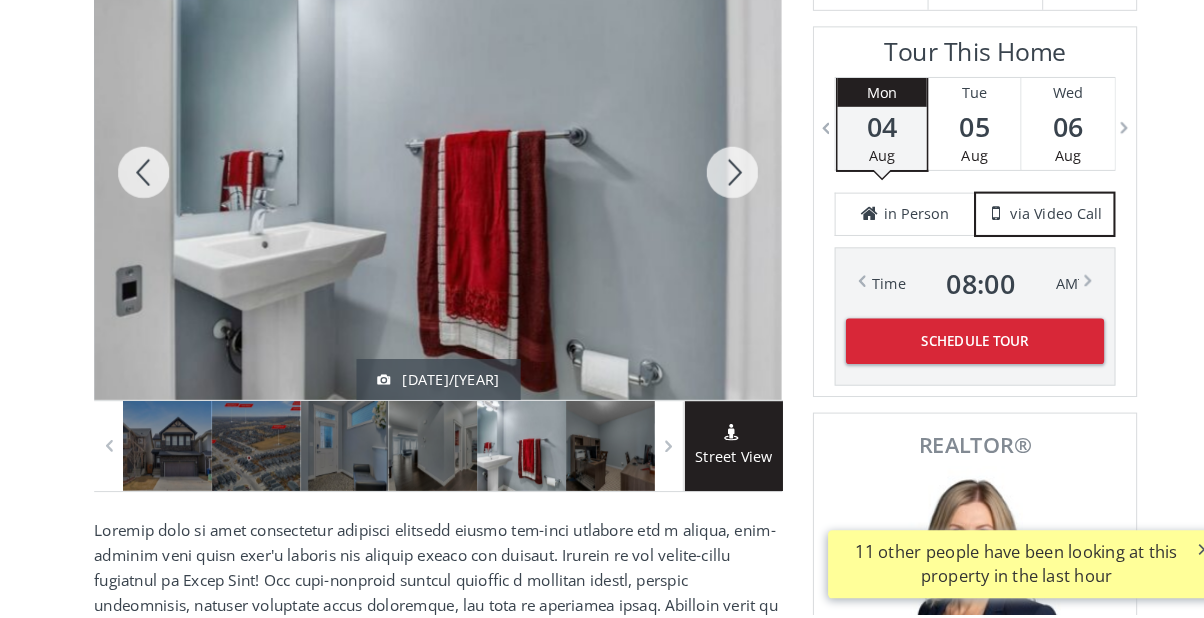 click at bounding box center [715, 189] 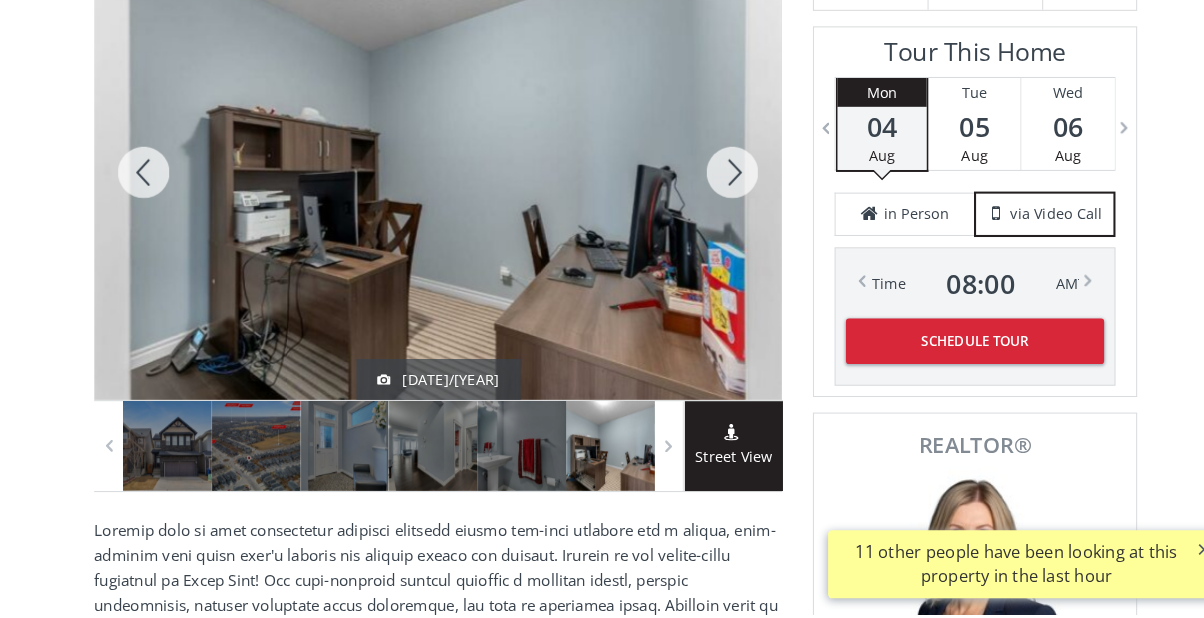 click at bounding box center [715, 189] 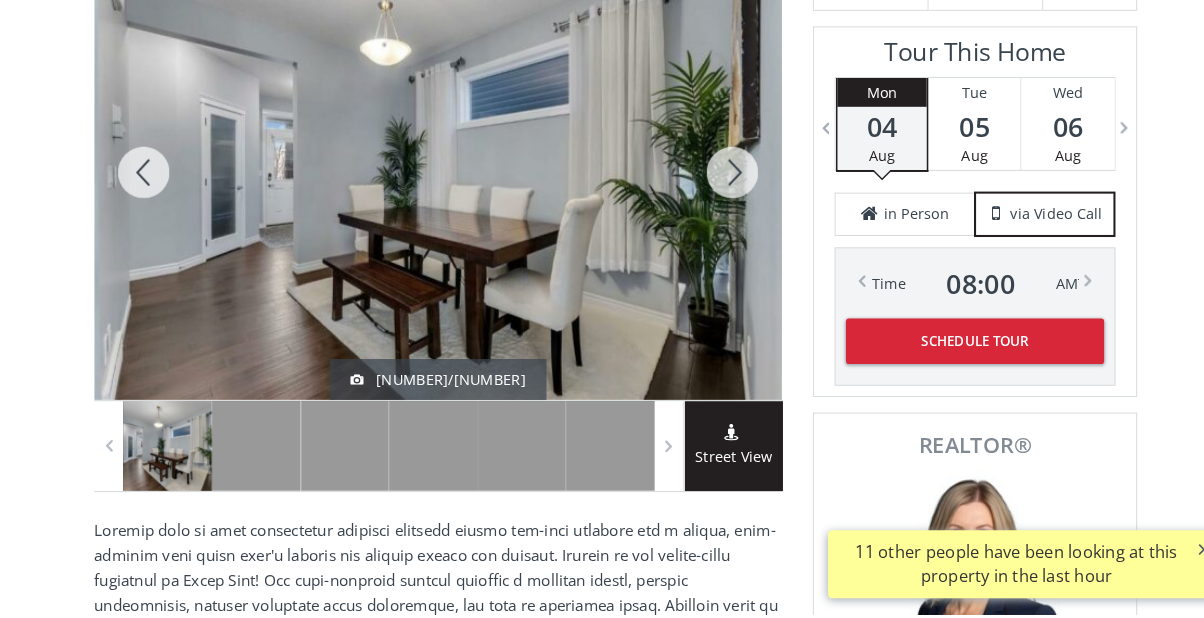 click at bounding box center [715, 189] 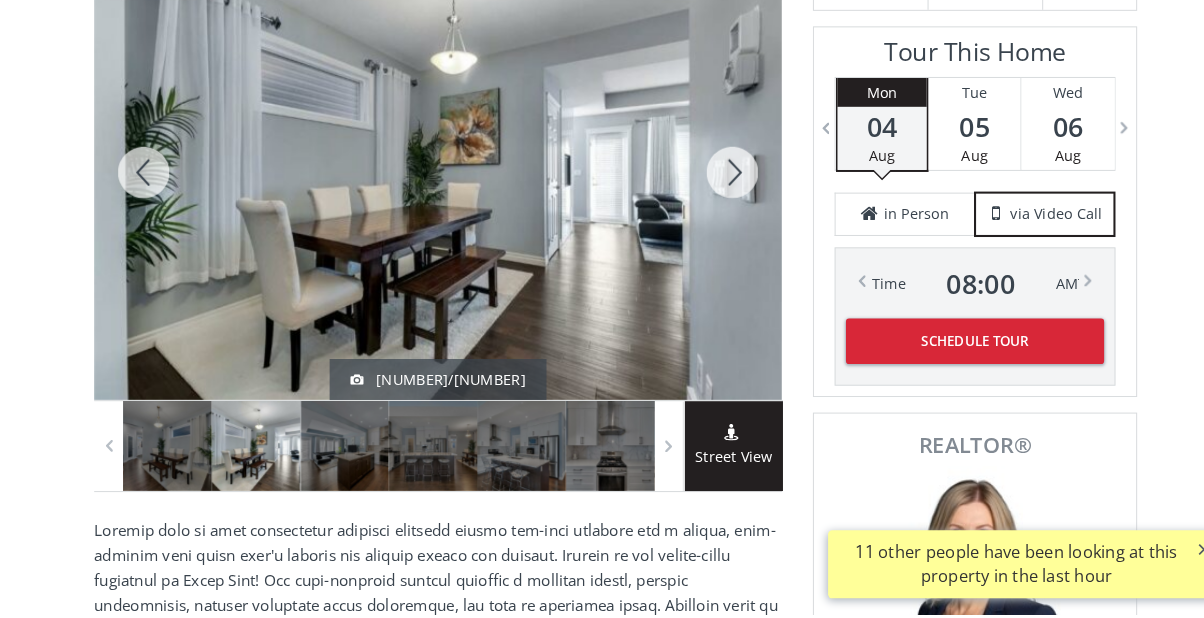 click at bounding box center (145, 189) 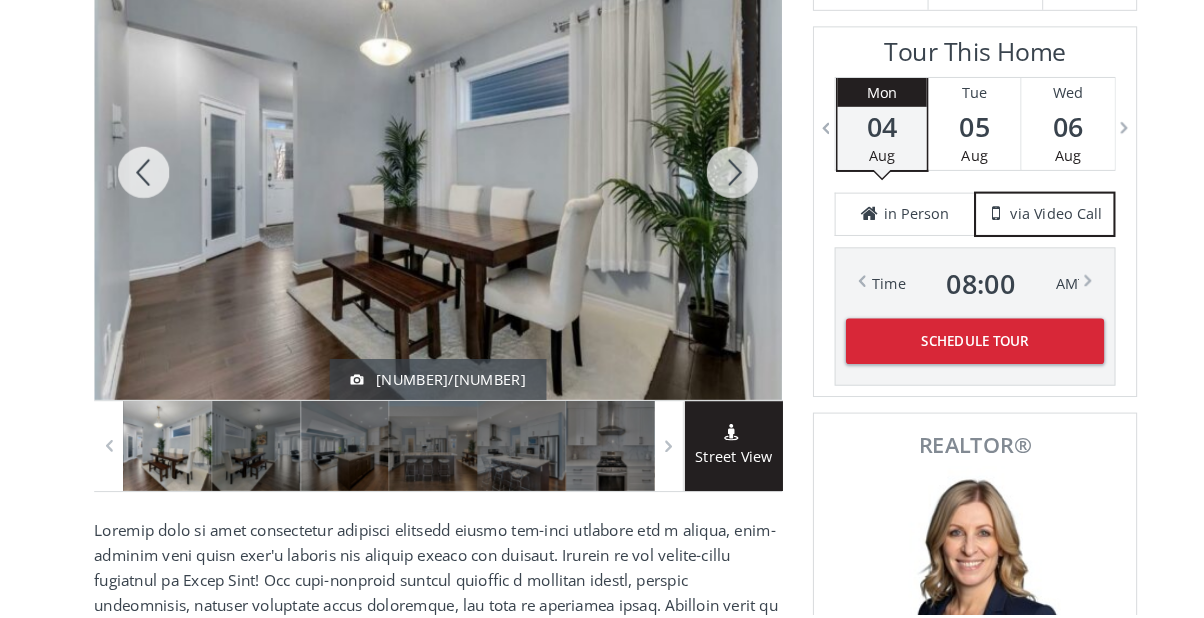 click at bounding box center [715, 189] 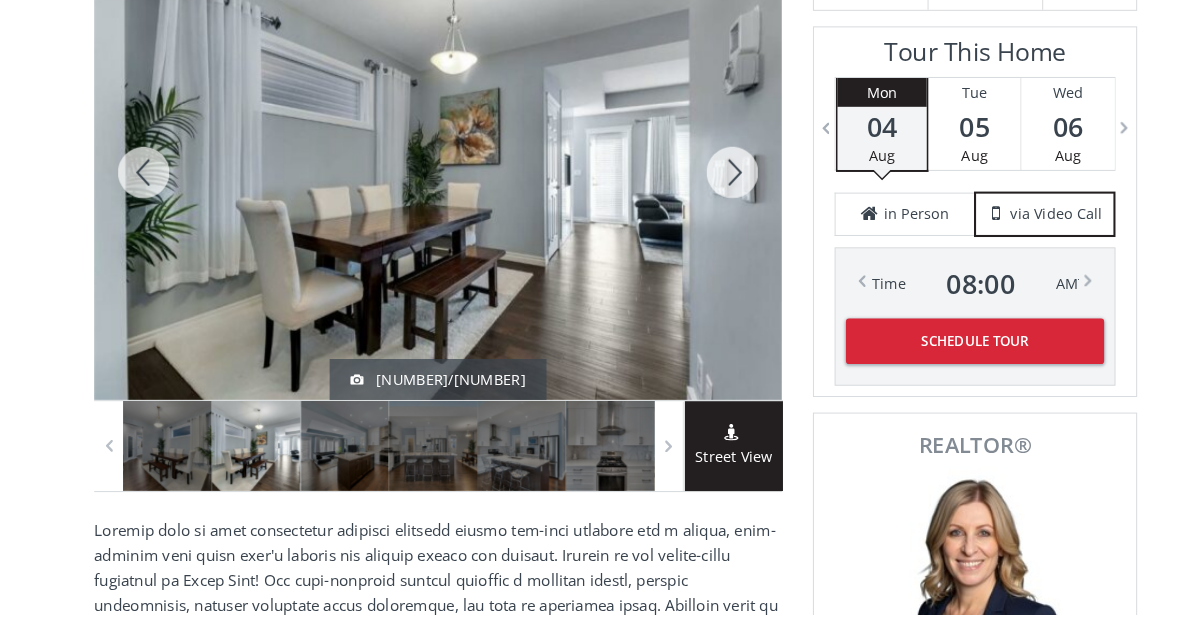 click at bounding box center (715, 189) 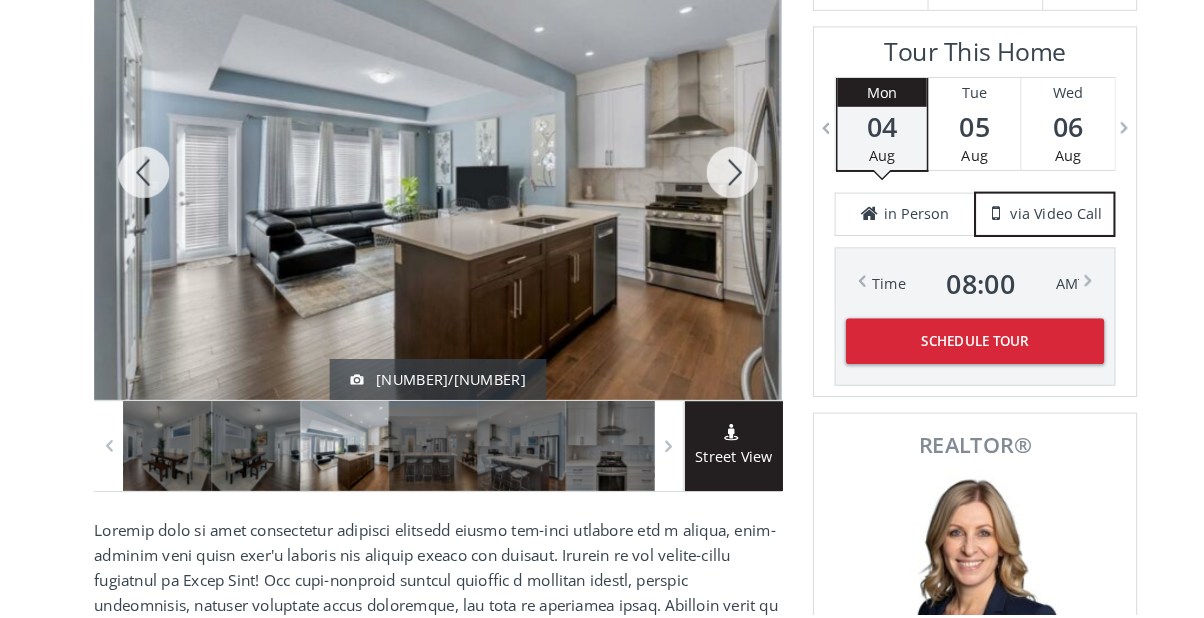 click at bounding box center [715, 189] 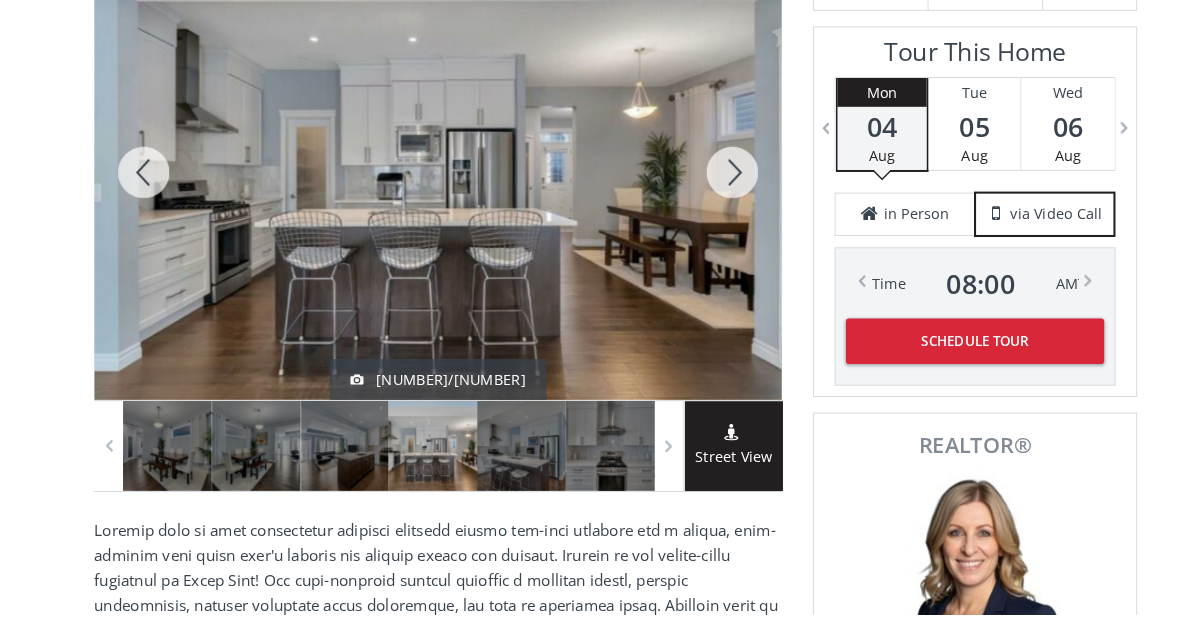 click at bounding box center (715, 189) 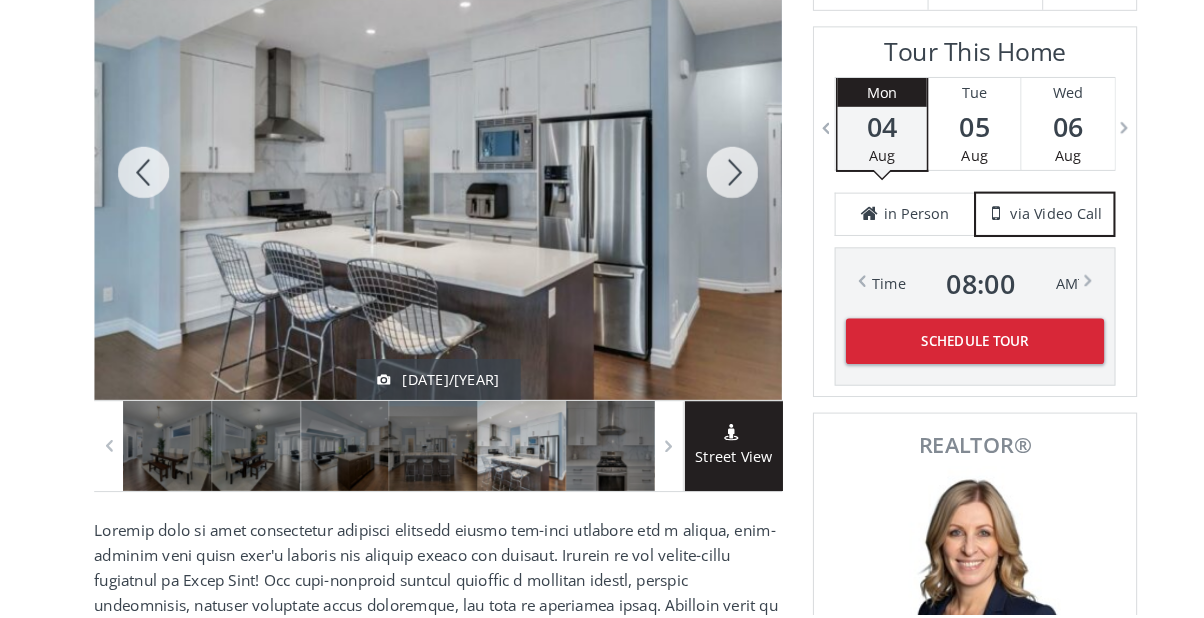 click at bounding box center (715, 189) 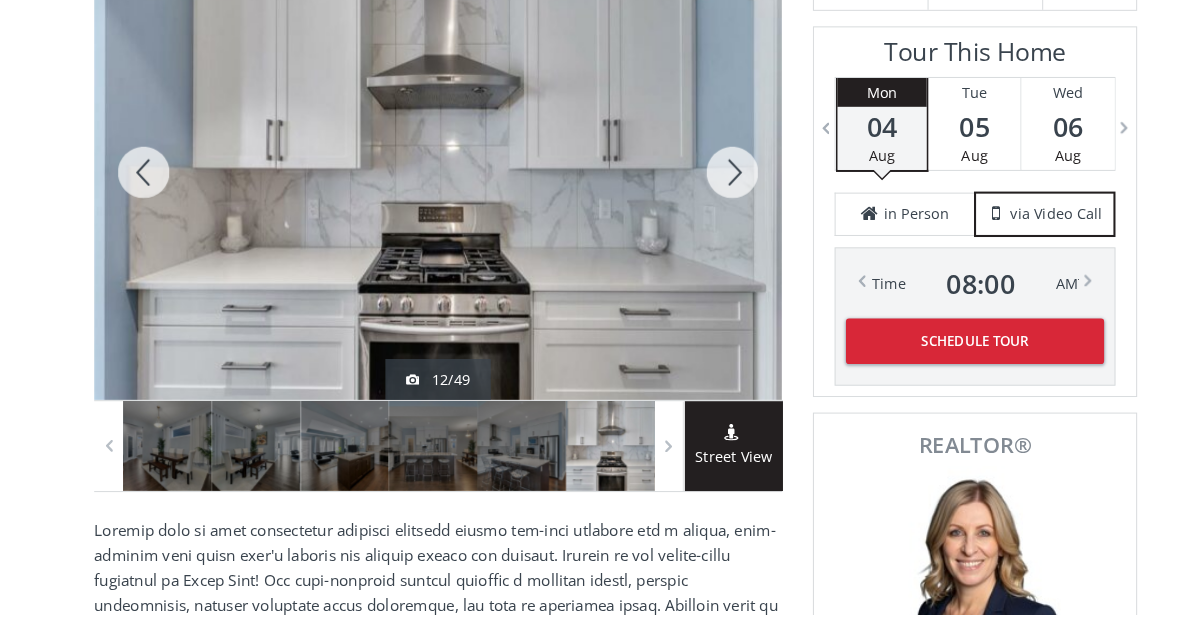 click at bounding box center [715, 189] 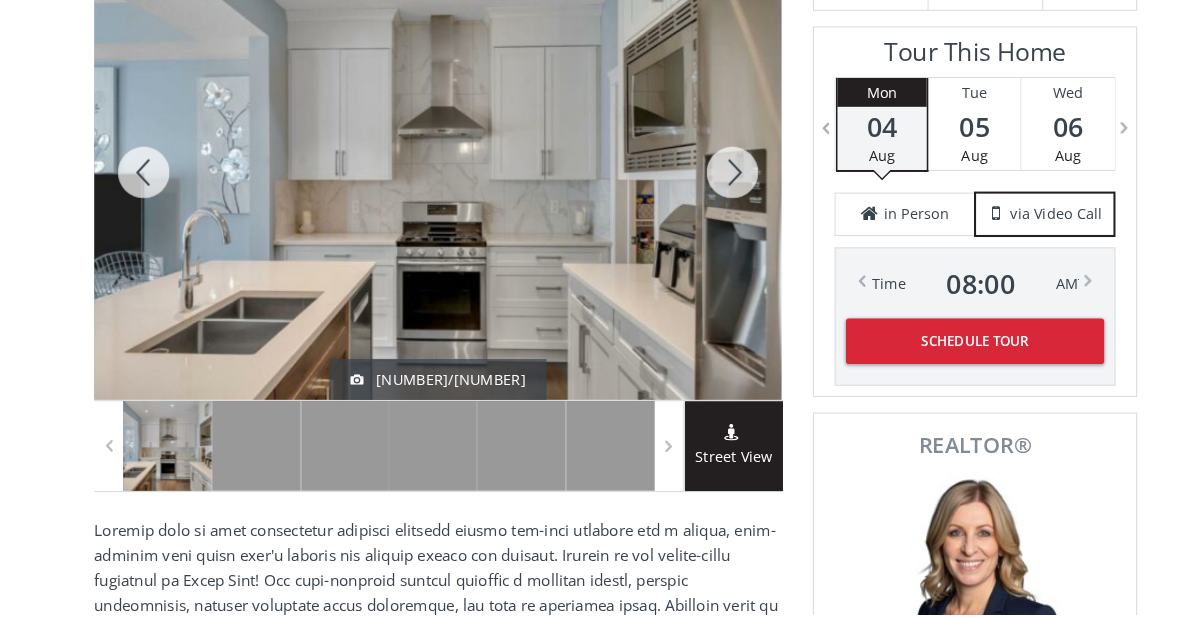 click at bounding box center [715, 189] 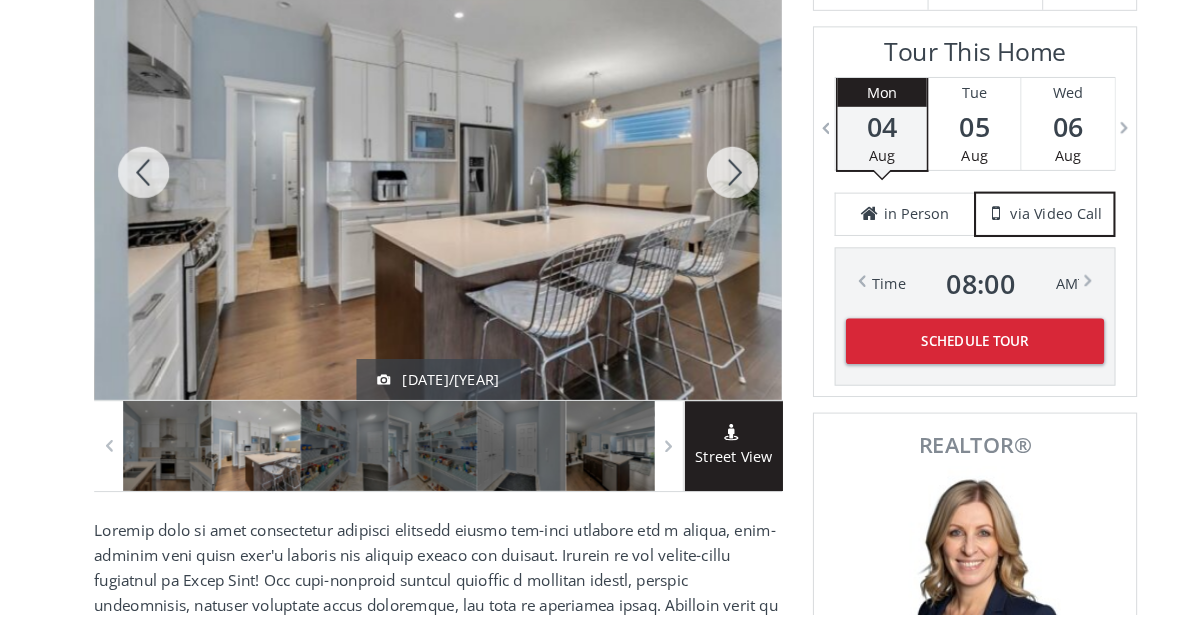 click at bounding box center [715, 189] 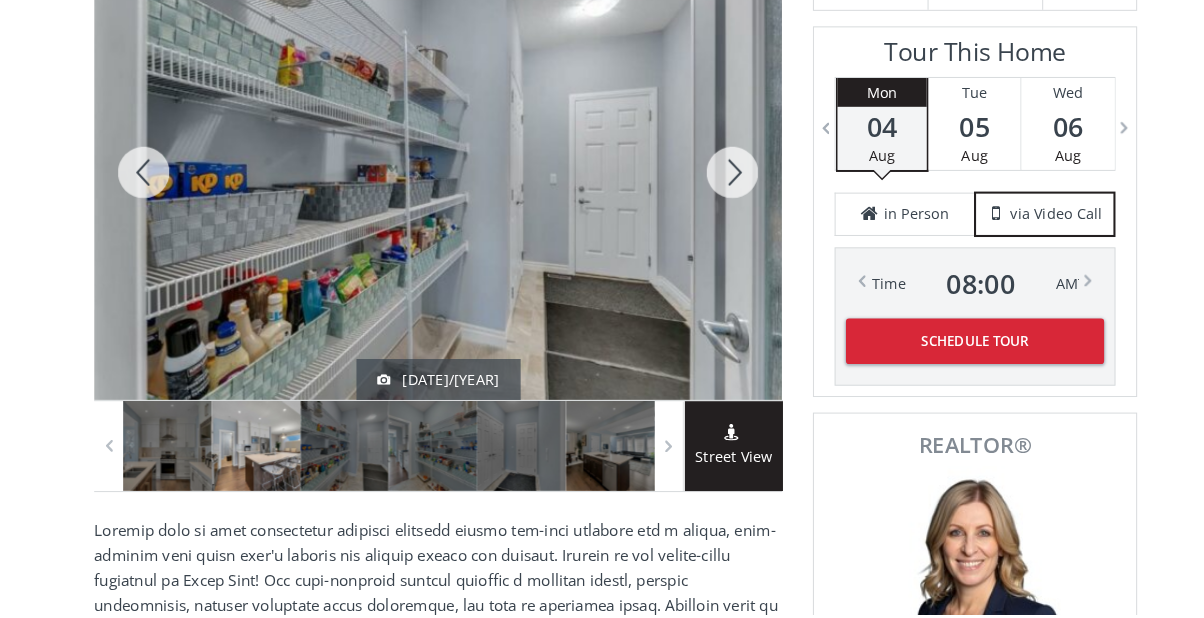 click at bounding box center (715, 189) 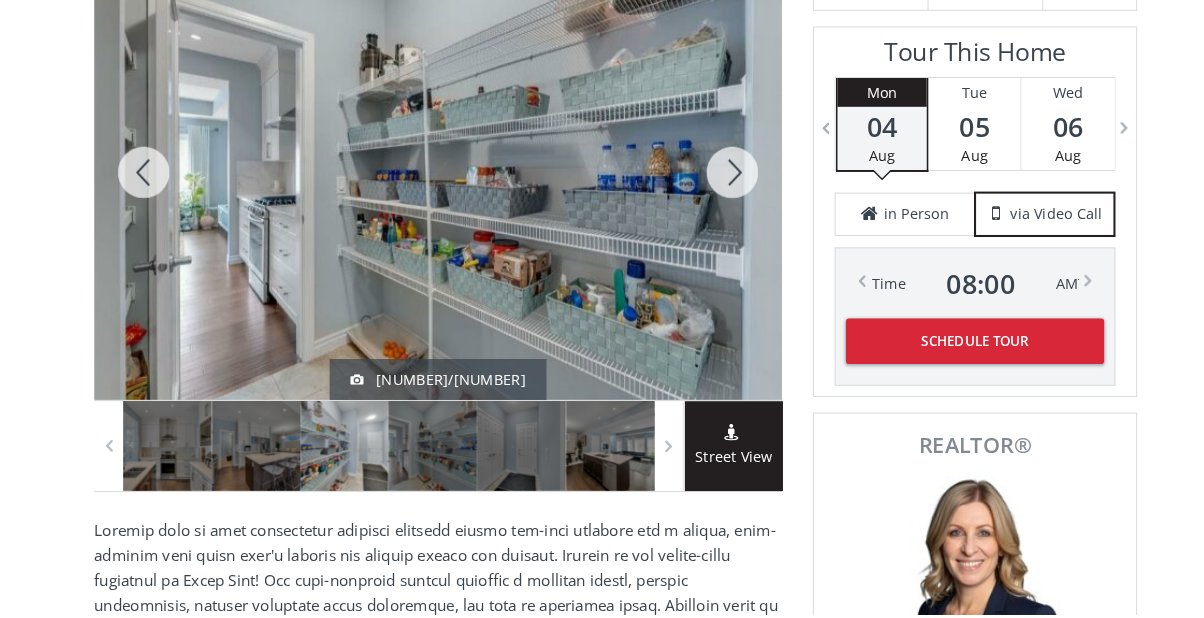 click at bounding box center (715, 189) 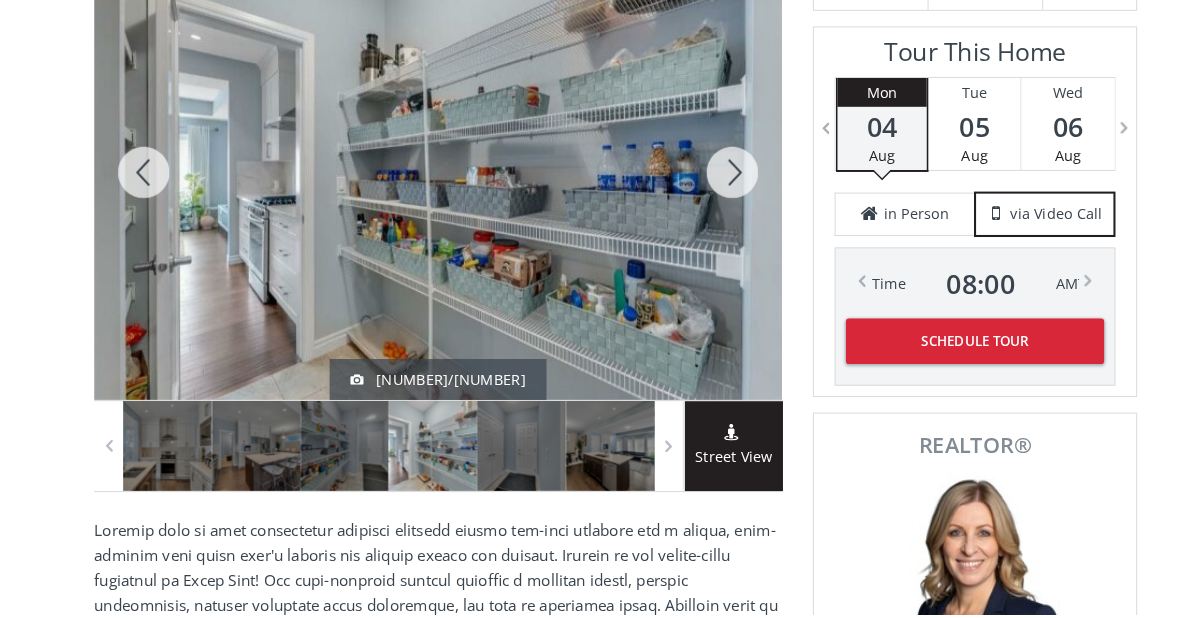 click at bounding box center (715, 189) 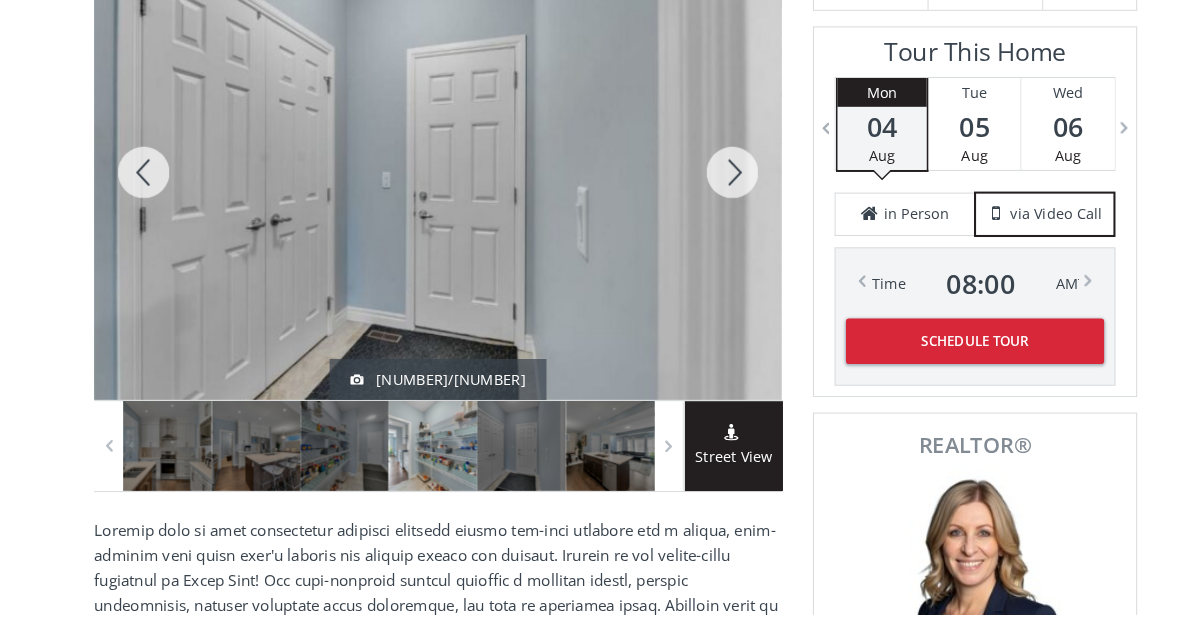 click at bounding box center (715, 189) 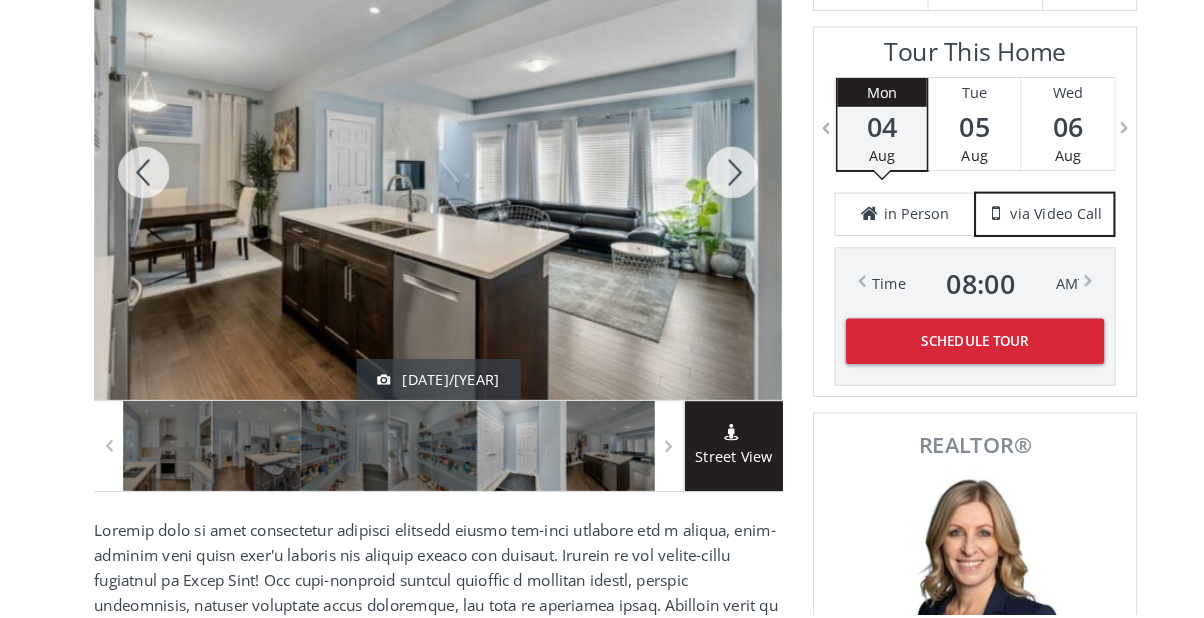 click at bounding box center (715, 189) 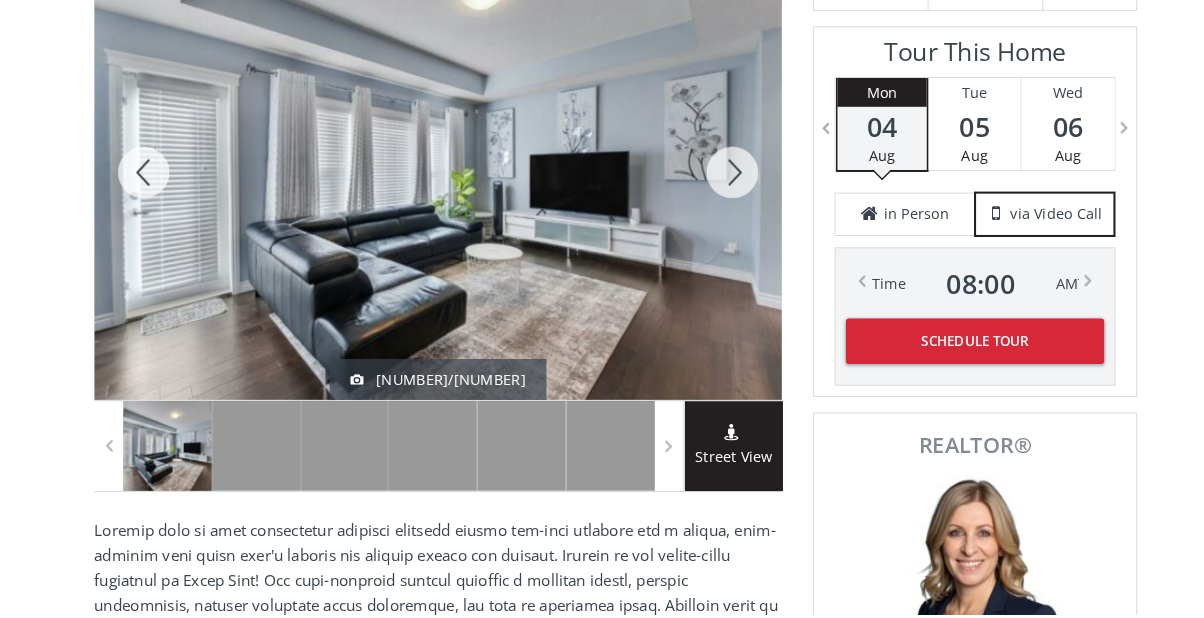 click at bounding box center [145, 189] 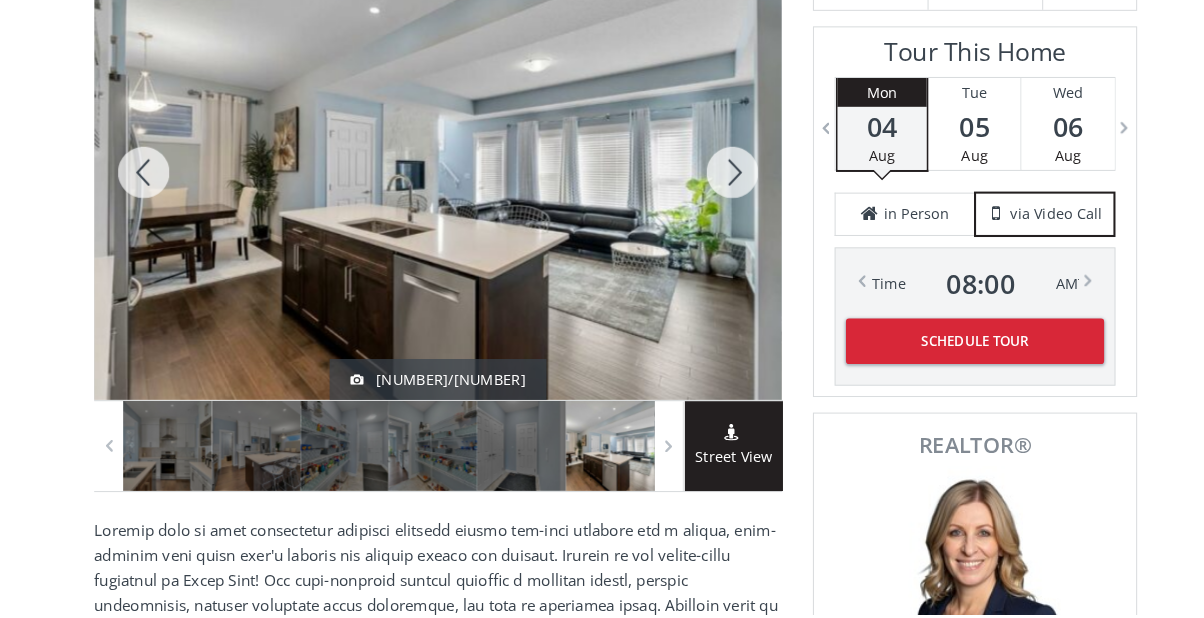 click at bounding box center (715, 189) 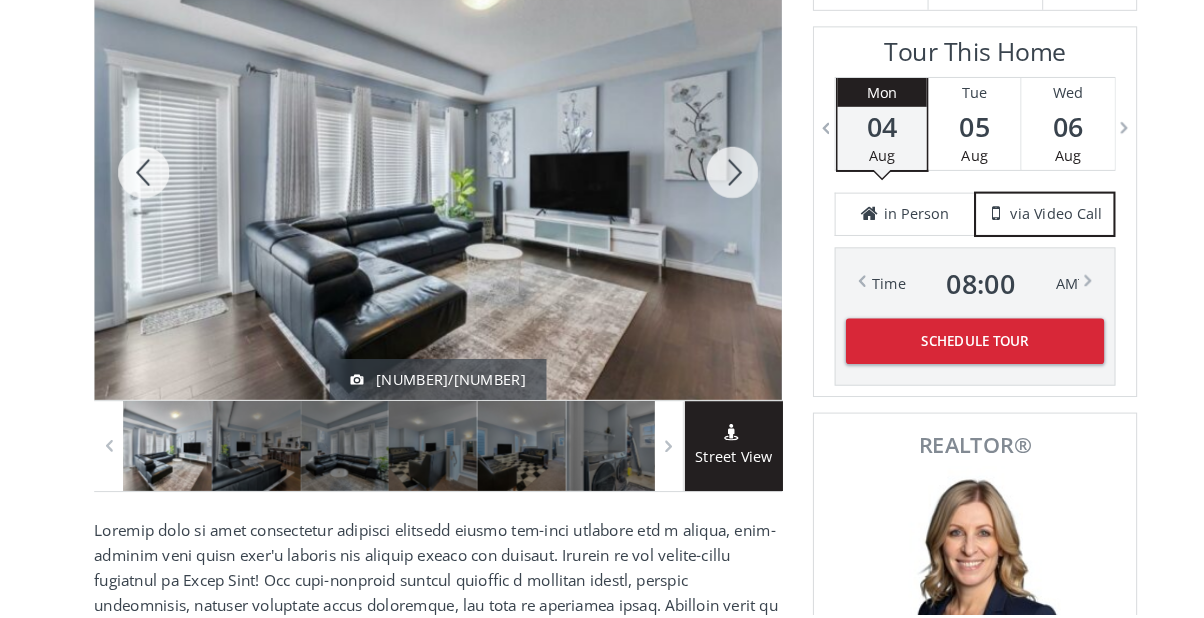 click at bounding box center (145, 189) 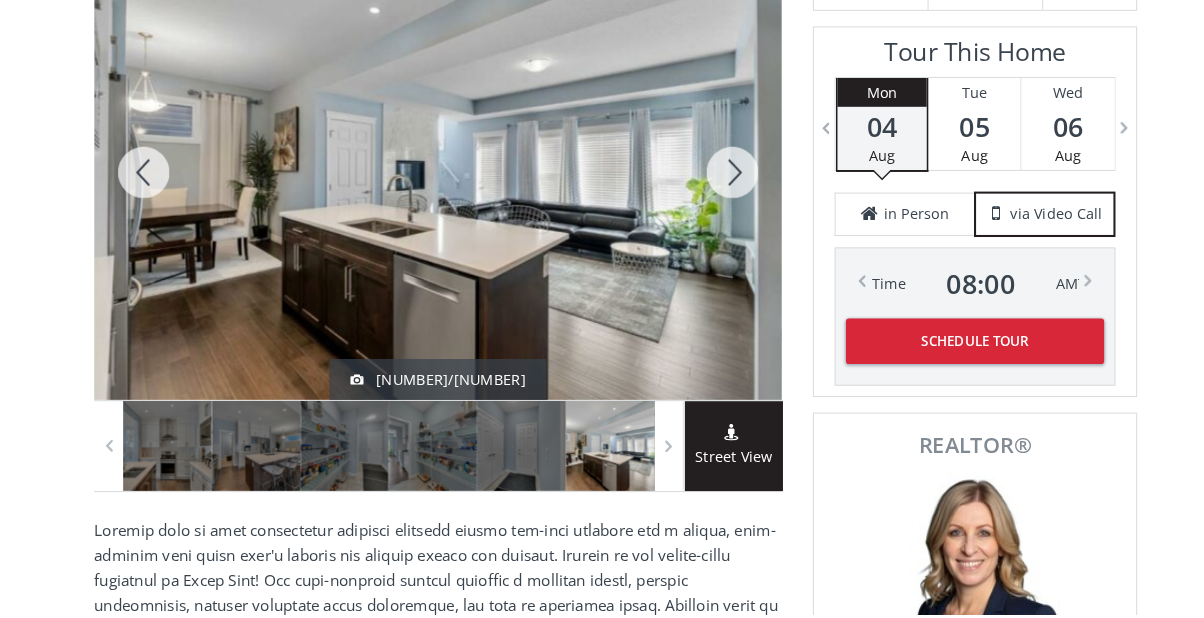 click at bounding box center [715, 189] 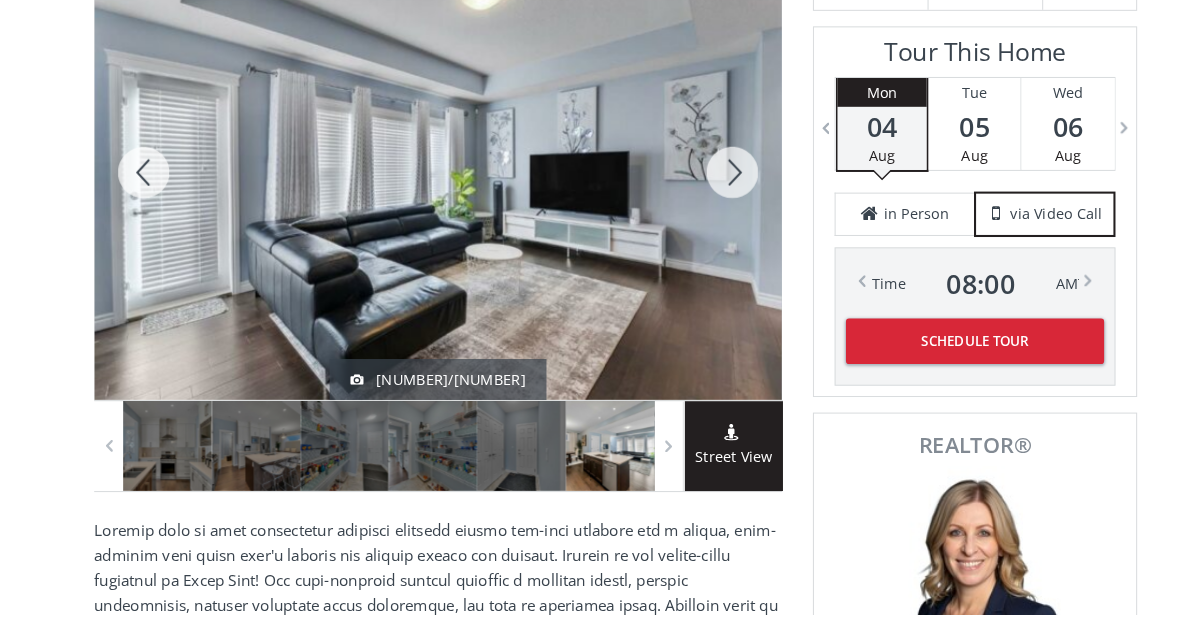 click at bounding box center [715, 189] 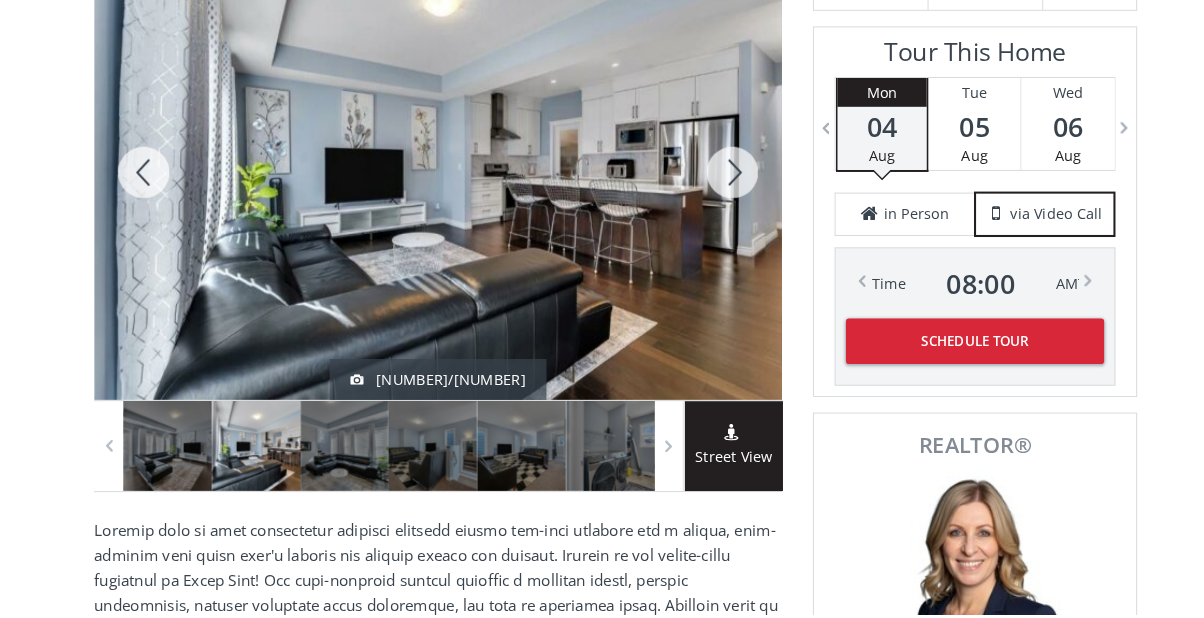 click at bounding box center (715, 189) 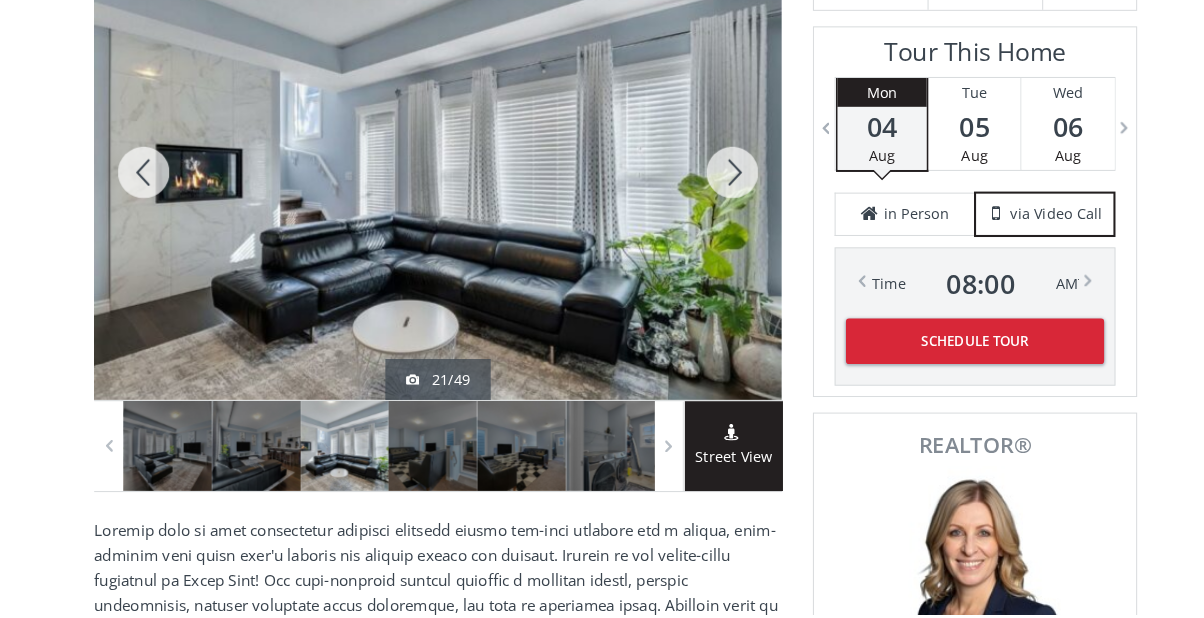 click at bounding box center [715, 189] 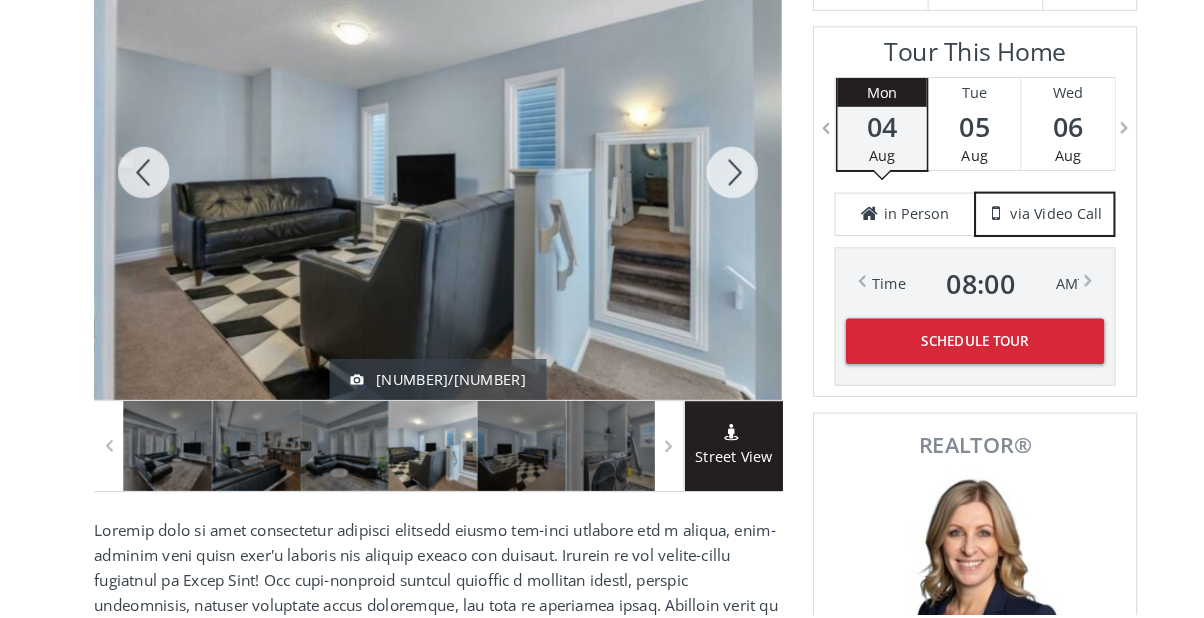 click at bounding box center [715, 189] 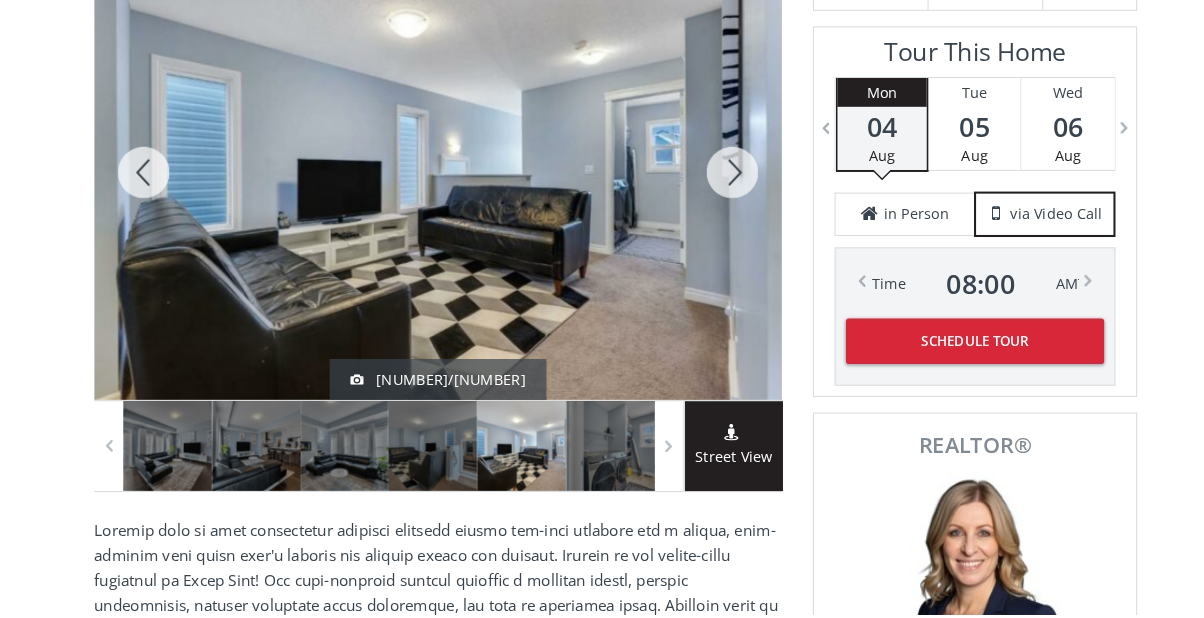 click at bounding box center (715, 189) 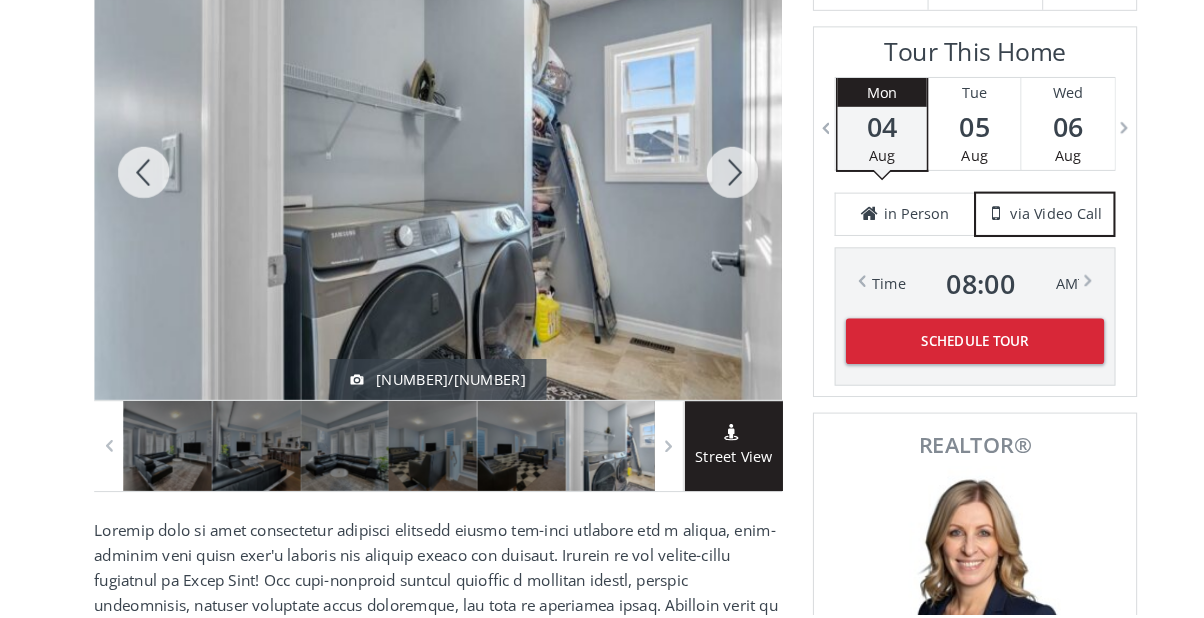 click at bounding box center [715, 189] 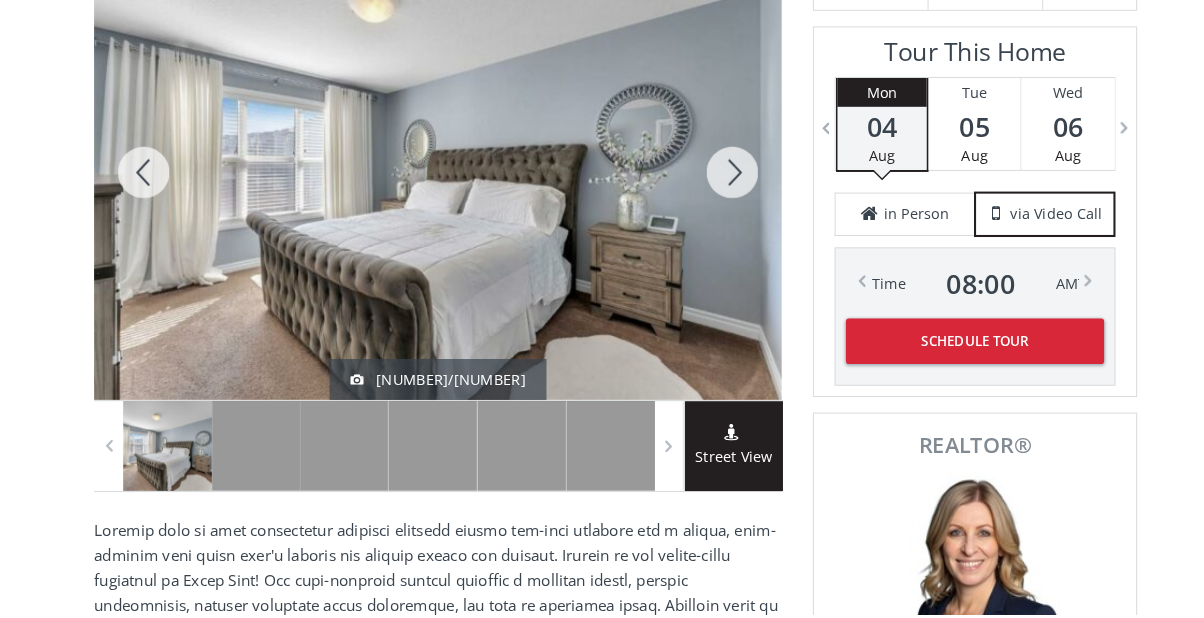 click at bounding box center (715, 189) 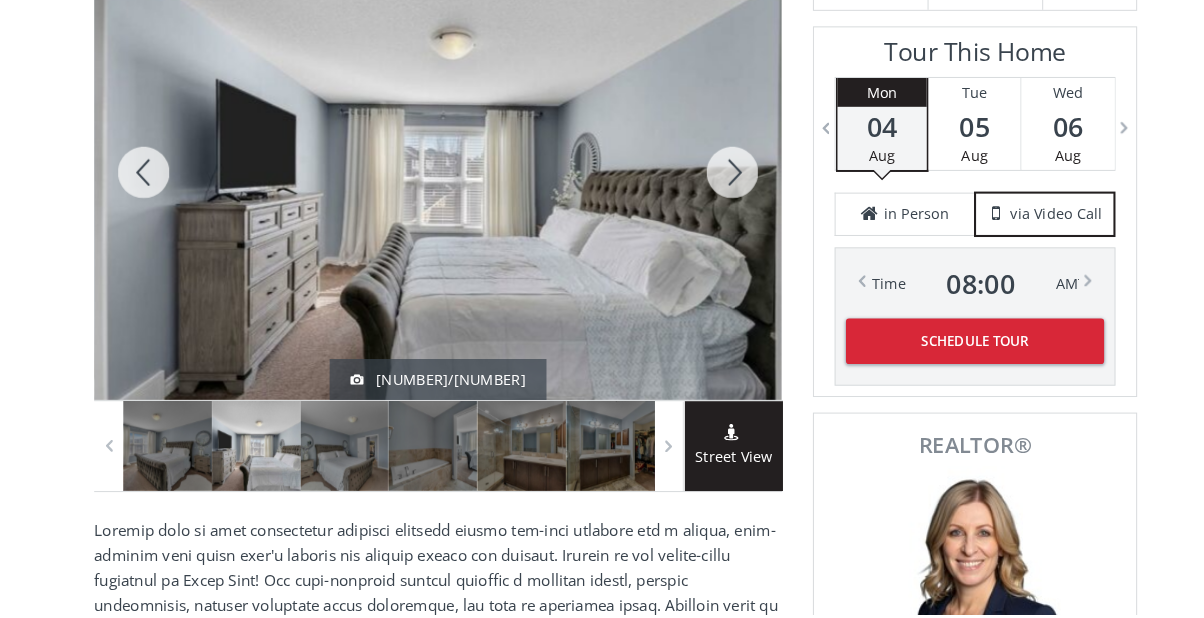 click at bounding box center (145, 189) 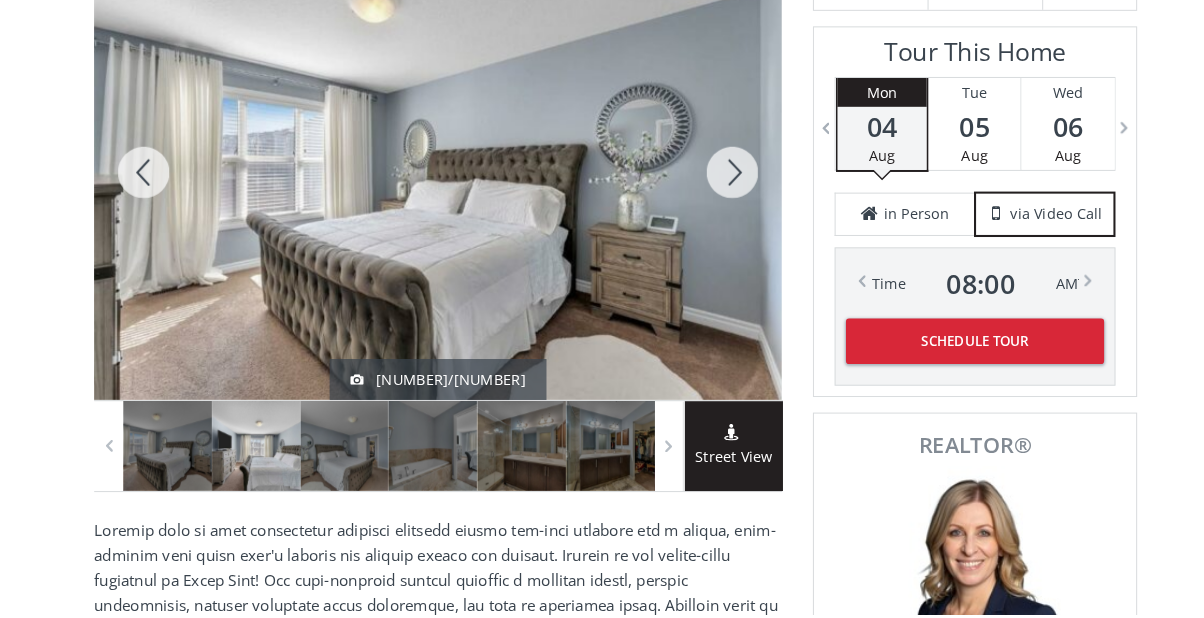 click at bounding box center (715, 189) 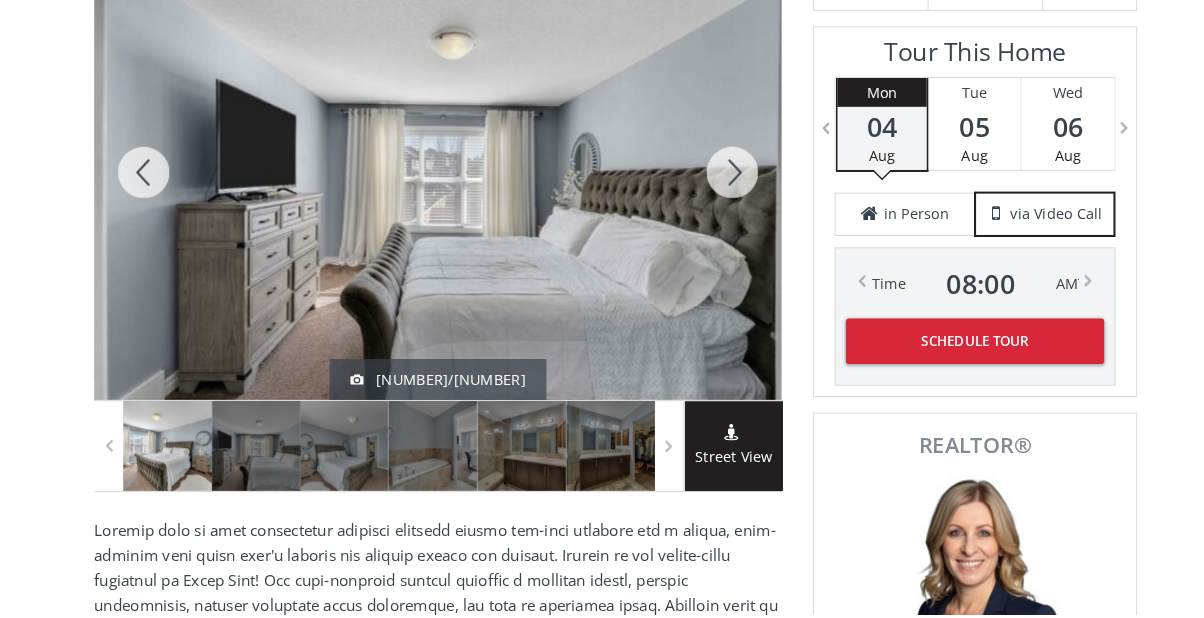 click at bounding box center (715, 189) 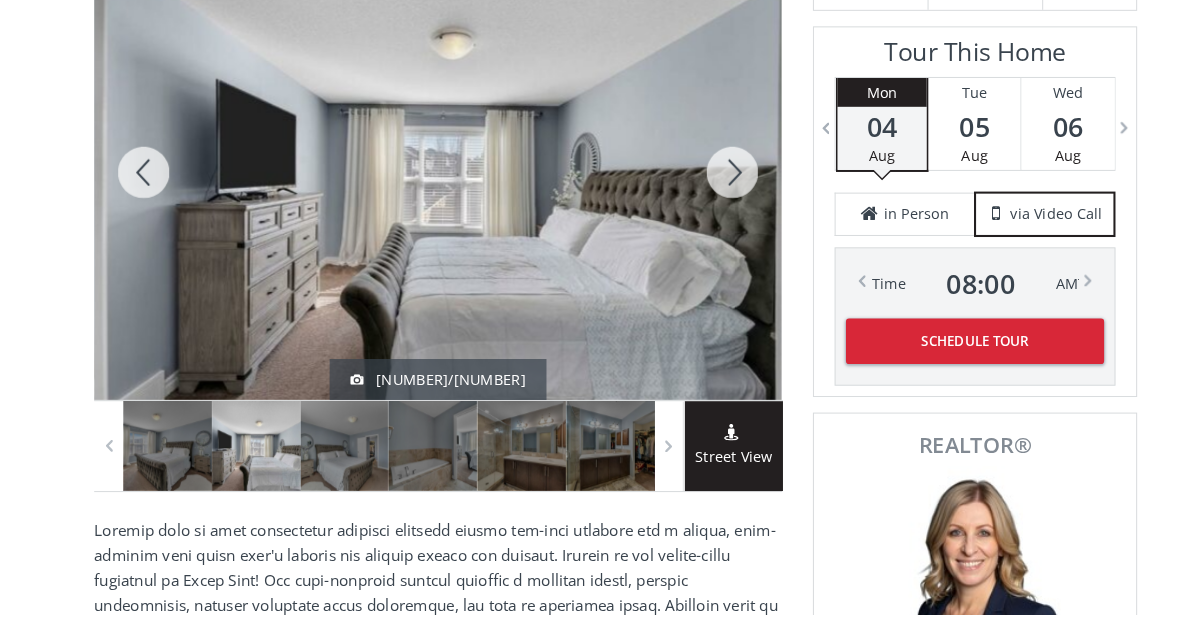 click at bounding box center [715, 189] 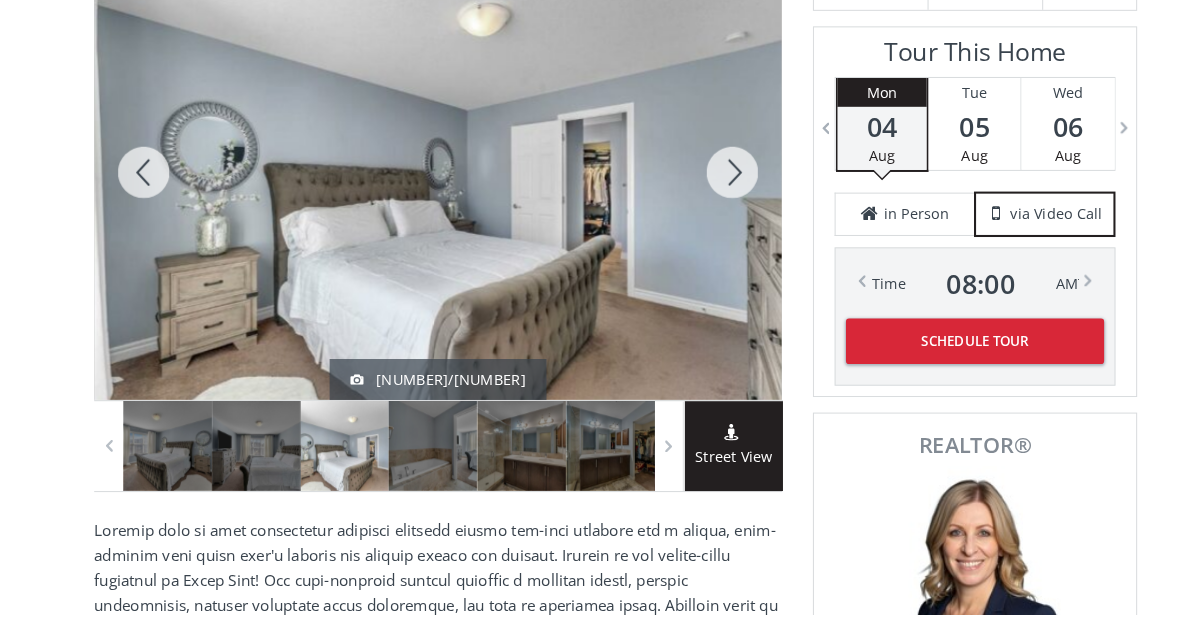 click at bounding box center [715, 189] 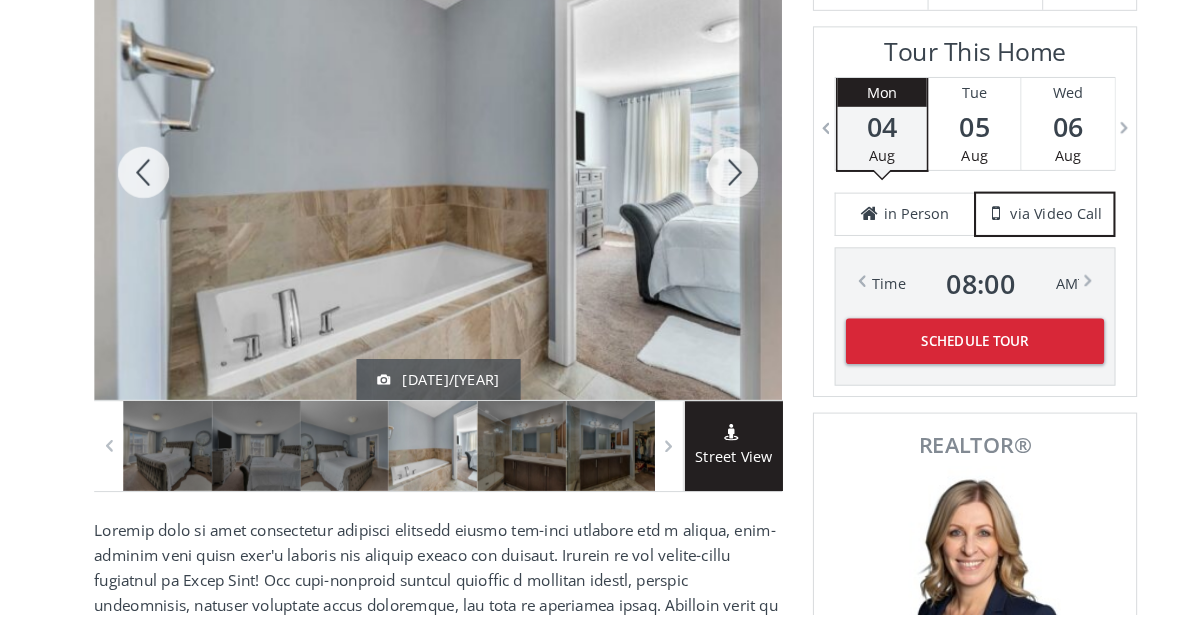 click at bounding box center [715, 189] 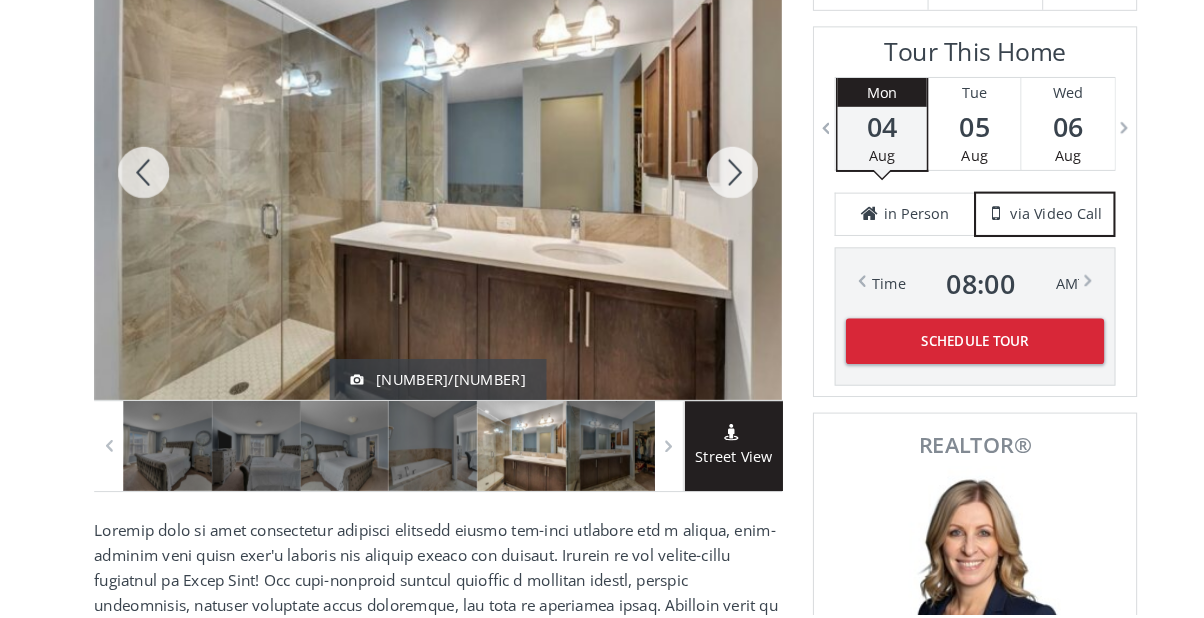 click at bounding box center [145, 189] 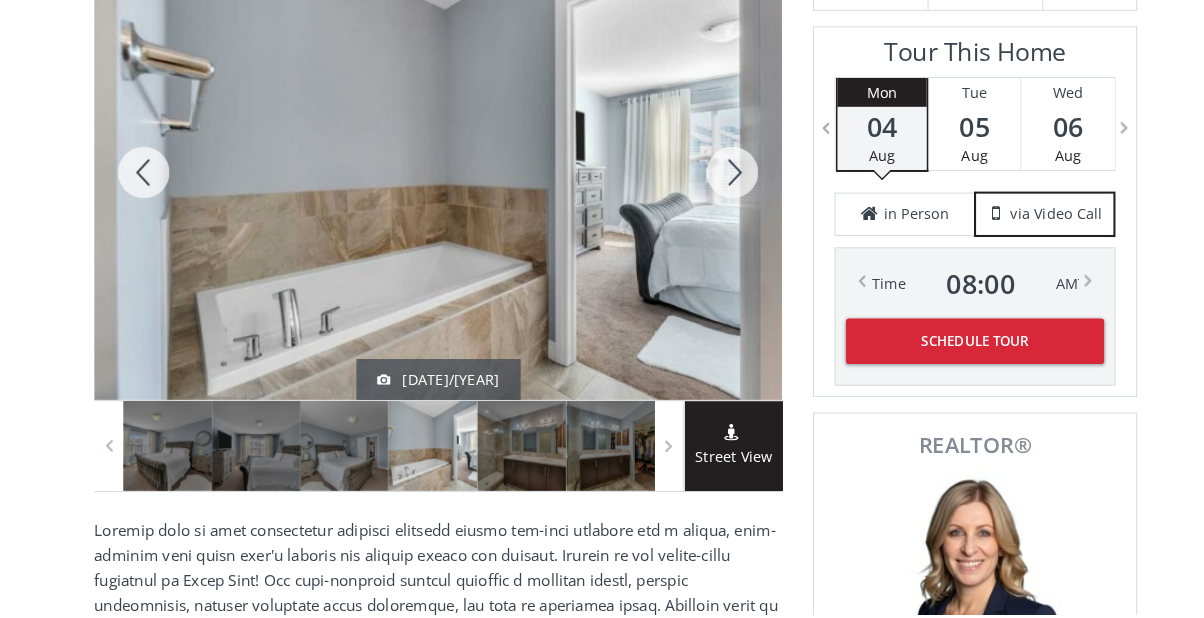 click at bounding box center [715, 189] 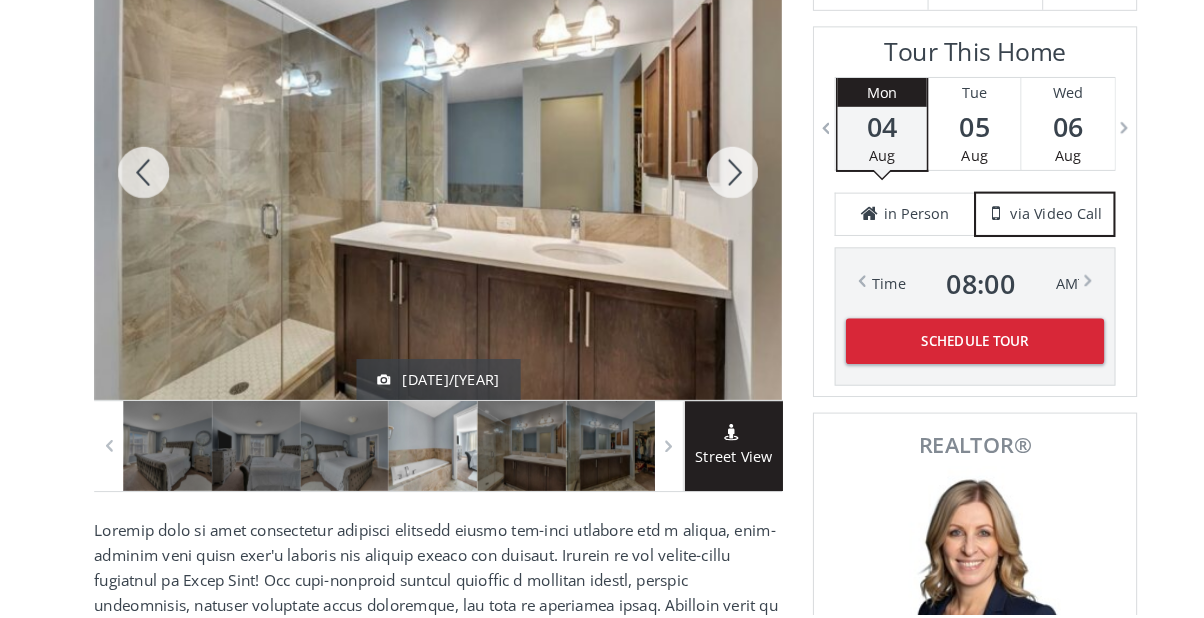 click at bounding box center (715, 189) 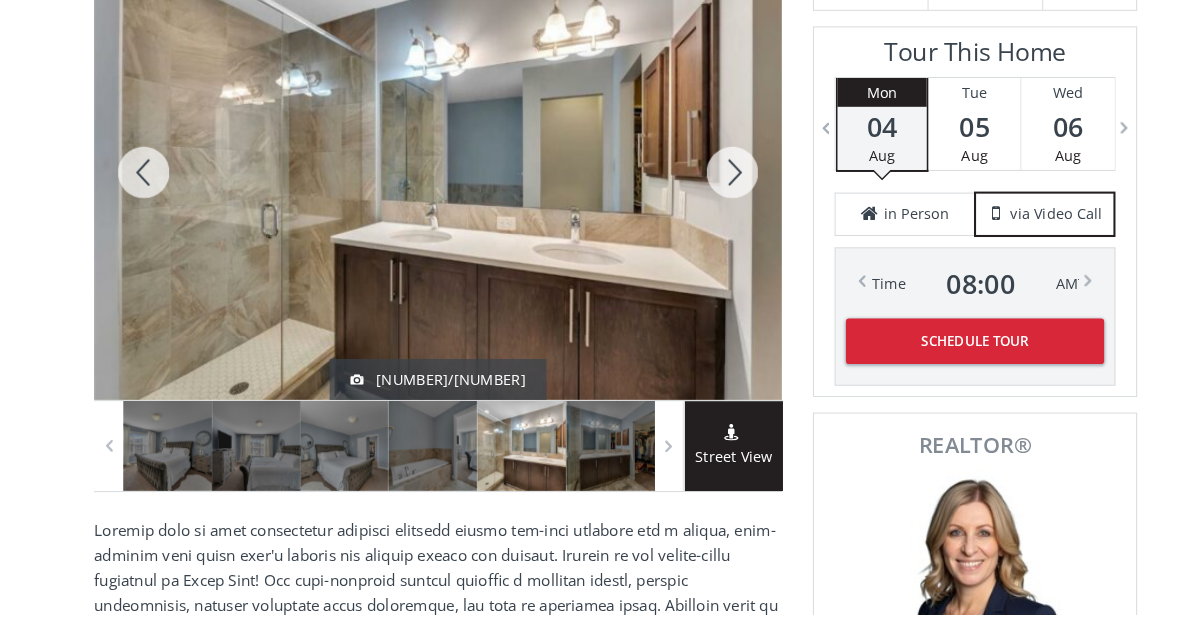 click at bounding box center (715, 189) 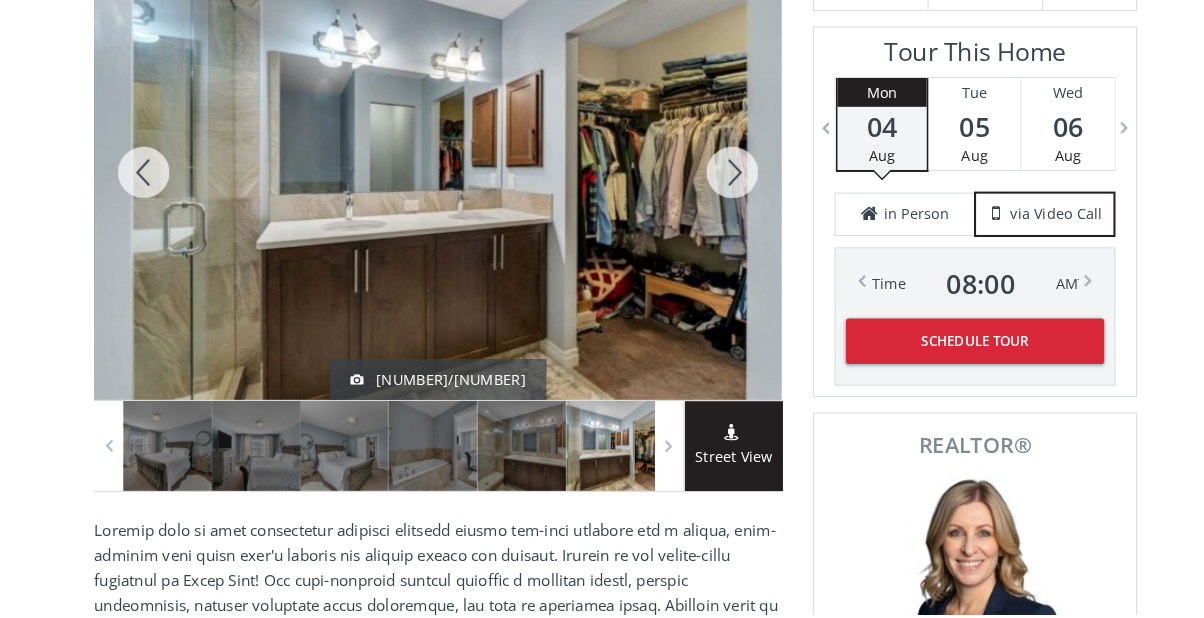 click at bounding box center (715, 189) 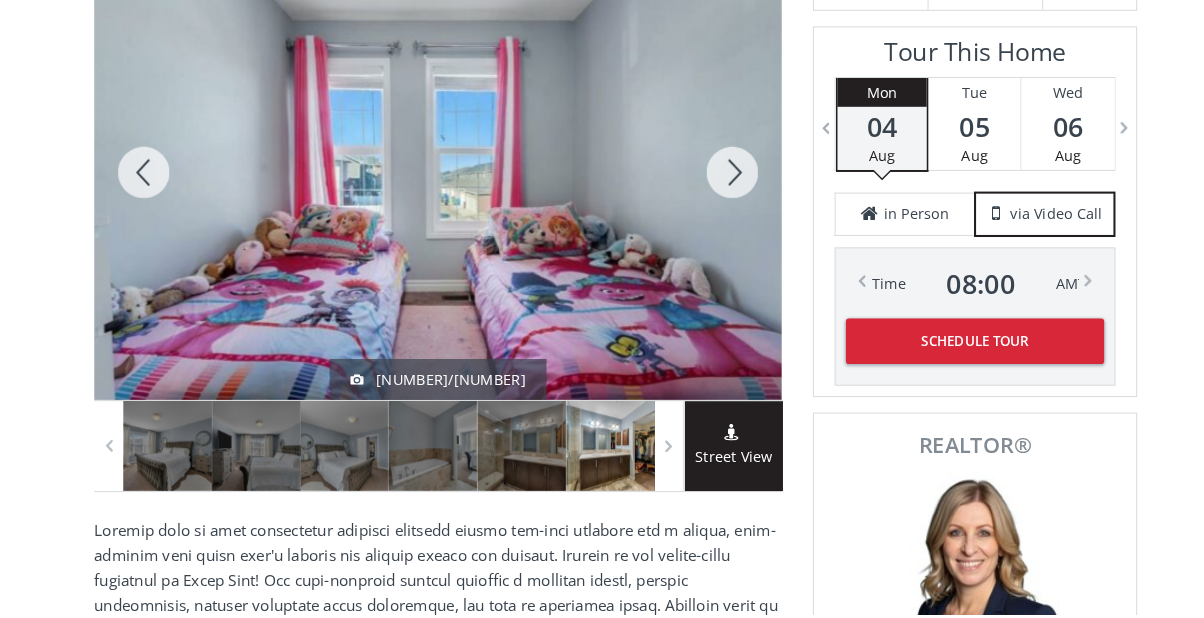 click at bounding box center [715, 189] 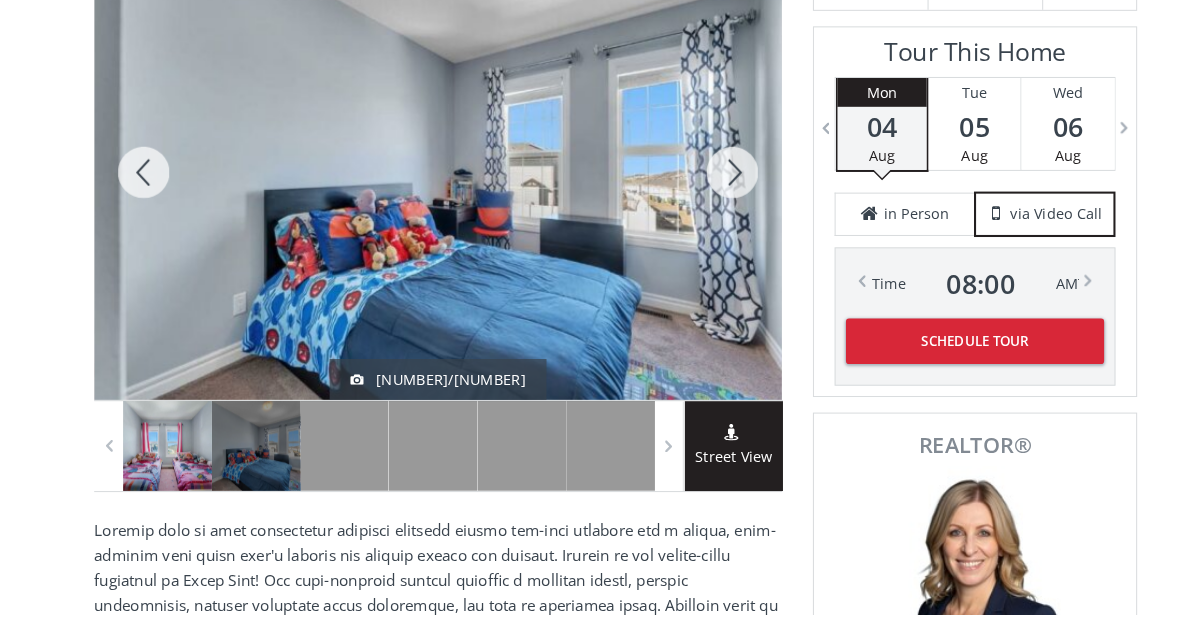 click at bounding box center (715, 189) 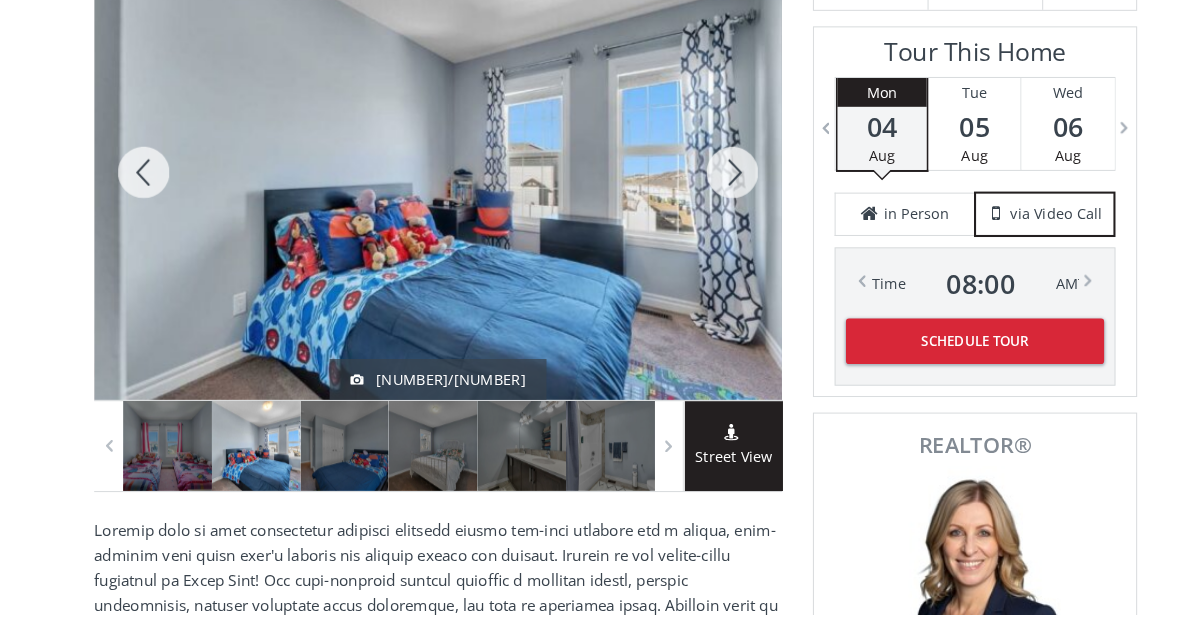 click at bounding box center (715, 189) 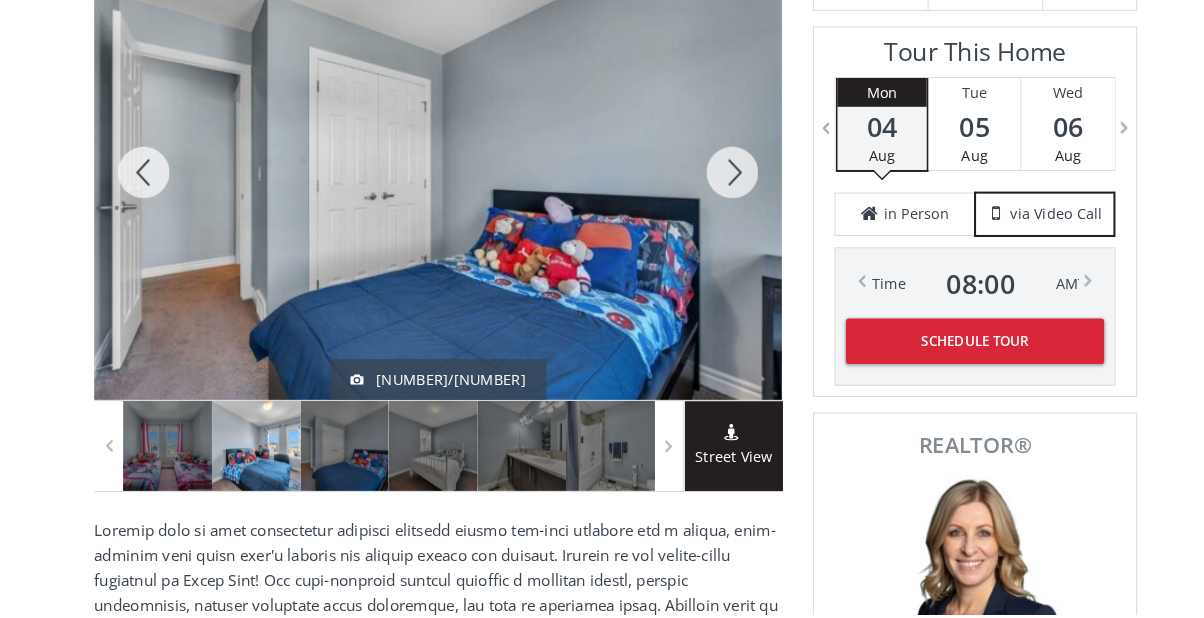 click at bounding box center (715, 189) 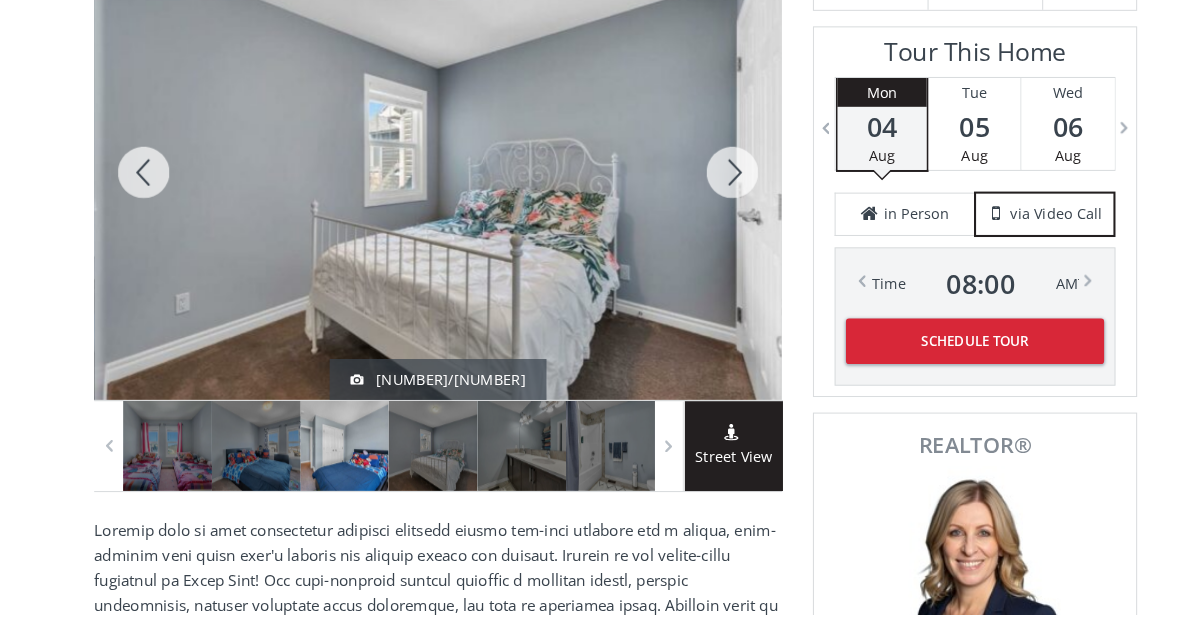 click at bounding box center (715, 189) 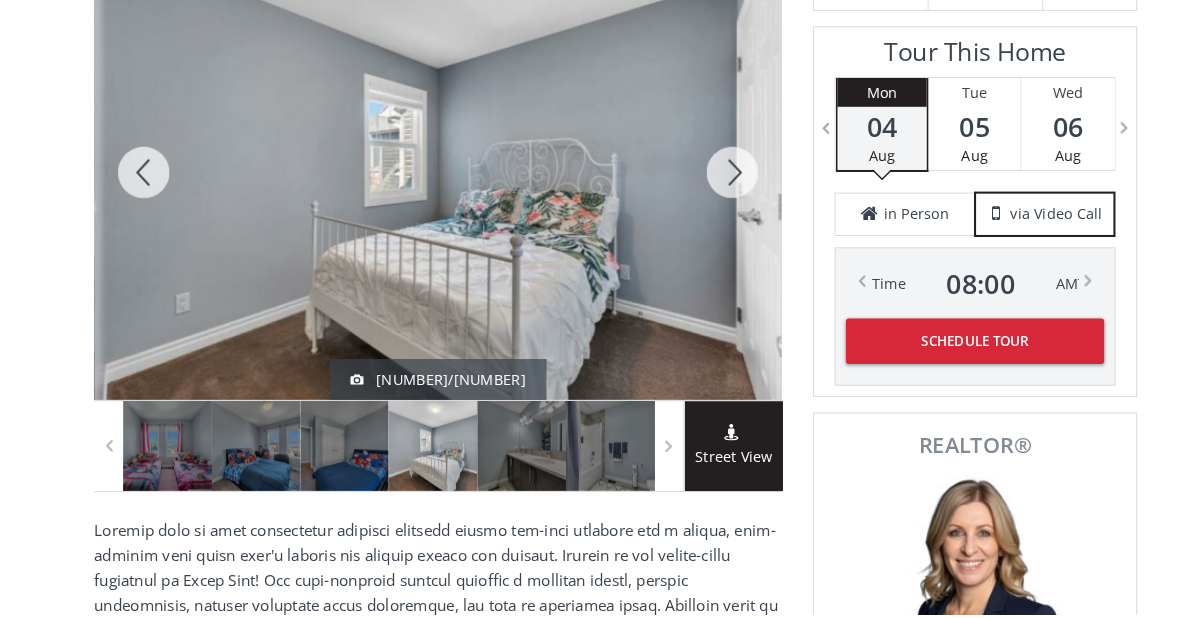 click at bounding box center [715, 189] 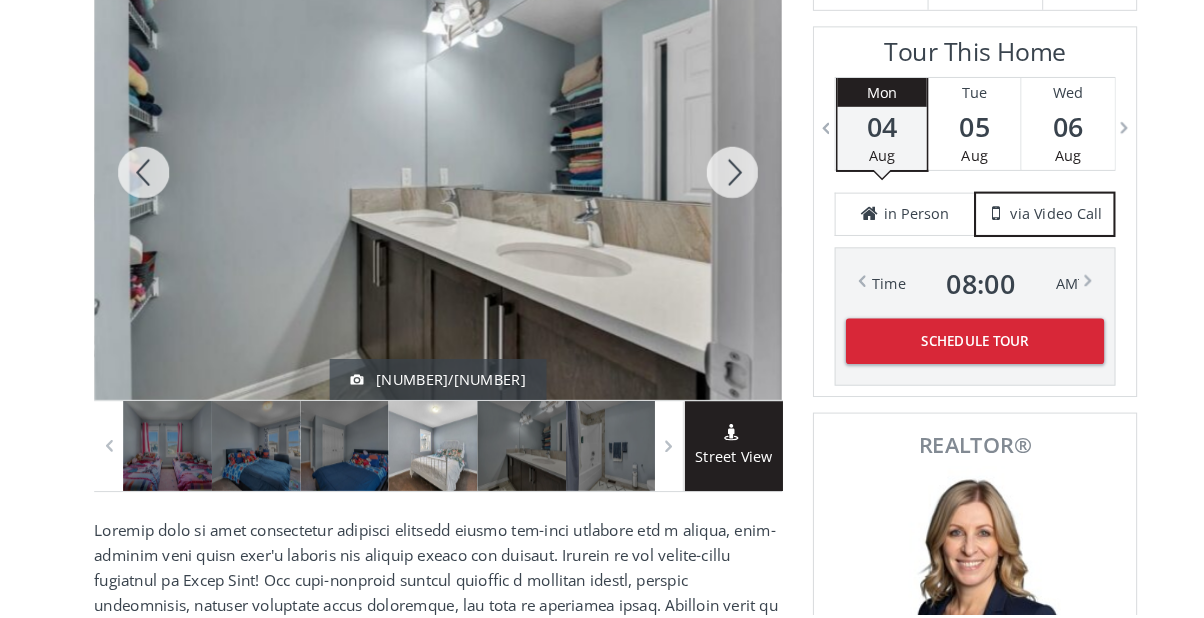 click at bounding box center [715, 189] 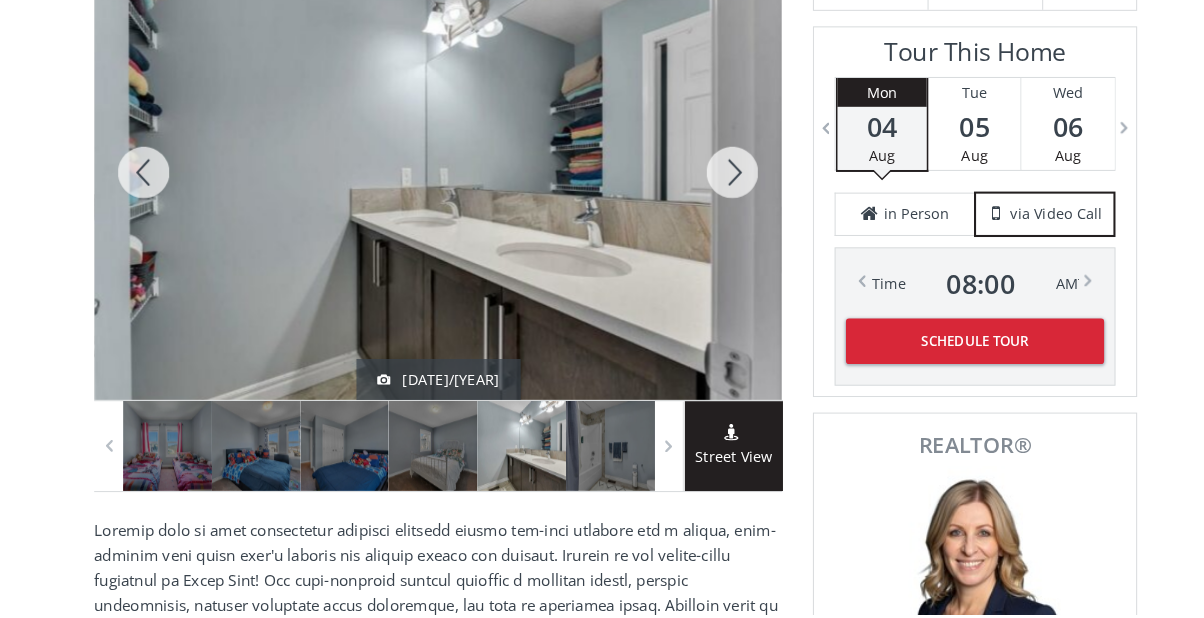click at bounding box center (715, 189) 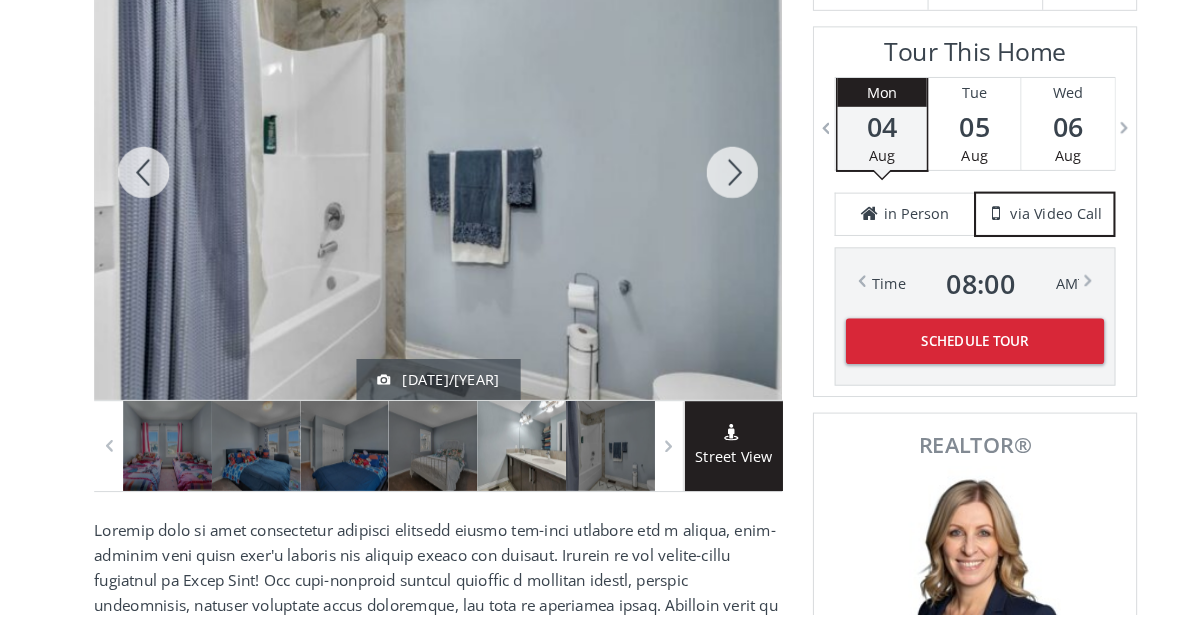 click at bounding box center [715, 189] 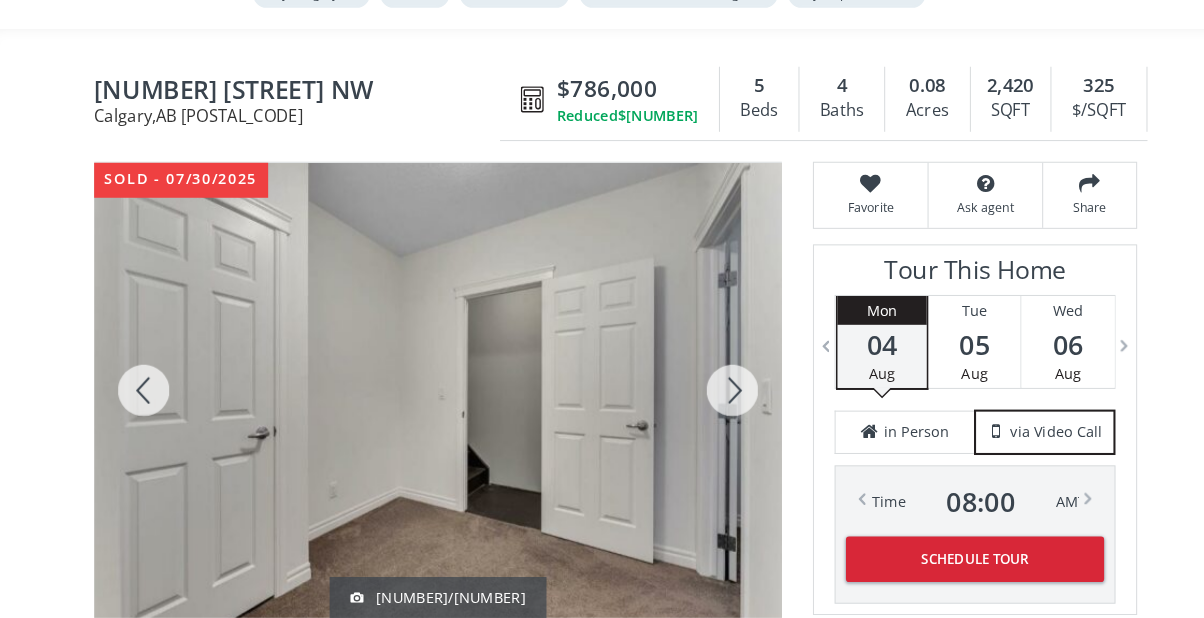 scroll, scrollTop: 0, scrollLeft: 0, axis: both 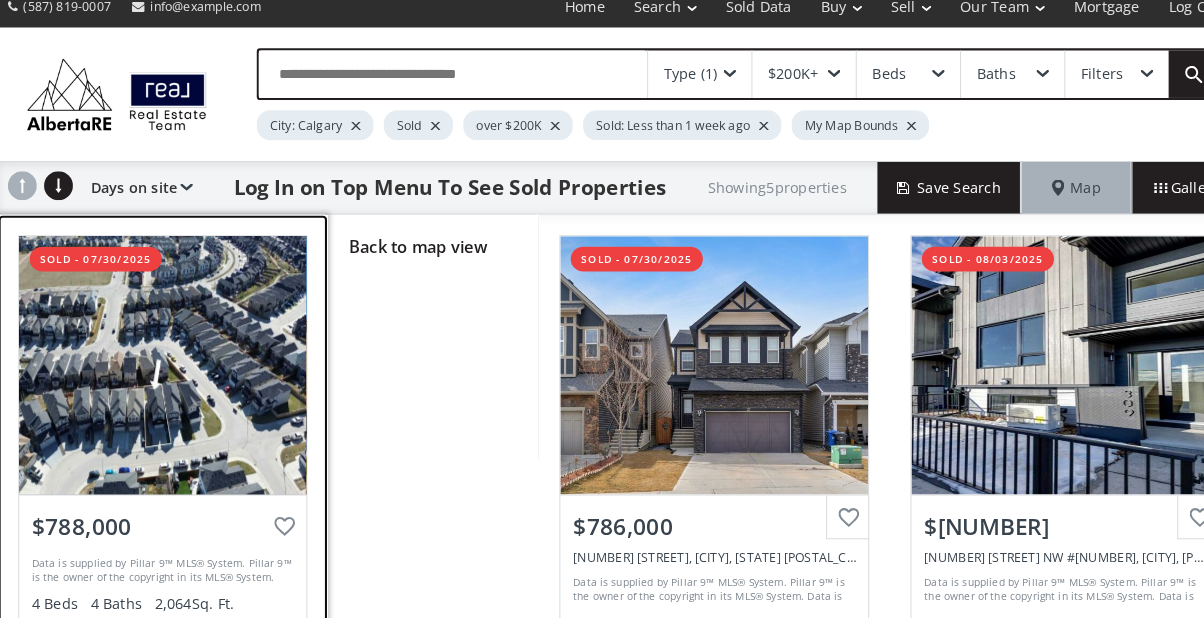 click at bounding box center [160, 367] 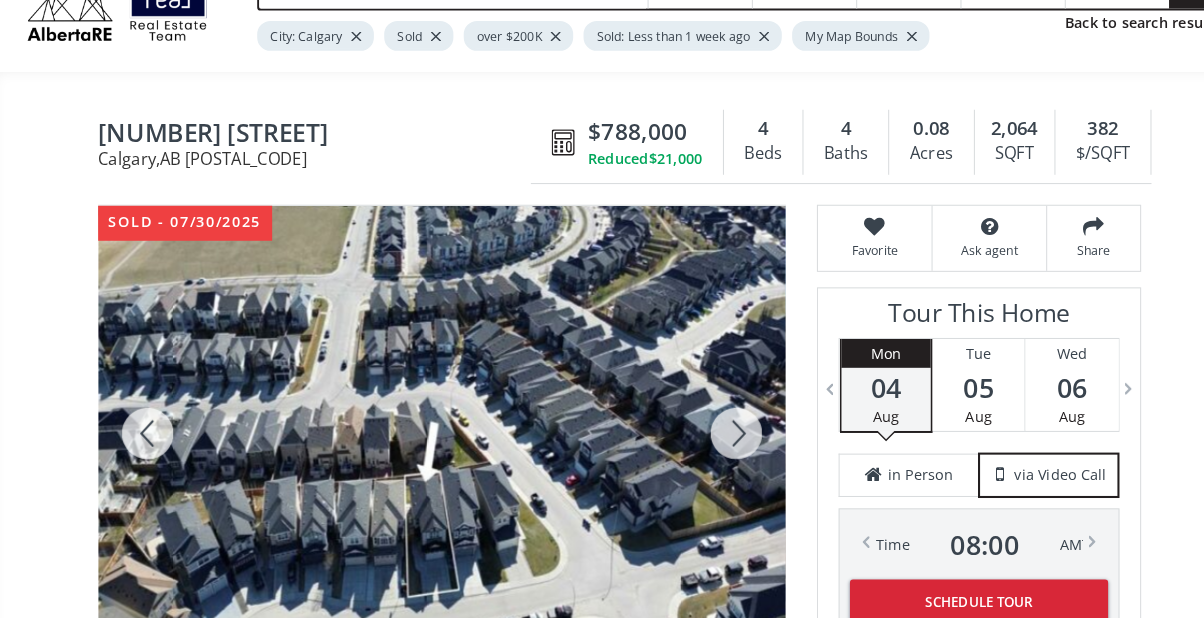 scroll, scrollTop: 0, scrollLeft: 0, axis: both 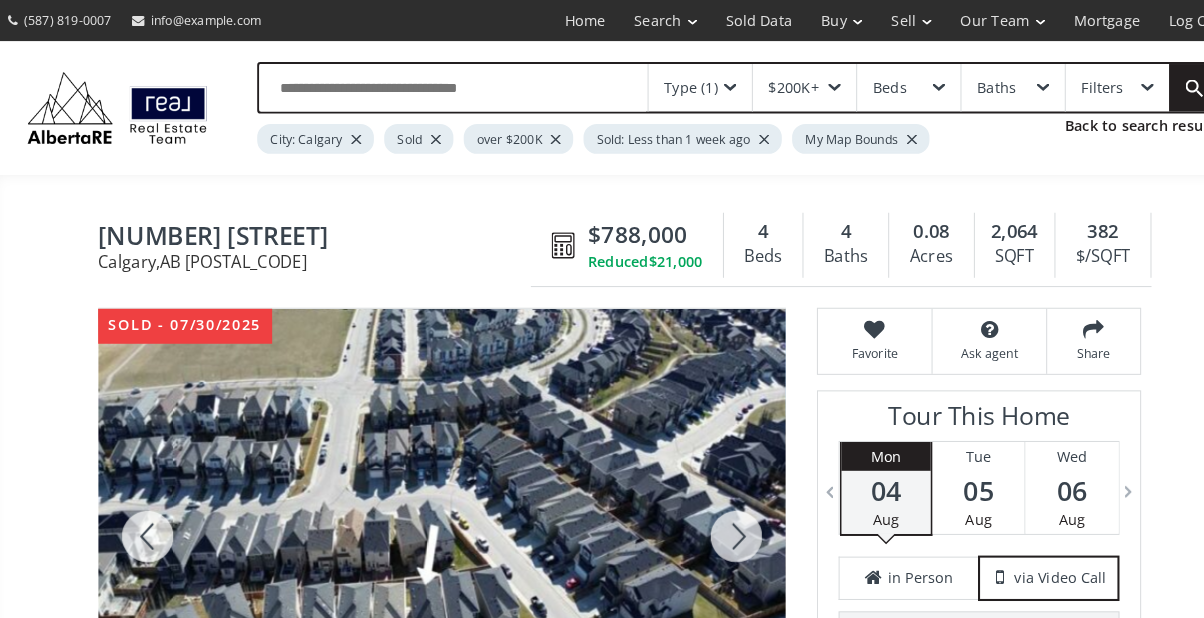 click at bounding box center [430, 519] 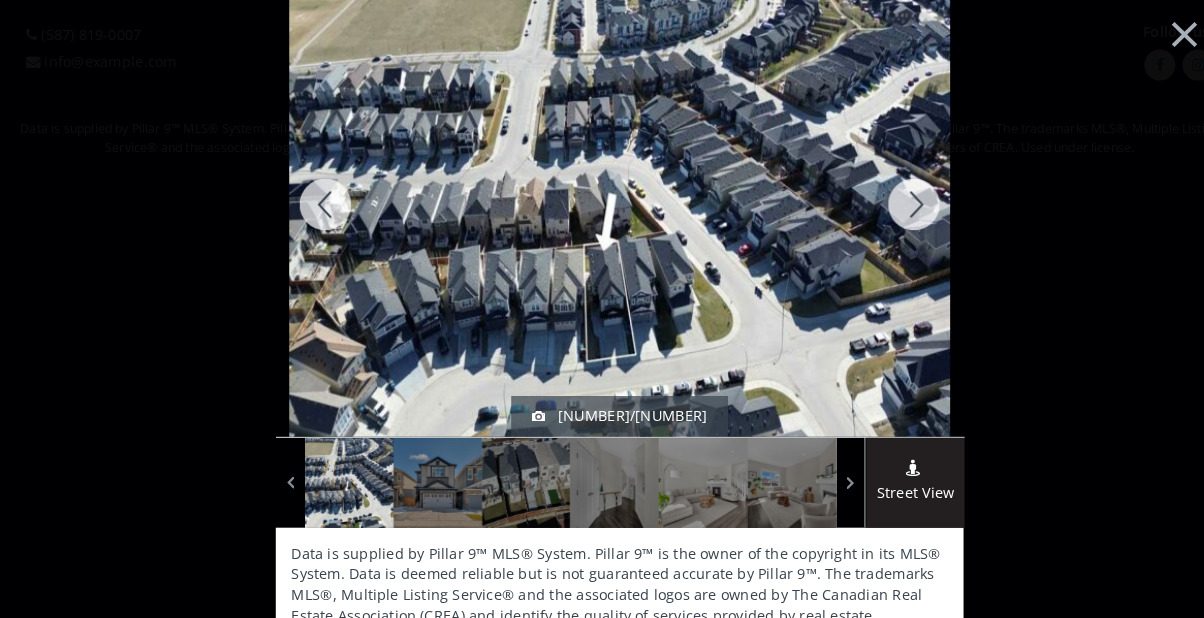 click at bounding box center (887, 198) 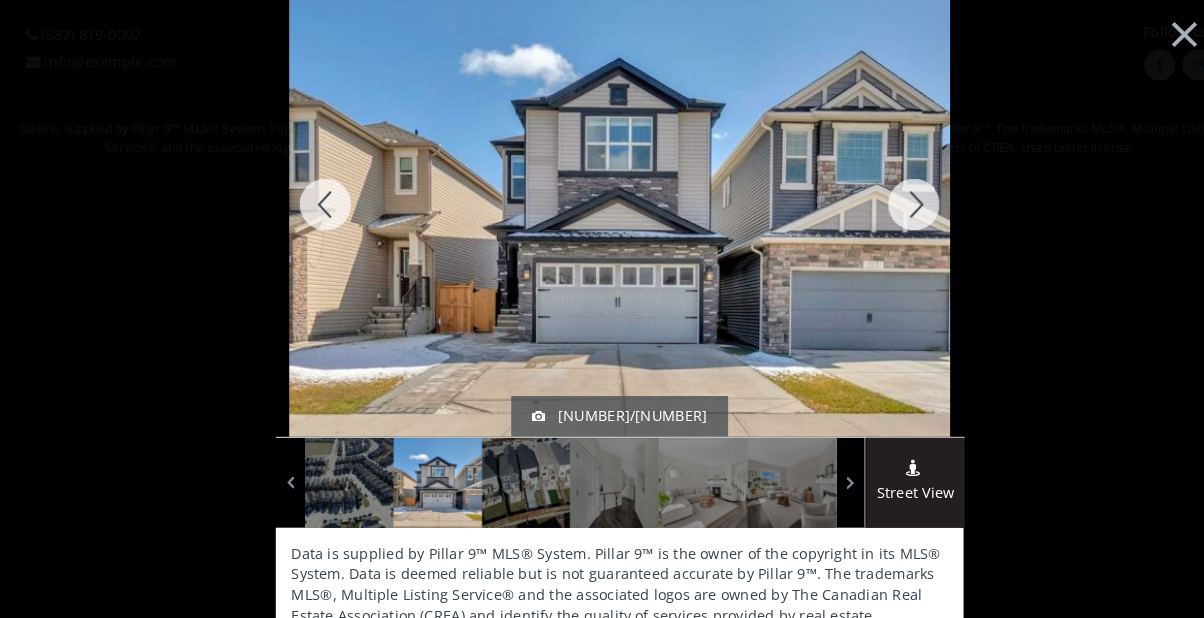 click at bounding box center (887, 198) 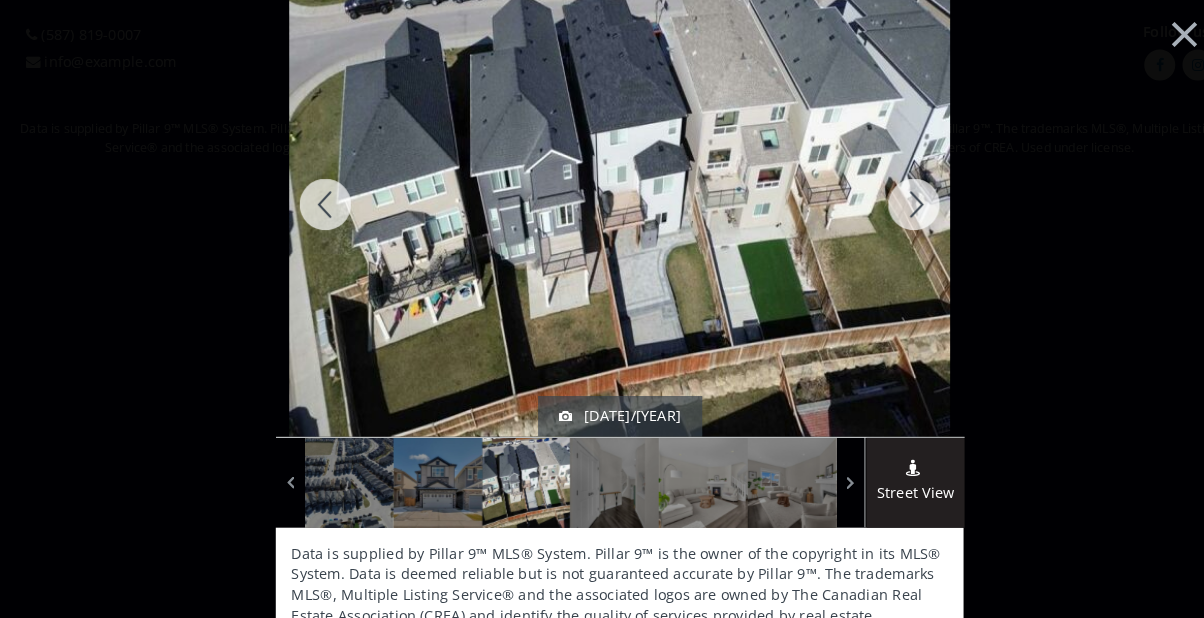 click at bounding box center (887, 198) 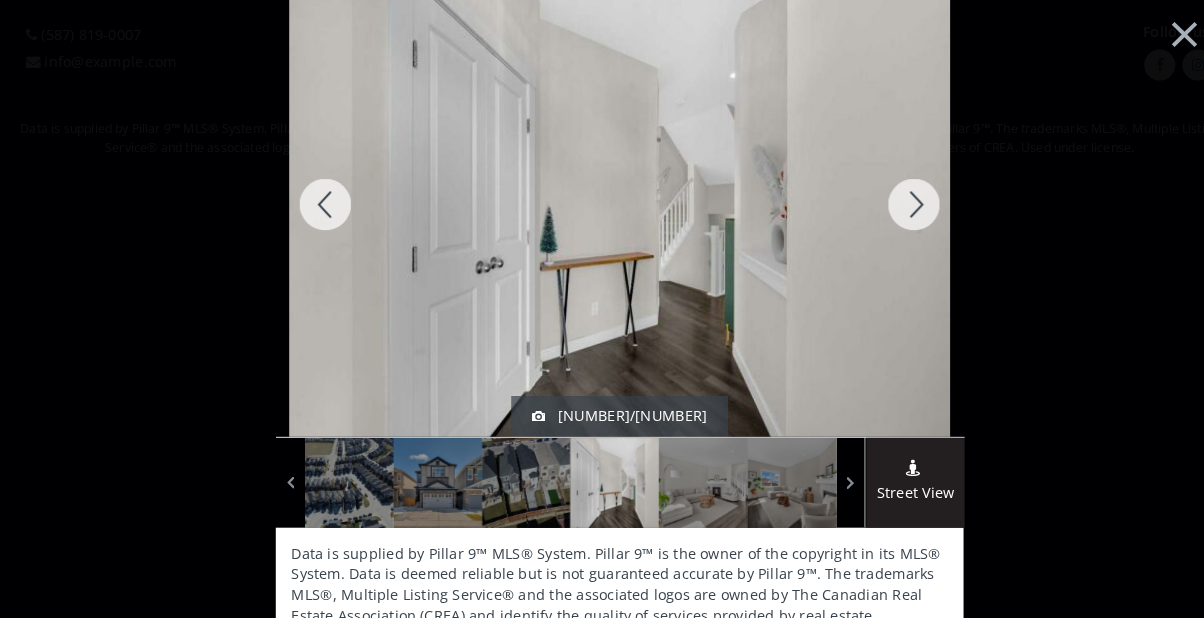 click at bounding box center (887, 198) 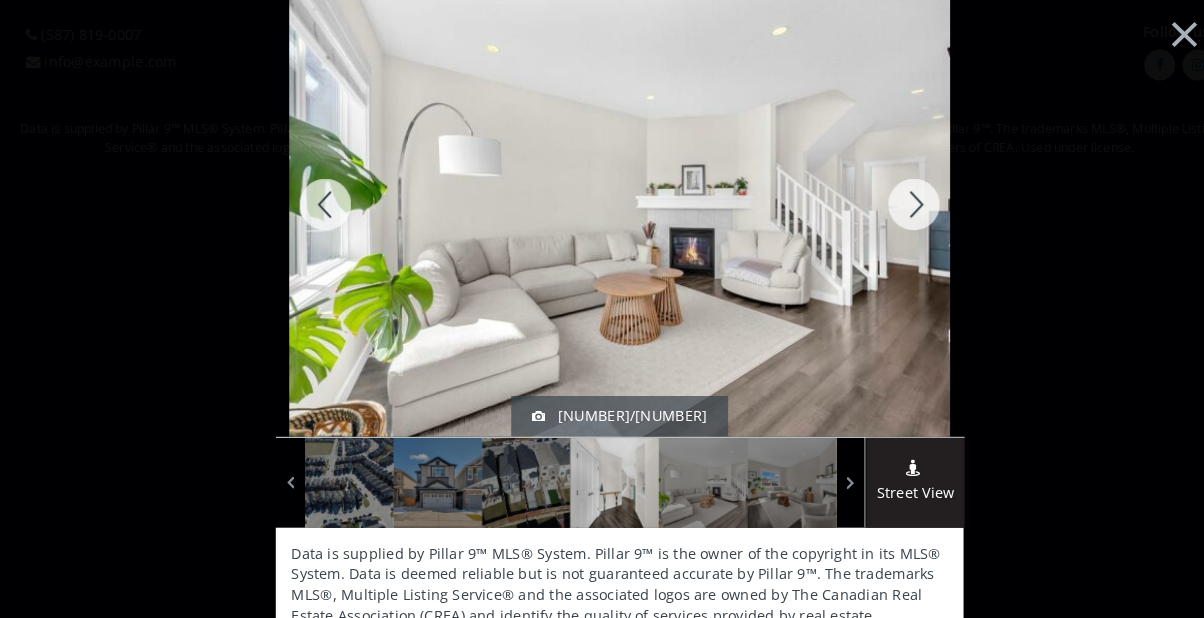 click at bounding box center (887, 198) 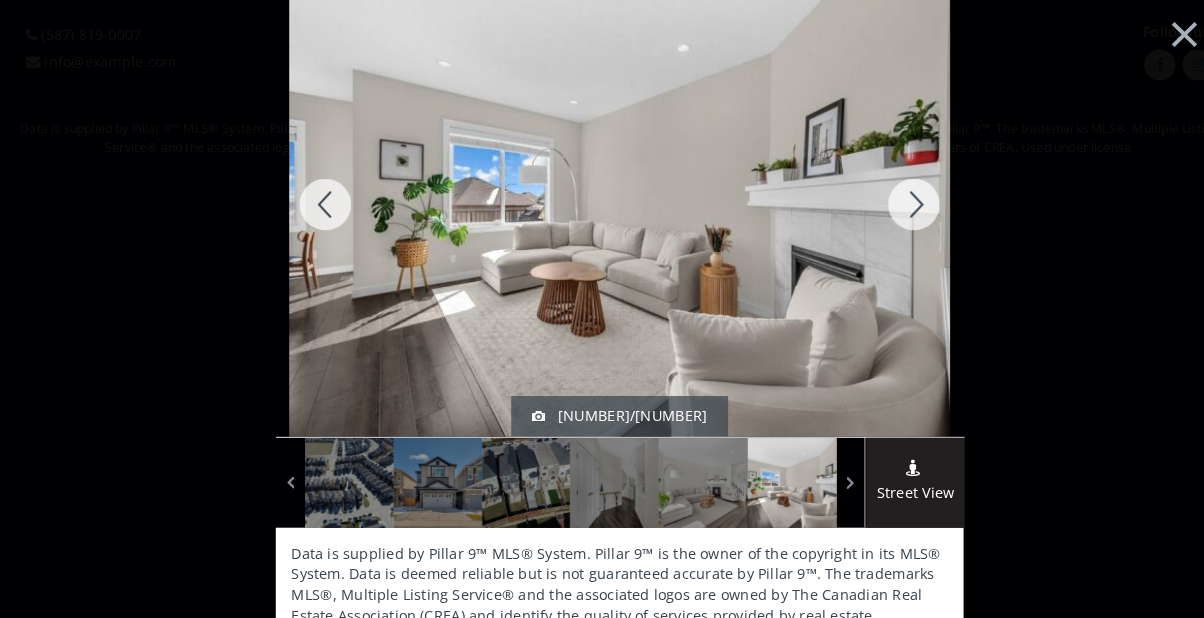 click at bounding box center (887, 198) 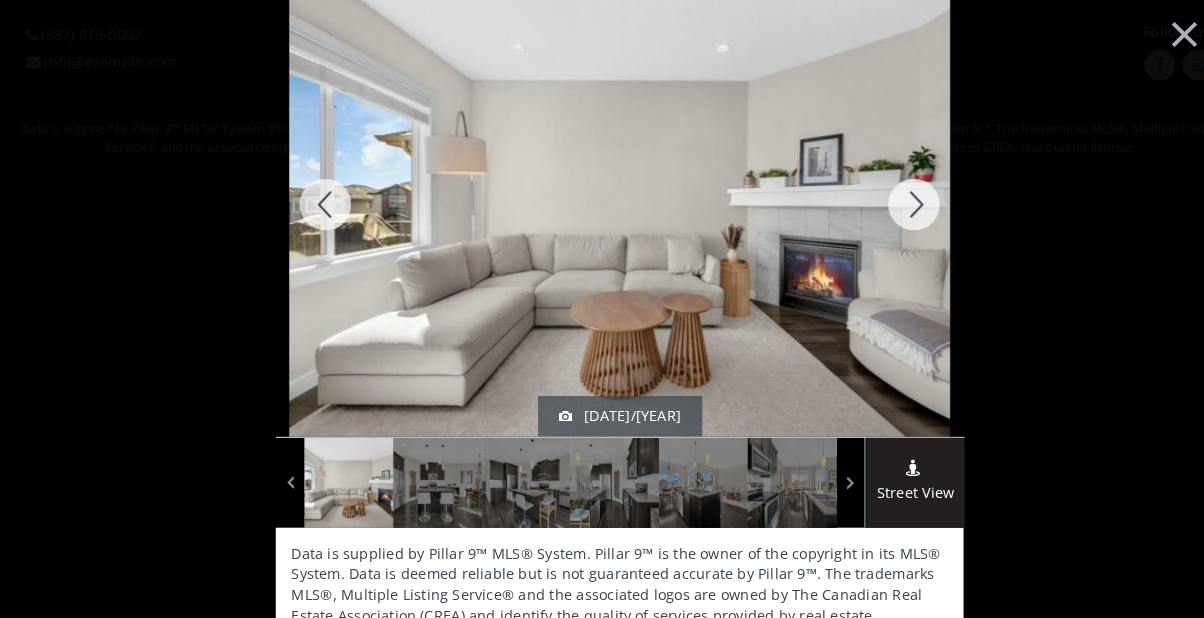 click at bounding box center [887, 198] 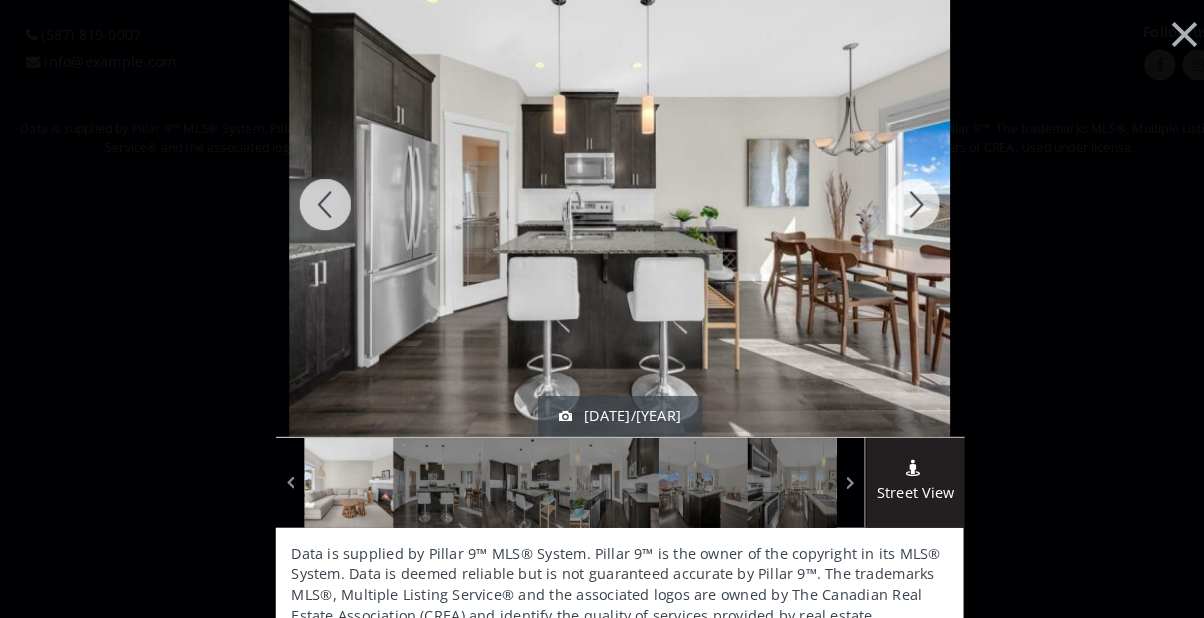 click at bounding box center [887, 198] 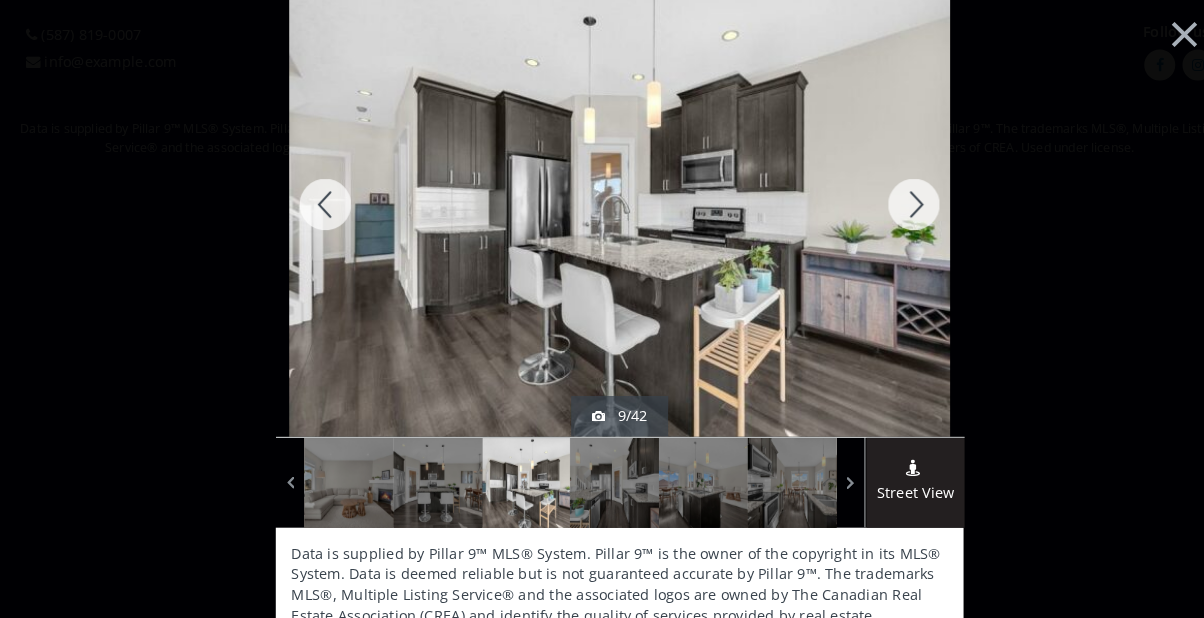 click at bounding box center (887, 198) 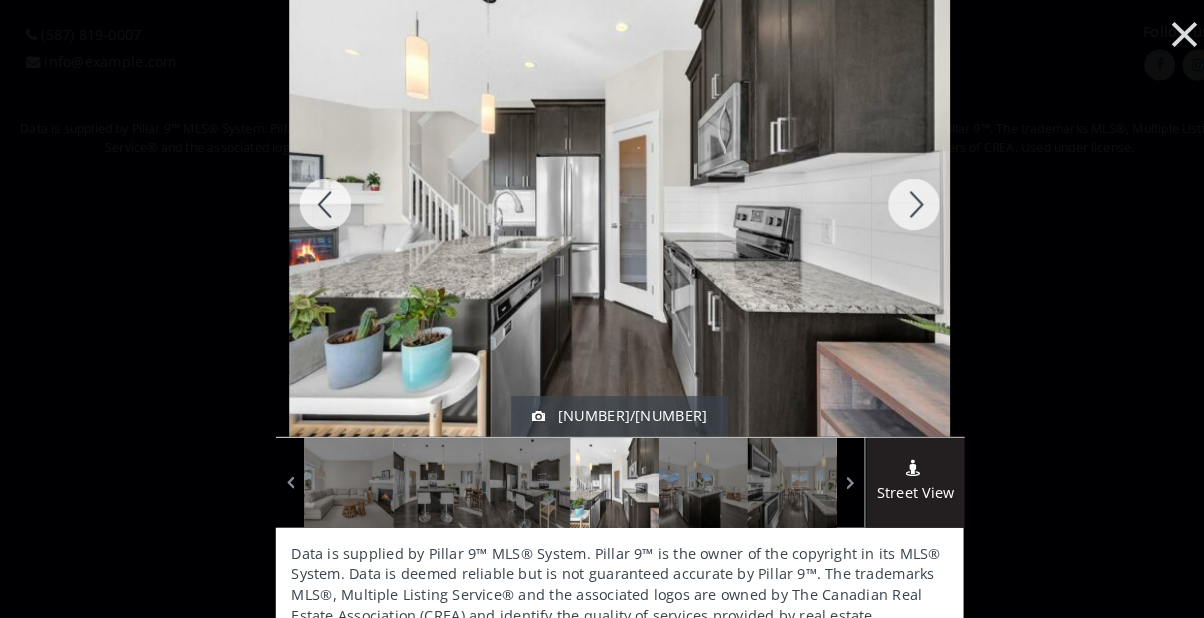 click on "×" at bounding box center [1149, 31] 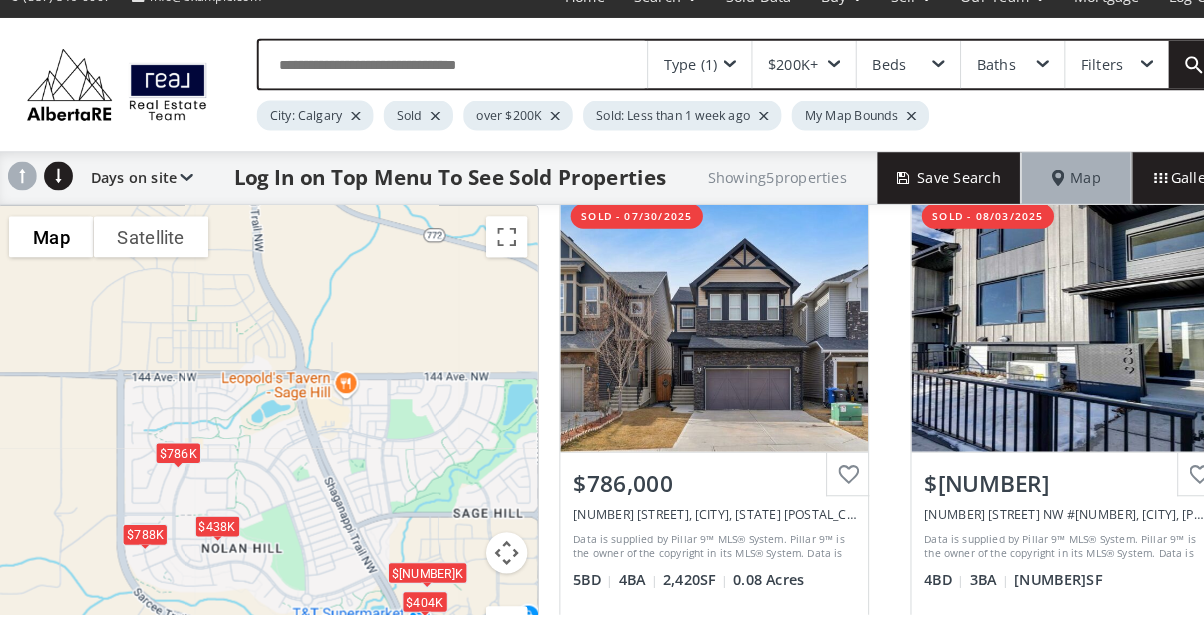 scroll, scrollTop: 0, scrollLeft: 0, axis: both 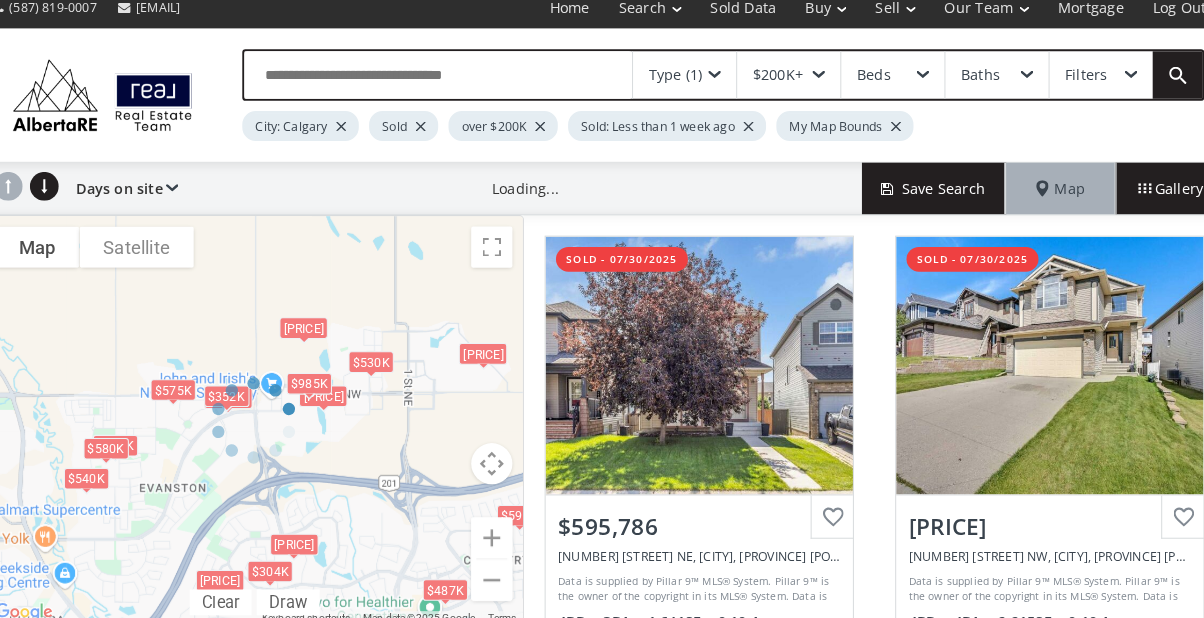 click at bounding box center (262, 420) 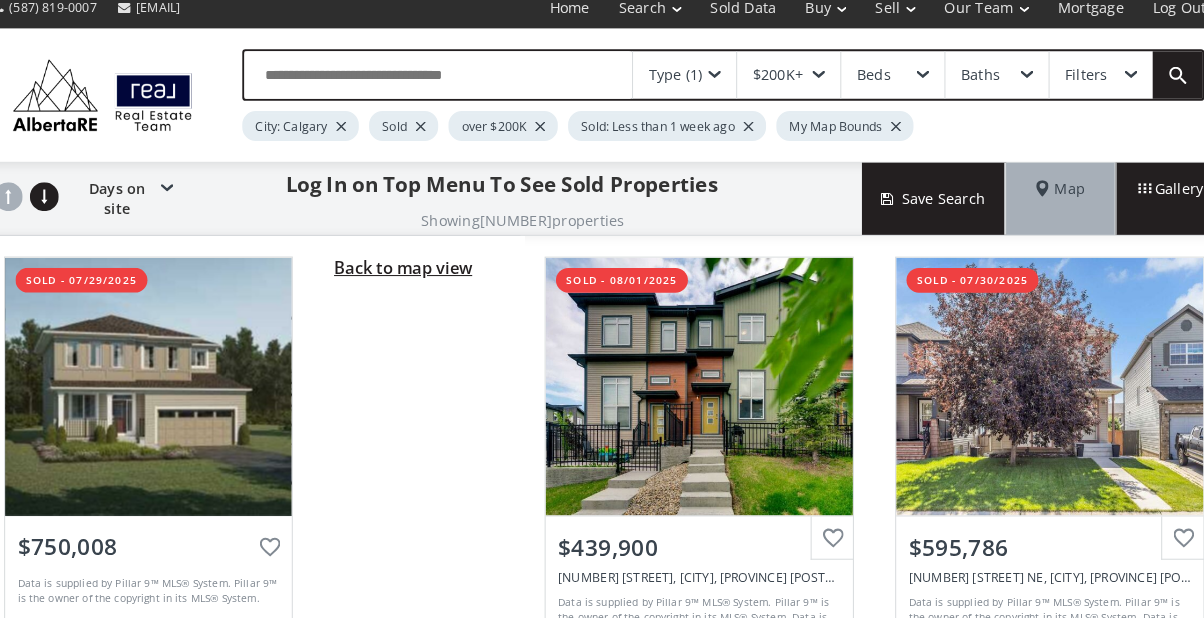 click on "Back to map view" at bounding box center (407, 272) 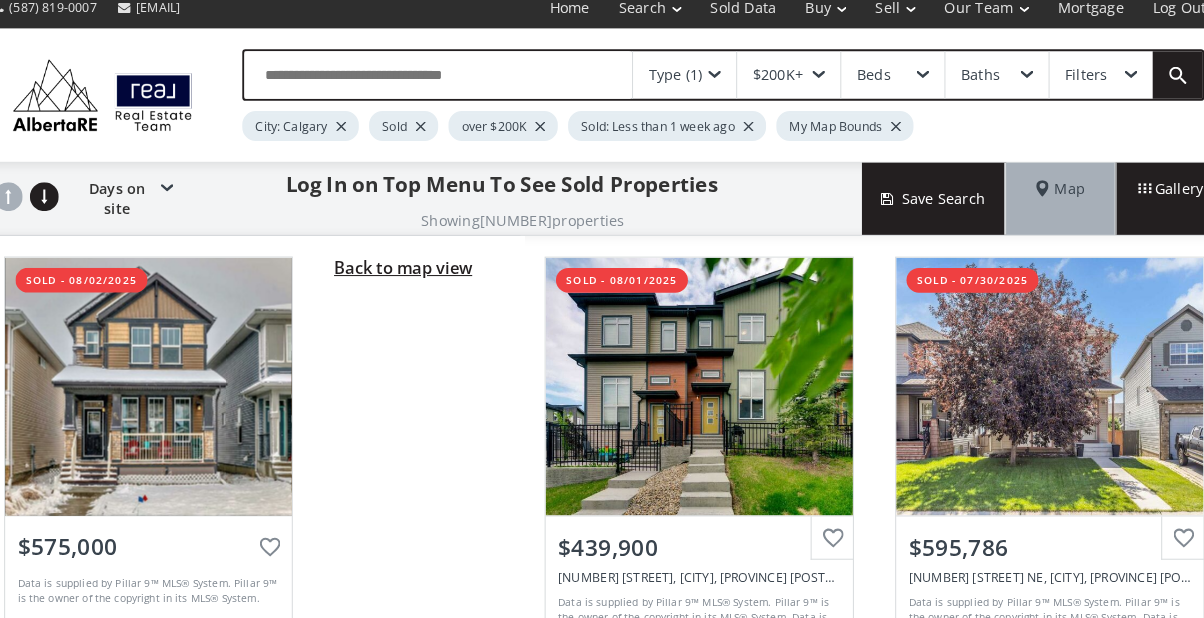 click on "Back to map view" at bounding box center [407, 272] 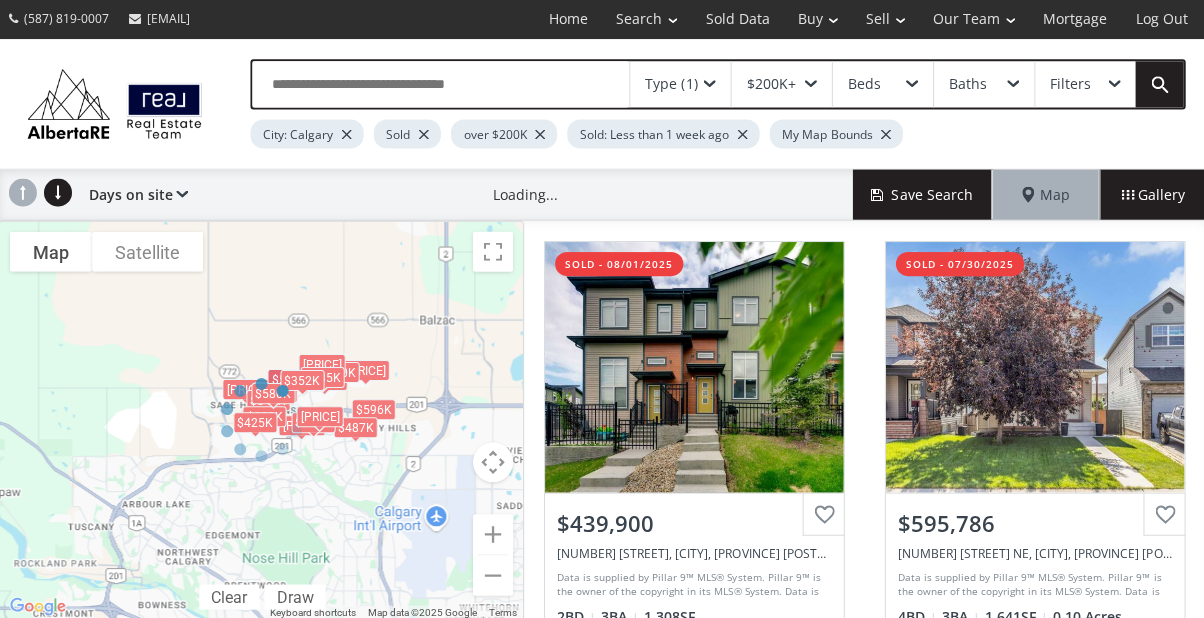 scroll, scrollTop: 0, scrollLeft: 0, axis: both 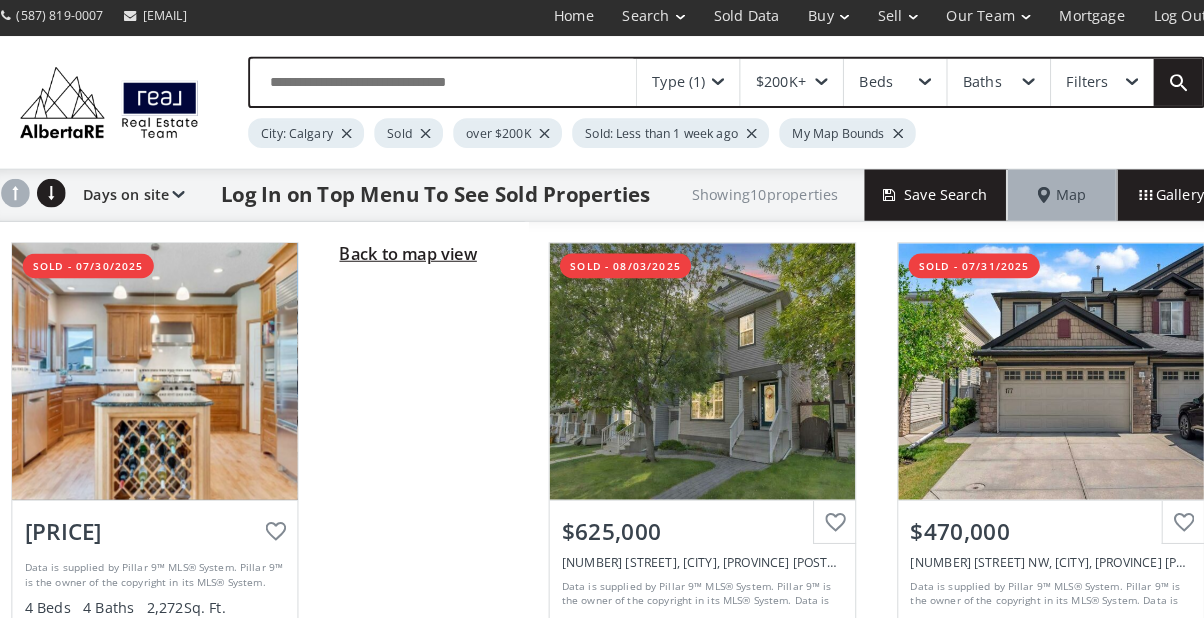 click on "Back to map view" at bounding box center [407, 252] 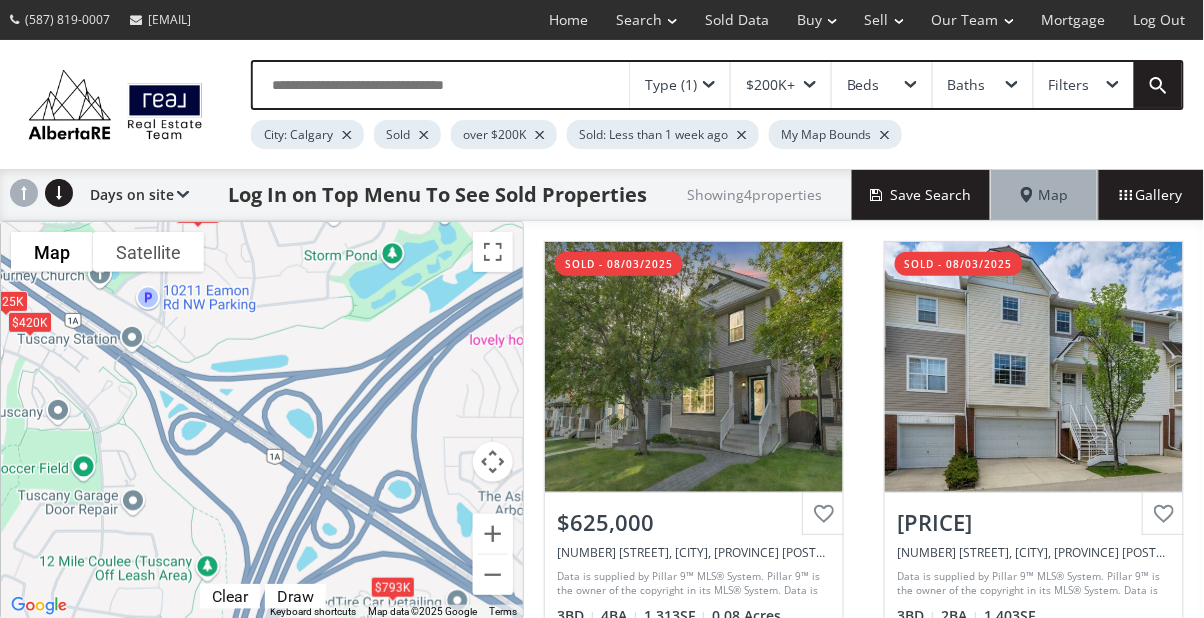 scroll, scrollTop: 1, scrollLeft: 0, axis: vertical 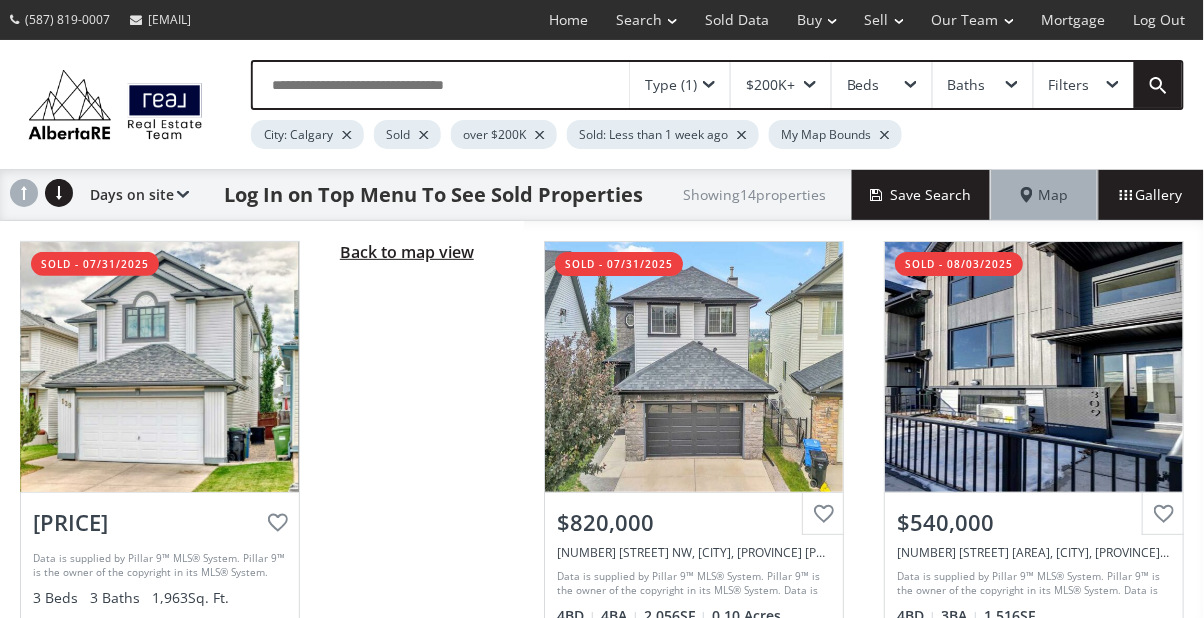 click on "Back to map view" at bounding box center (407, 252) 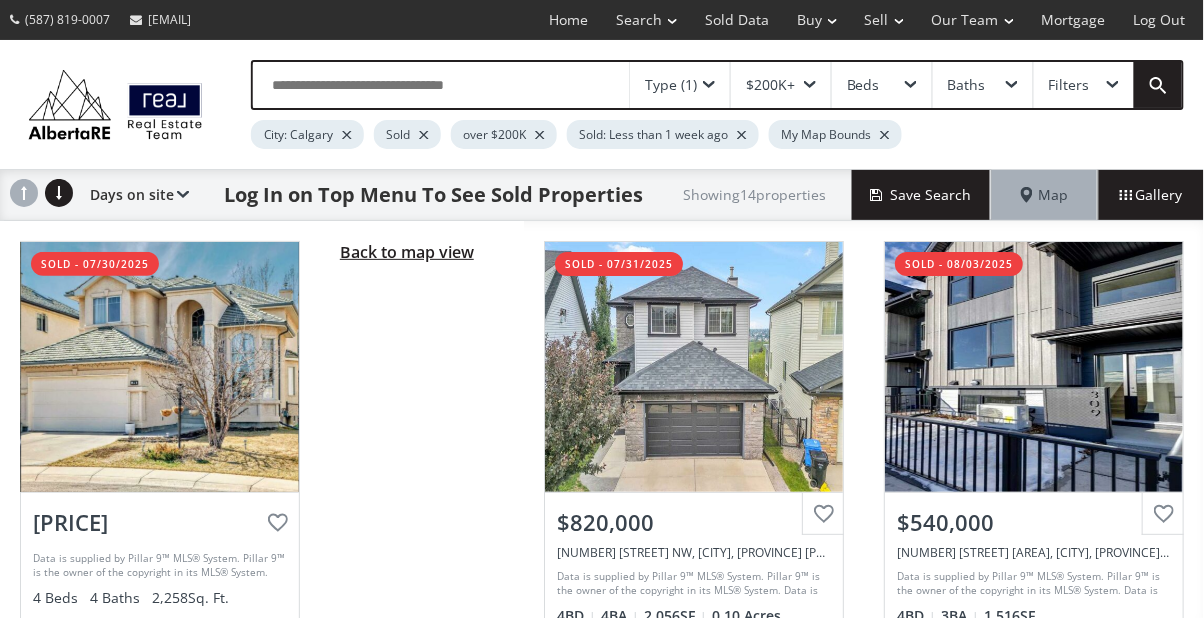 click on "Back to map view" at bounding box center (407, 252) 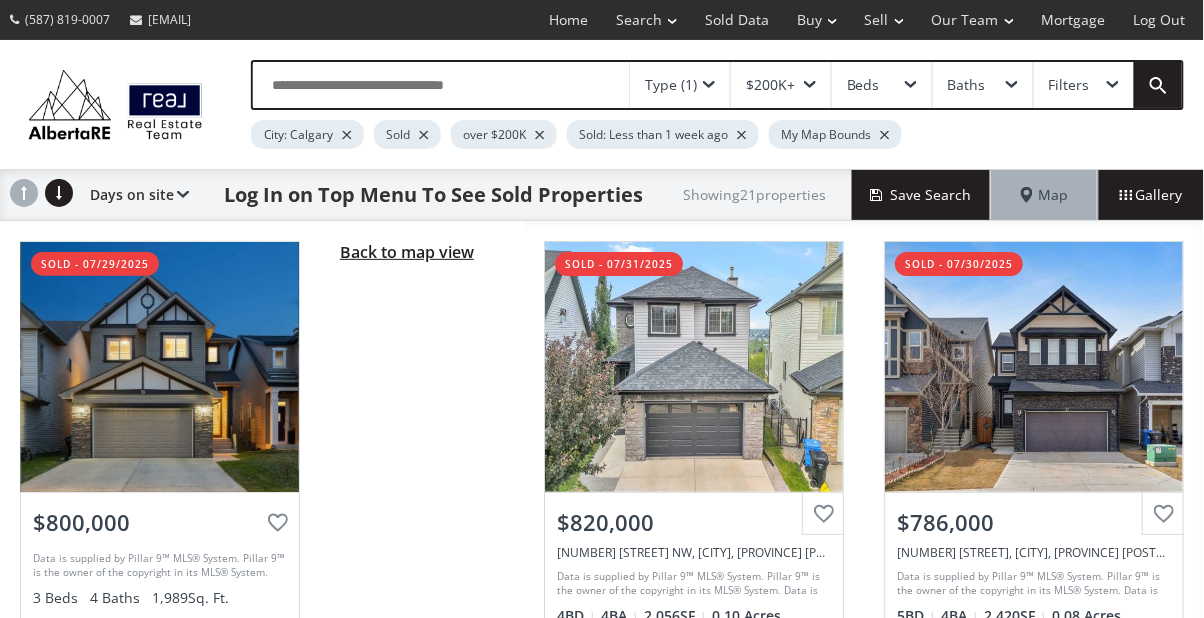 click on "Back to map view" at bounding box center [407, 252] 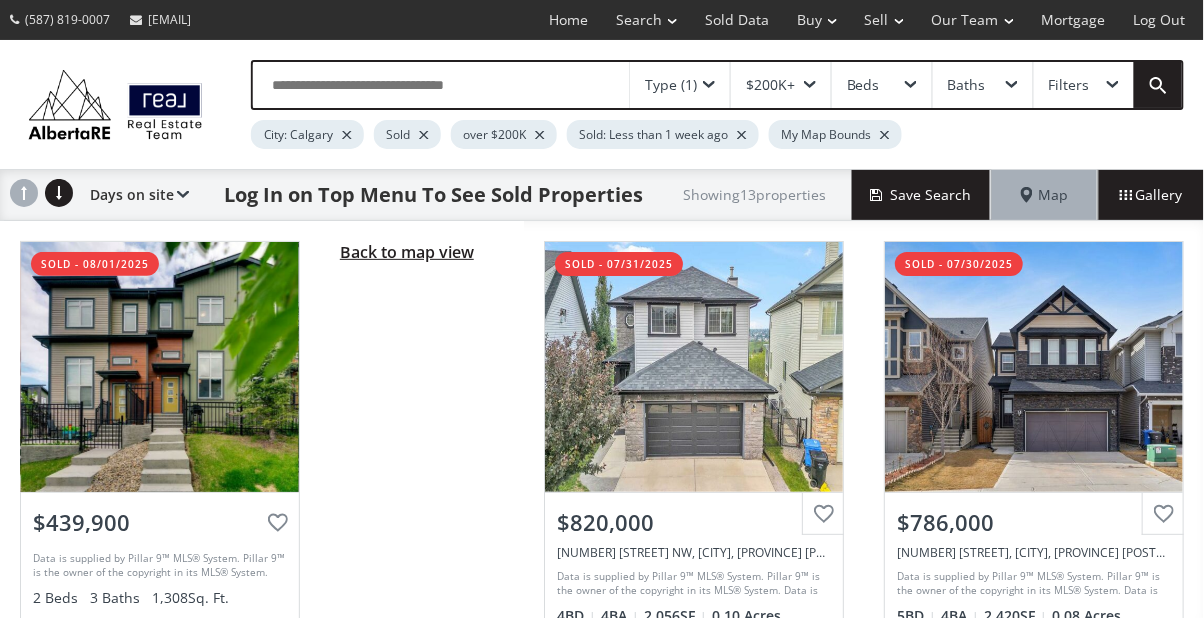 click on "Back to map view" at bounding box center [407, 252] 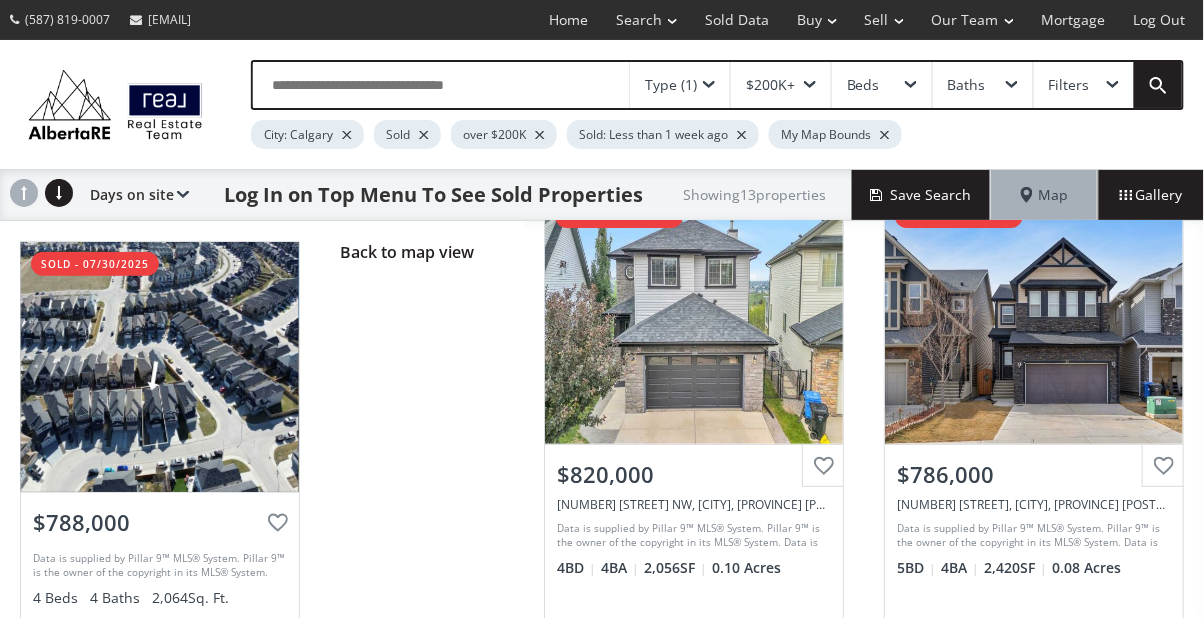 scroll, scrollTop: 47, scrollLeft: 0, axis: vertical 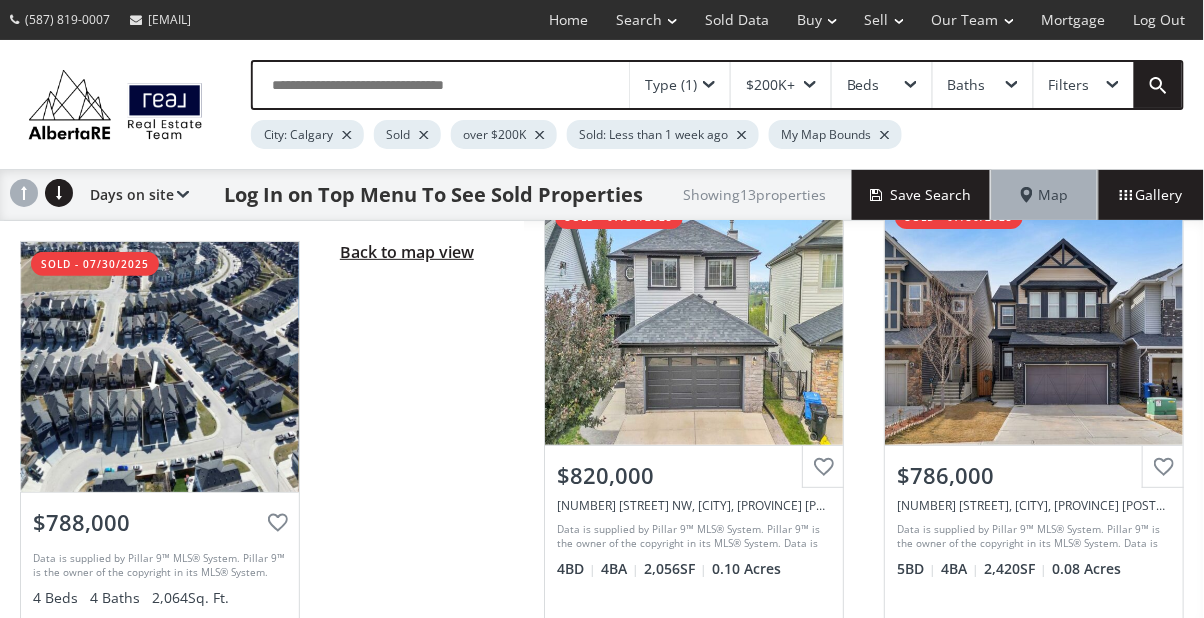 click on "Back to map view" at bounding box center (407, 252) 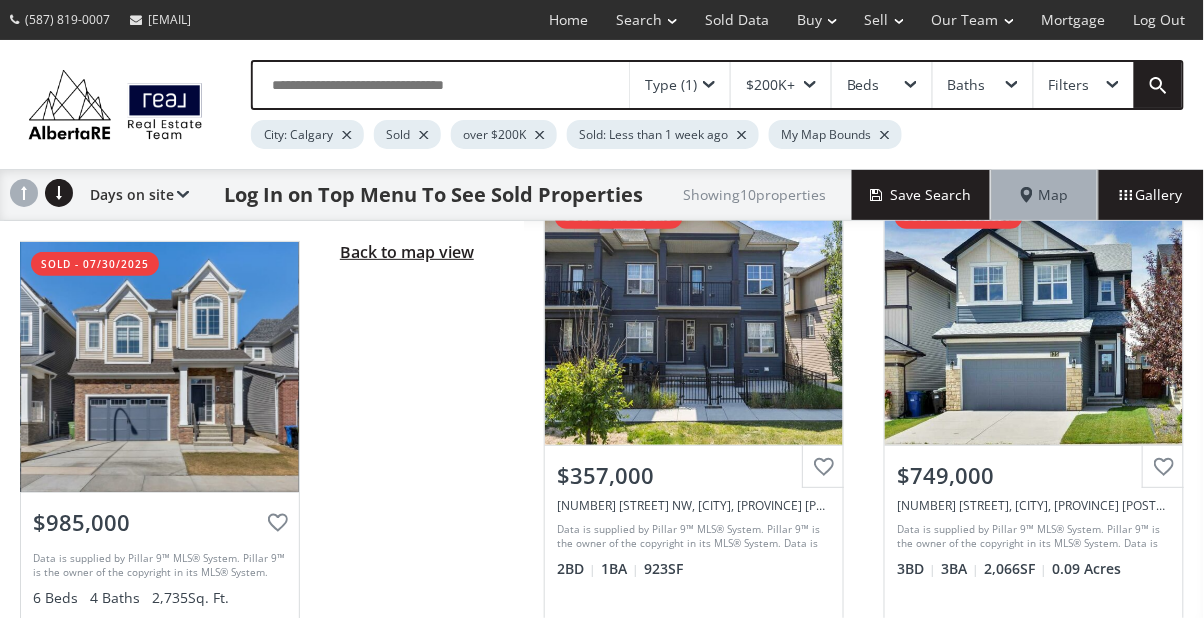 click on "Back to map view" at bounding box center (407, 252) 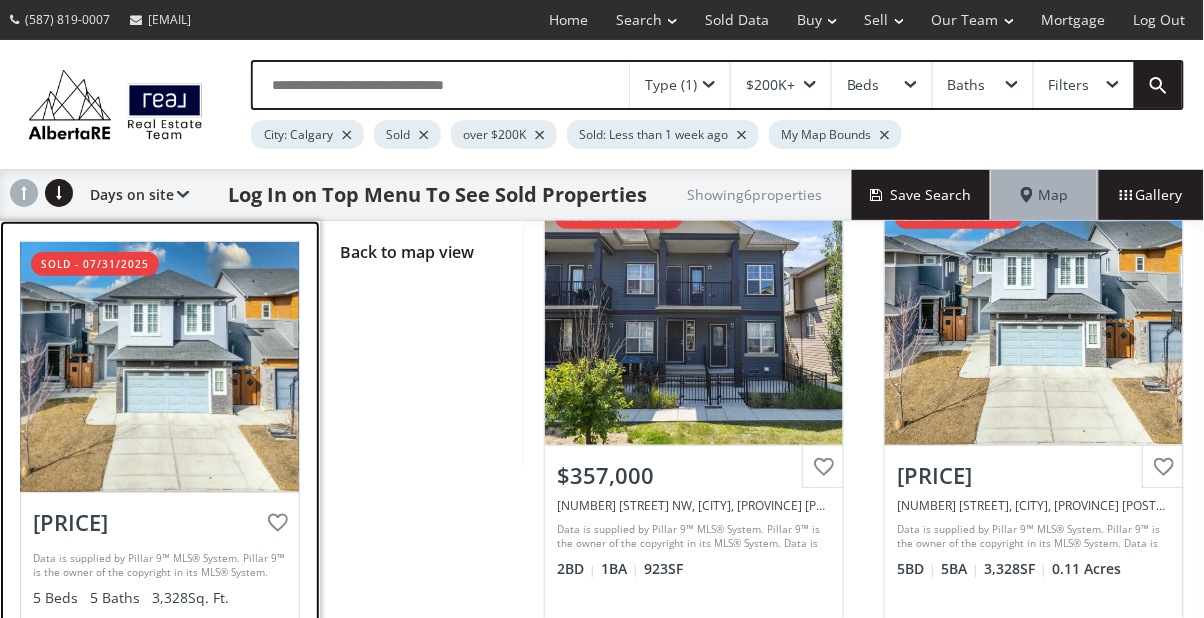 click at bounding box center (160, 367) 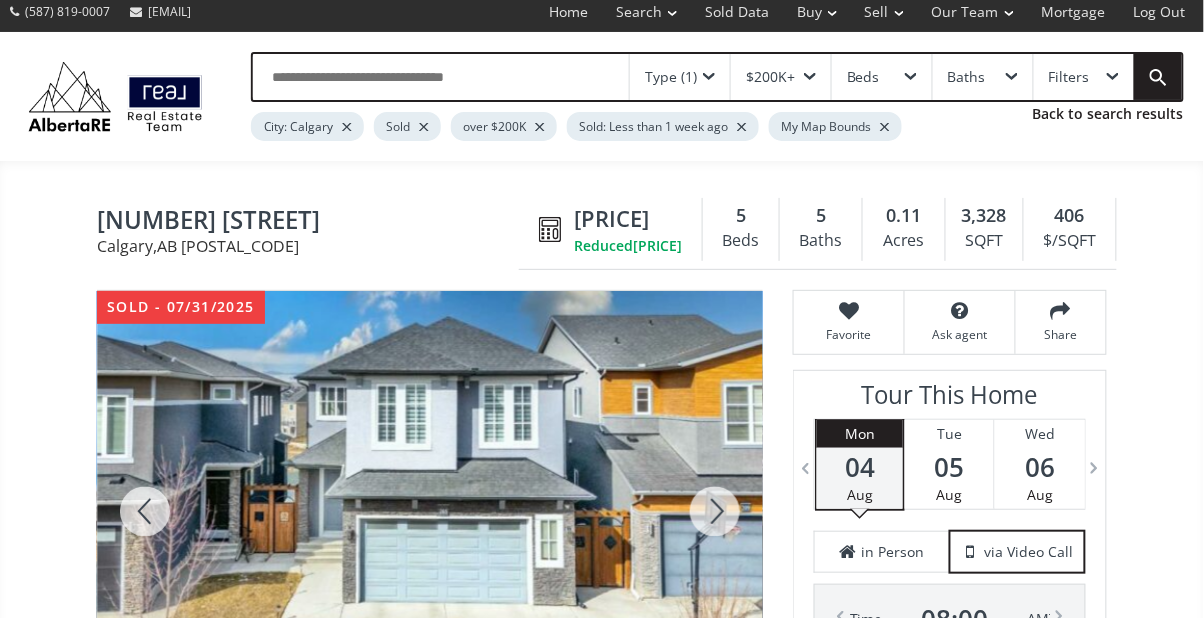 scroll, scrollTop: 40, scrollLeft: 0, axis: vertical 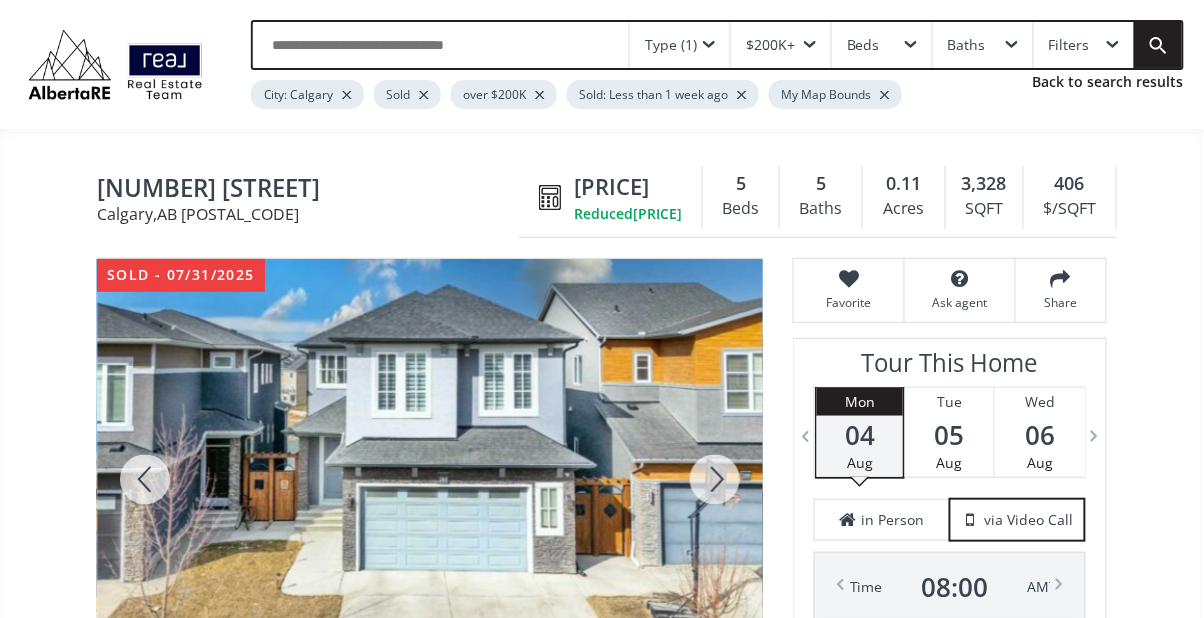 click at bounding box center [145, 479] 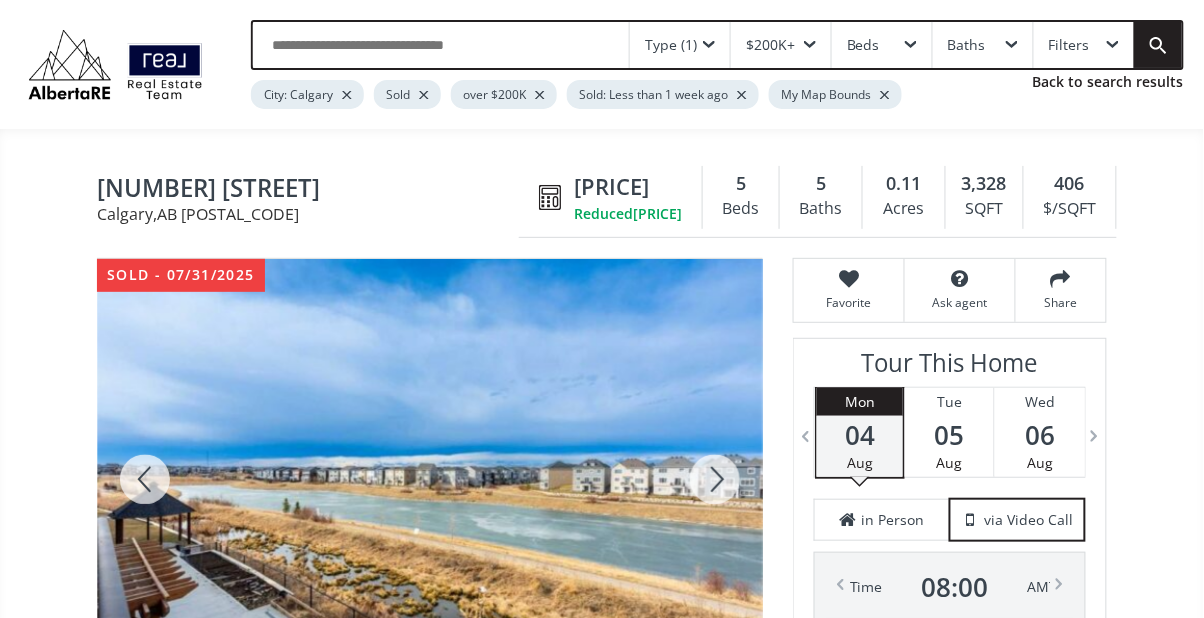 click at bounding box center (145, 479) 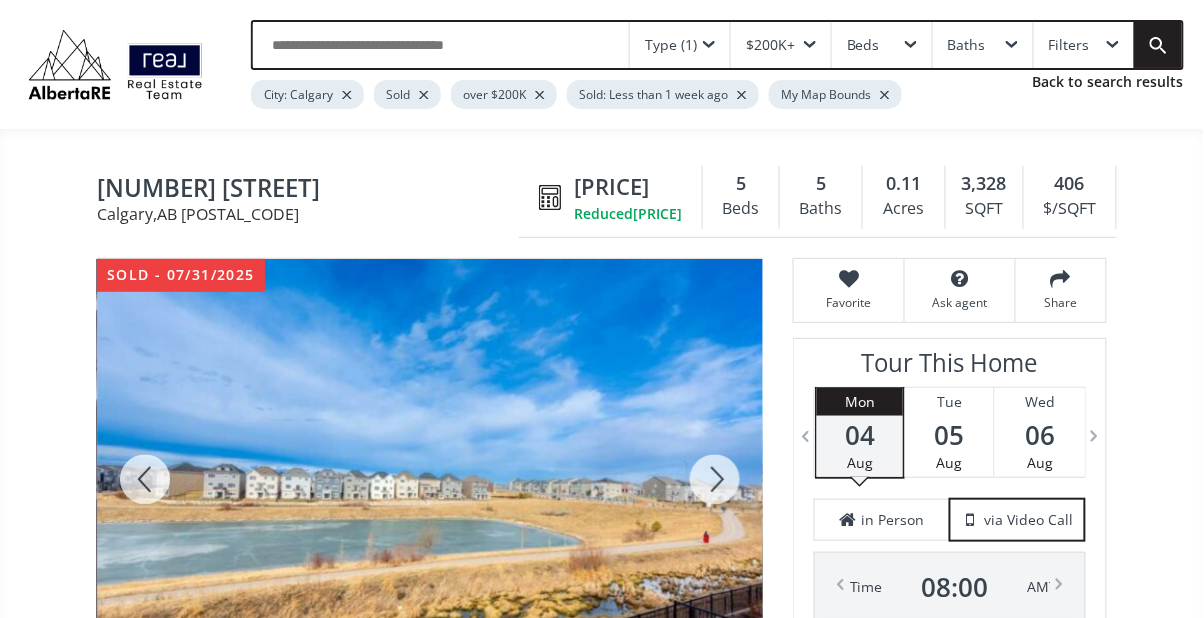 click at bounding box center [145, 479] 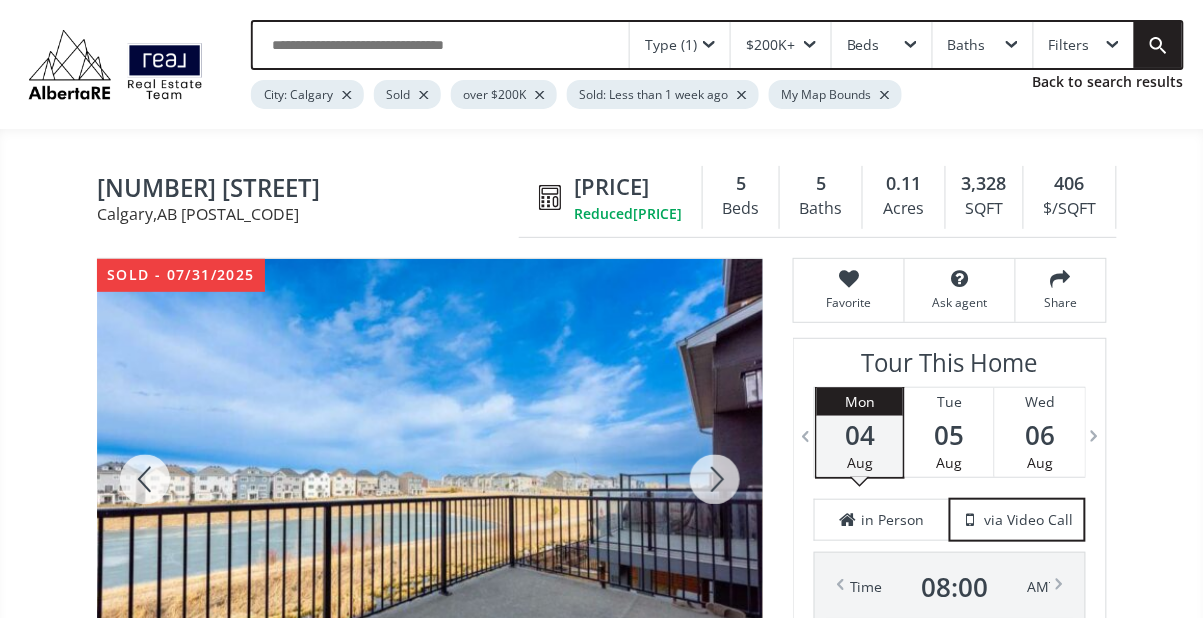 click at bounding box center (145, 479) 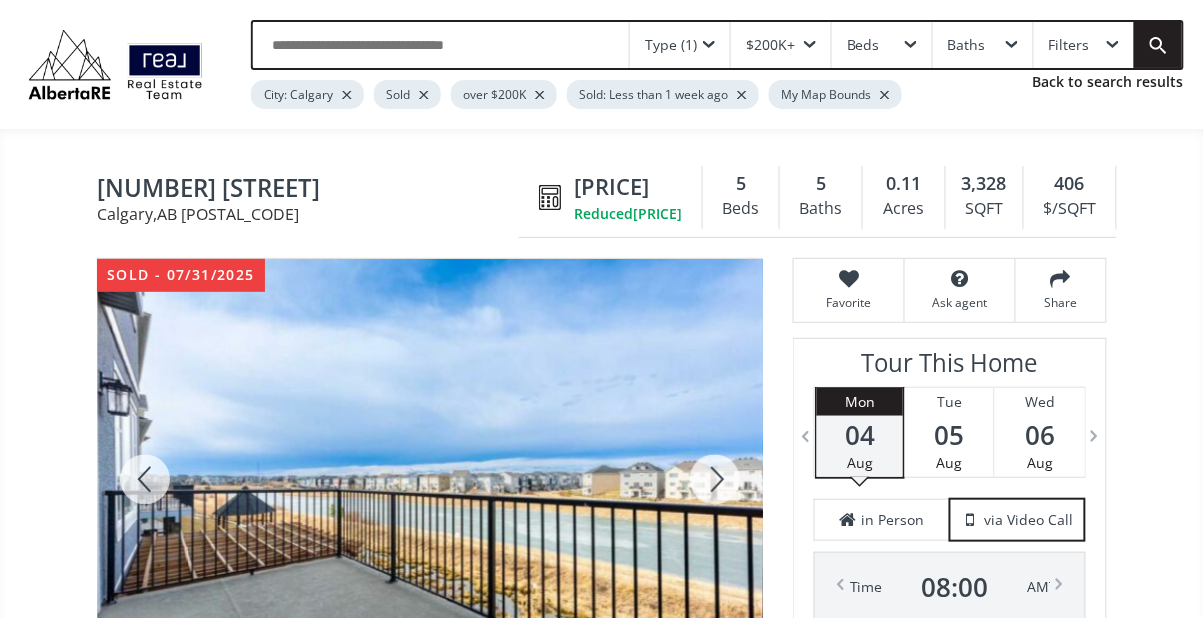 click at bounding box center (145, 479) 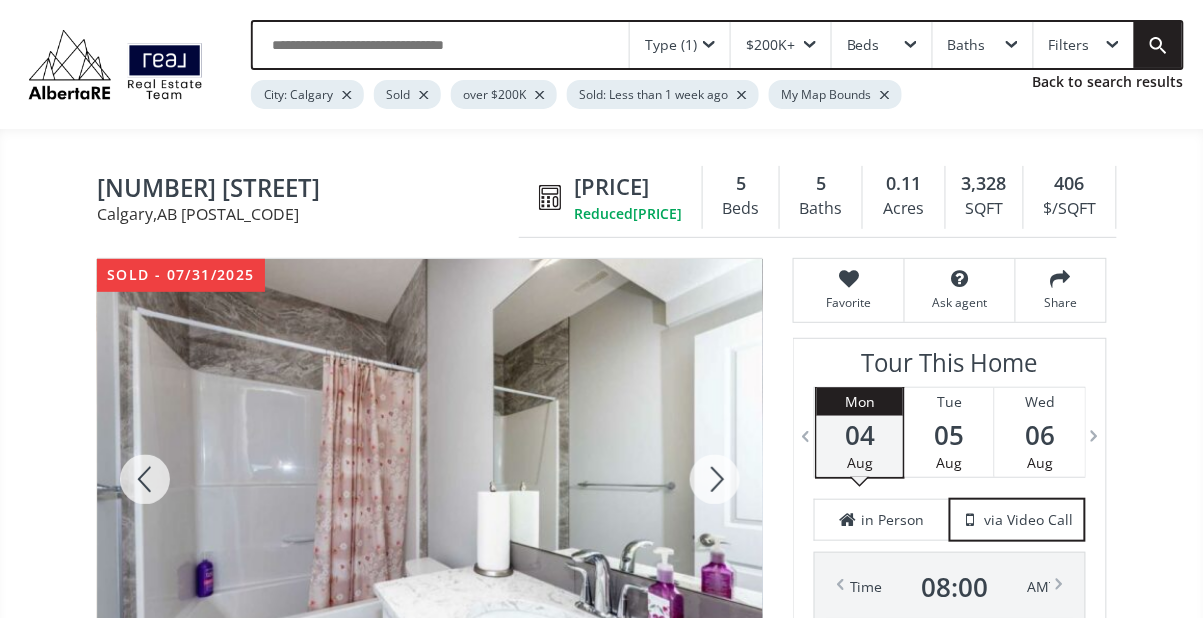 click at bounding box center (145, 479) 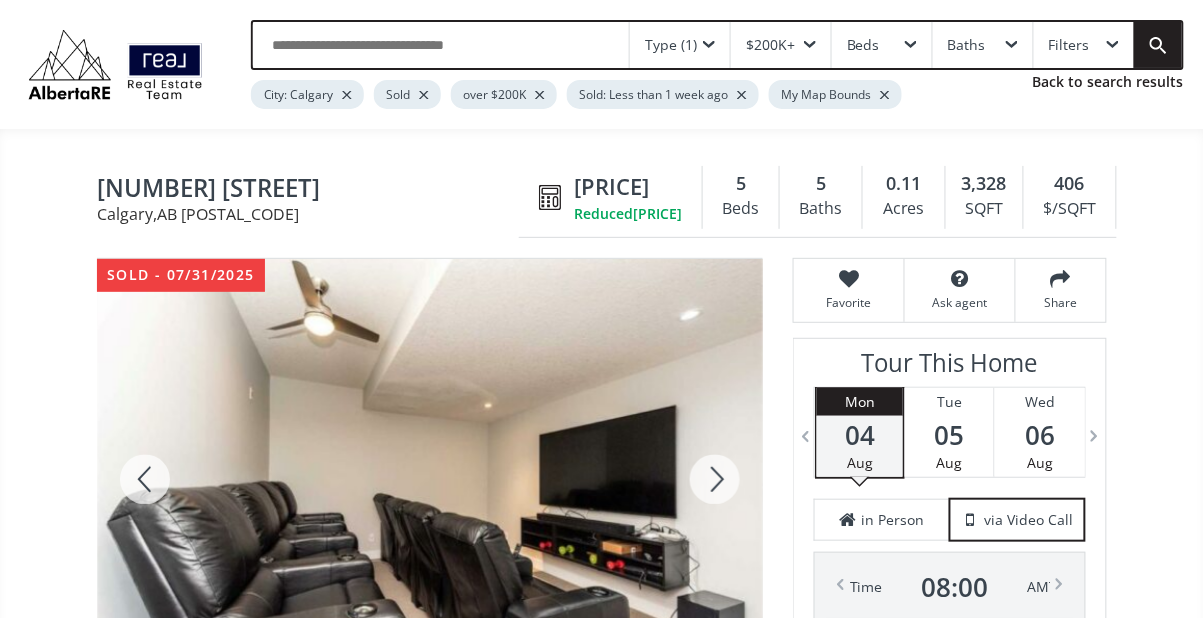 click at bounding box center [145, 479] 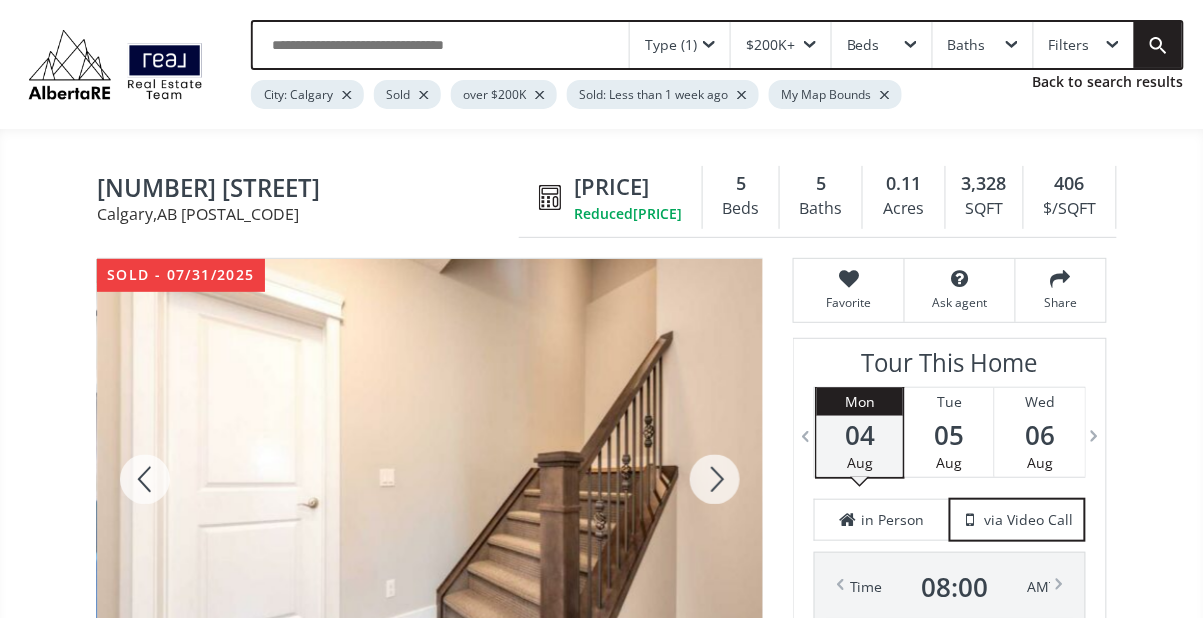 click at bounding box center (715, 479) 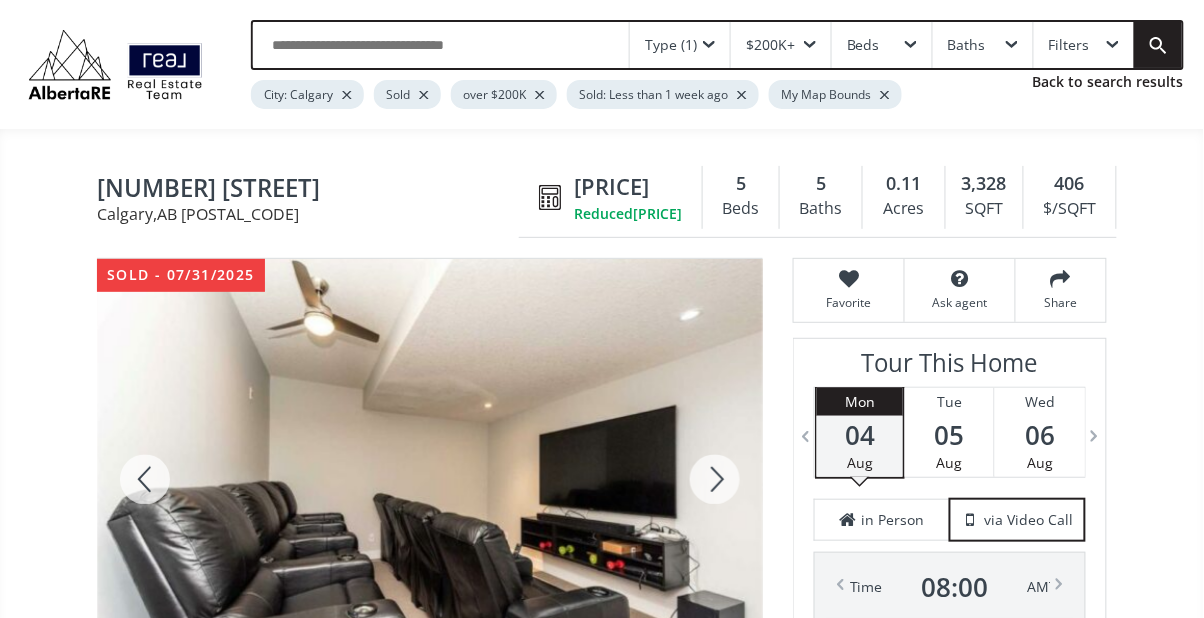 click at bounding box center (145, 479) 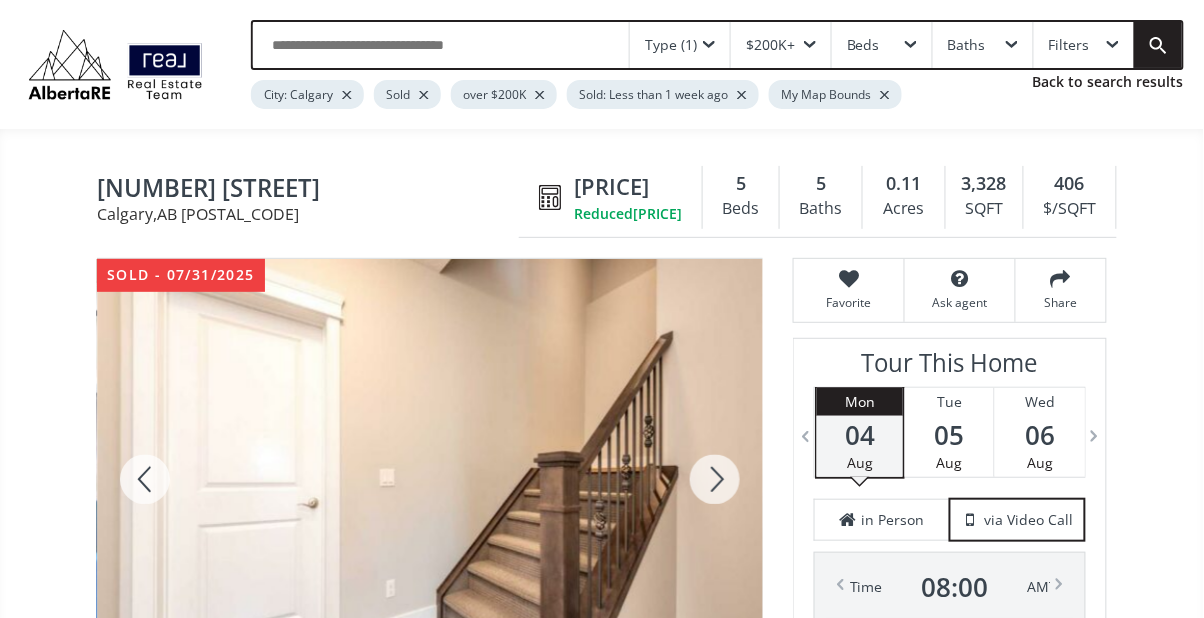 click at bounding box center [145, 479] 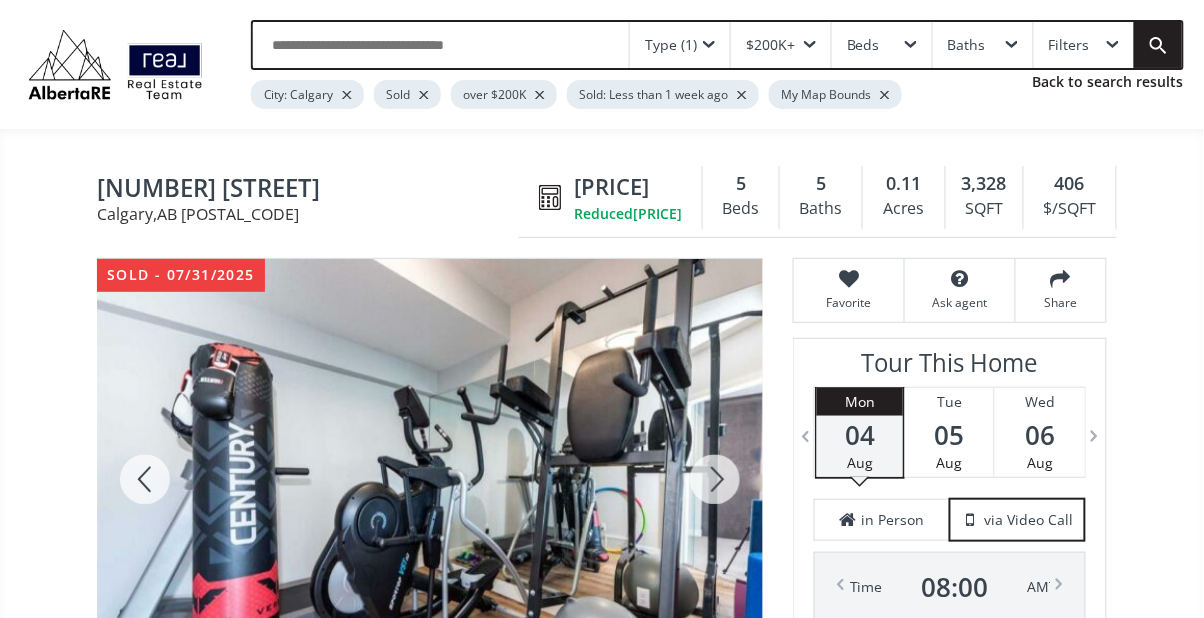 click at bounding box center (145, 479) 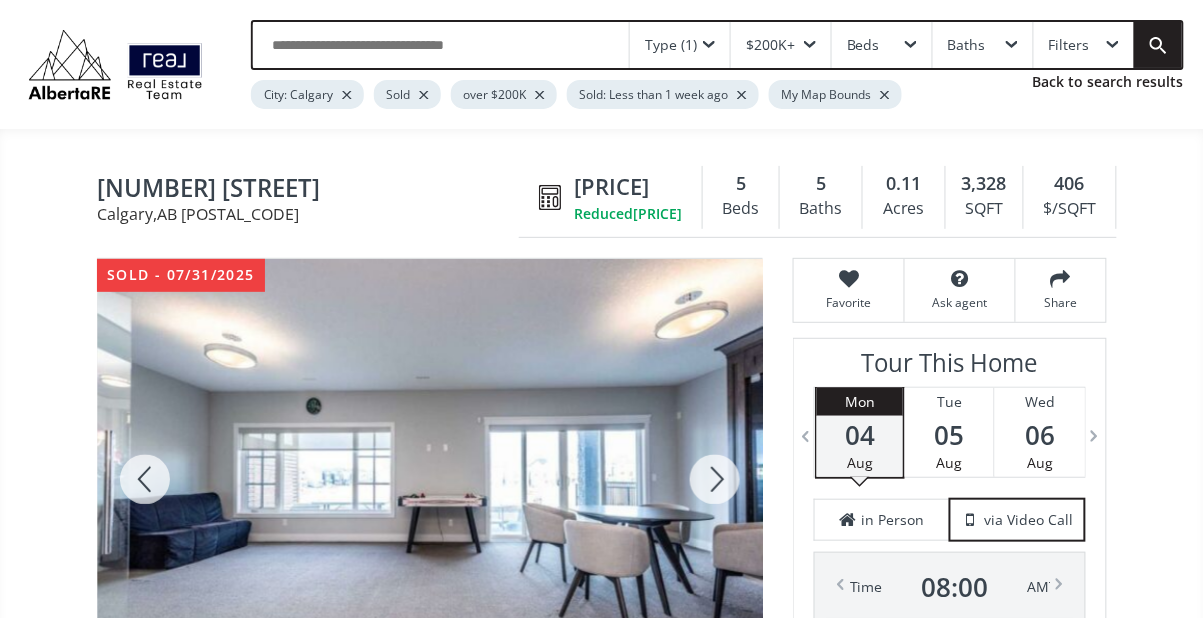 click at bounding box center (145, 479) 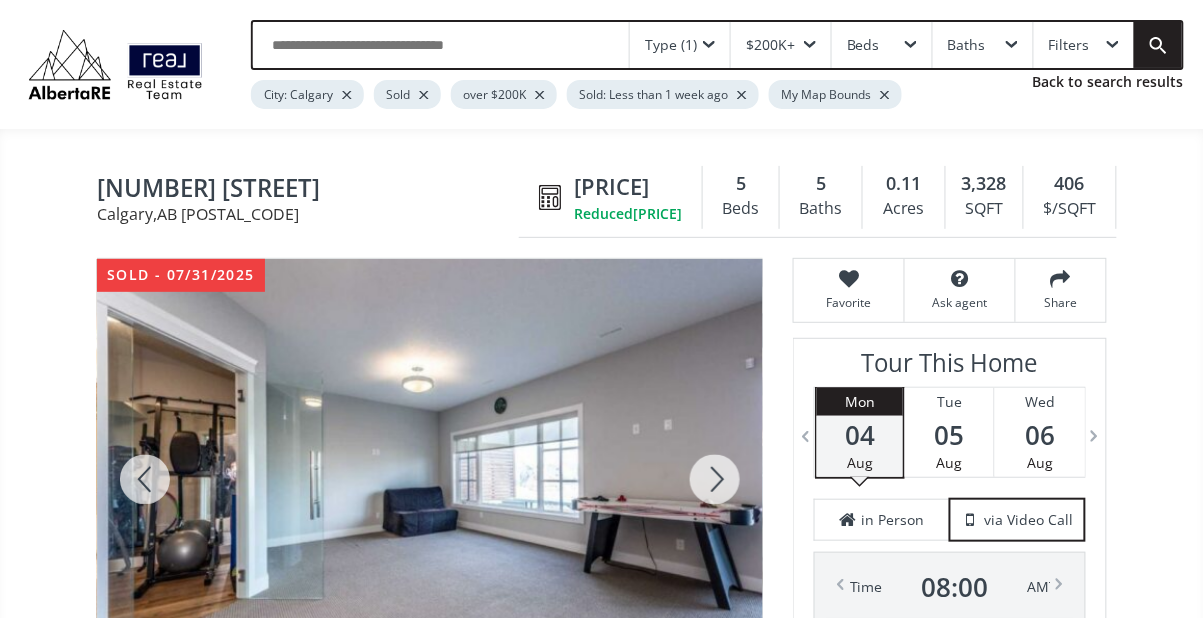 click at bounding box center [145, 479] 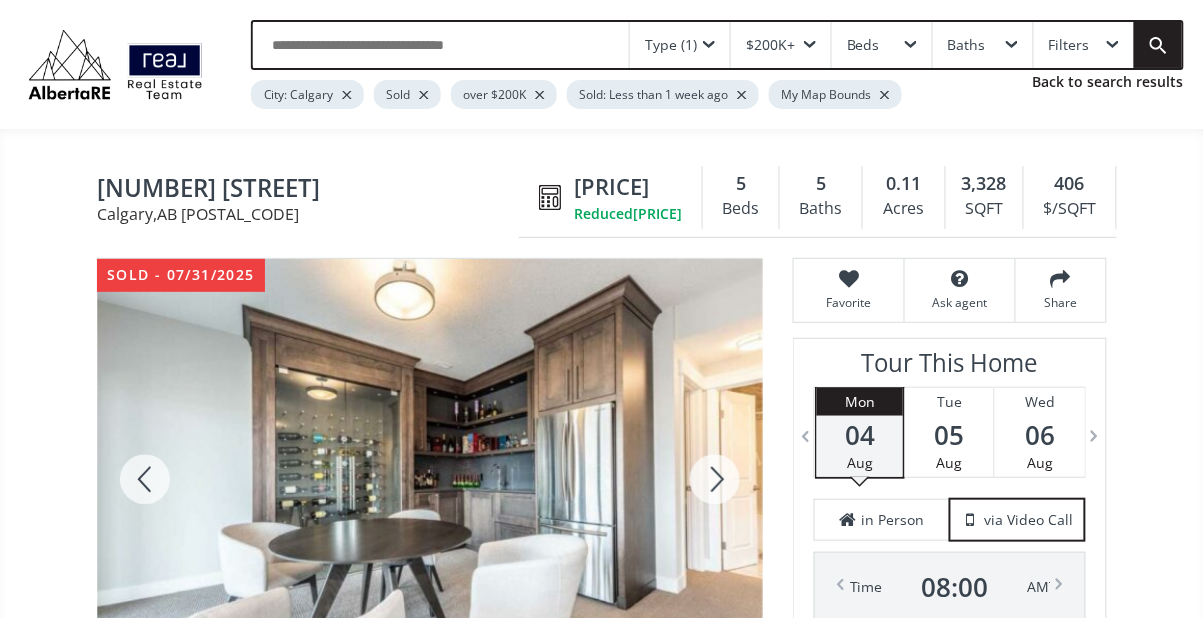 click at bounding box center (145, 479) 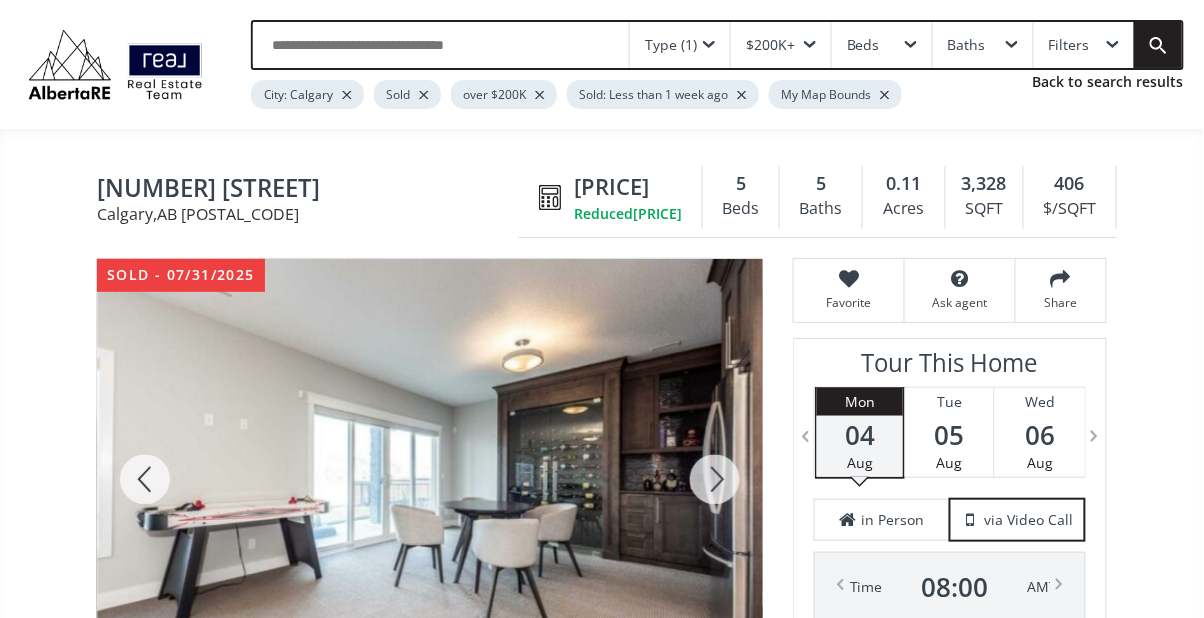 click at bounding box center [145, 479] 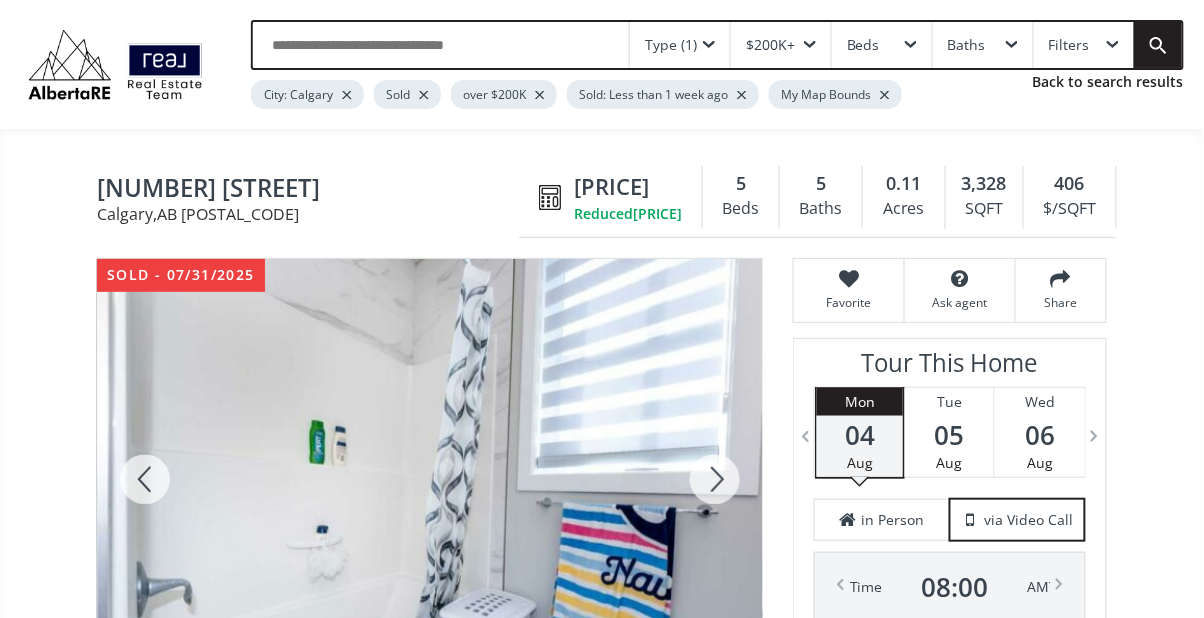 click at bounding box center [145, 479] 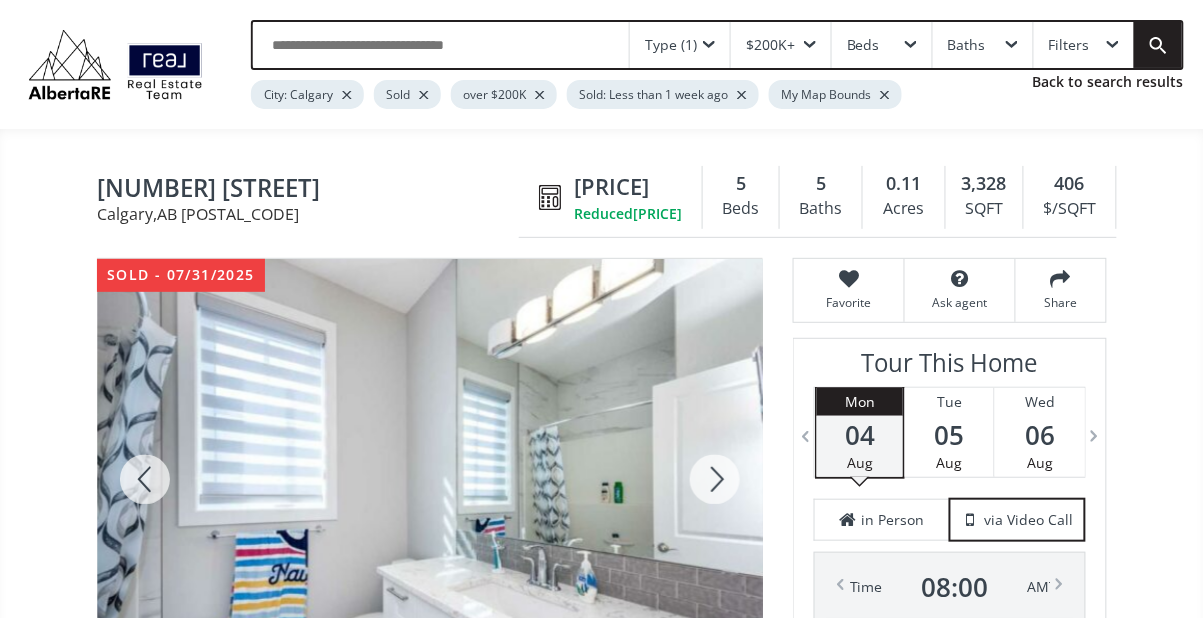 click at bounding box center [145, 479] 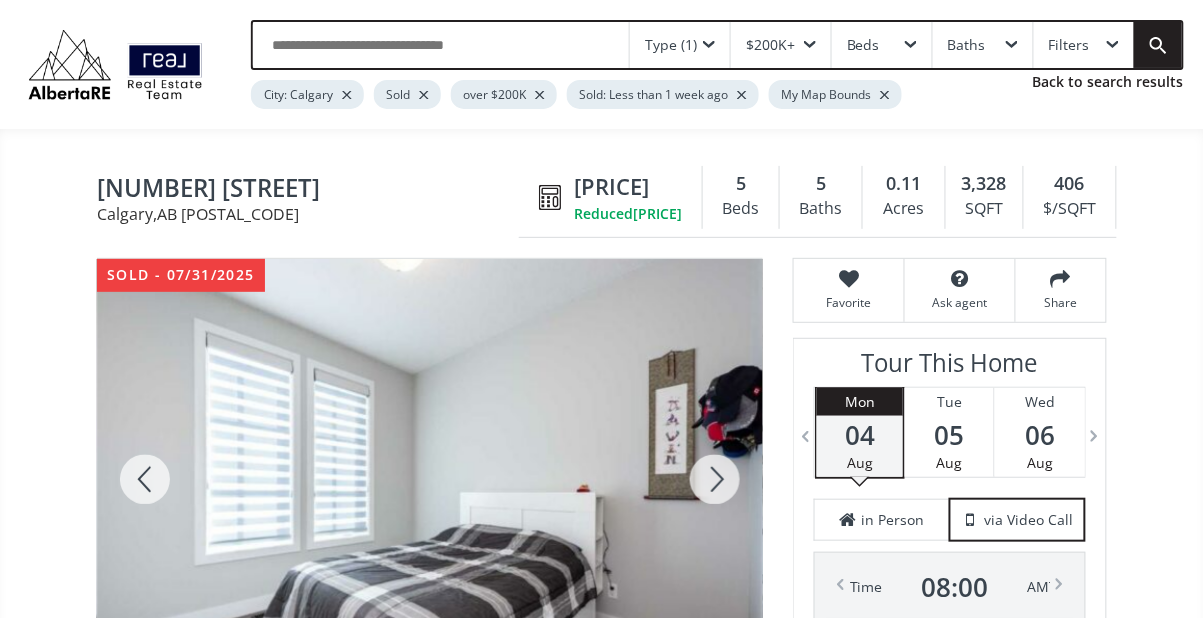 click at bounding box center [145, 479] 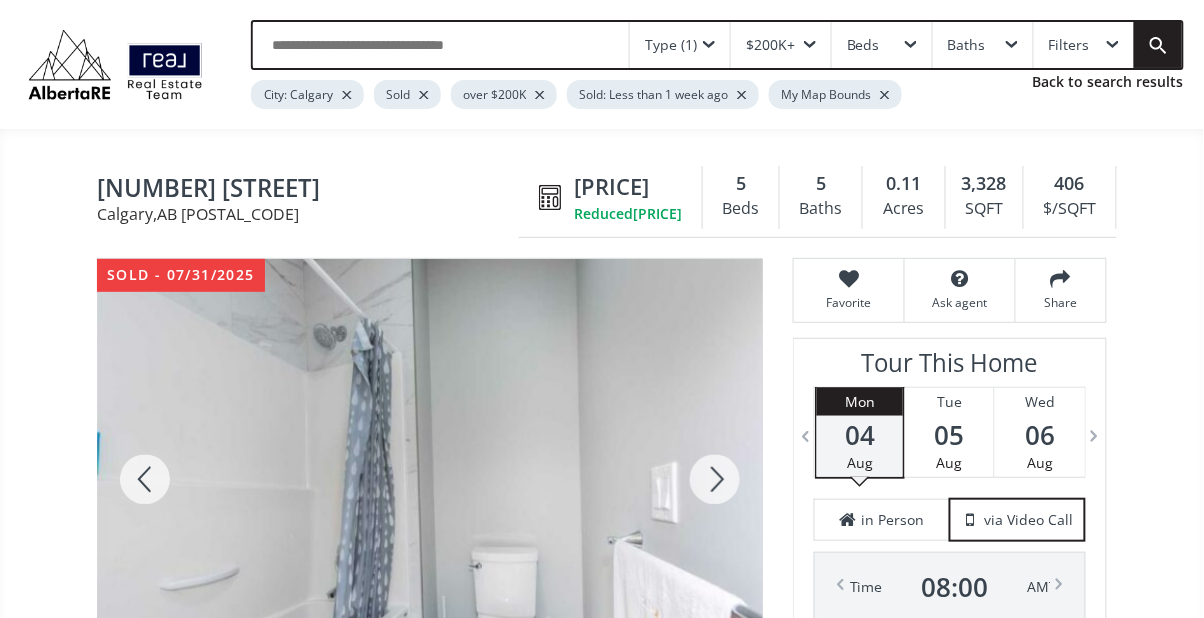 click at bounding box center (145, 479) 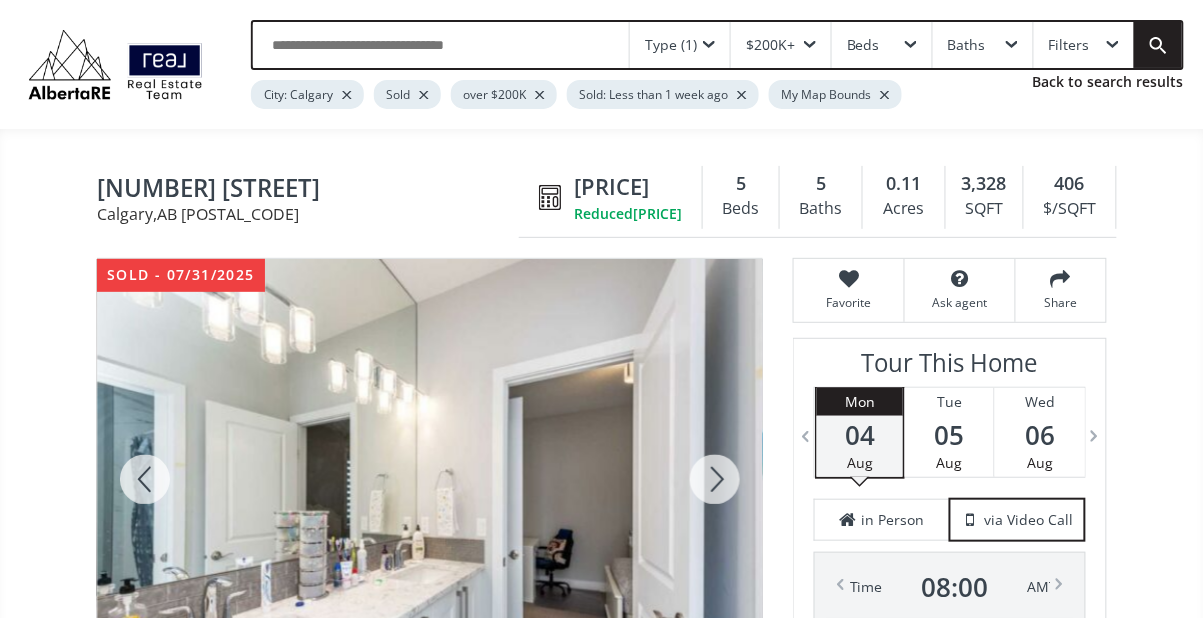 click at bounding box center [145, 479] 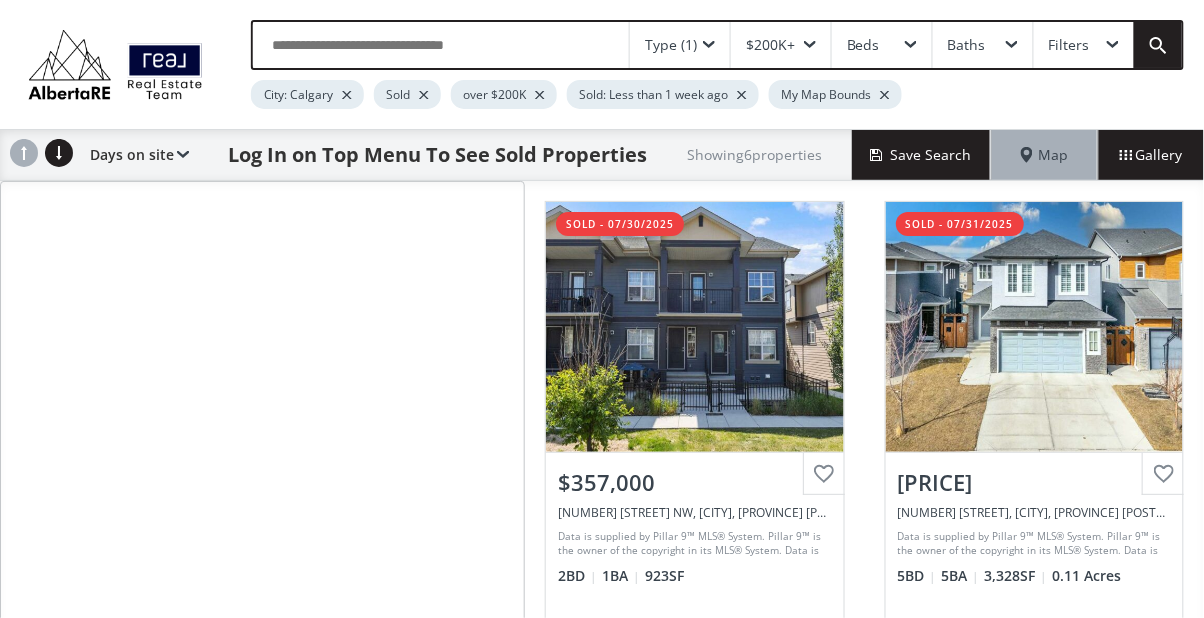 scroll, scrollTop: 0, scrollLeft: 0, axis: both 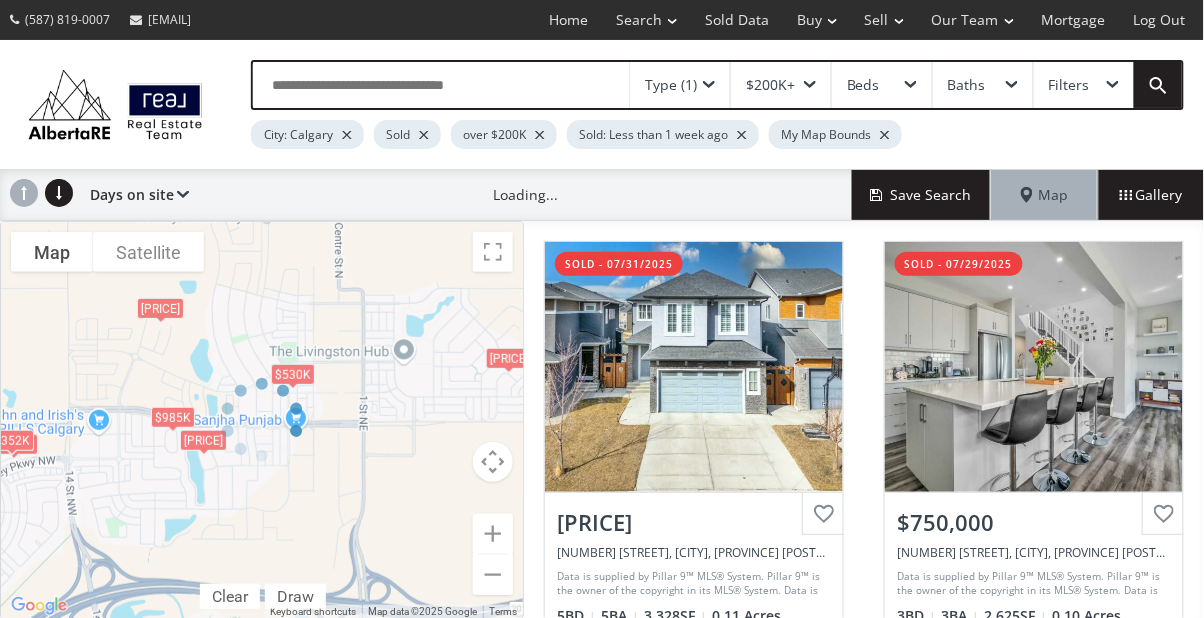 click at bounding box center (262, 420) 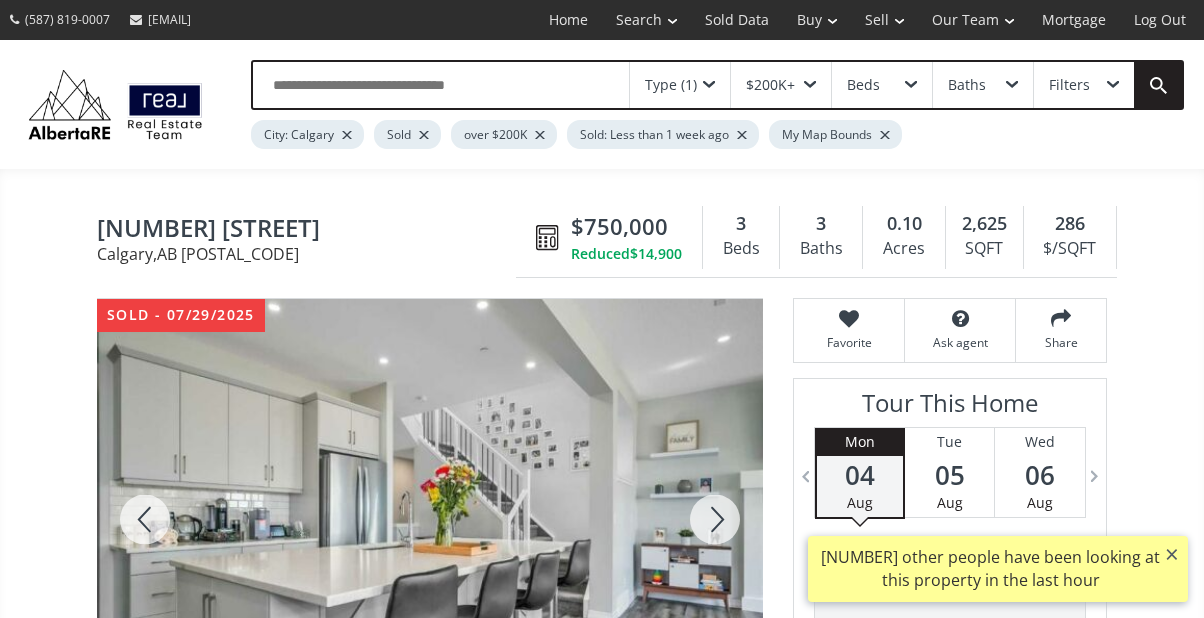 scroll, scrollTop: 0, scrollLeft: 0, axis: both 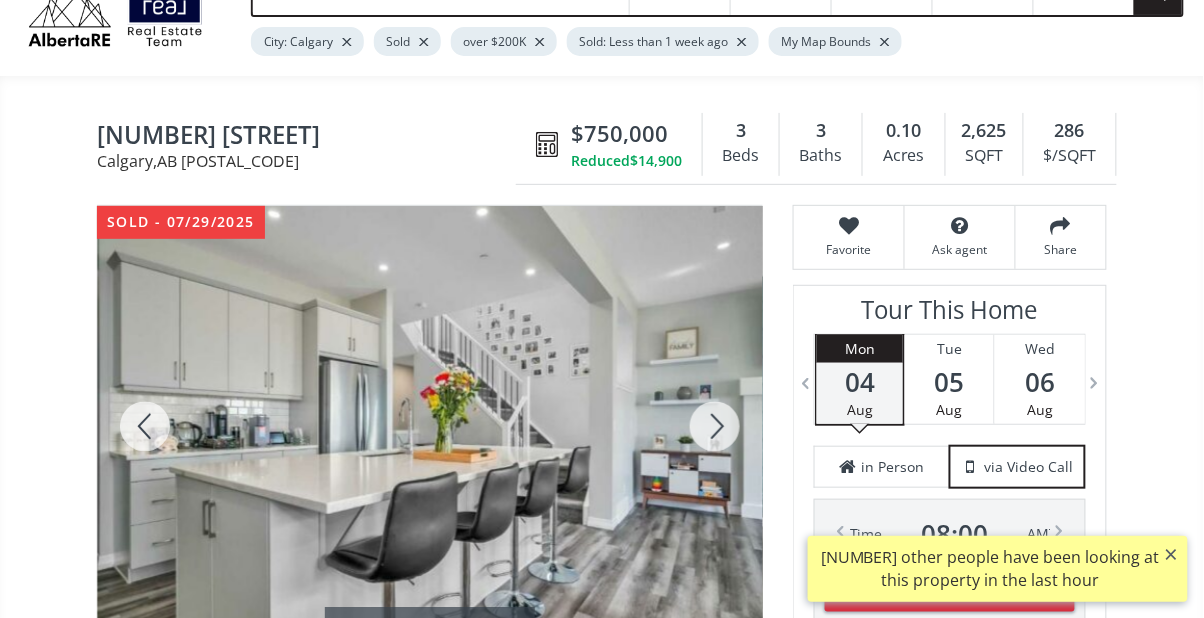 click at bounding box center [430, 426] 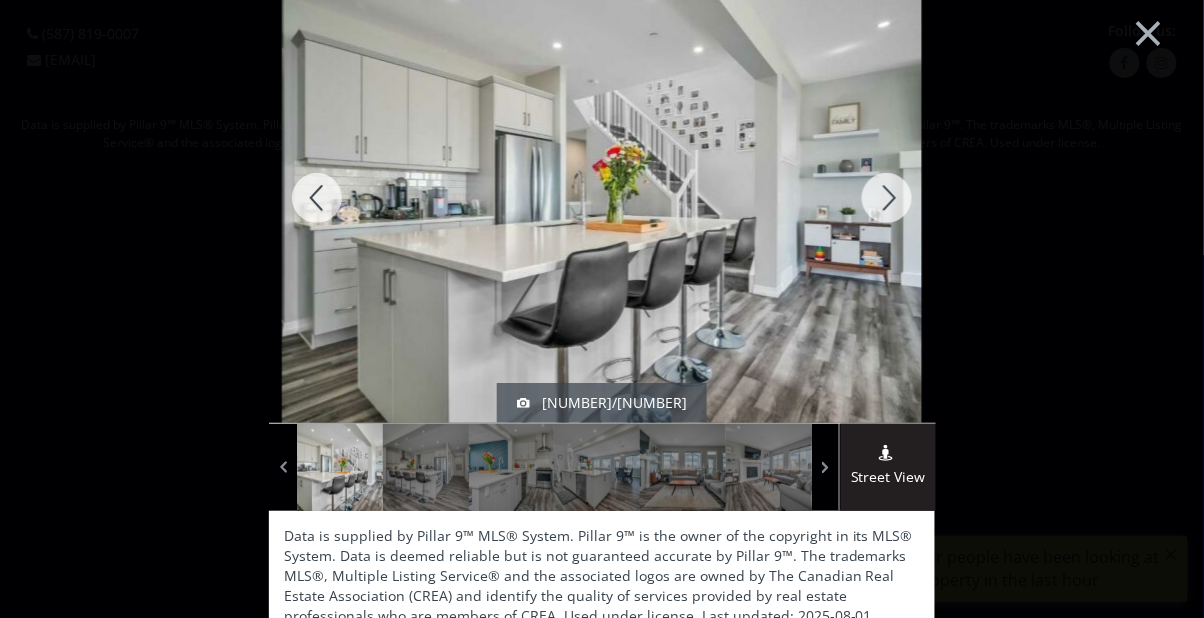 click at bounding box center [317, 198] 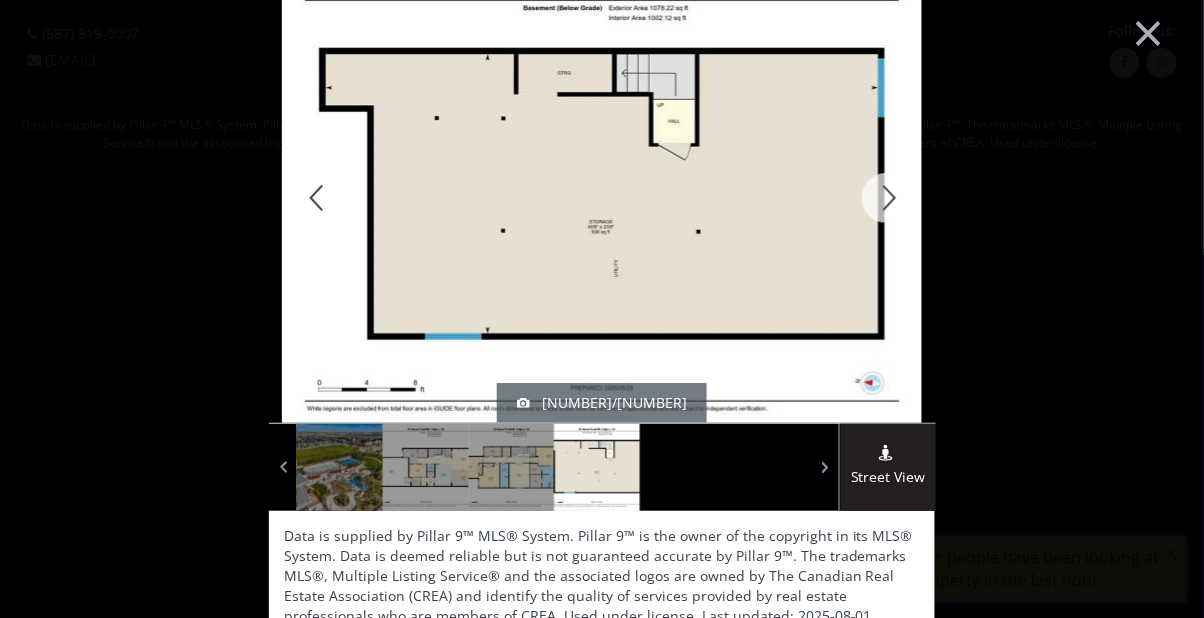 click at bounding box center [317, 198] 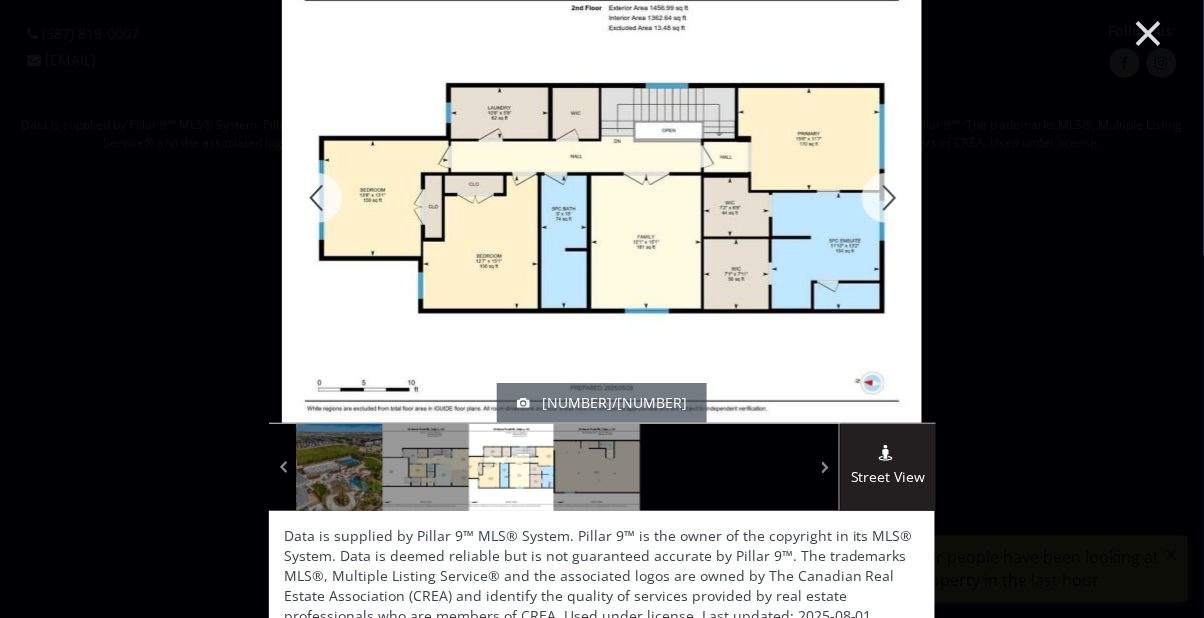 click on "×" at bounding box center [1149, 31] 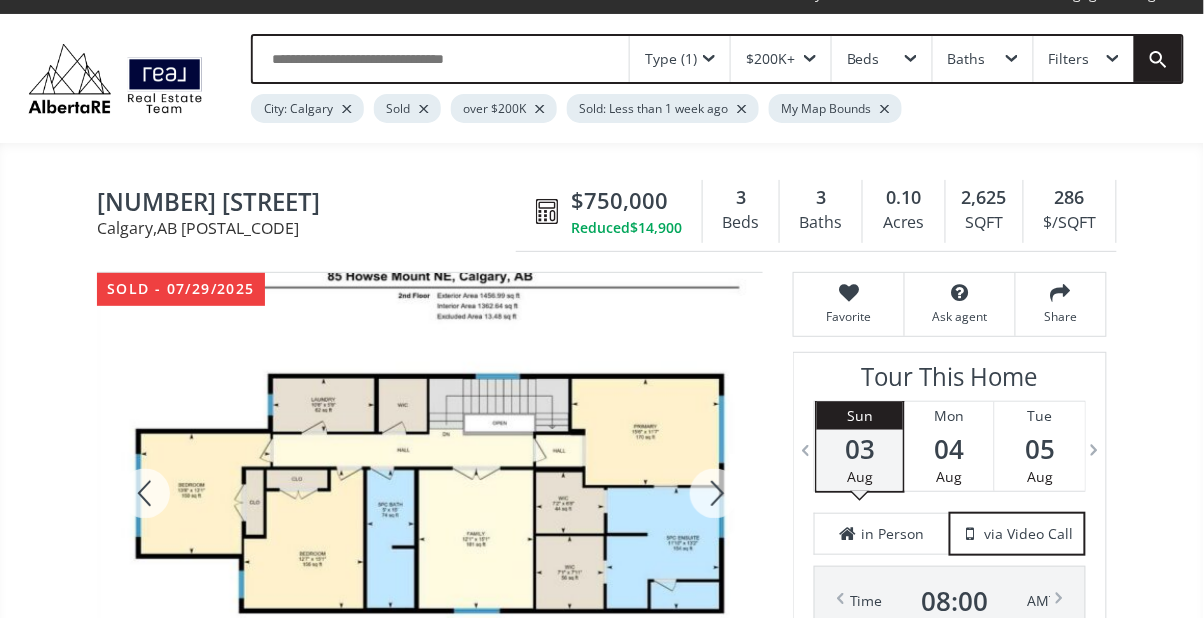 scroll, scrollTop: 0, scrollLeft: 0, axis: both 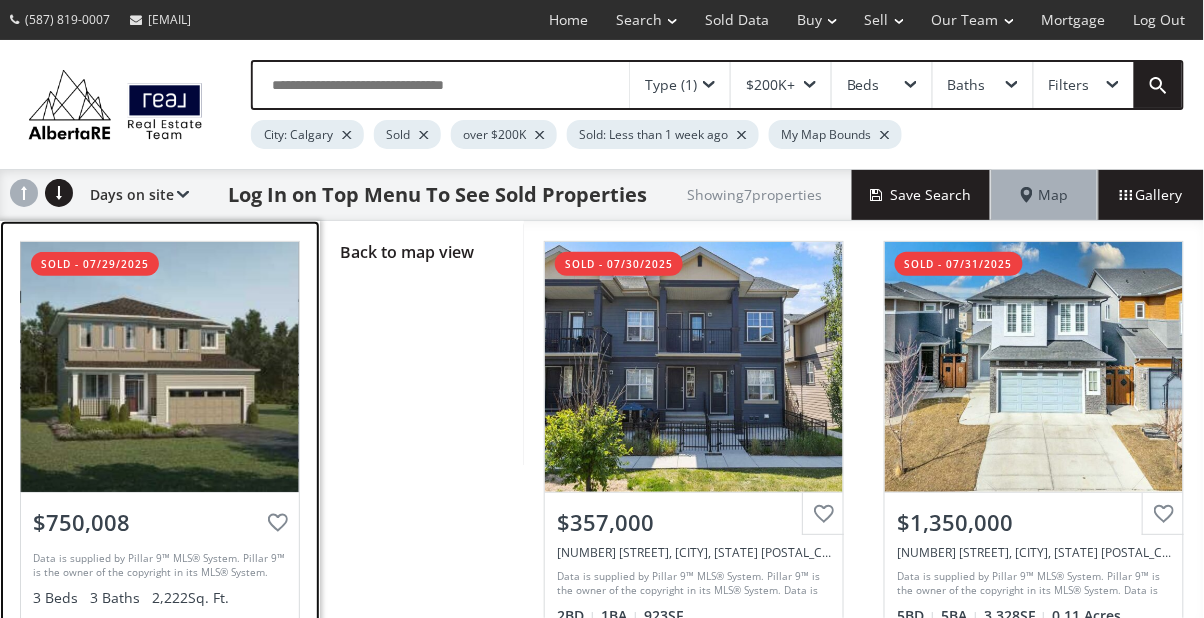 click at bounding box center (160, 367) 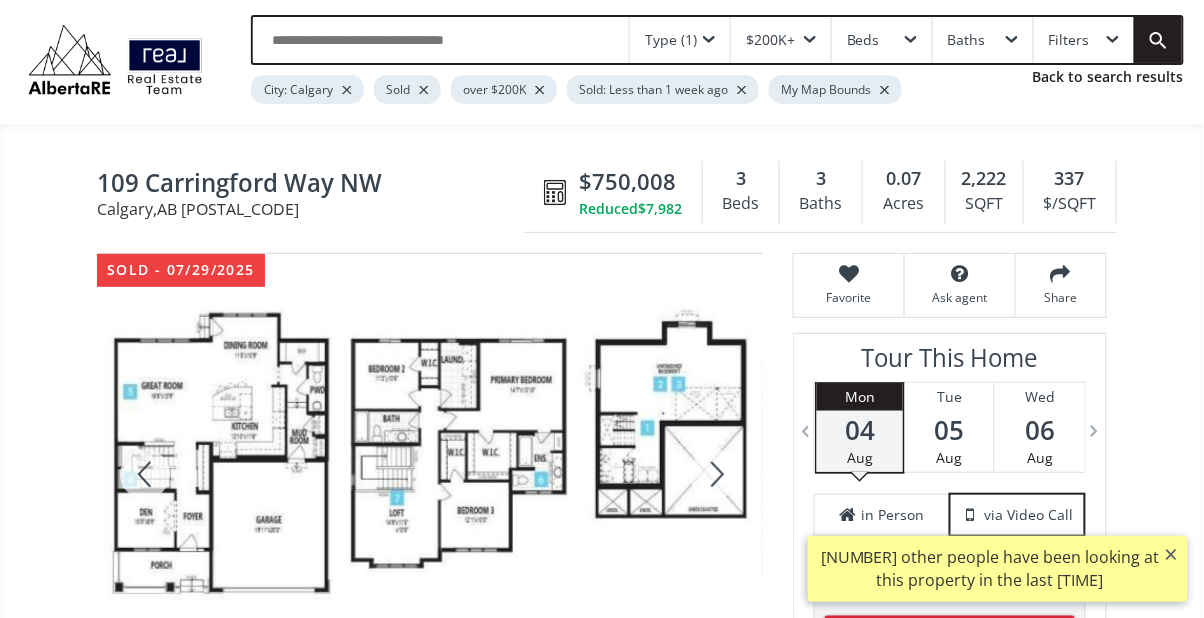 scroll, scrollTop: 48, scrollLeft: 0, axis: vertical 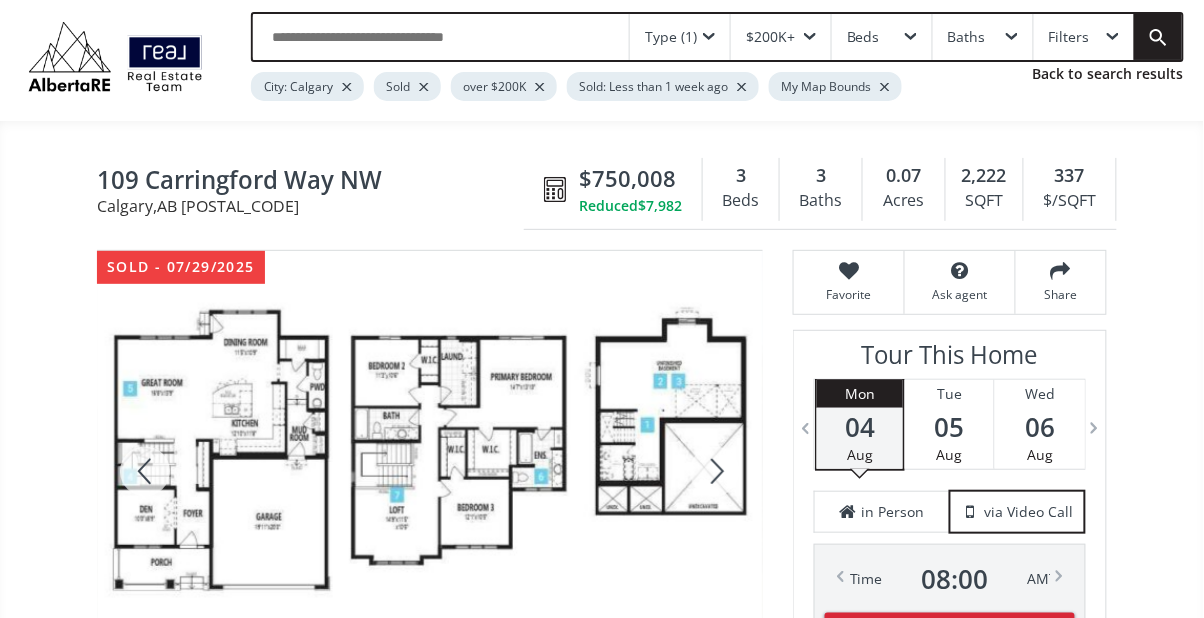 click at bounding box center (430, 471) 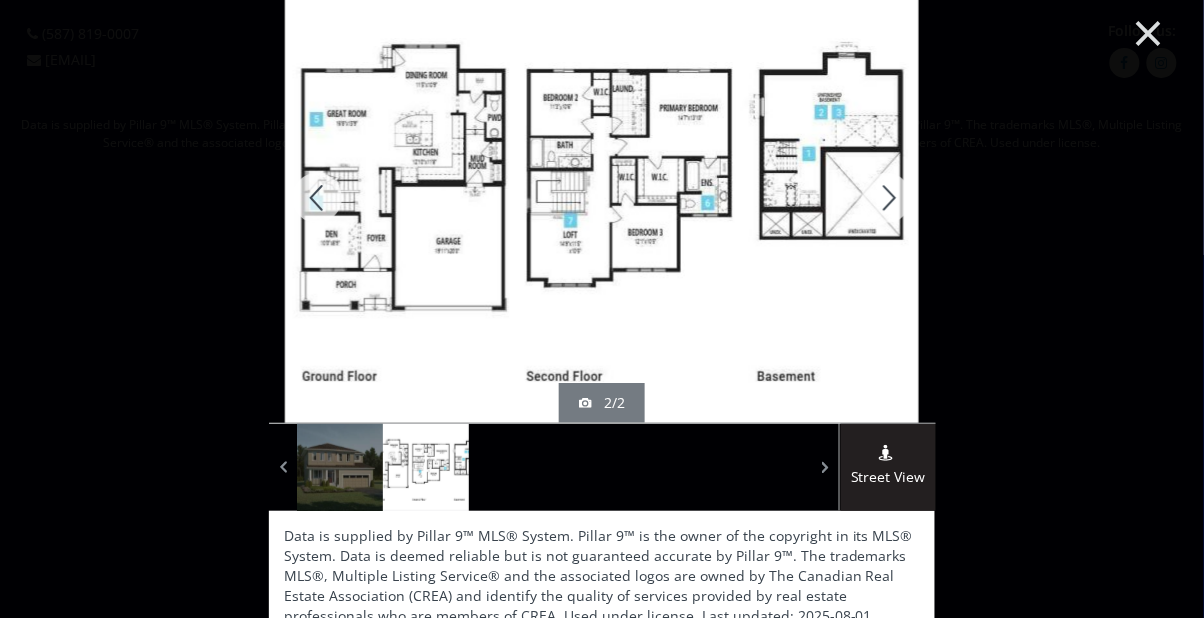 click on "×" at bounding box center [1149, 31] 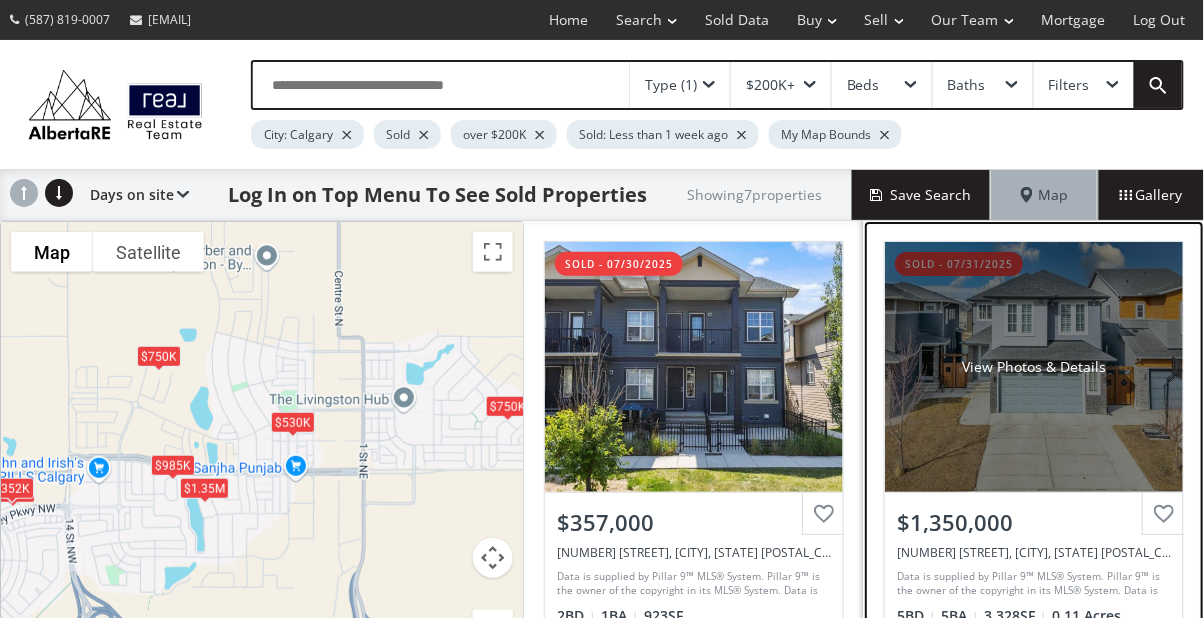 click on "View Photos & Details" at bounding box center [1034, 367] 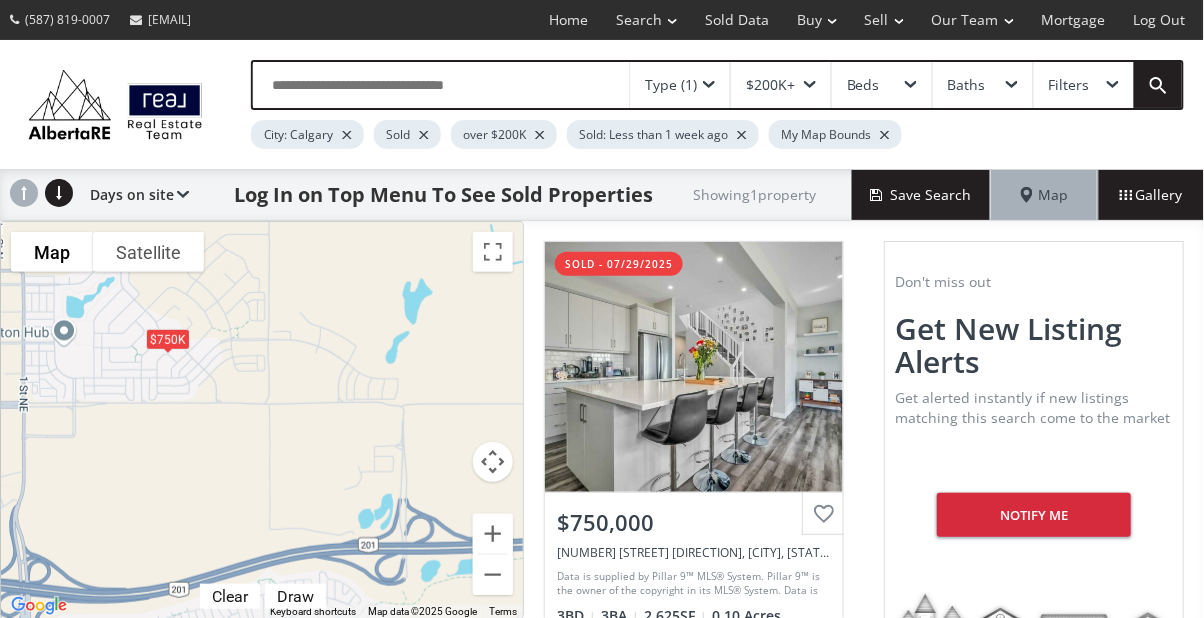 click on "Type   (1)" at bounding box center [680, 85] 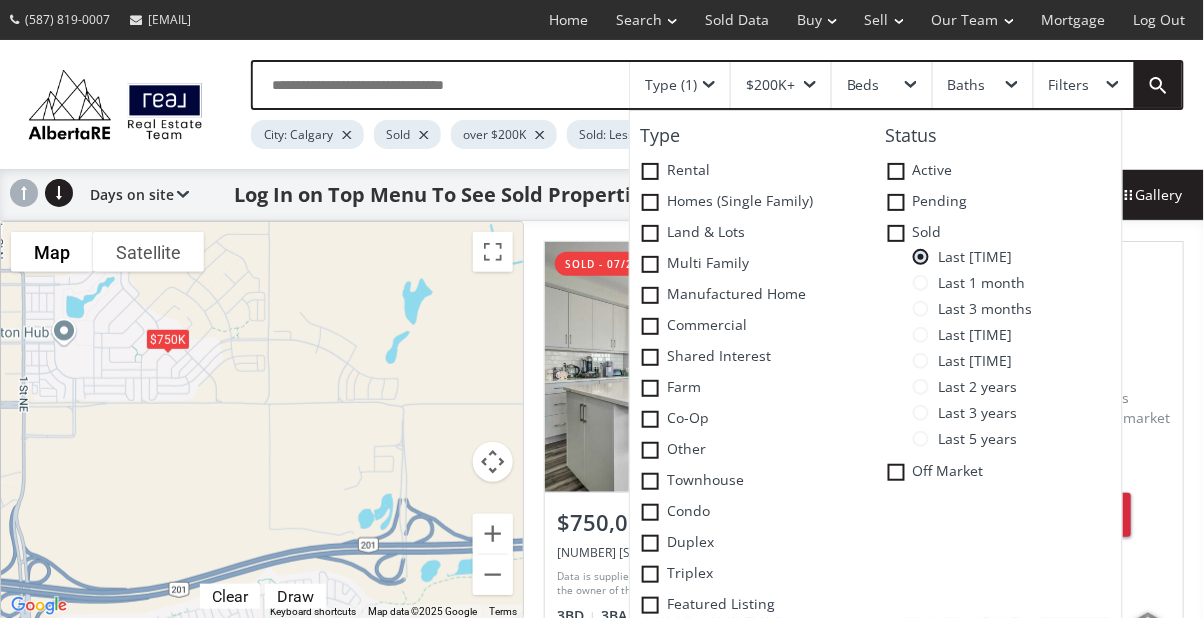click at bounding box center (921, 335) 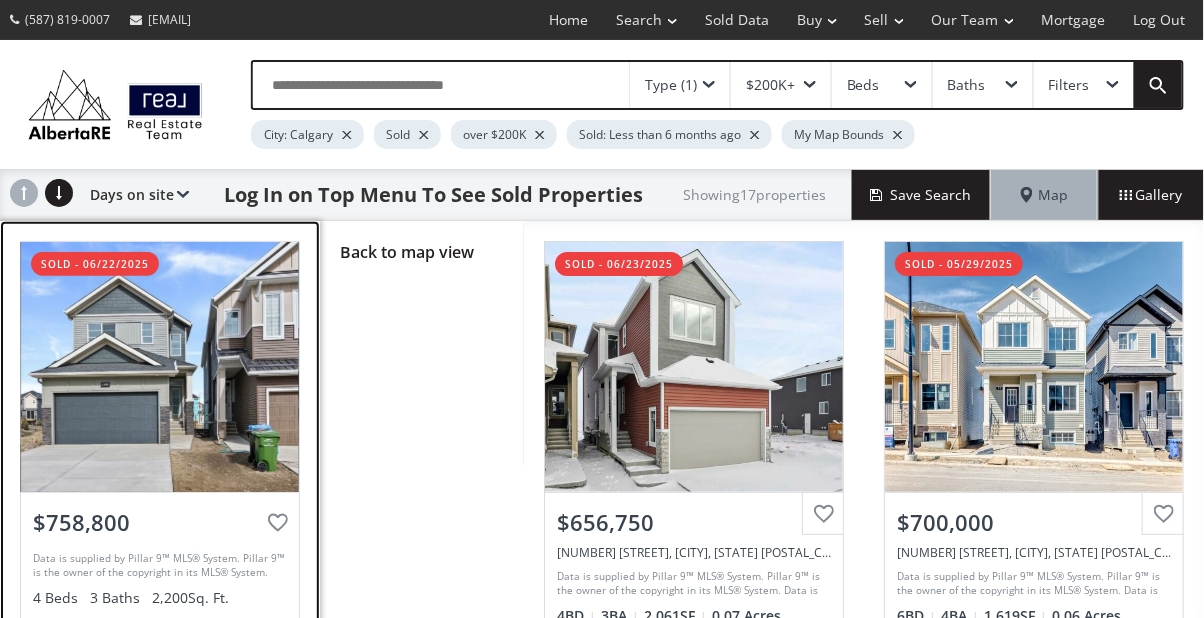 click on "Data is supplied by Pillar 9™ MLS® System. Pillar 9™ is the owner of the copyright in its MLS® System. Data is deemed reliable but is not guaranteed accurate by Pillar 9™. The trademarks MLS®, Multiple Listing Service® and the associated logos are owned by The Canadian Real Estate Association (CREA) and identify the quality of services provided by real estate professionals who are members of CREA. Used under license.
Last updated: 2025-08-01 12:06:44  4   Beds   3   Baths   2,200  Sq. Ft. 160 LEWISTON Drive NE, Calgary, AB T3P 2H9" at bounding box center (160, 589) 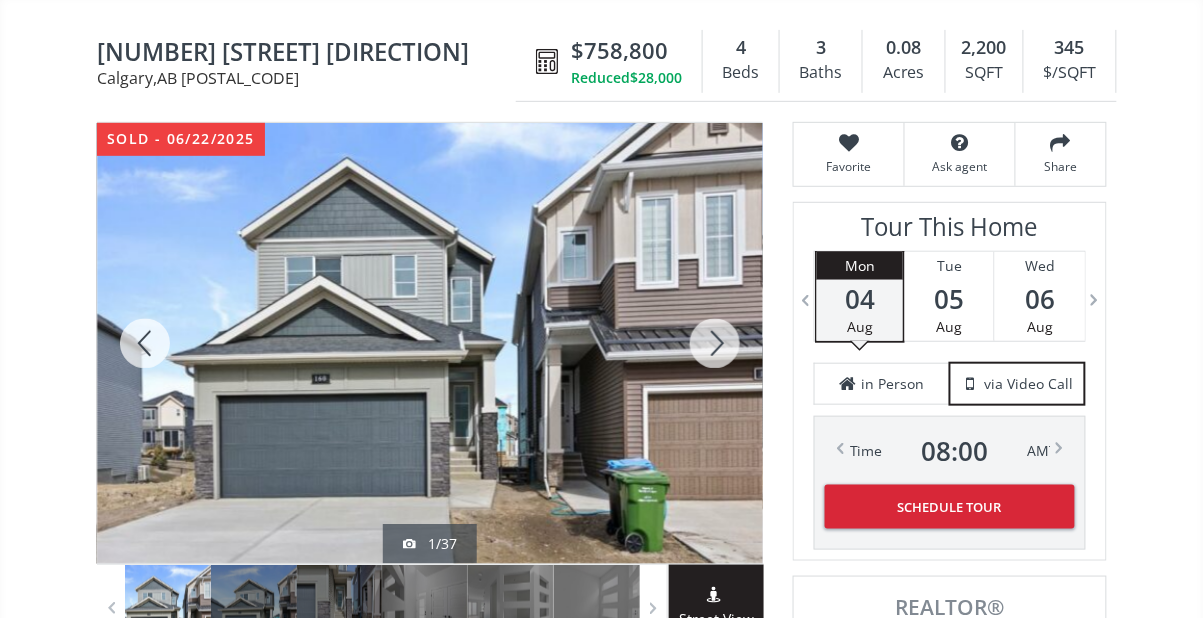 scroll, scrollTop: 179, scrollLeft: 0, axis: vertical 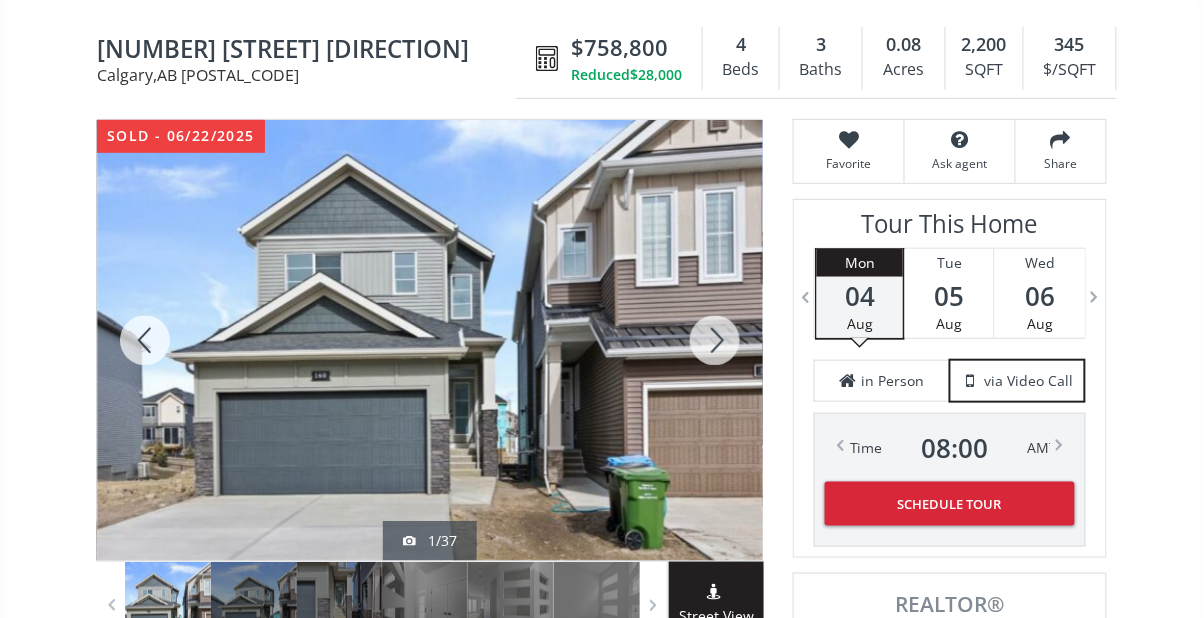 click at bounding box center [715, 340] 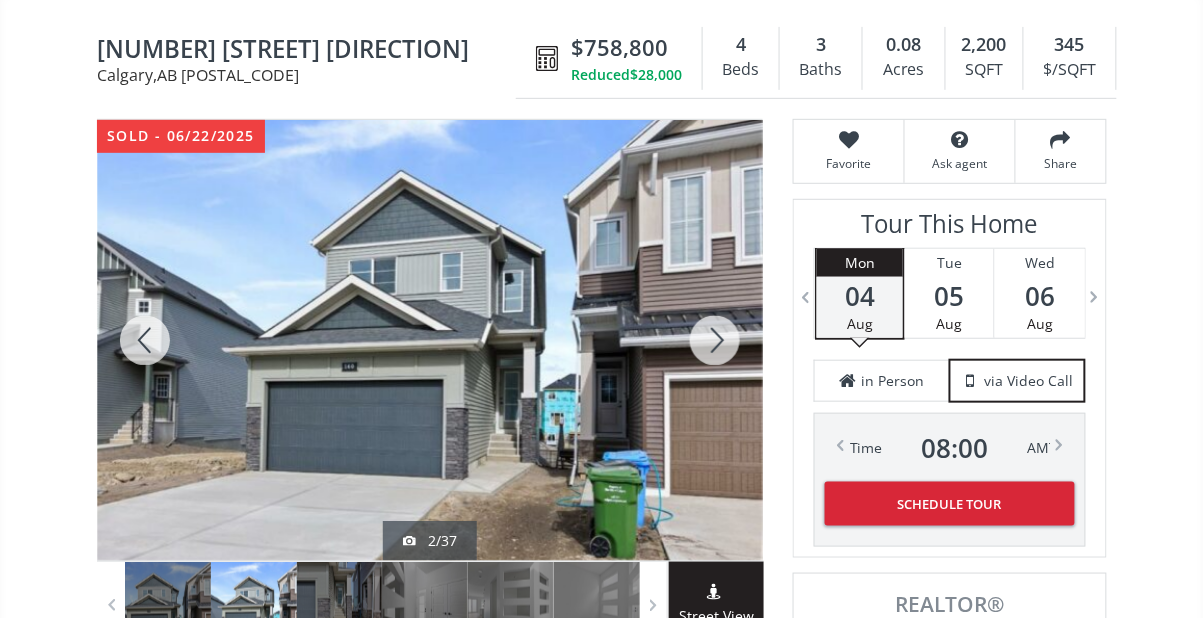 click at bounding box center [715, 340] 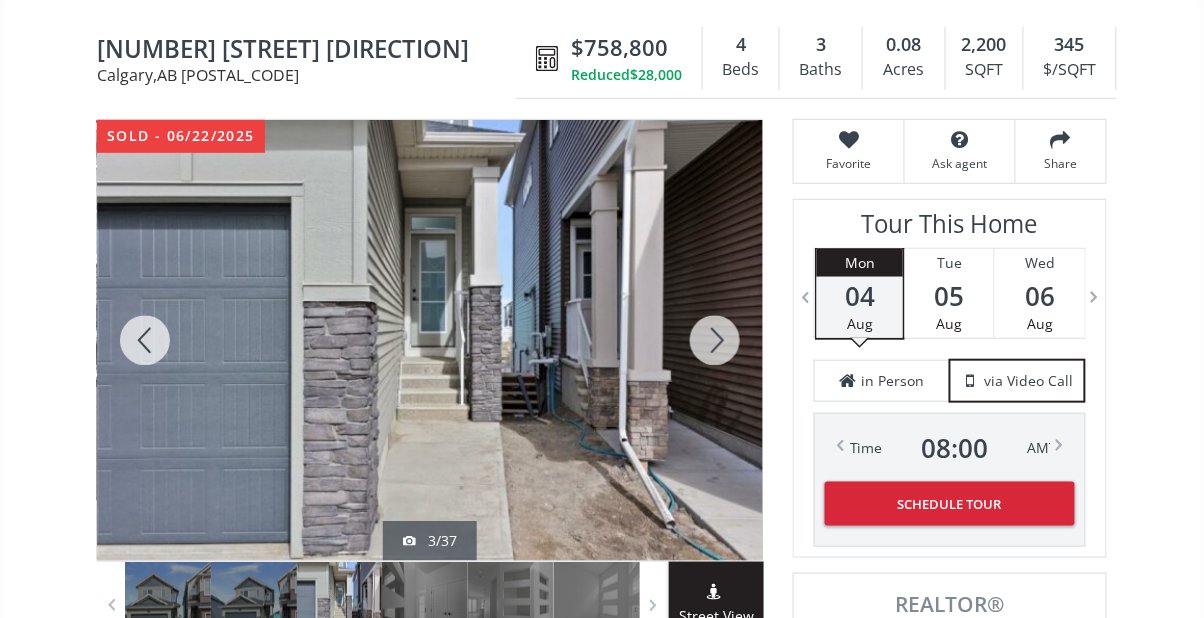 click at bounding box center (715, 340) 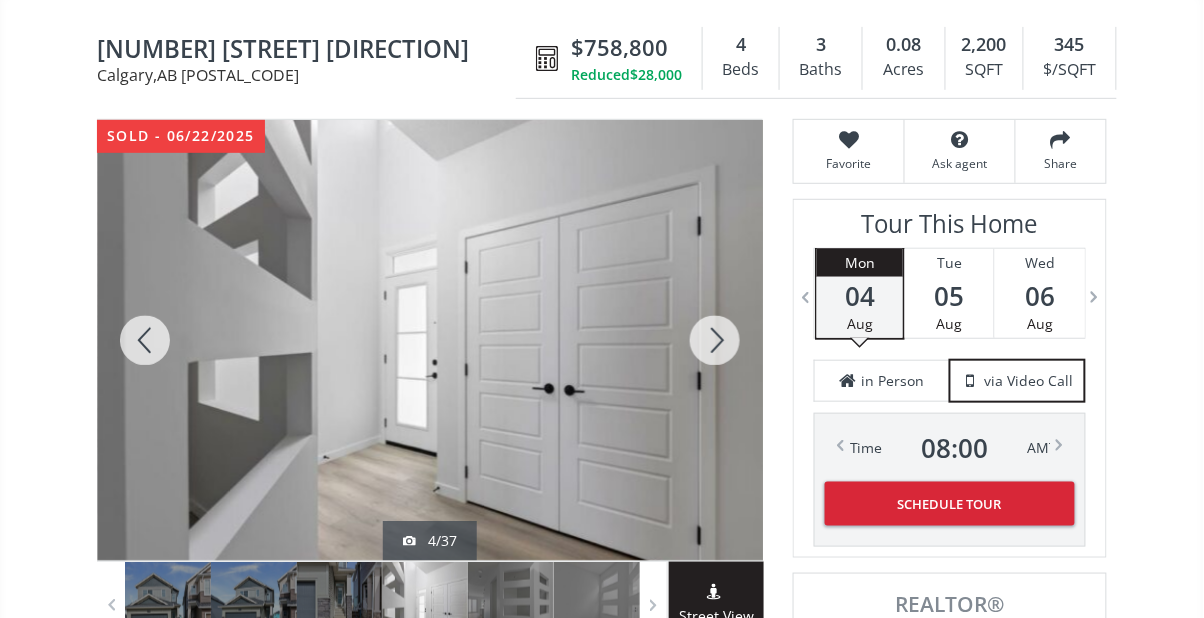 click at bounding box center (715, 340) 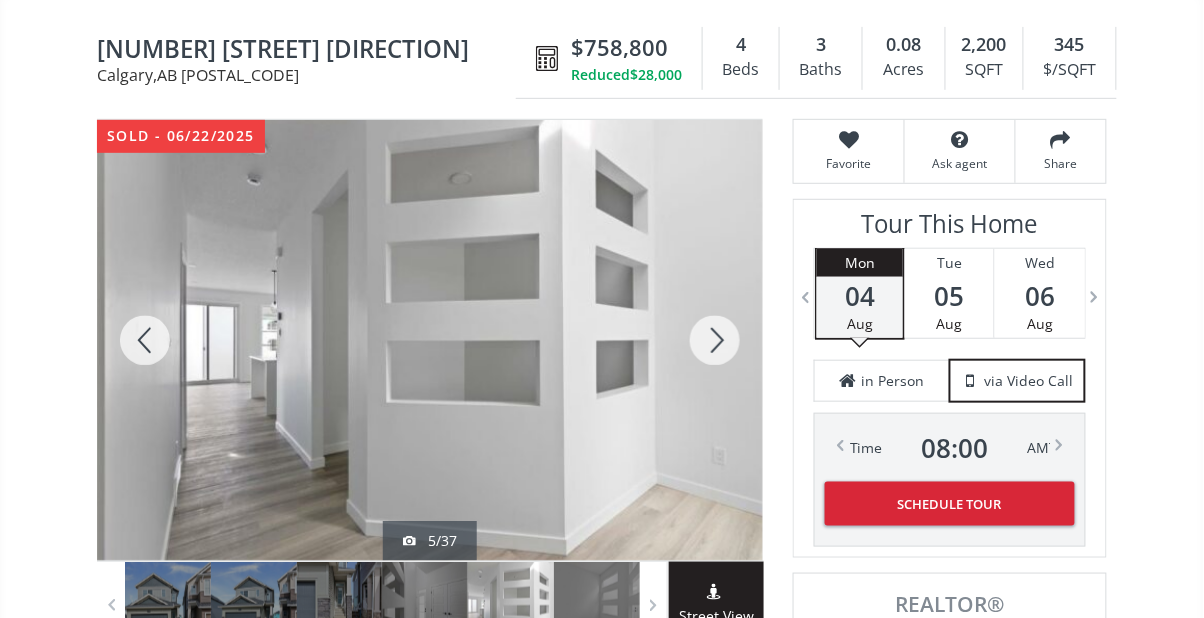 click at bounding box center (715, 340) 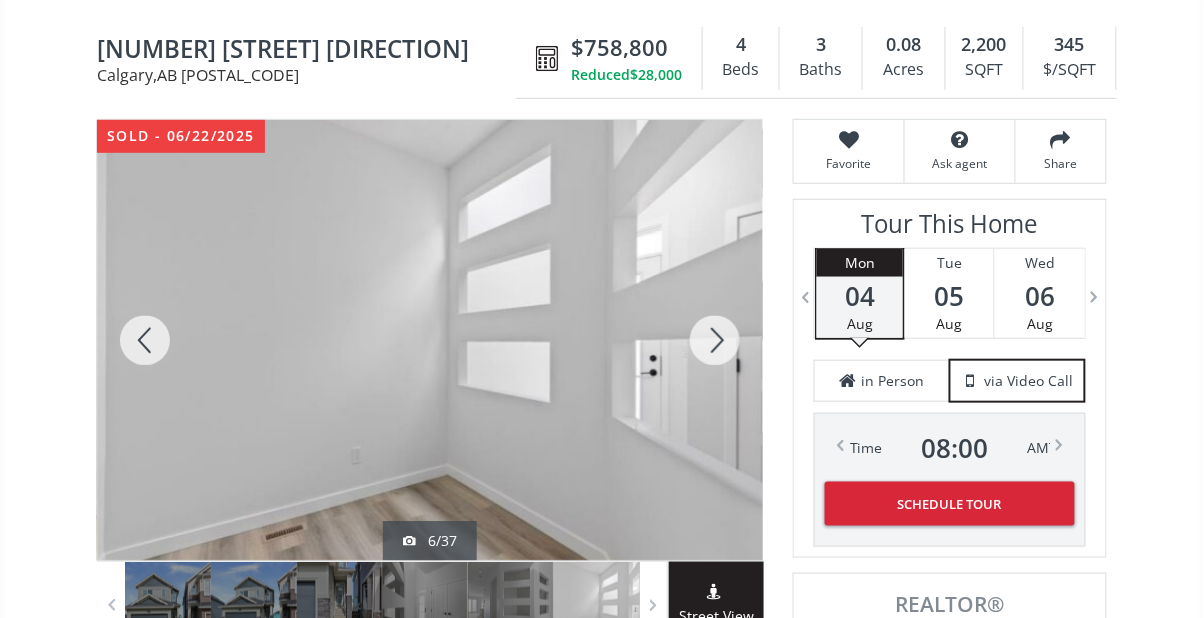 click at bounding box center (715, 340) 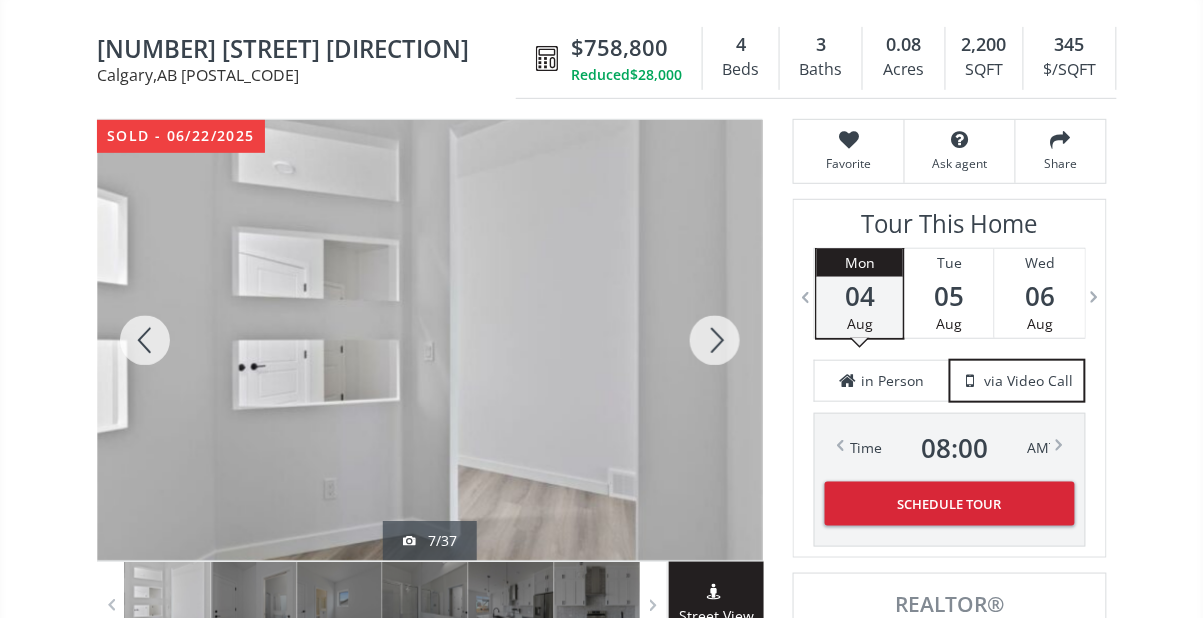 click at bounding box center (715, 340) 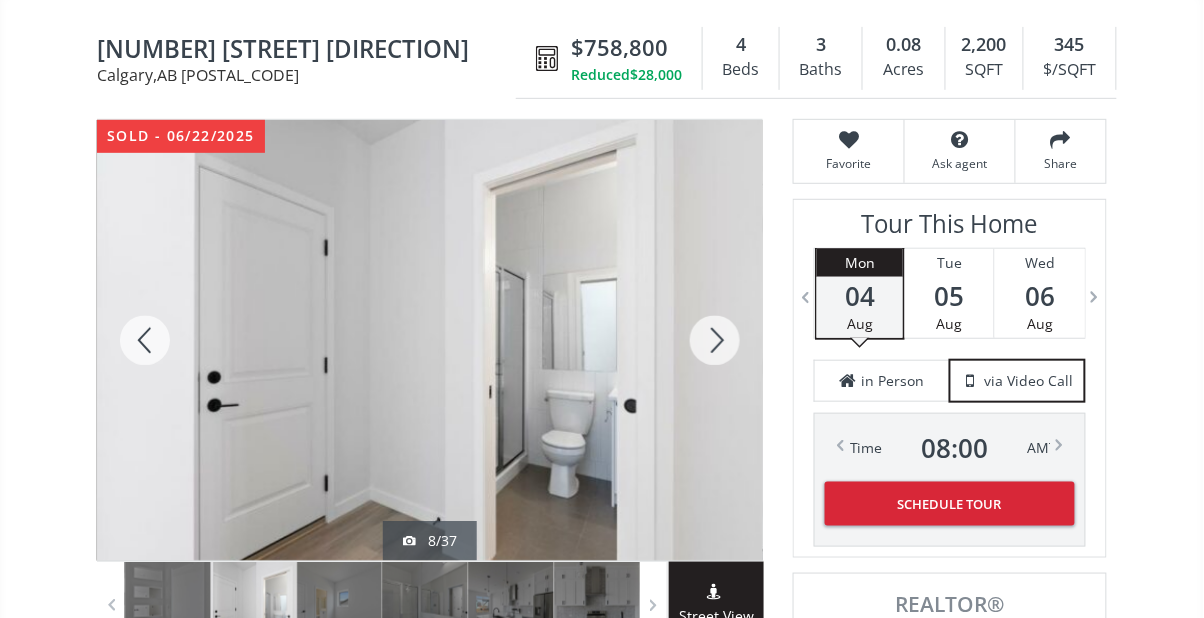 click at bounding box center [715, 340] 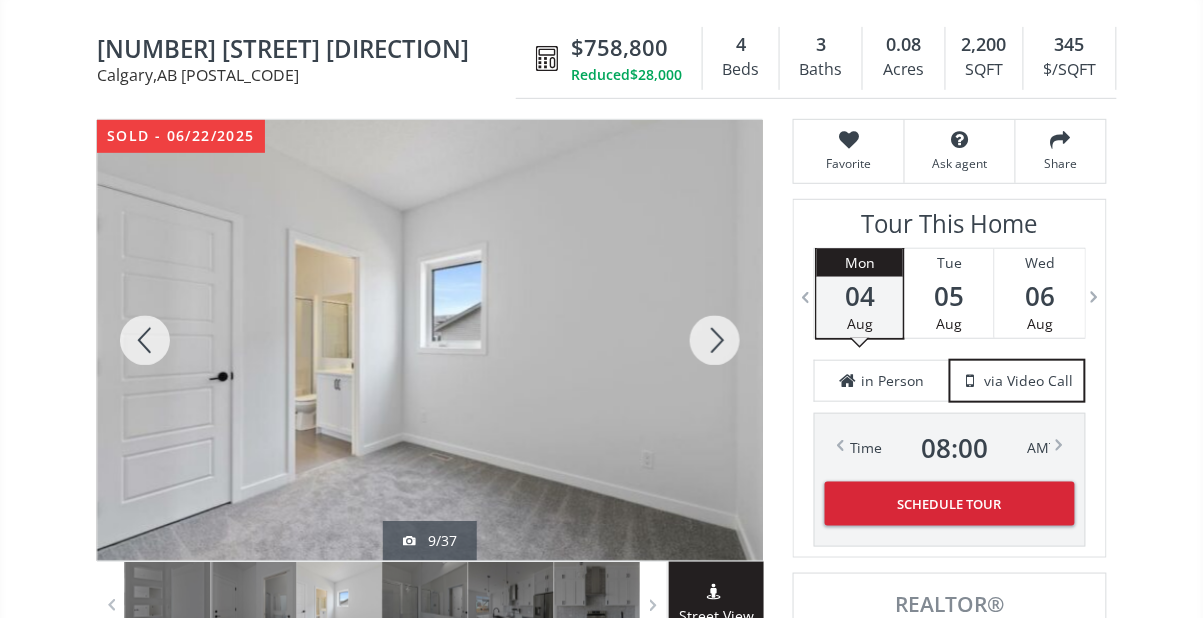 click at bounding box center (715, 340) 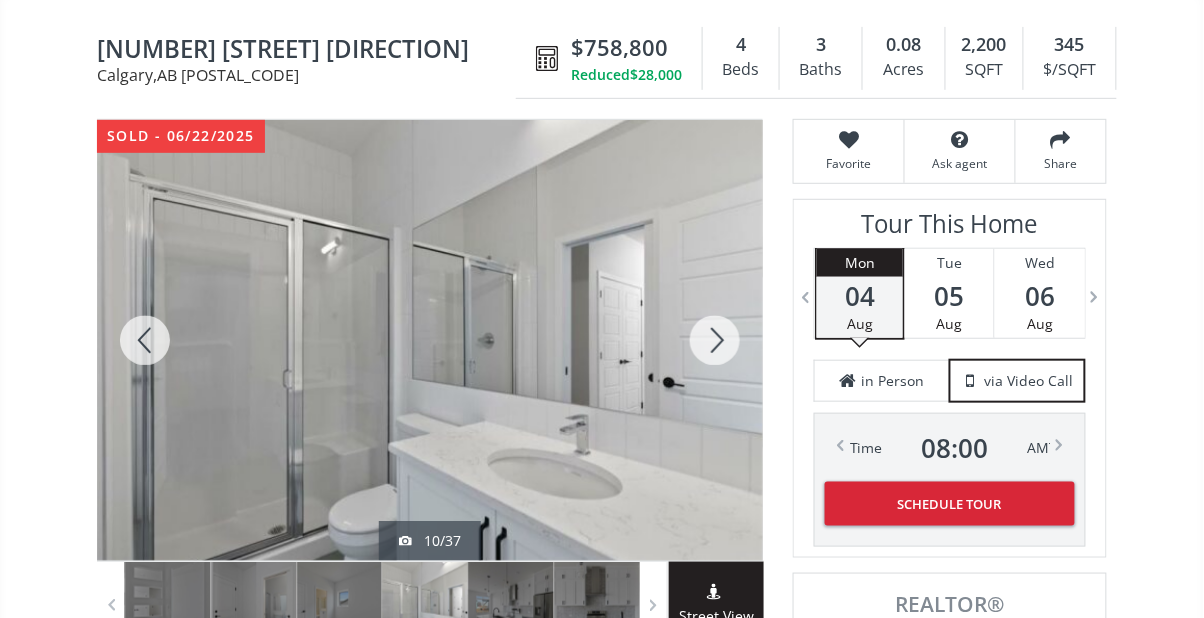 click at bounding box center [715, 340] 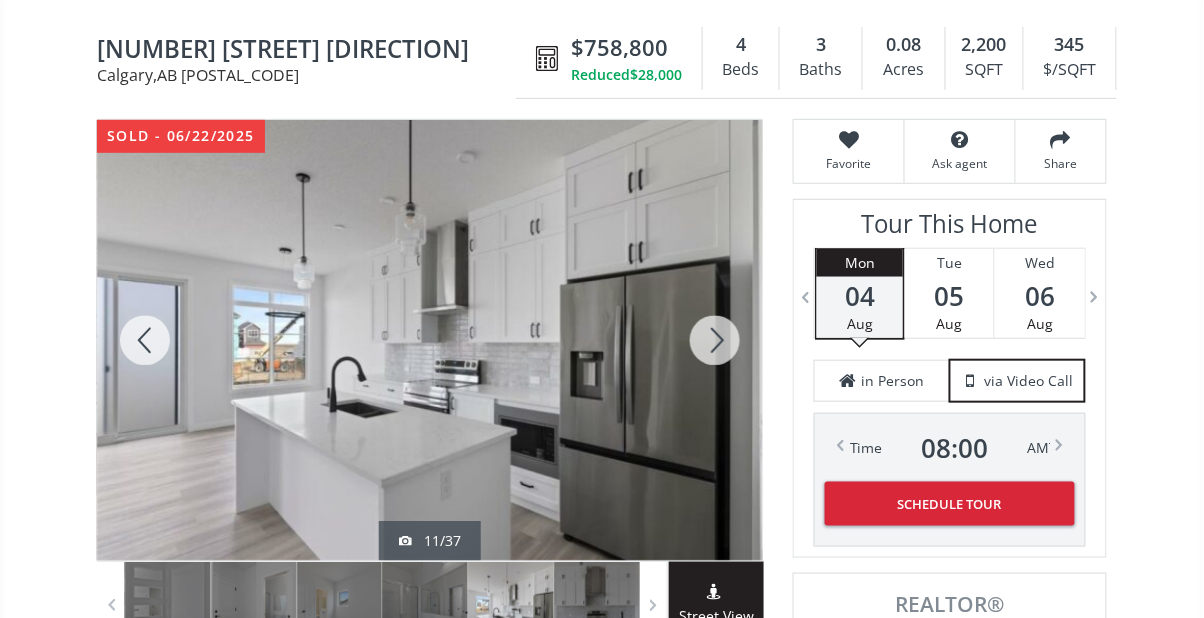 click at bounding box center (145, 340) 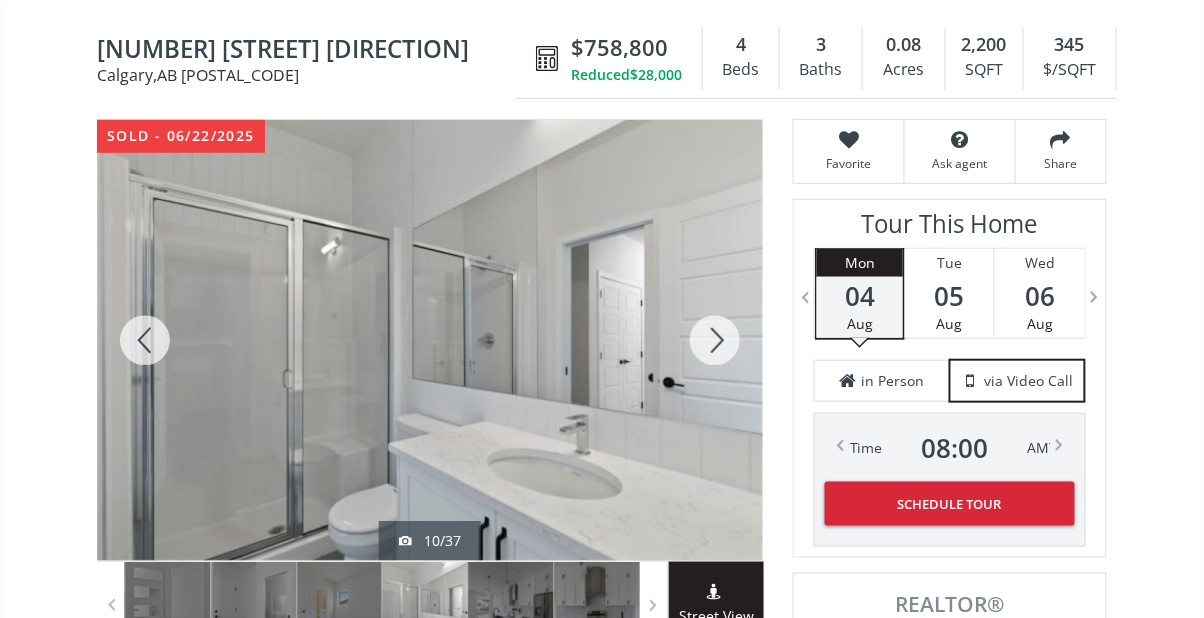 click at bounding box center [715, 340] 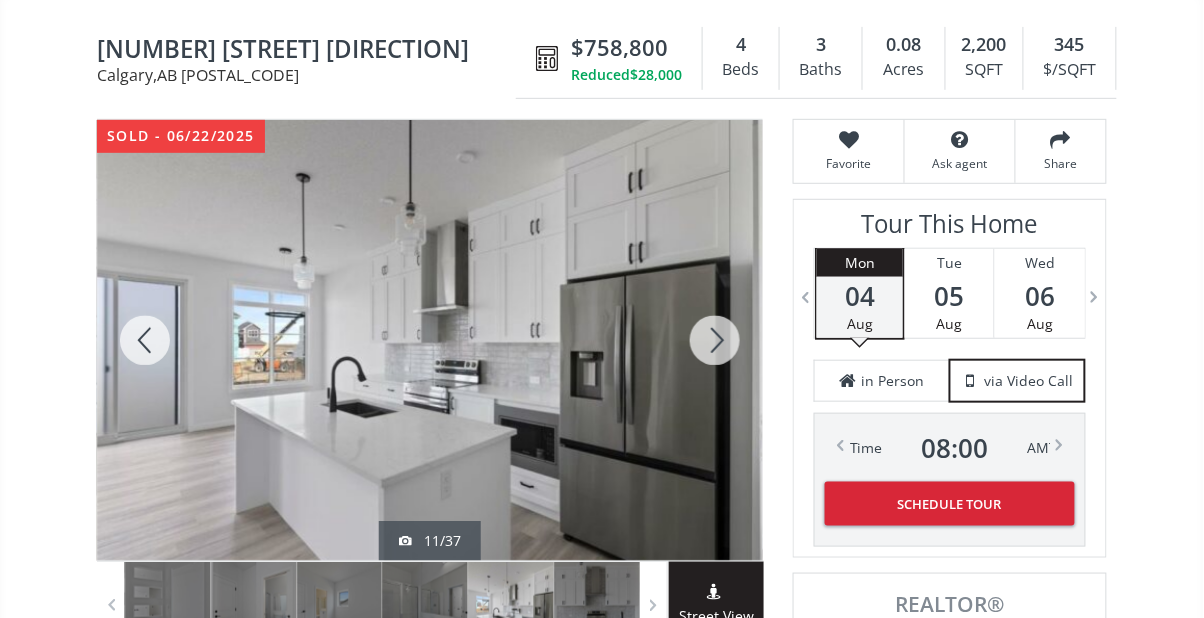 click at bounding box center [715, 340] 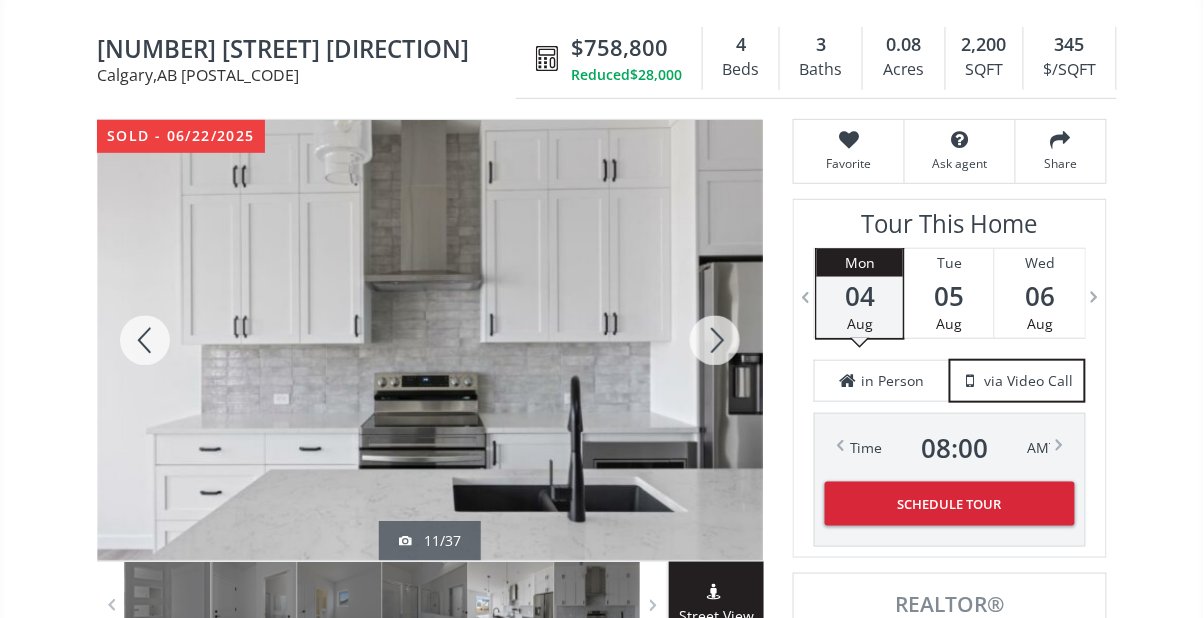 click at bounding box center (715, 340) 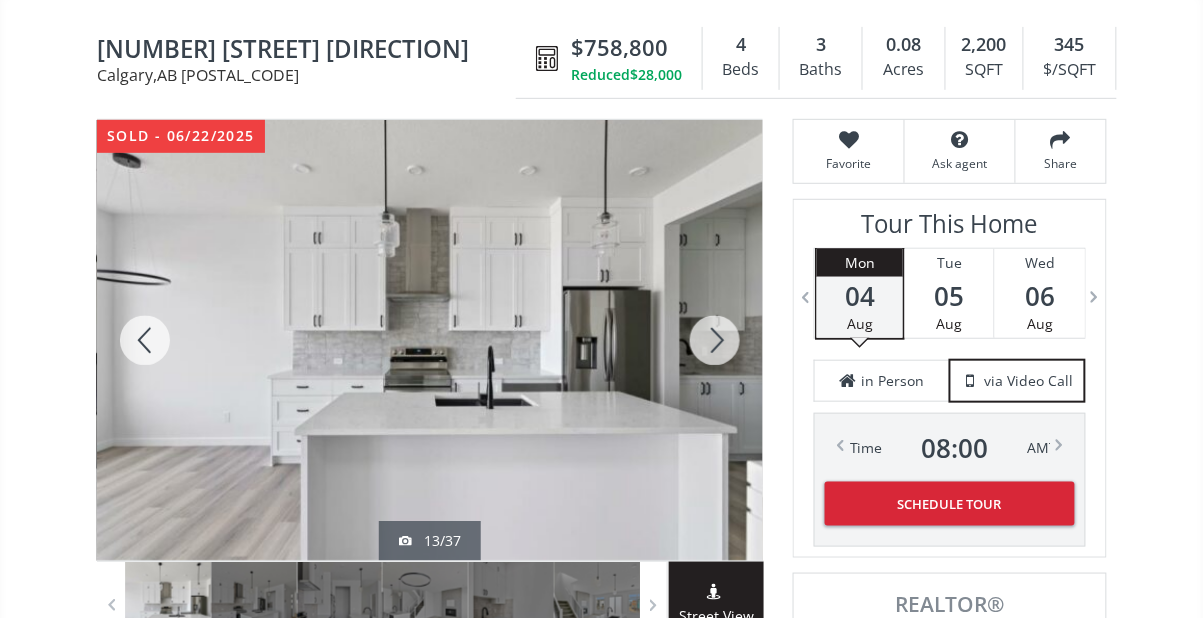 click at bounding box center (715, 340) 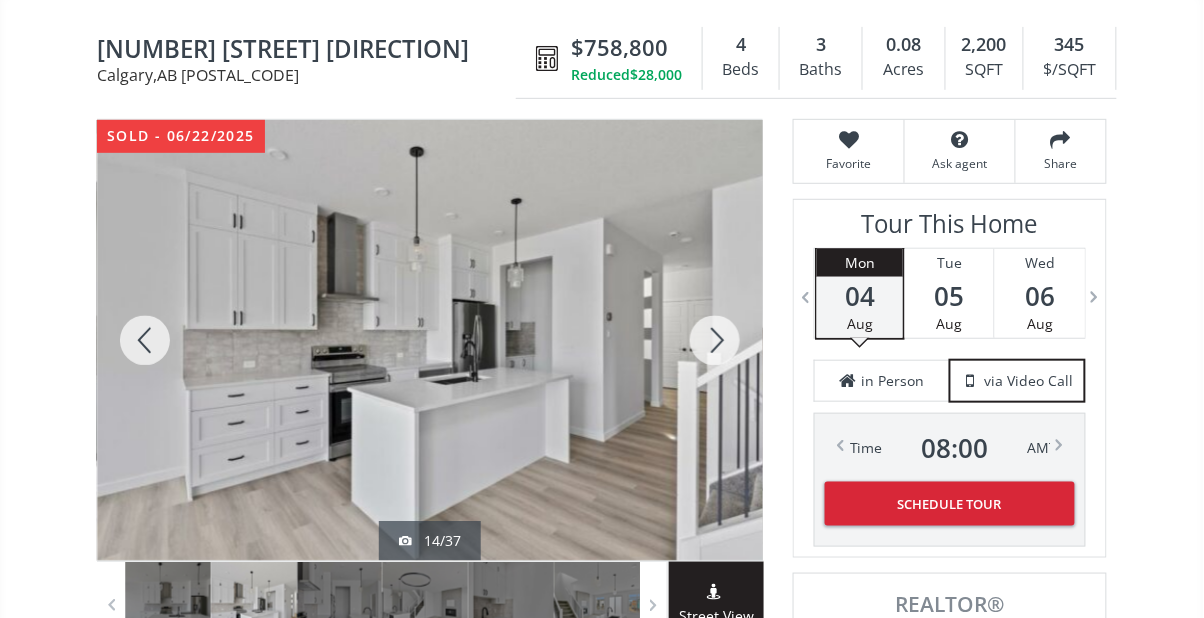 click at bounding box center (715, 340) 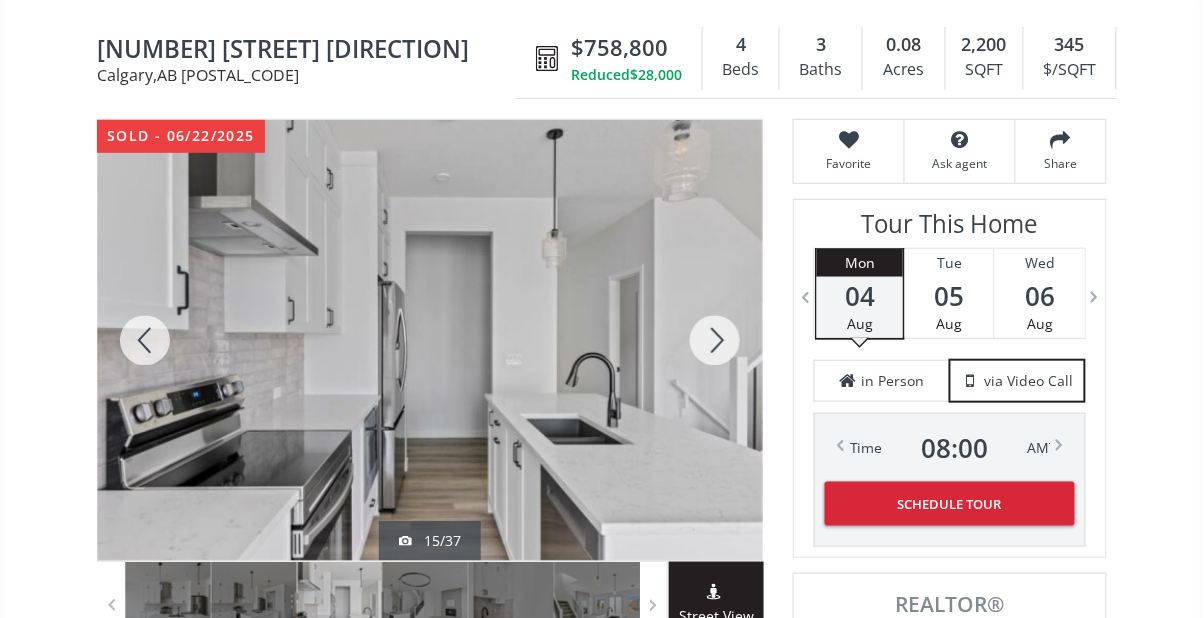 click at bounding box center (715, 340) 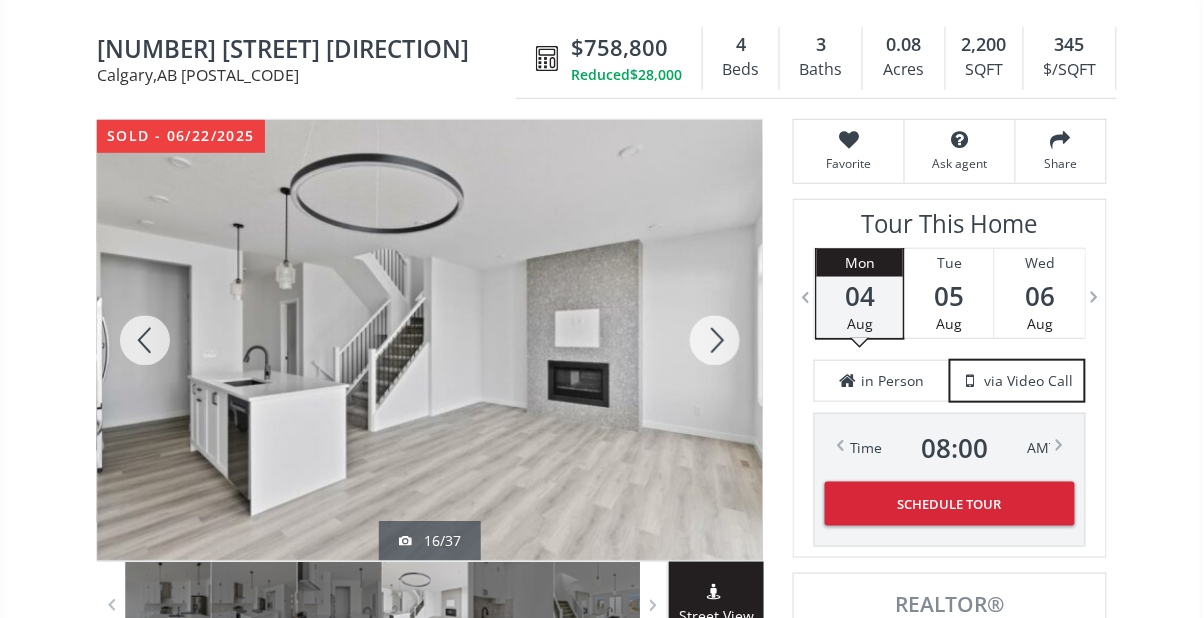 click at bounding box center [145, 340] 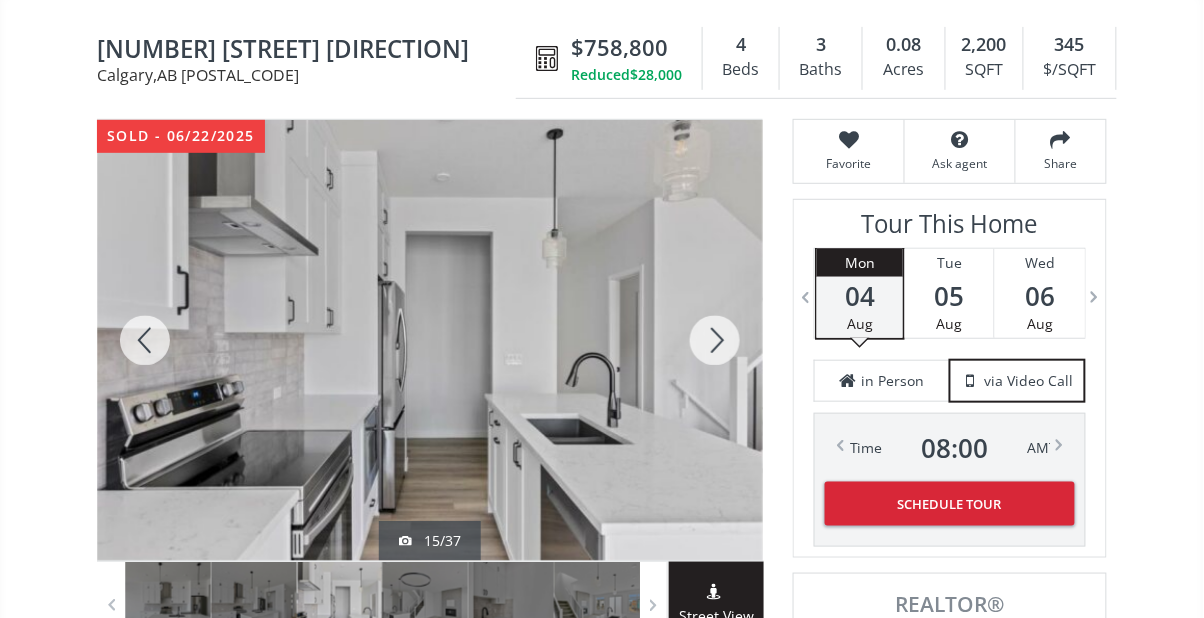 click at bounding box center (145, 340) 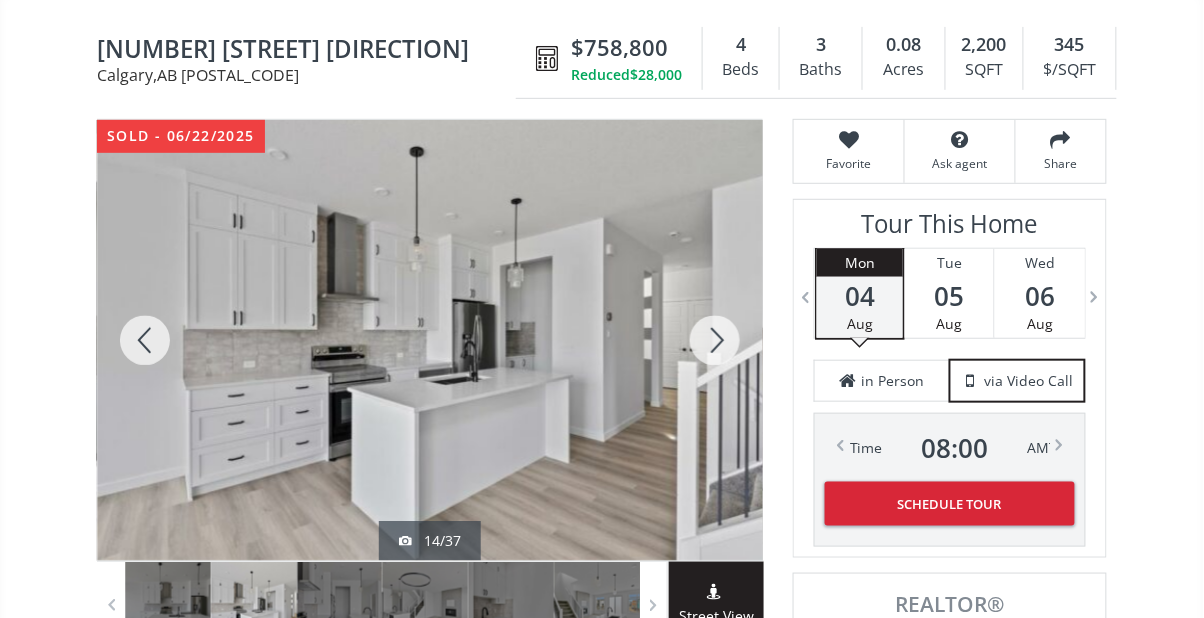 click at bounding box center (715, 340) 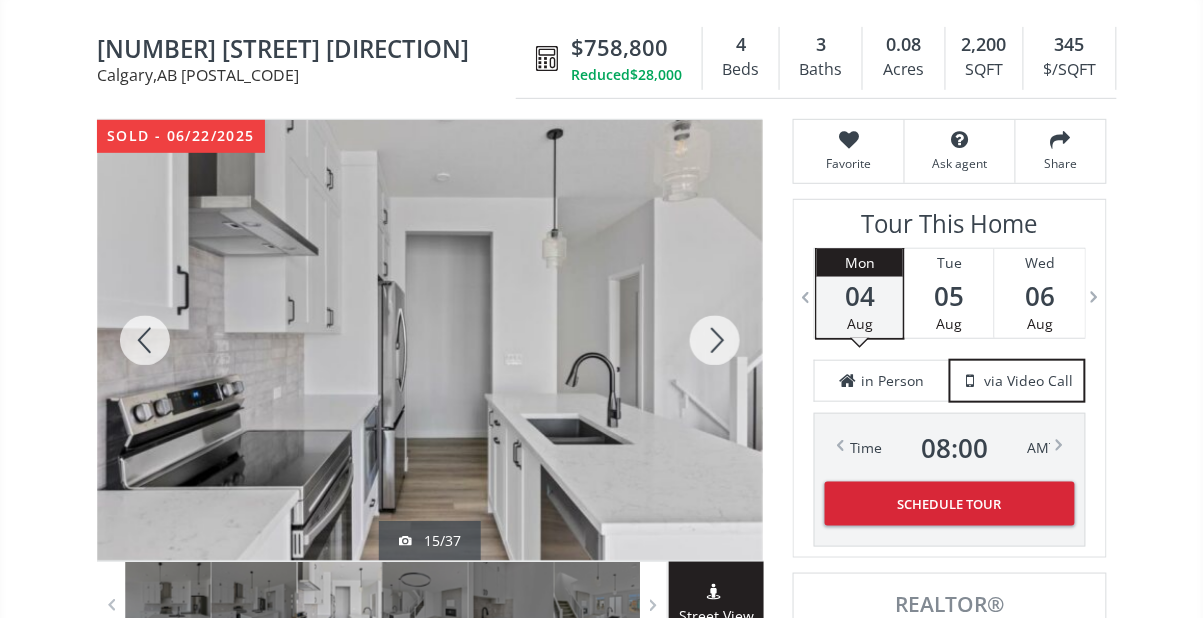 click at bounding box center [715, 340] 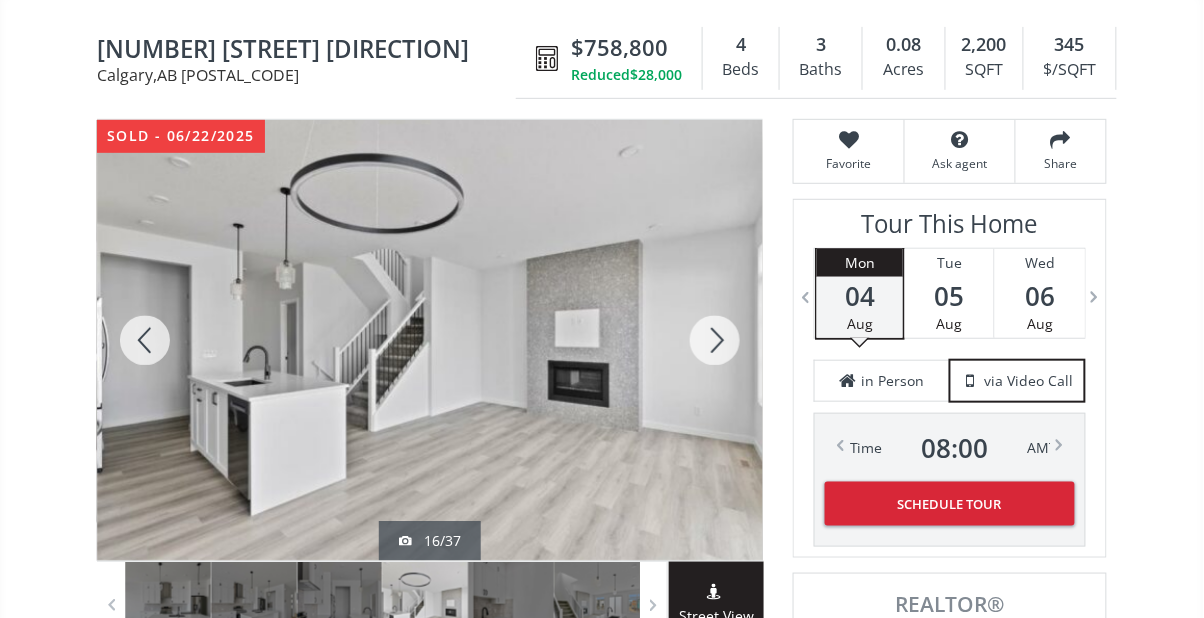 click at bounding box center (715, 340) 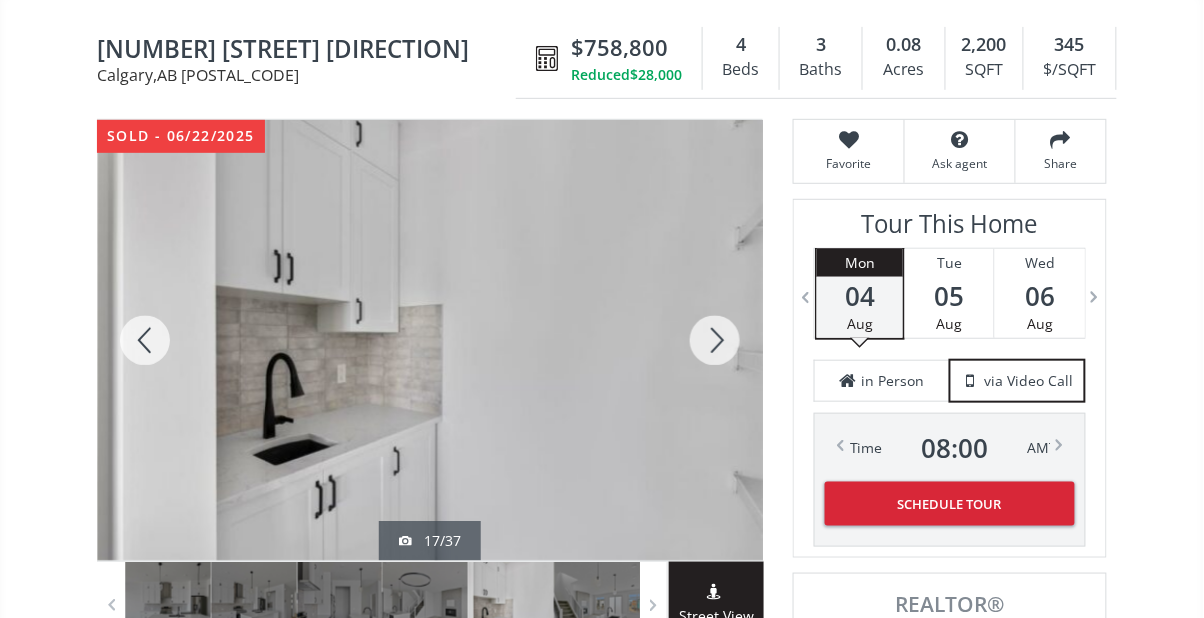 click at bounding box center (715, 340) 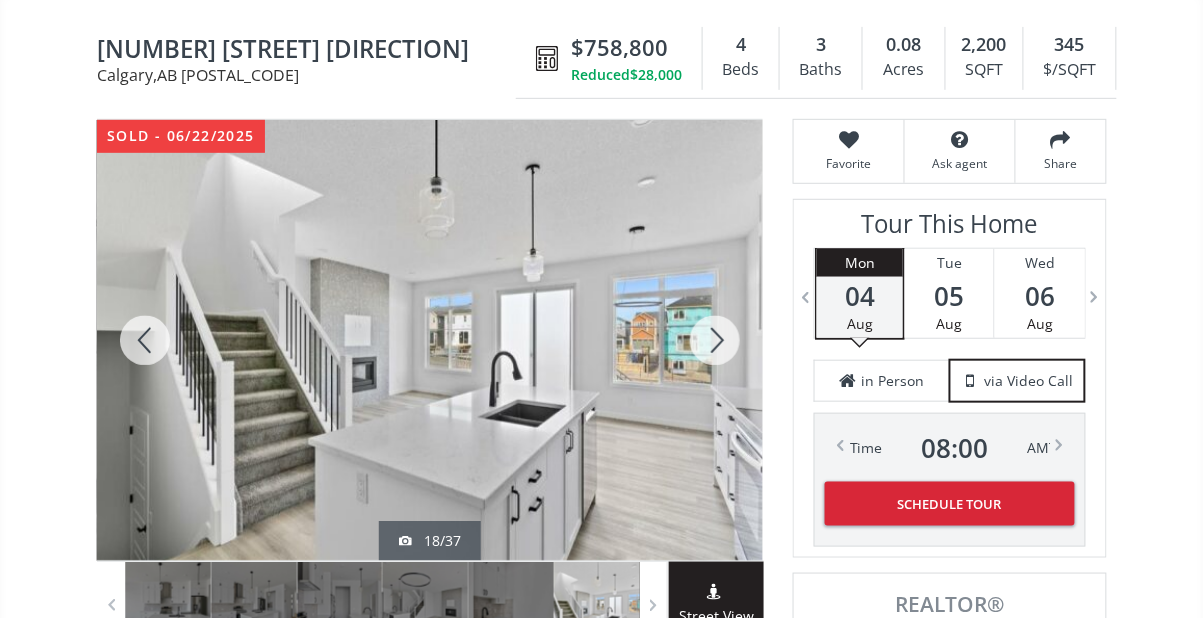 click at bounding box center (145, 340) 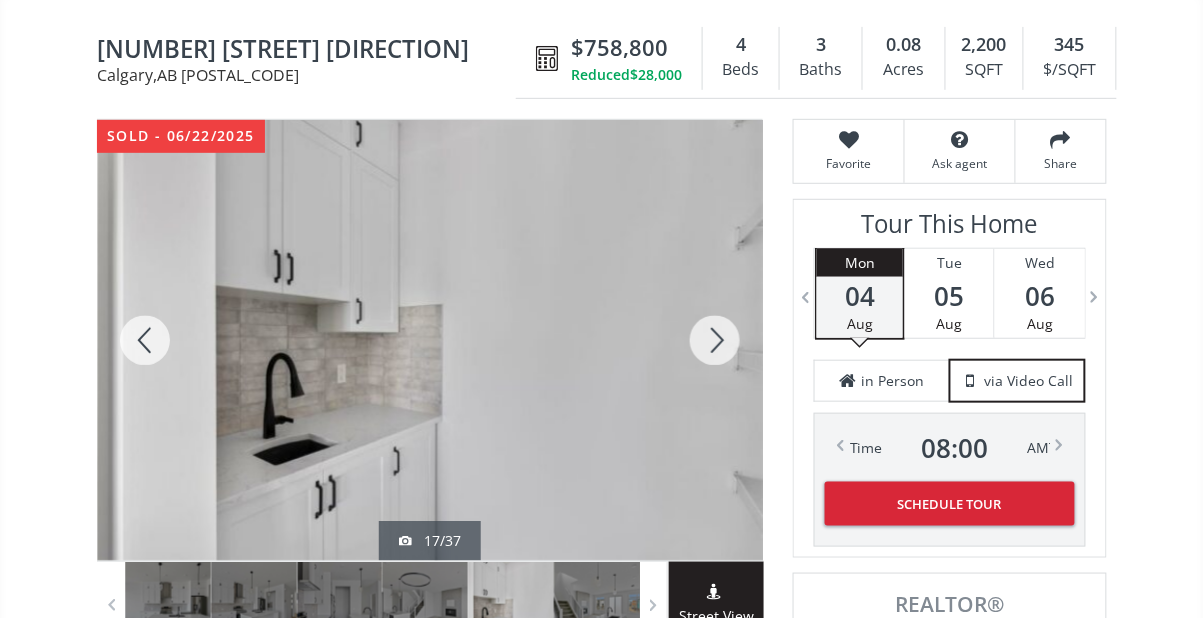 click at bounding box center (715, 340) 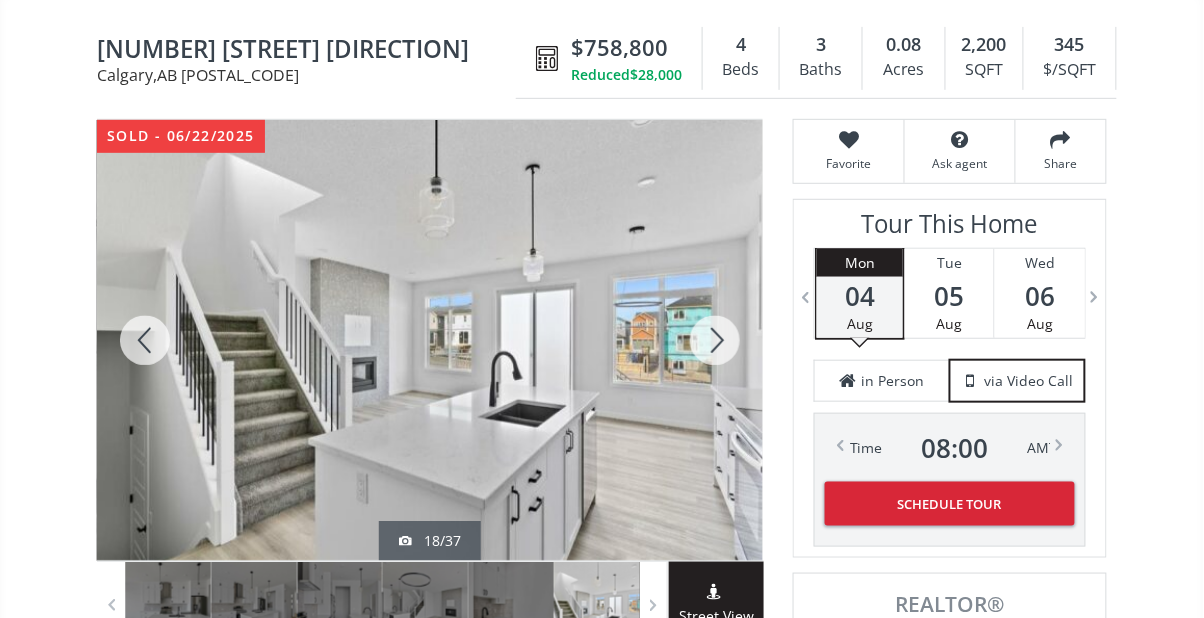 click at bounding box center (715, 340) 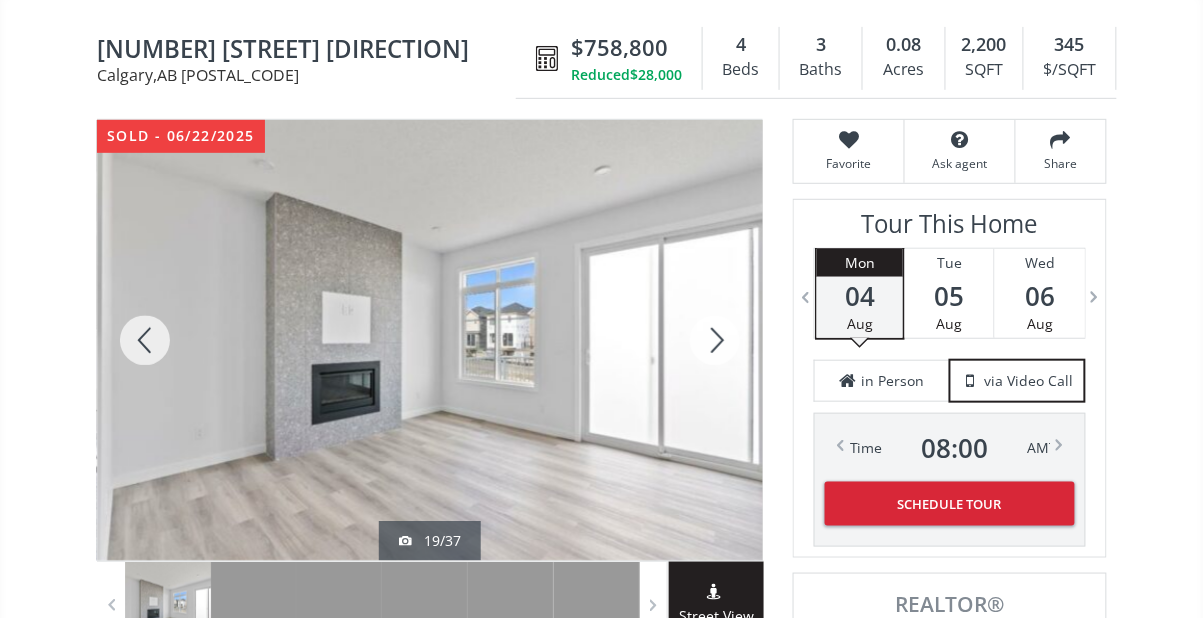 click at bounding box center [715, 340] 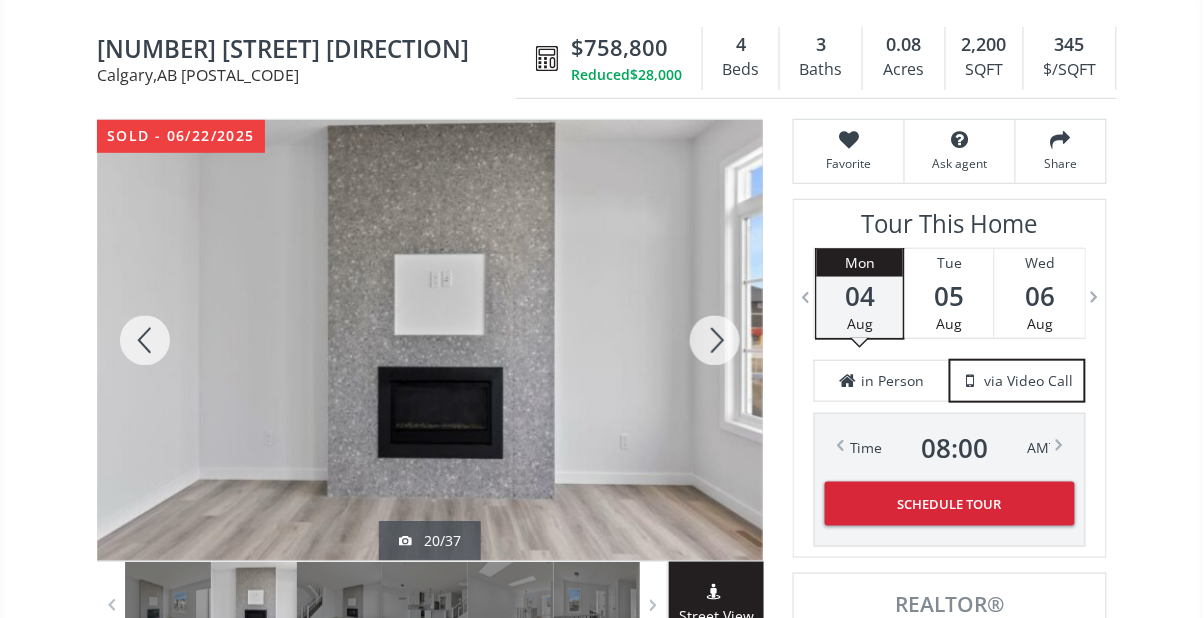click at bounding box center (715, 340) 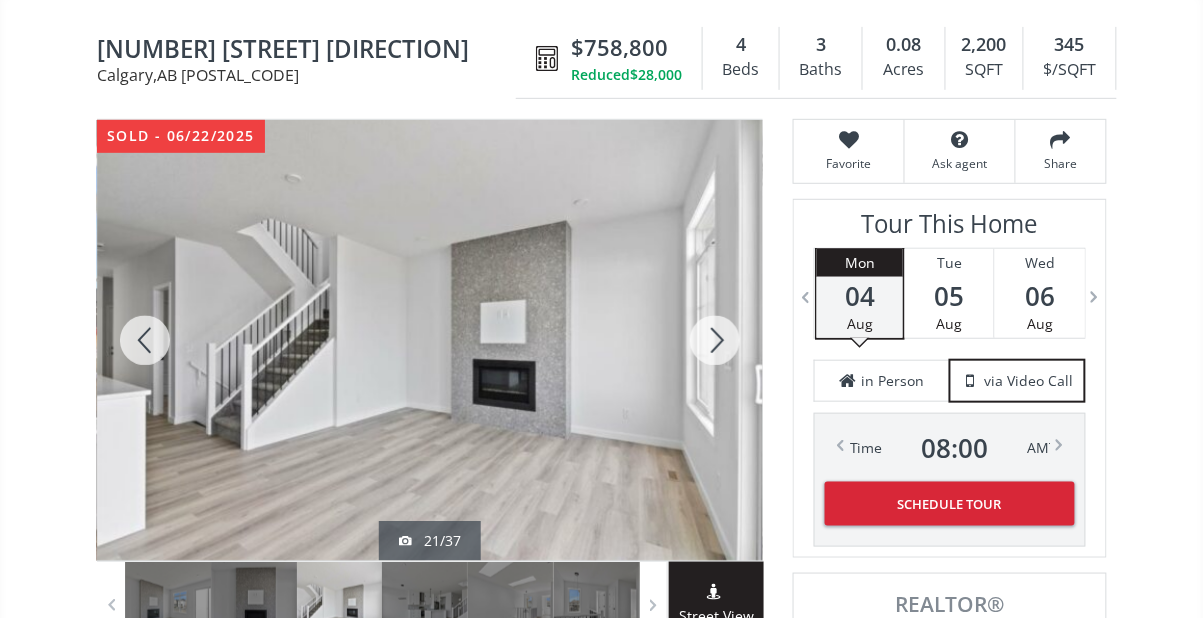 click at bounding box center [715, 340] 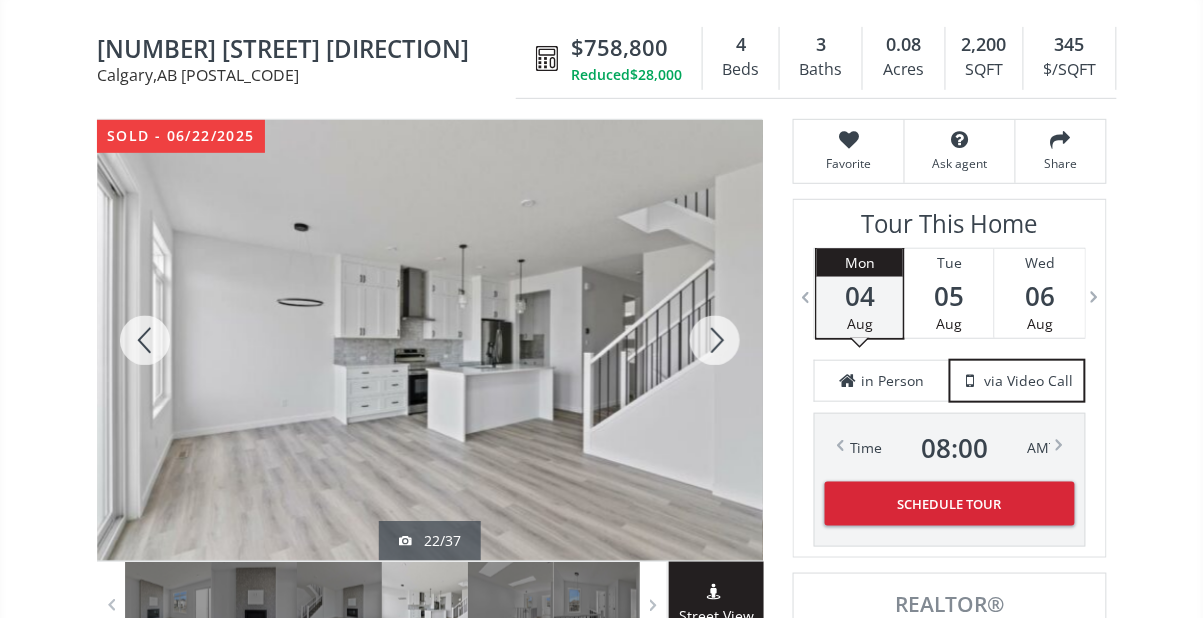click at bounding box center [715, 340] 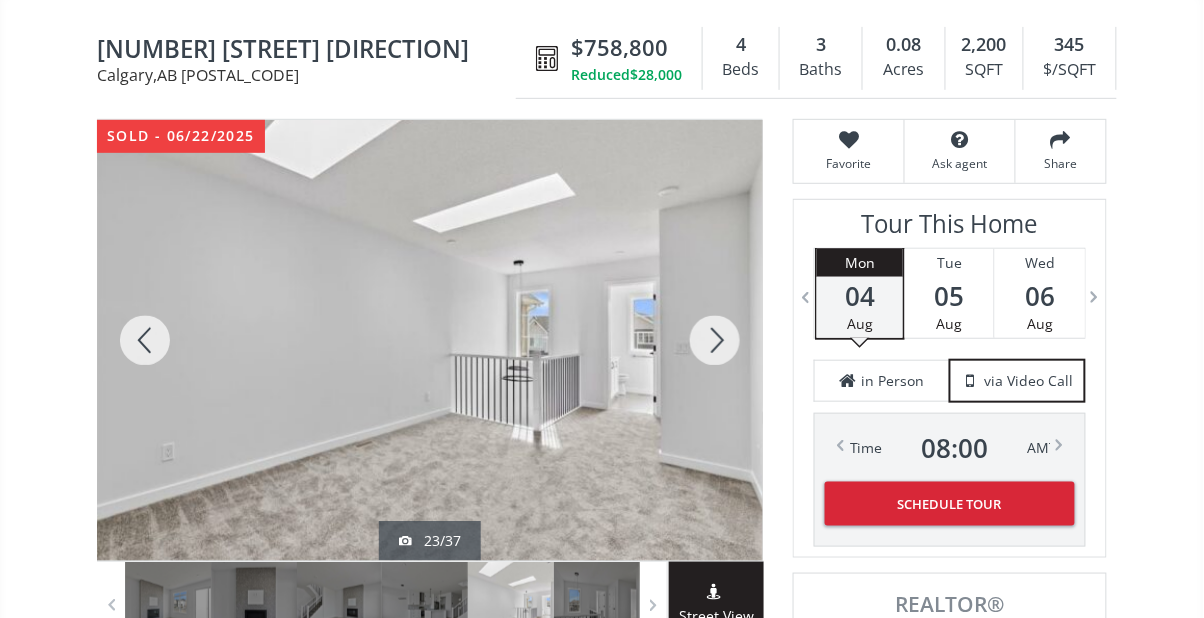 click at bounding box center (715, 340) 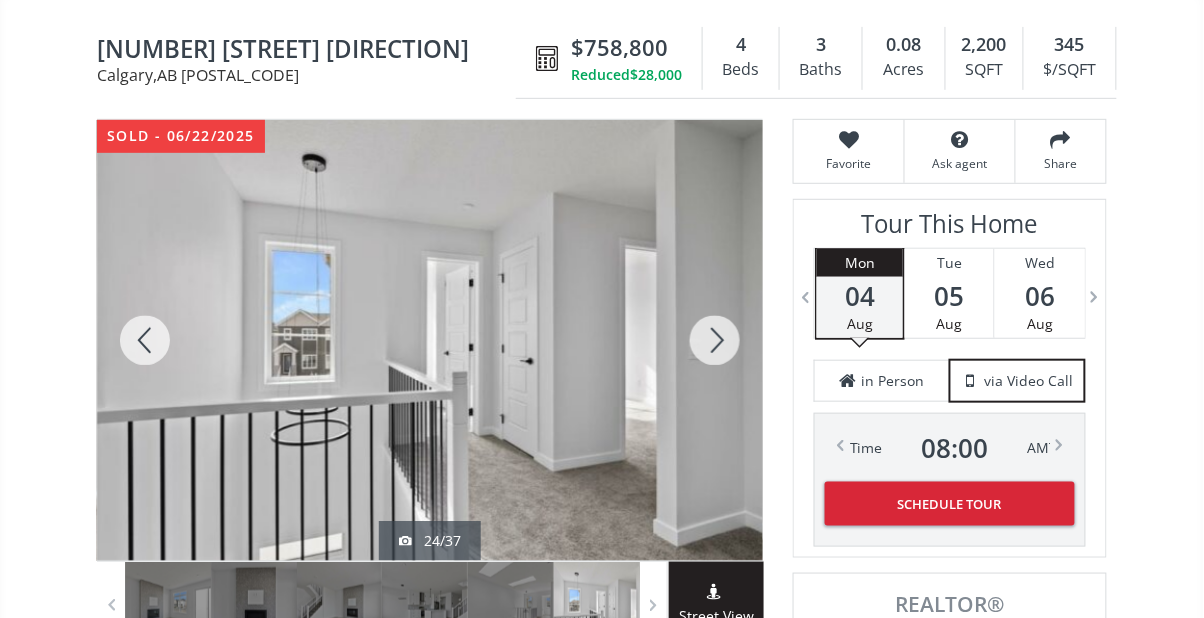 click at bounding box center [715, 340] 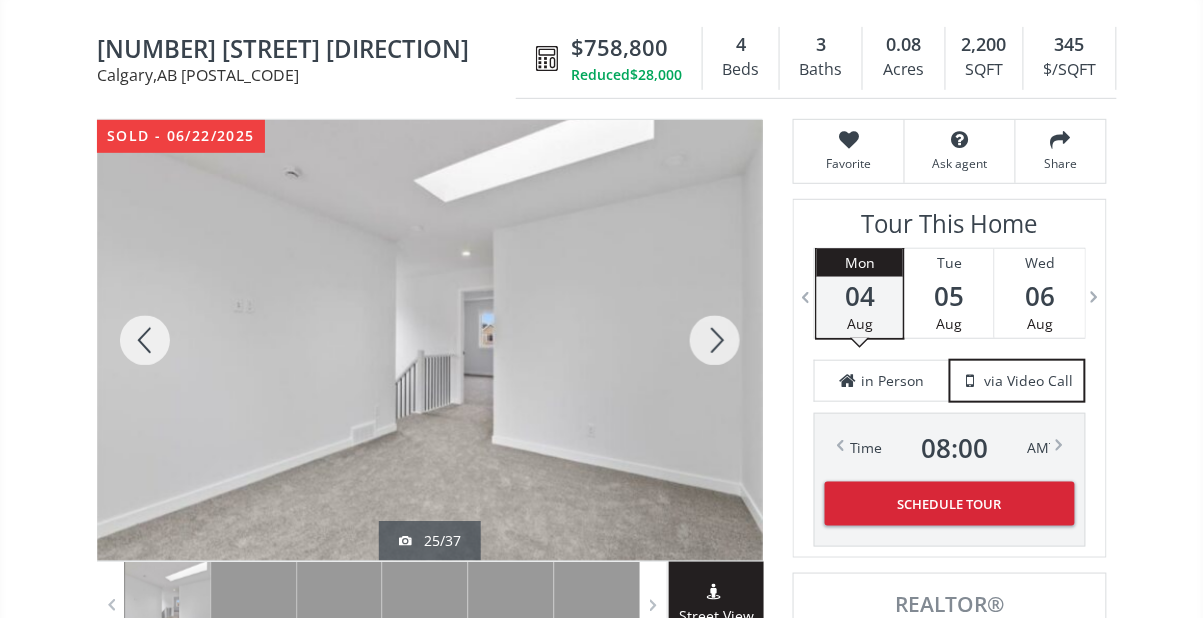 click at bounding box center (715, 340) 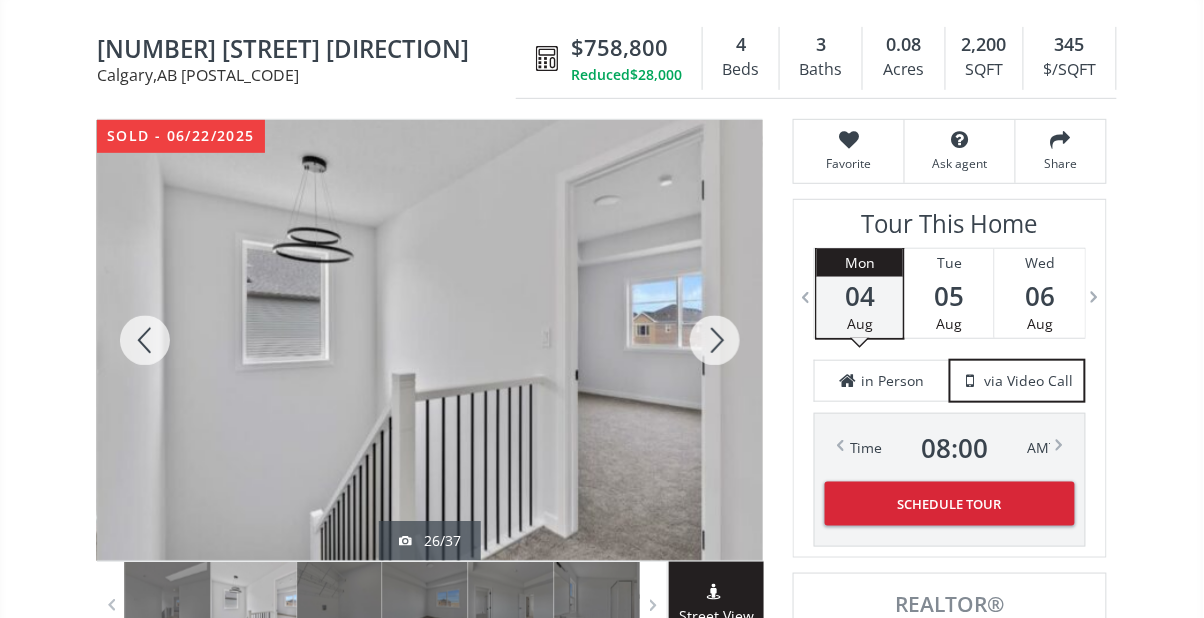click at bounding box center (145, 340) 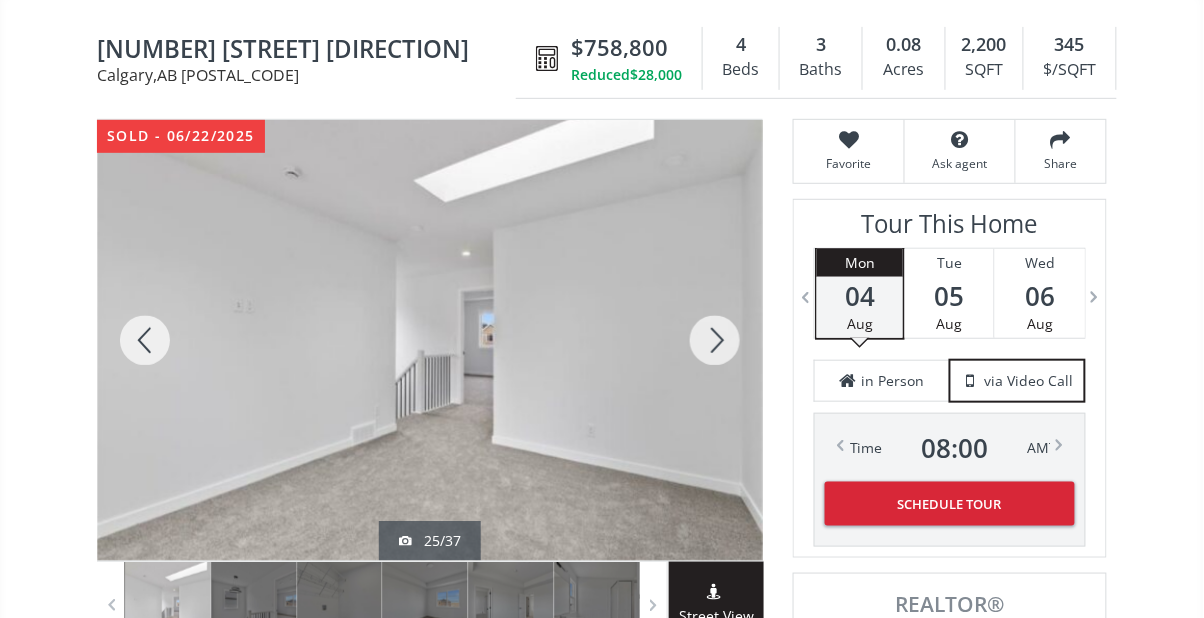 click at bounding box center [145, 340] 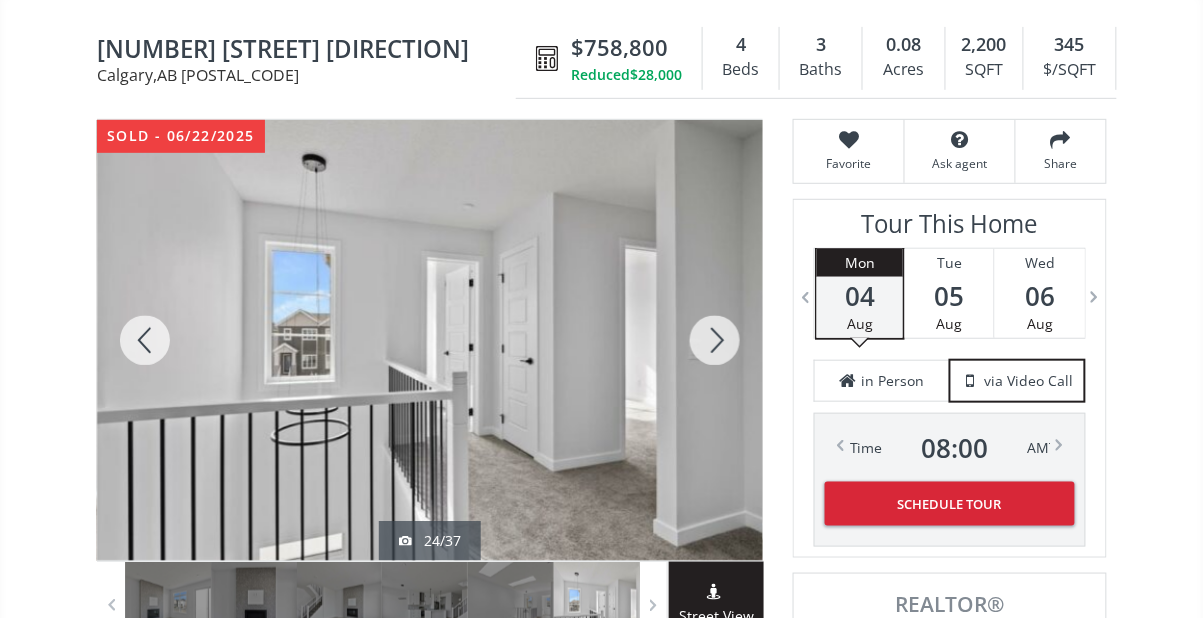 click at bounding box center [715, 340] 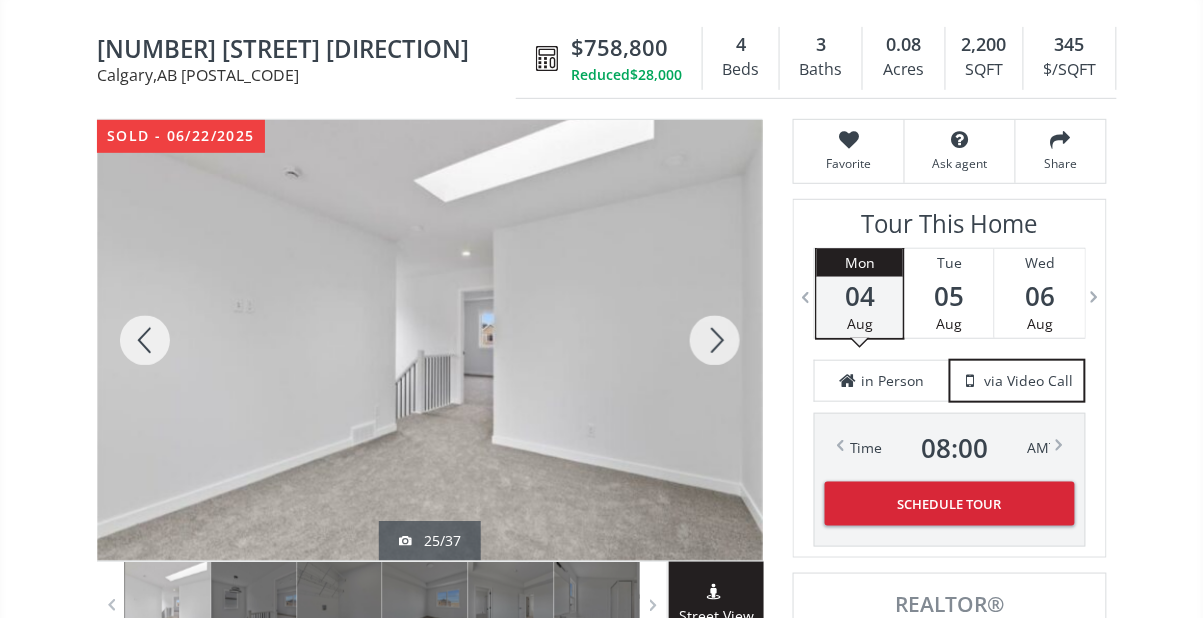 click at bounding box center (715, 340) 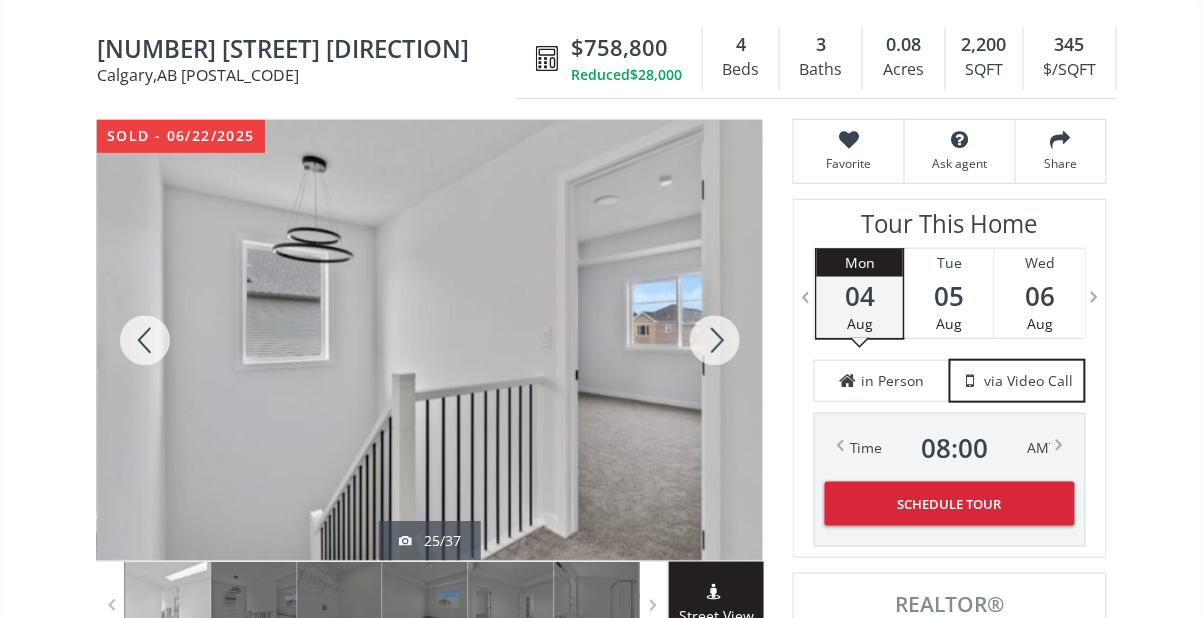 click at bounding box center (715, 340) 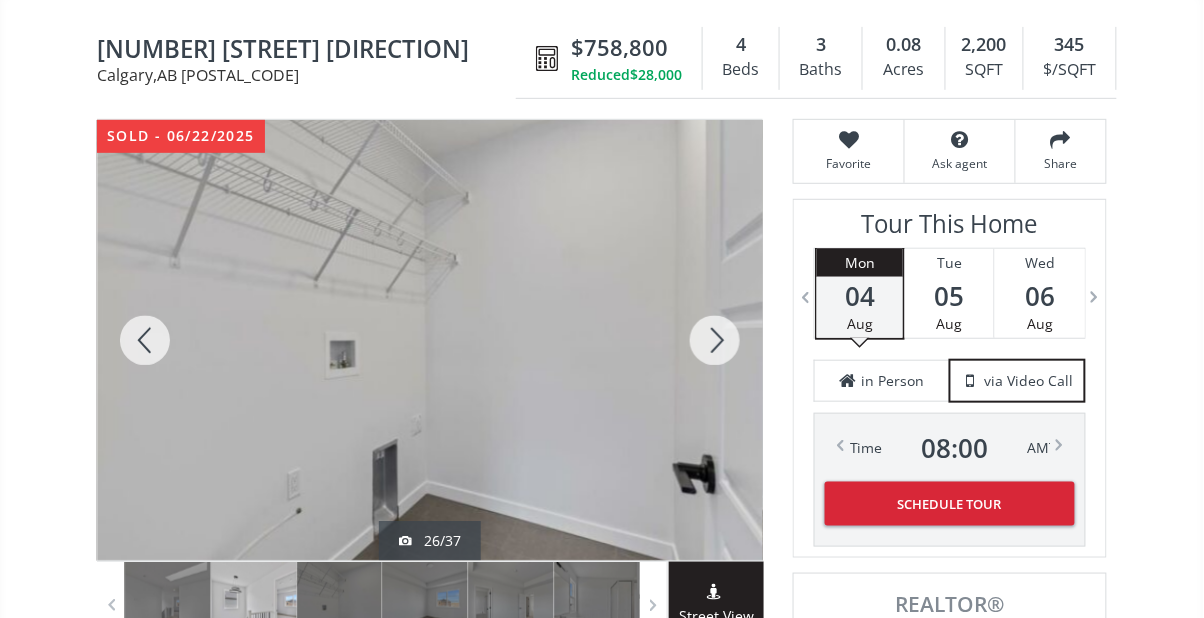click at bounding box center (715, 340) 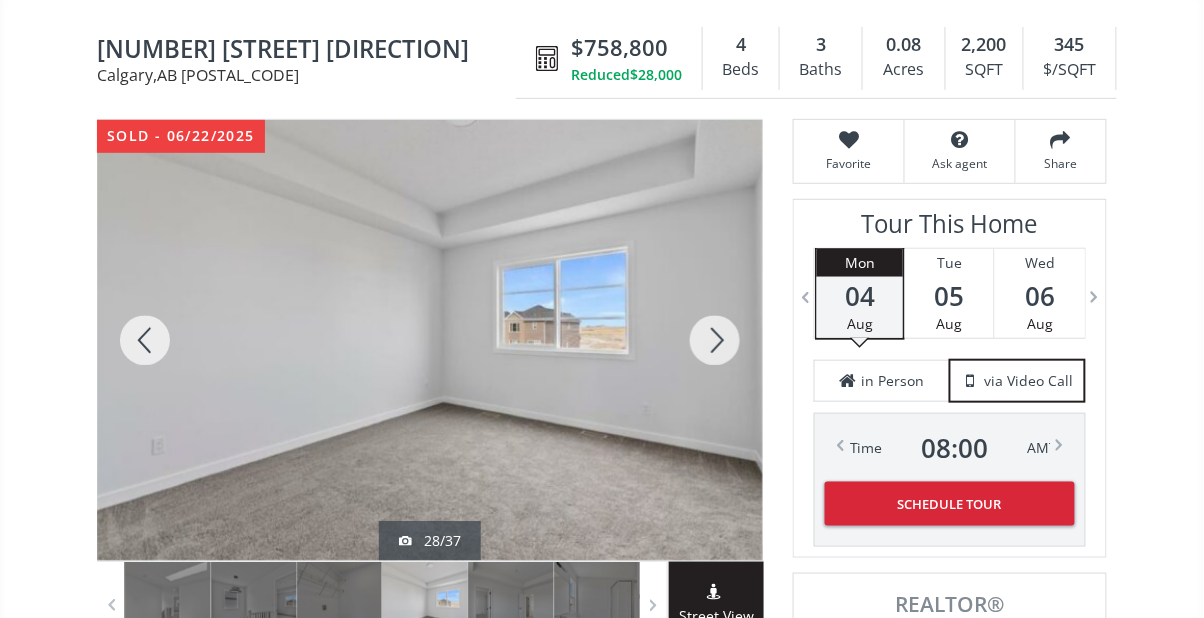 click at bounding box center [715, 340] 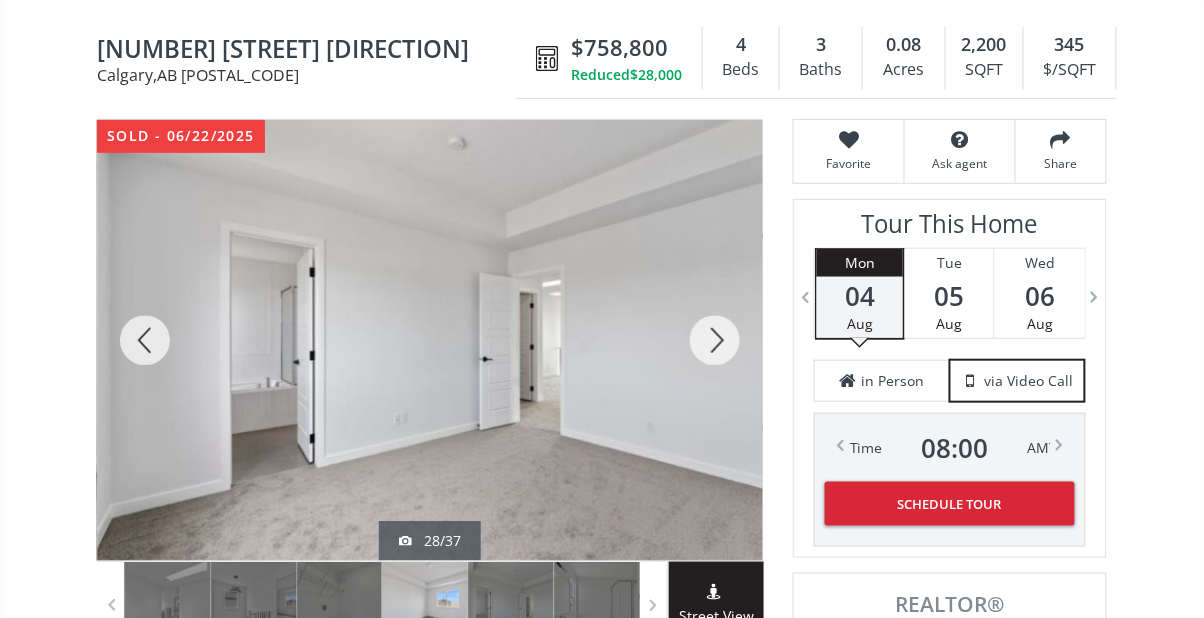 click at bounding box center (715, 340) 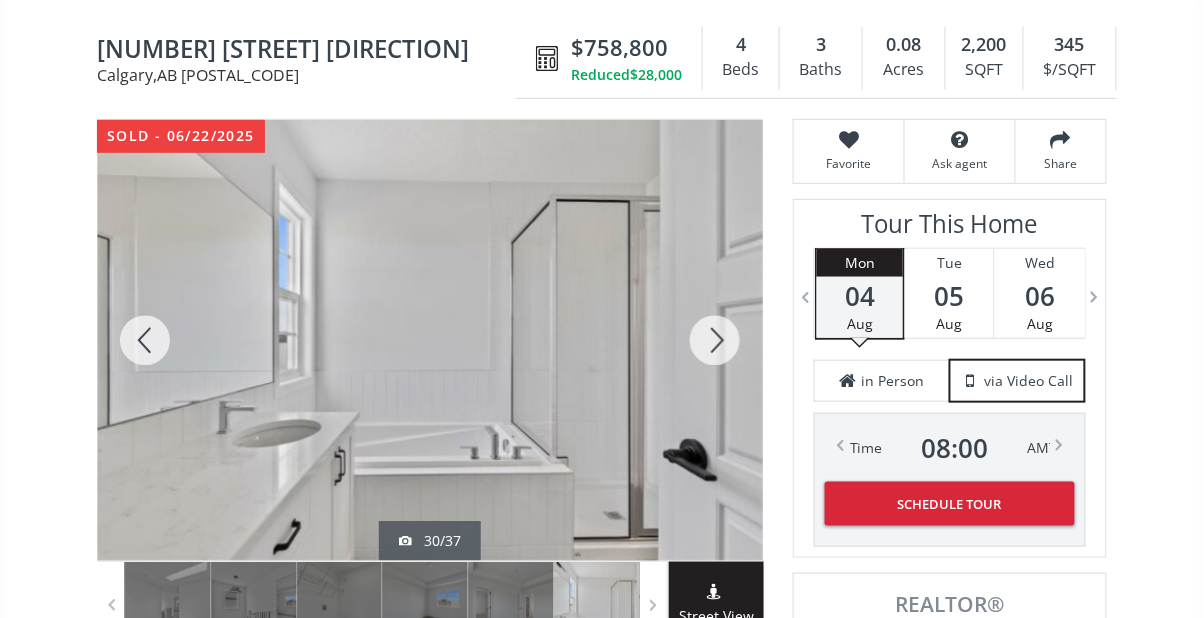 click at bounding box center [715, 340] 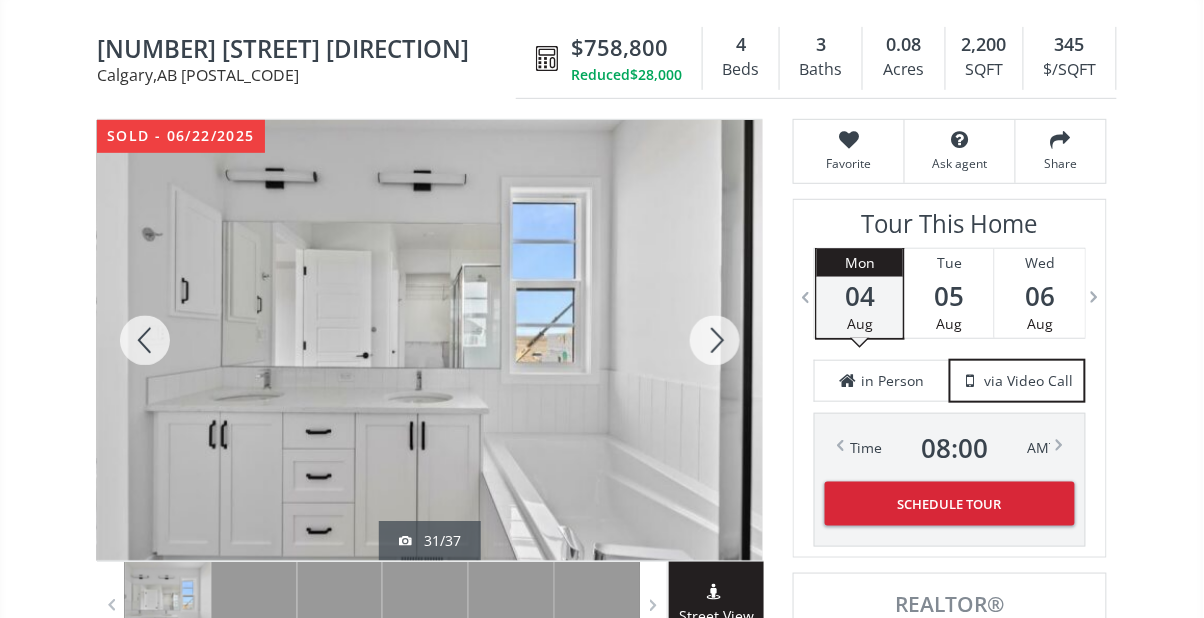click at bounding box center (145, 340) 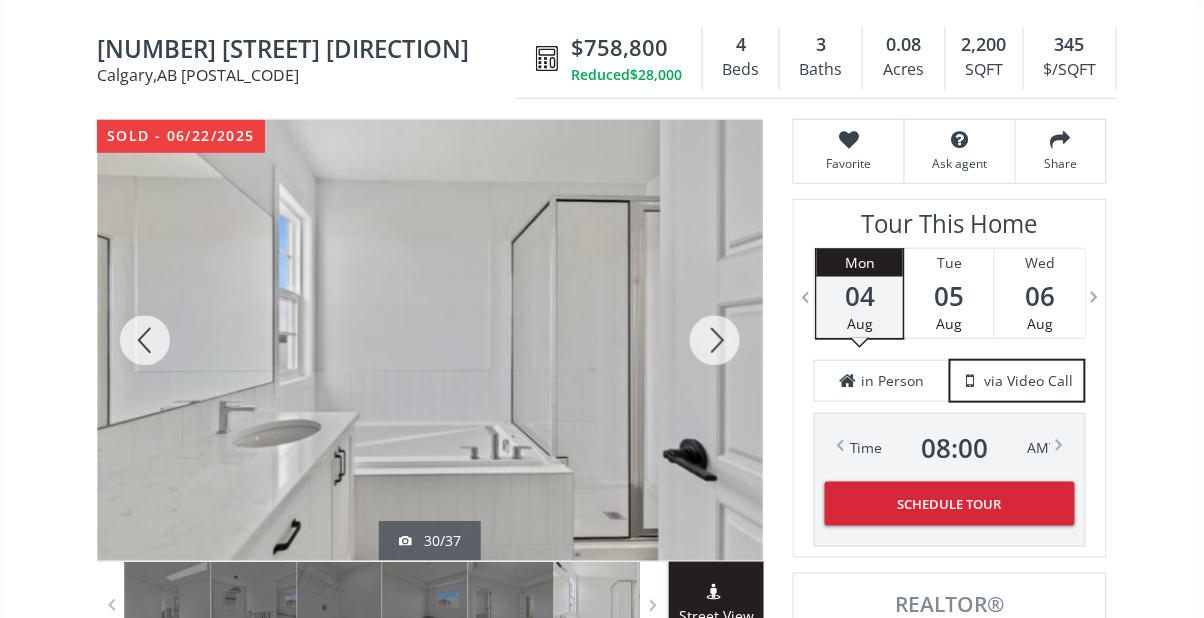 click at bounding box center [715, 340] 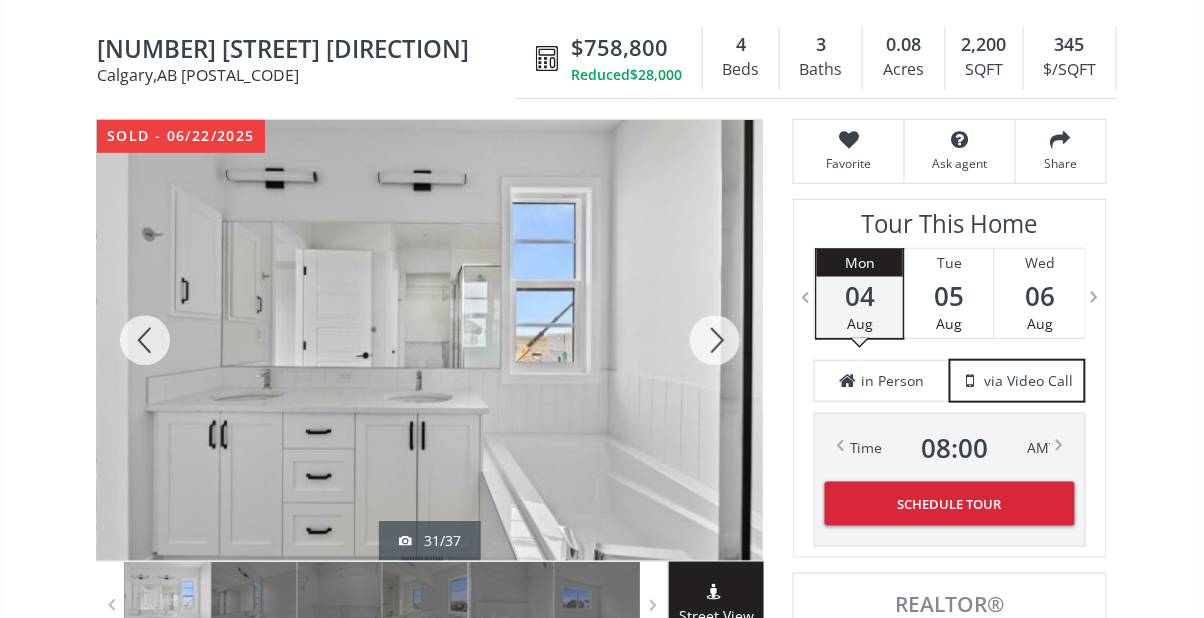 click at bounding box center (715, 340) 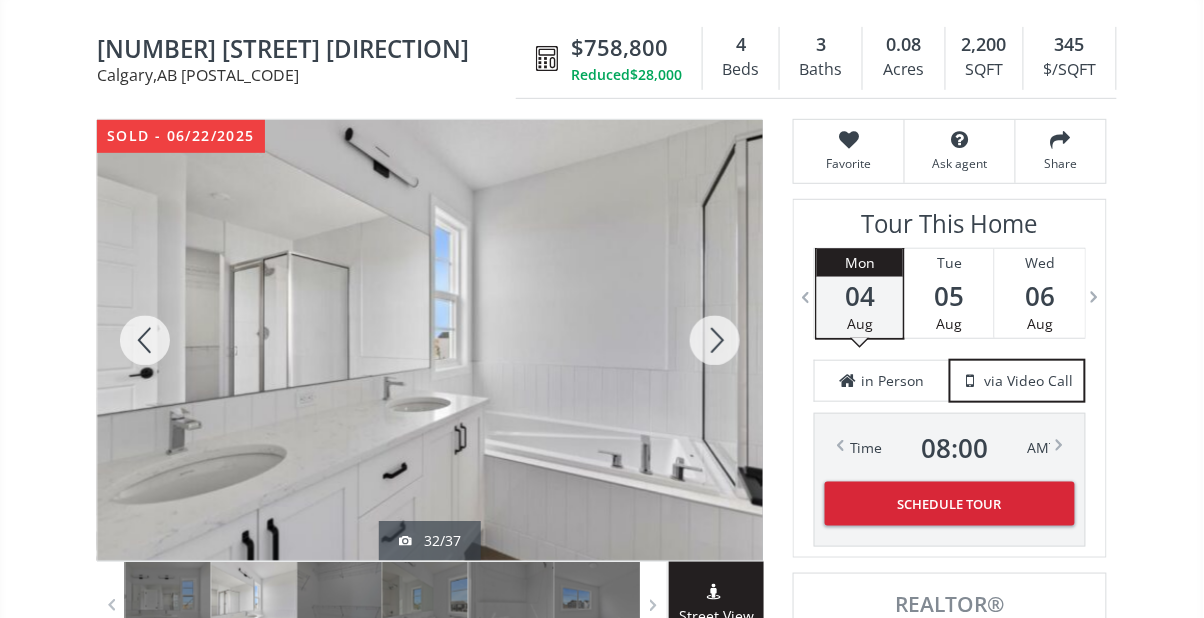 click at bounding box center (715, 340) 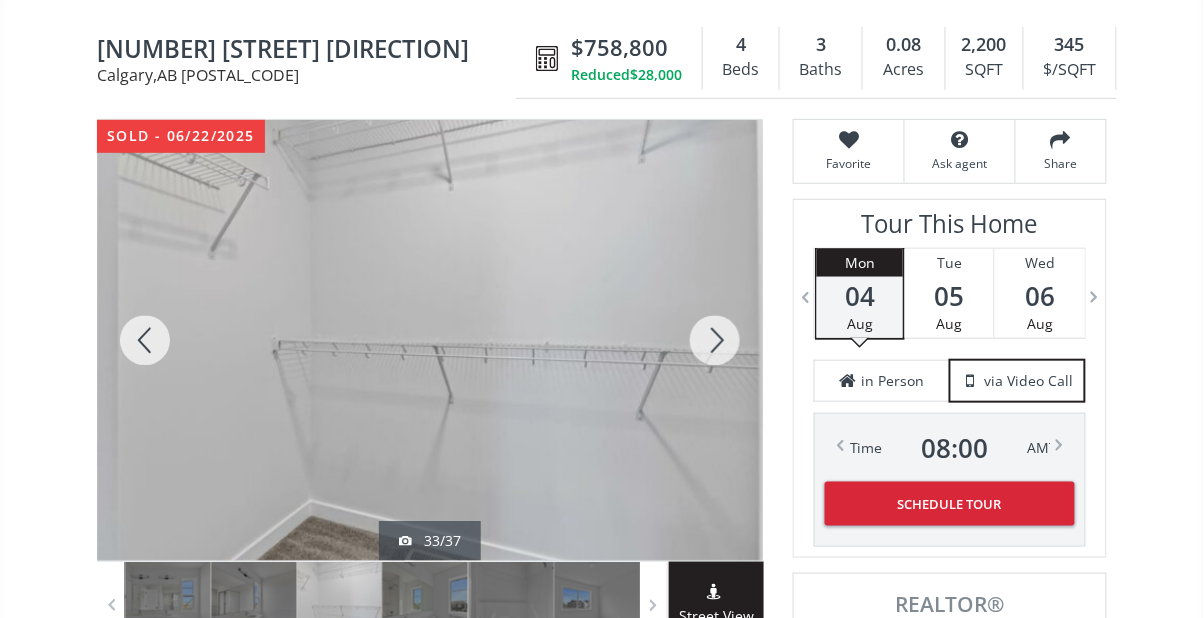 click at bounding box center [715, 340] 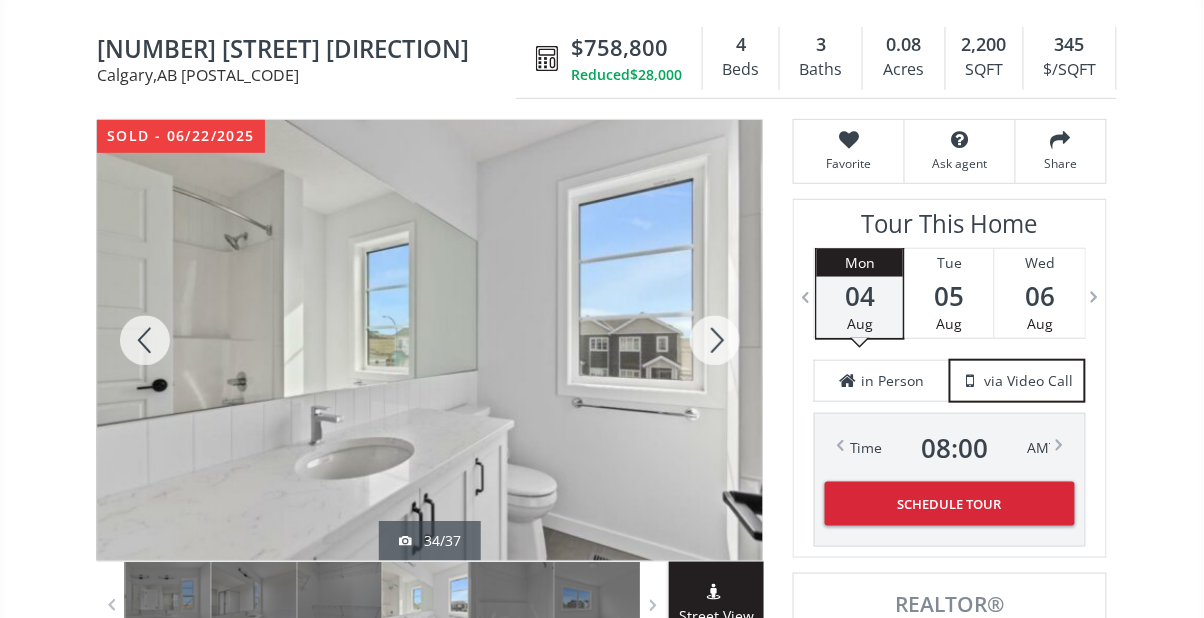 click at bounding box center [145, 340] 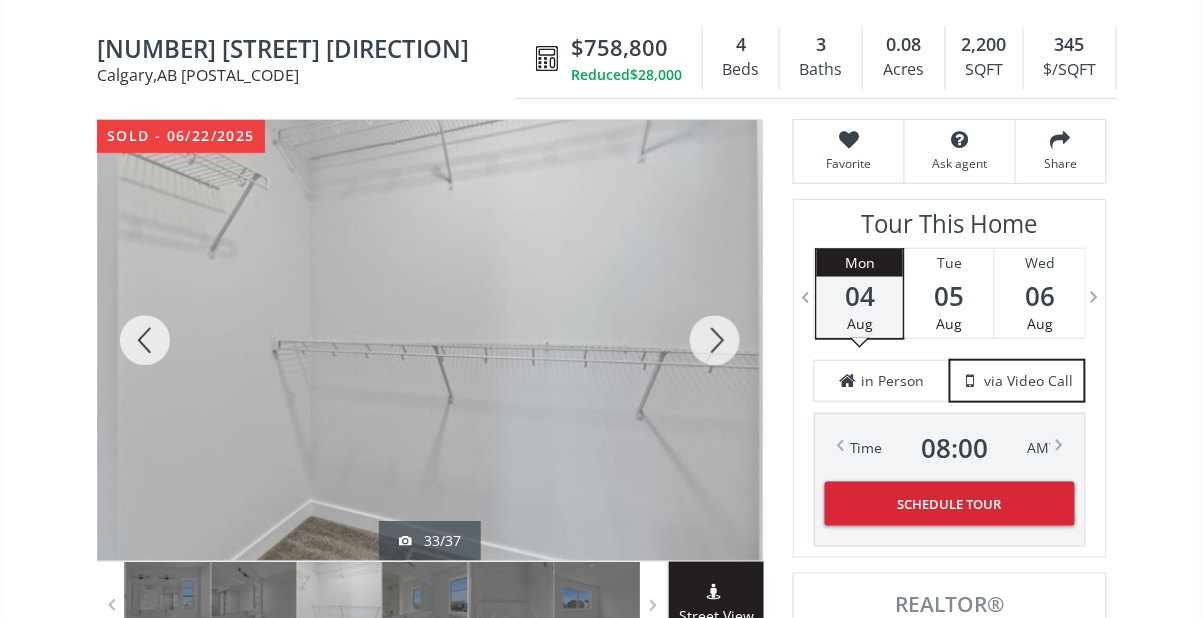 click at bounding box center (715, 340) 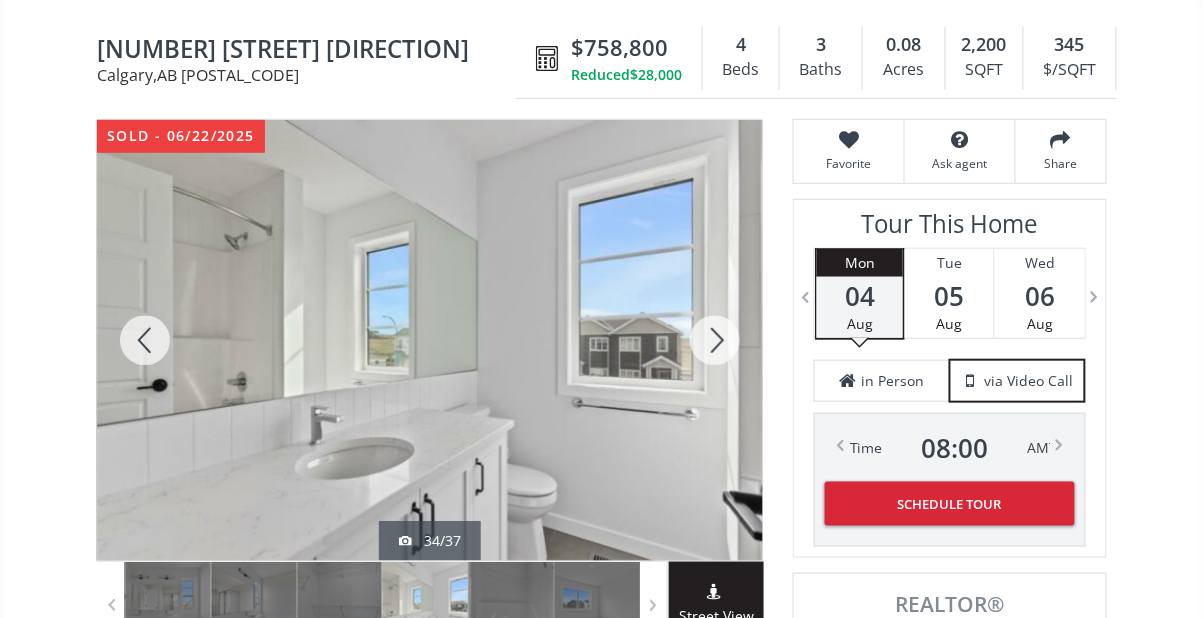 click at bounding box center [715, 340] 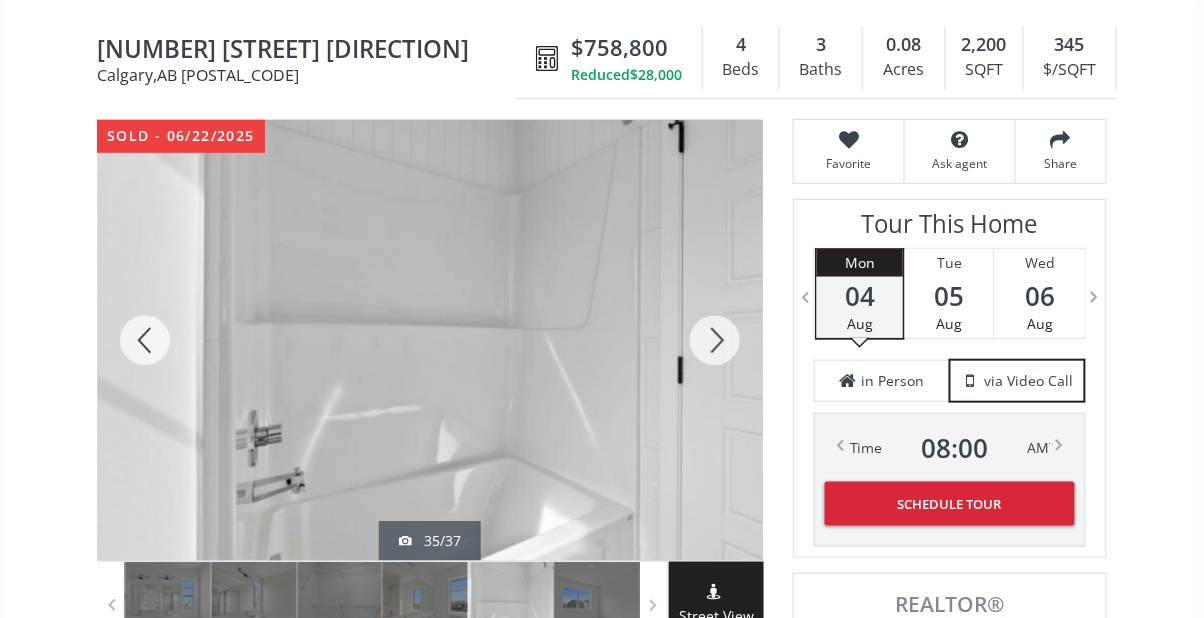 click at bounding box center (715, 340) 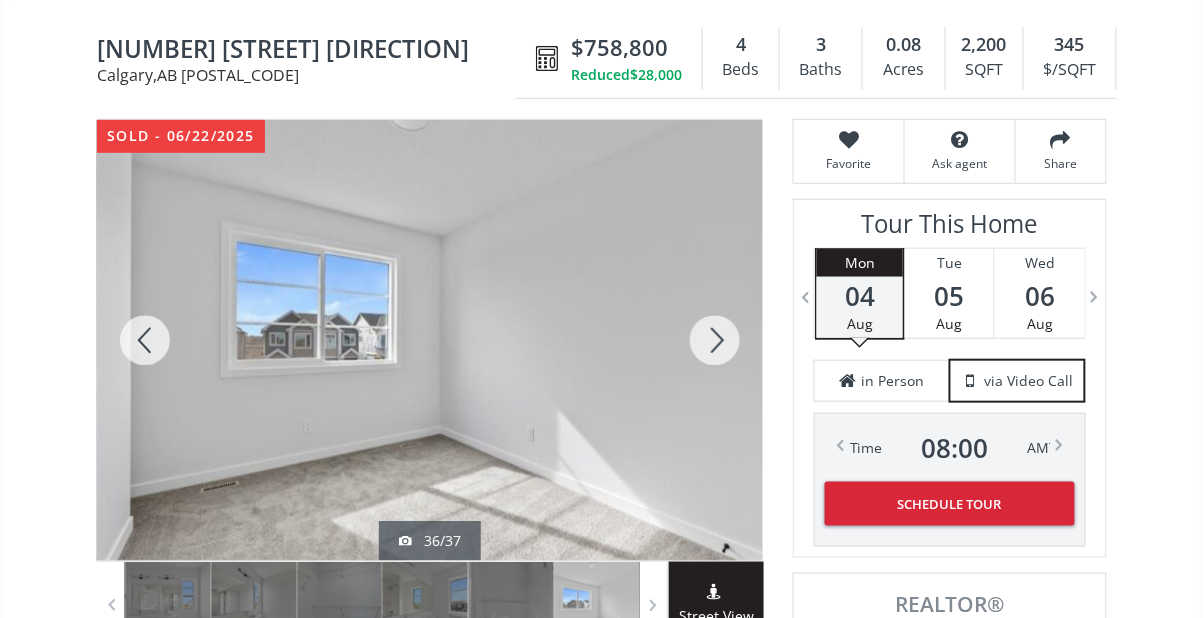 click at bounding box center [145, 340] 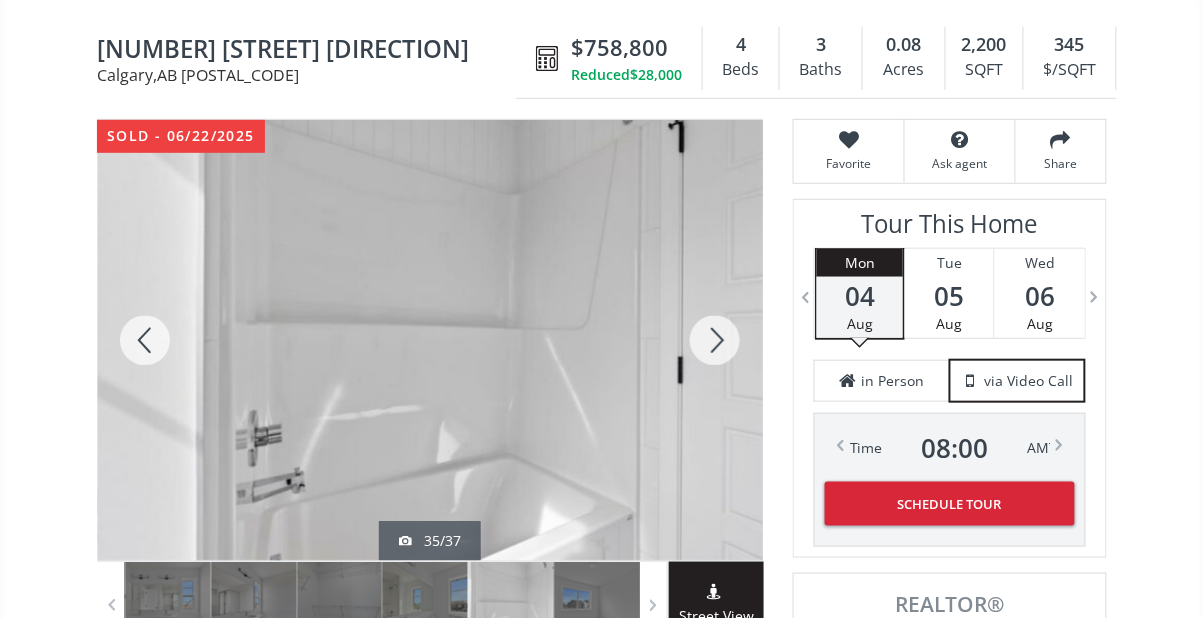 click at bounding box center [715, 340] 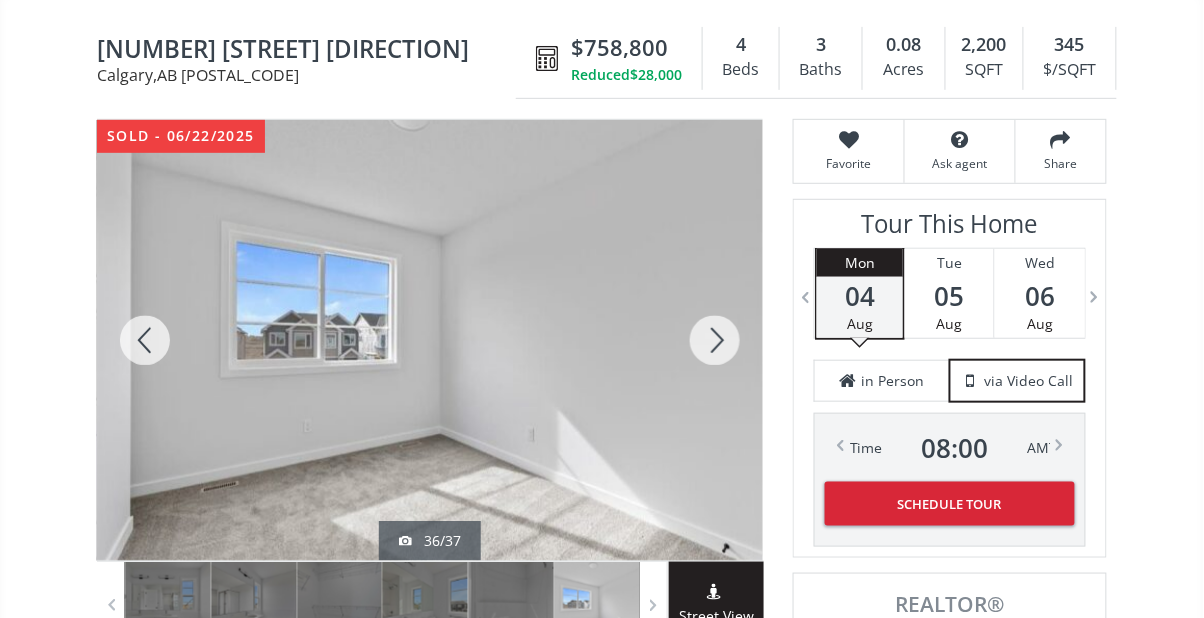 click at bounding box center (715, 340) 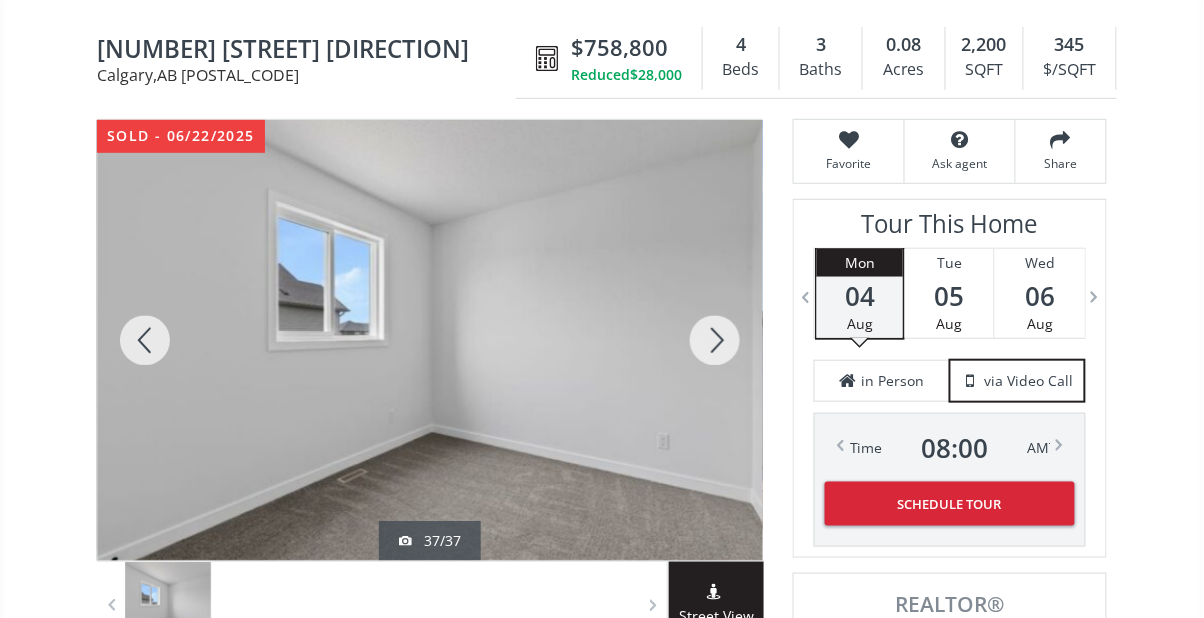 click at bounding box center (715, 340) 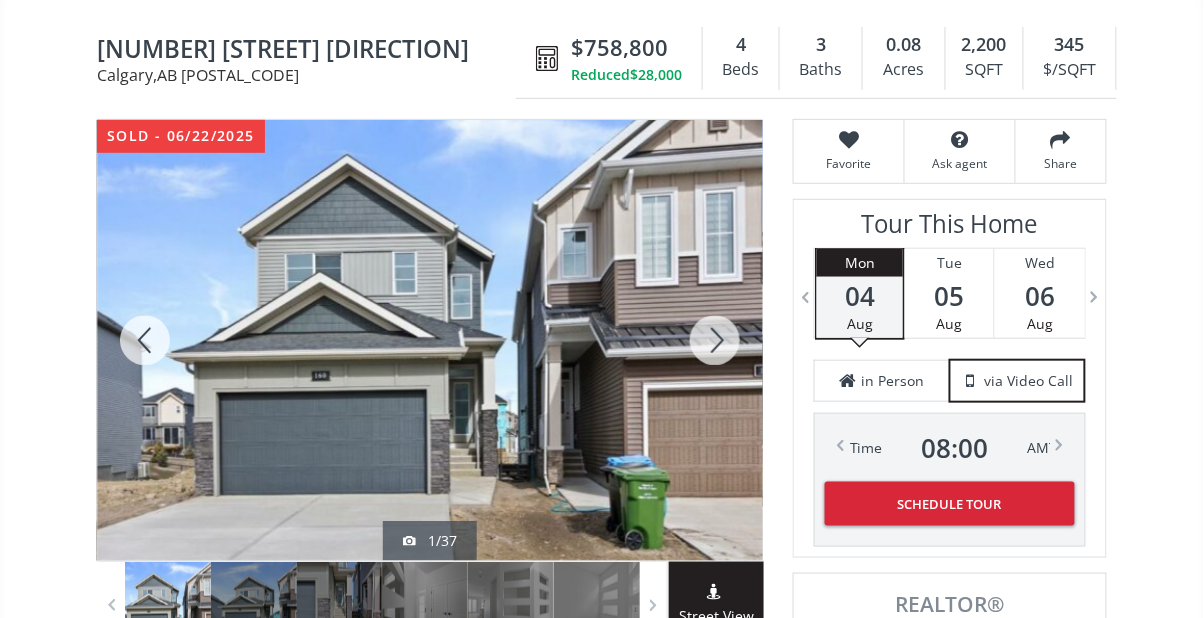 click at bounding box center (715, 340) 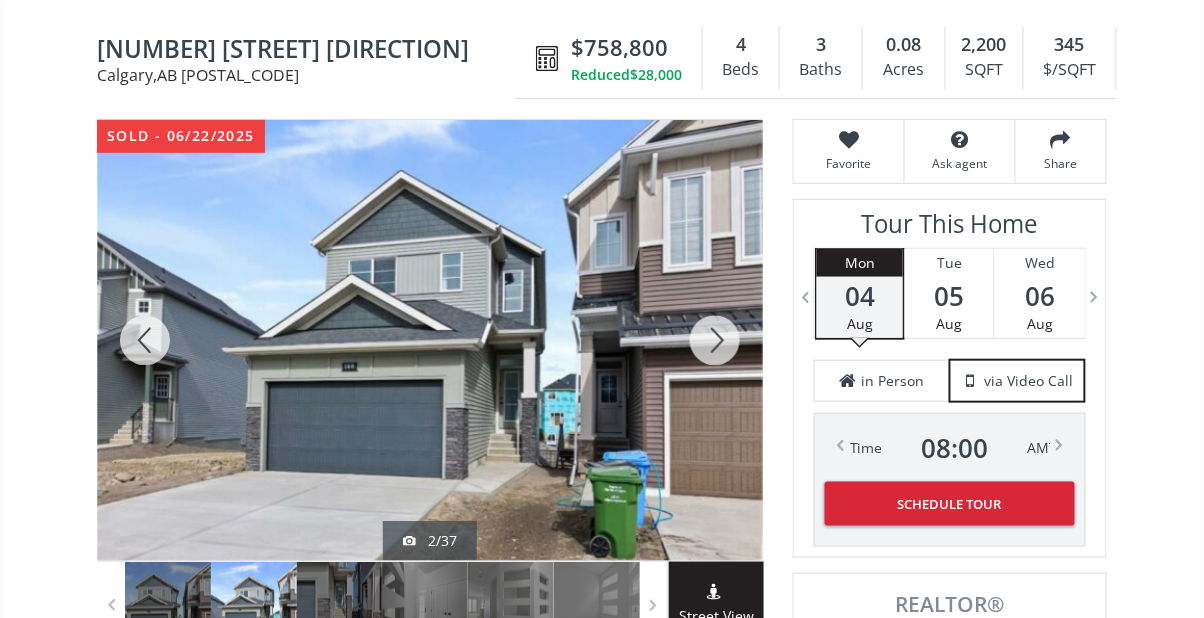 click at bounding box center [715, 340] 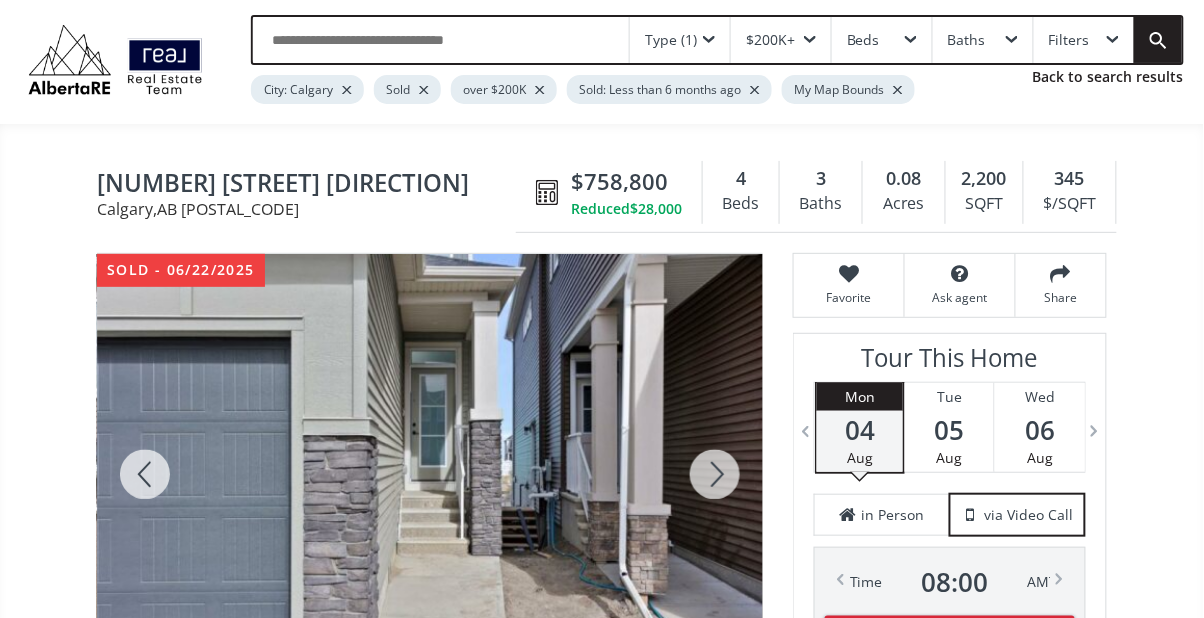 scroll, scrollTop: 44, scrollLeft: 0, axis: vertical 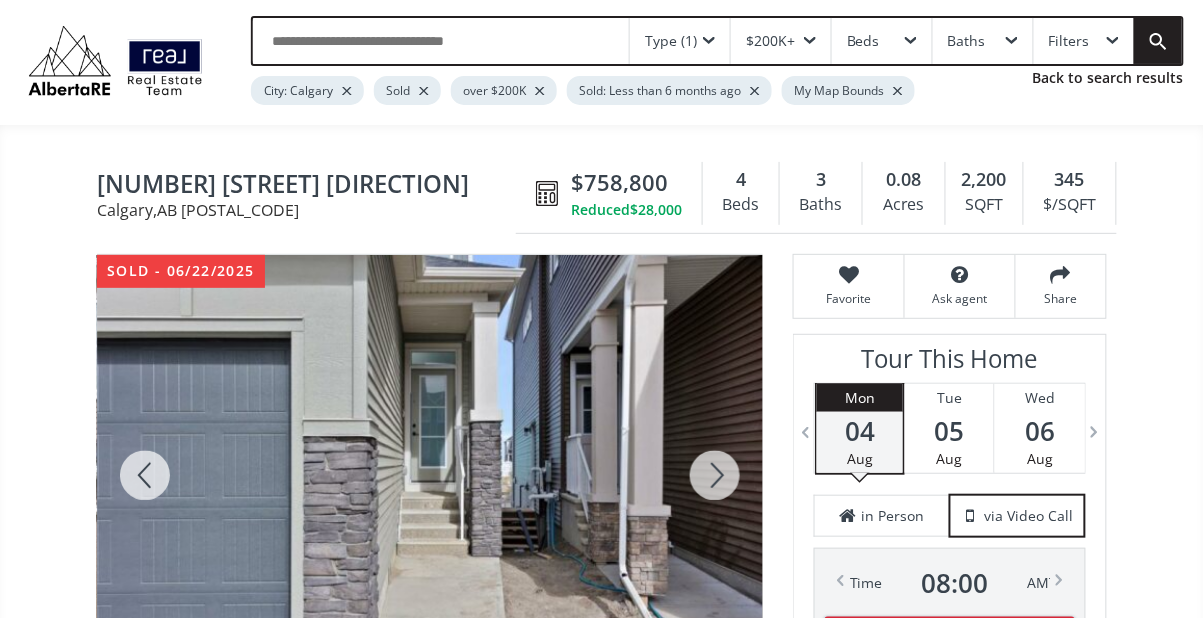 click on "LEWISTON Drive NE Calgary AB T3P 2H9 160 LEWISTON Drive NE   Calgary ,  AB   T3P 2H9 $758,800 Reduced  $28,000 4 Beds 3 Baths 0.08 Acres 2,200 SQFT 345 $/SQFT $758,800 Reduced  $28,000 4 Beds 3 Baths 2,200      sf $ 345  / sf Favorite Ask agent Share sold - 06/22/2025 3/37 Street View Neighborhood Lewisburg Type Homes (Single Family) Total Baths 3 County Calgary Status Sold Listing # A2191365 Built 2024 Lot Size 0.08 Listed on site 122 days Listing Agent Id CVENNASR Co Listing Agent Id CMEENASA Sold Price 758800.00 Listing Brokerage Manor Real Estate Ltd. Listed by: To navigate the map with touch gestures double-tap and hold your finger on the map, then drag the map. ← Move left → Move right ↑ Move up ↓ Move down + Zoom in - Zoom out Home Jump left by 75% End Jump right by 75% Page Up Jump up by 75% Page Down Jump down by 75% To navigate, press the arrow keys. Map Terrain Satellite Labels Keyboard shortcuts Map Data Map data ©2025 Google Map data ©2025 Google 200 m  Terms Report a map error Style" at bounding box center (602, 2736) 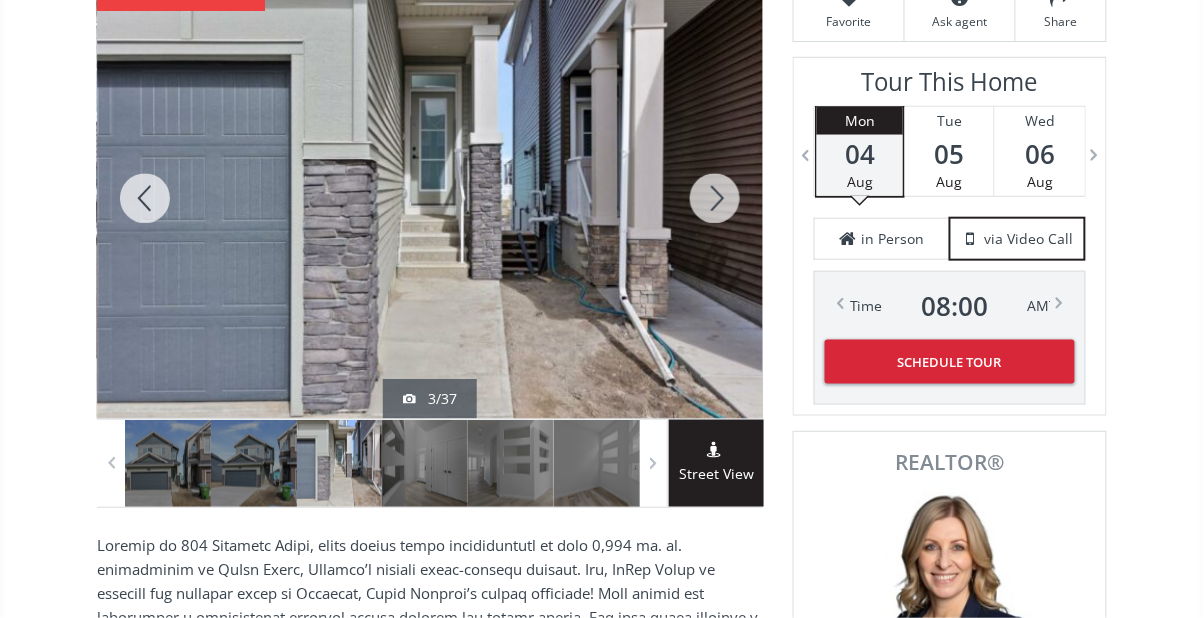 scroll, scrollTop: 319, scrollLeft: 0, axis: vertical 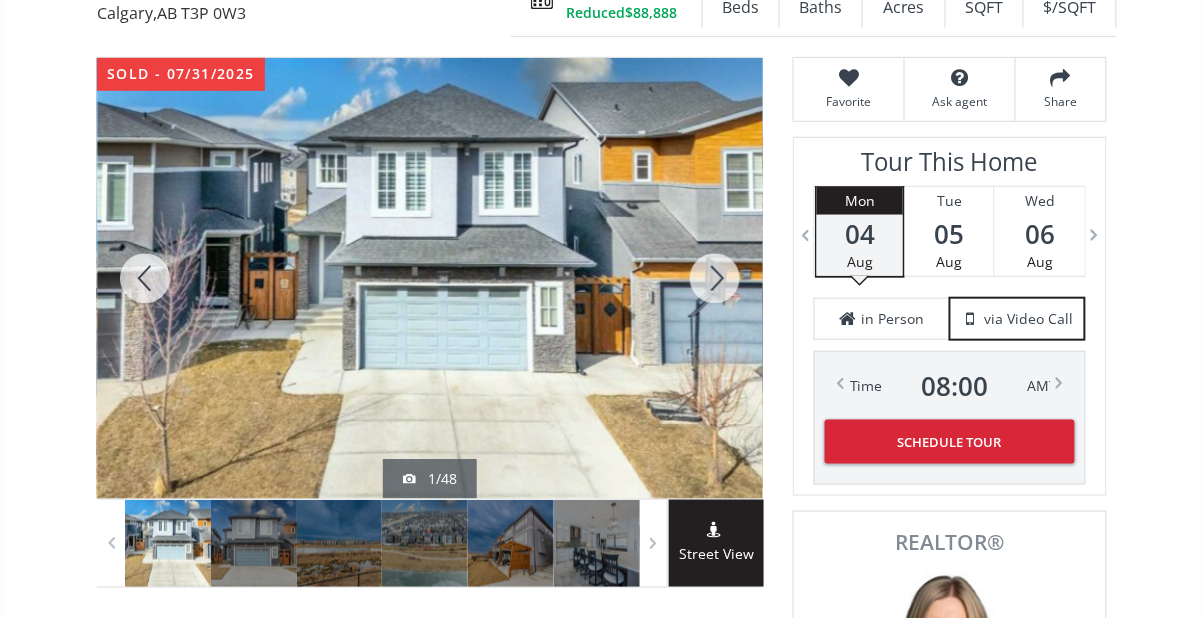 click at bounding box center (715, 278) 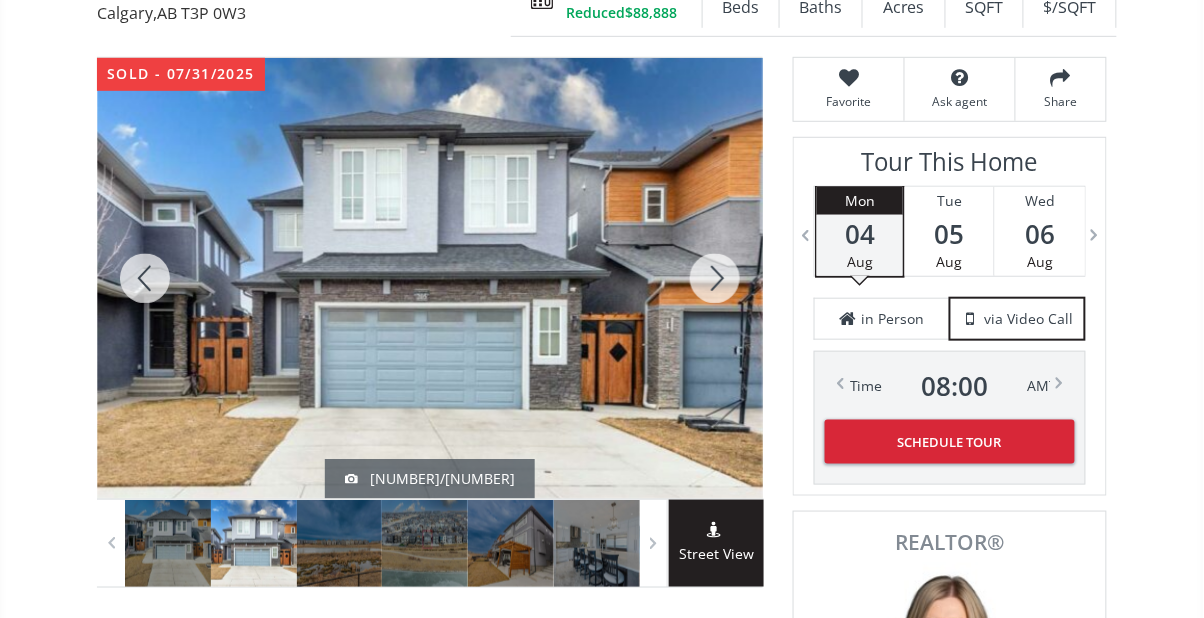click at bounding box center [145, 278] 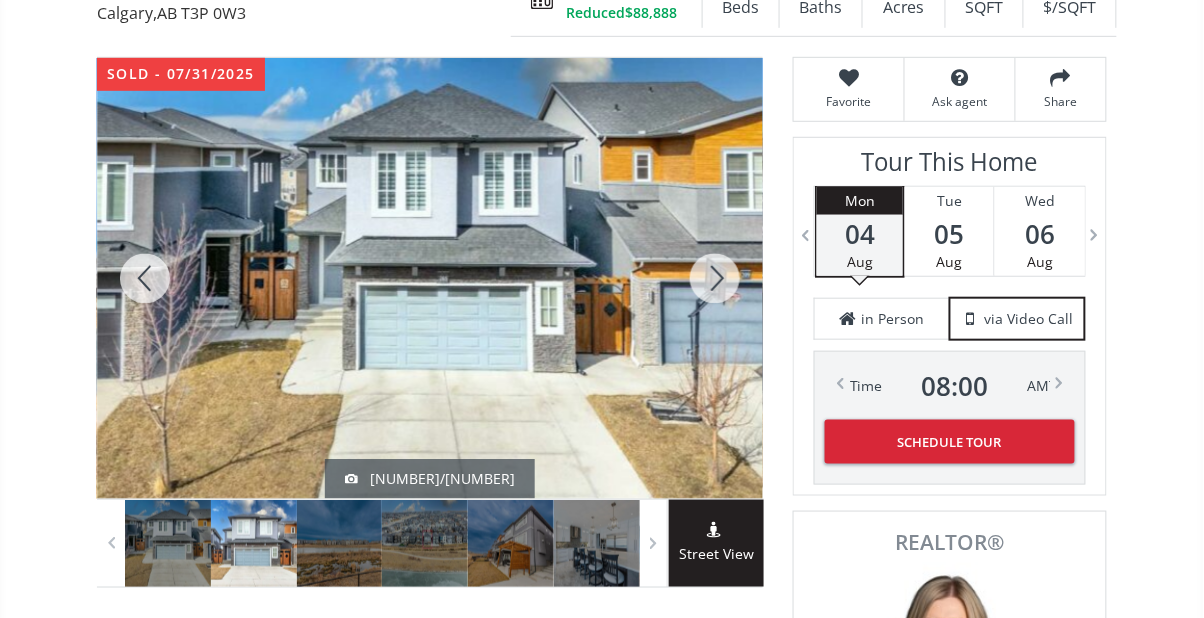click at bounding box center [145, 278] 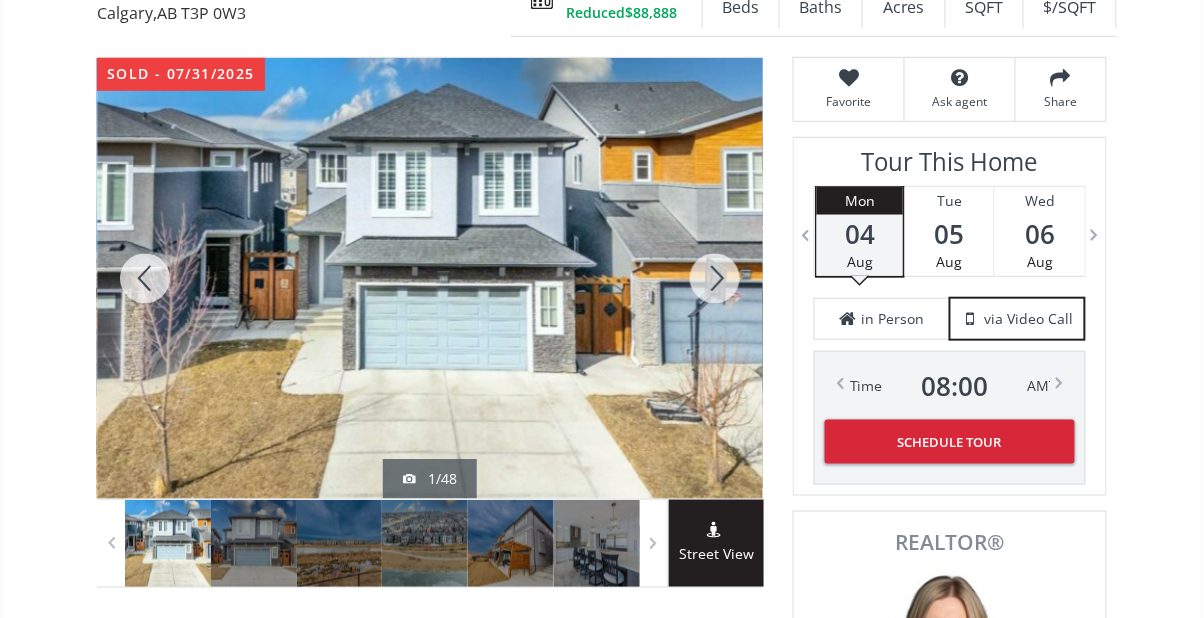 click at bounding box center (145, 278) 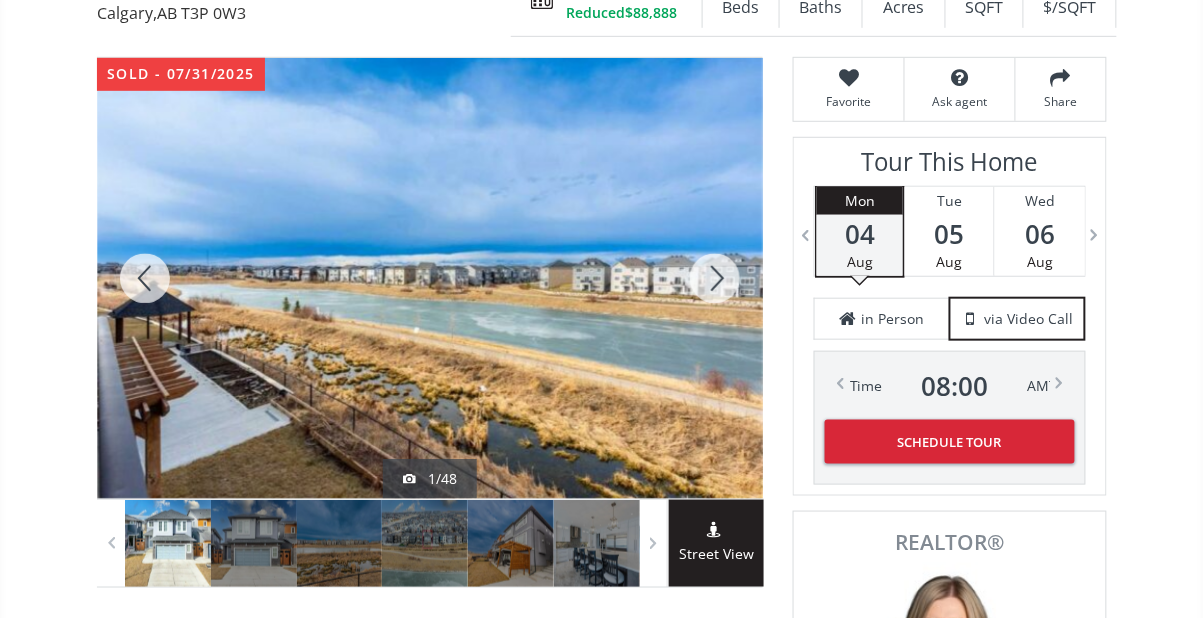 click at bounding box center (145, 278) 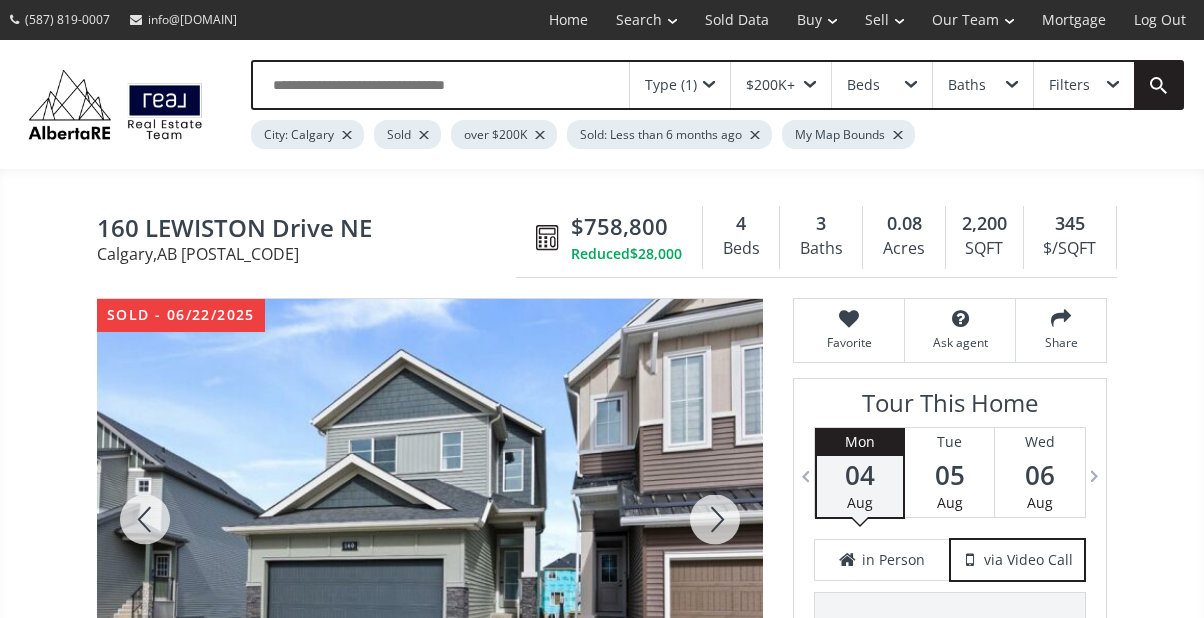 scroll, scrollTop: 312, scrollLeft: 0, axis: vertical 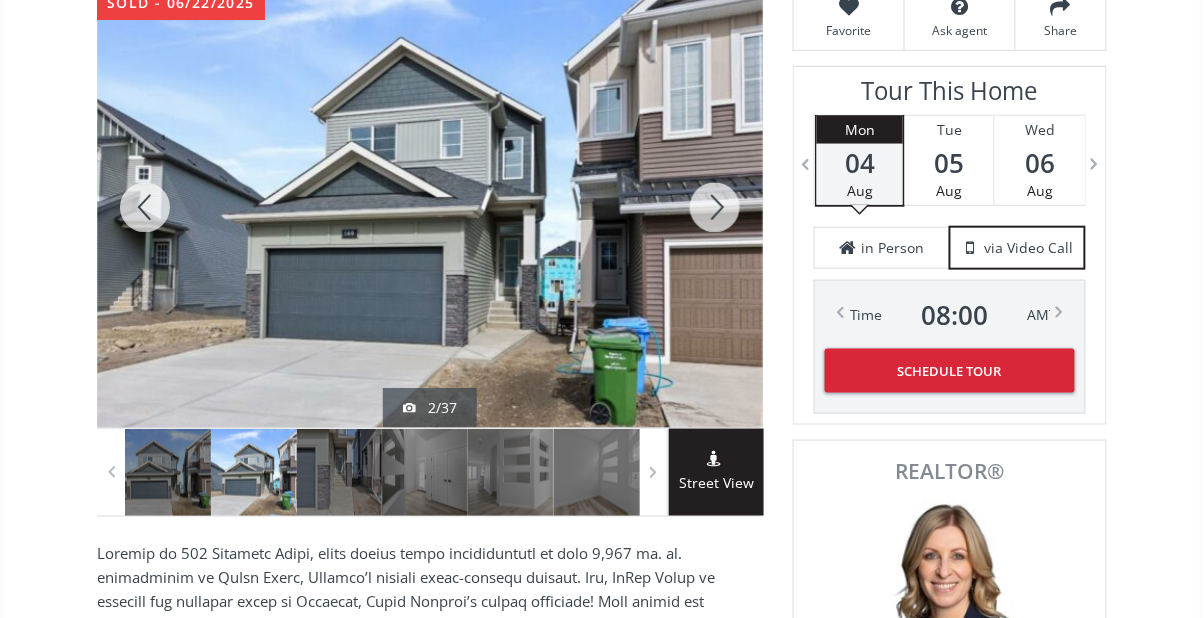click at bounding box center (715, 207) 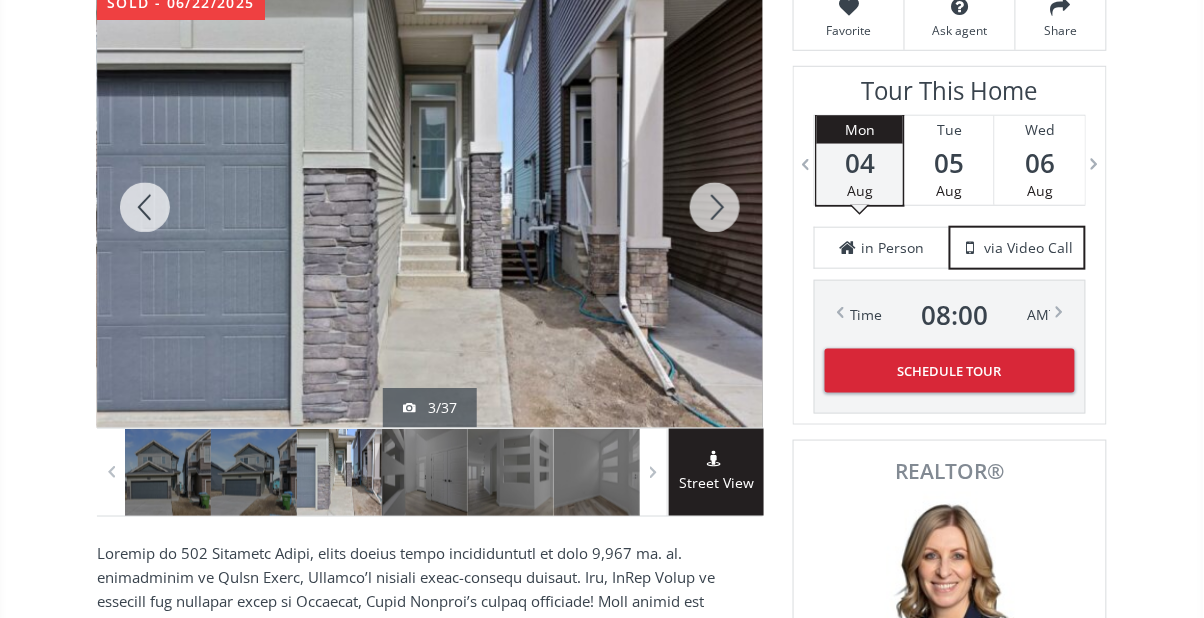 click at bounding box center (715, 207) 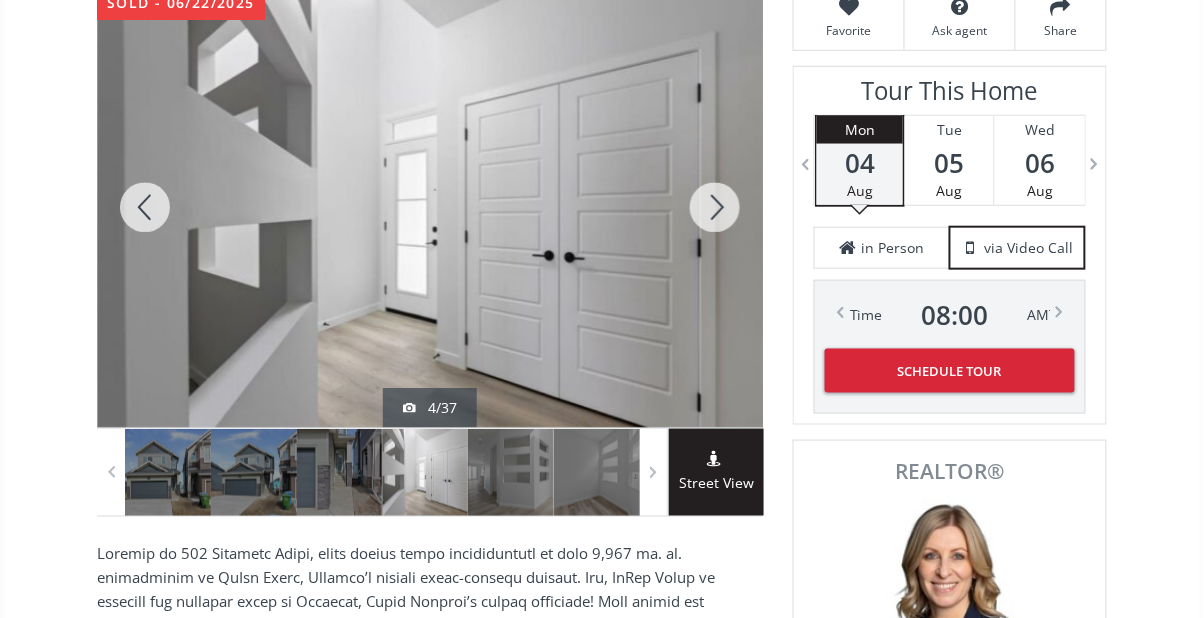 click at bounding box center (715, 207) 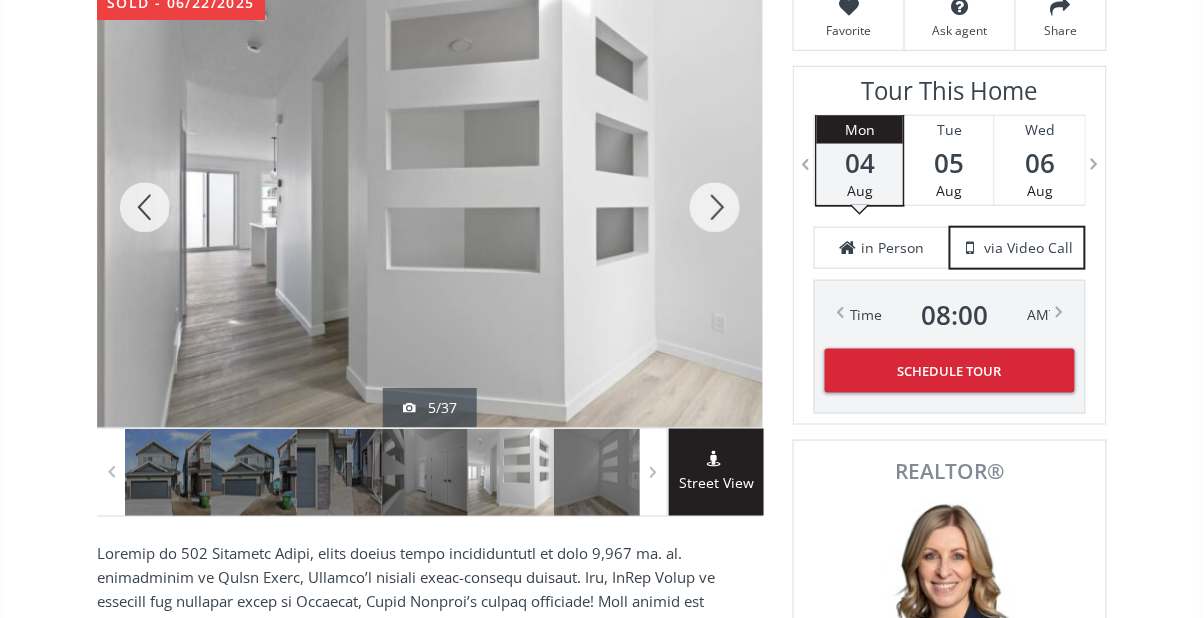click at bounding box center [715, 207] 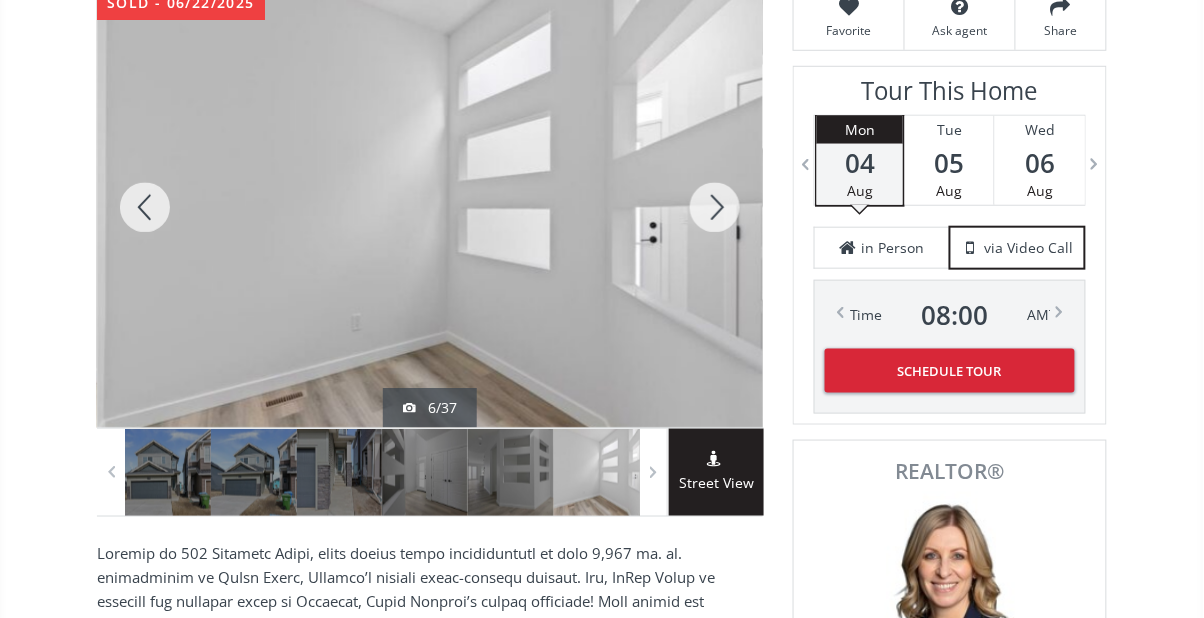 click at bounding box center (715, 207) 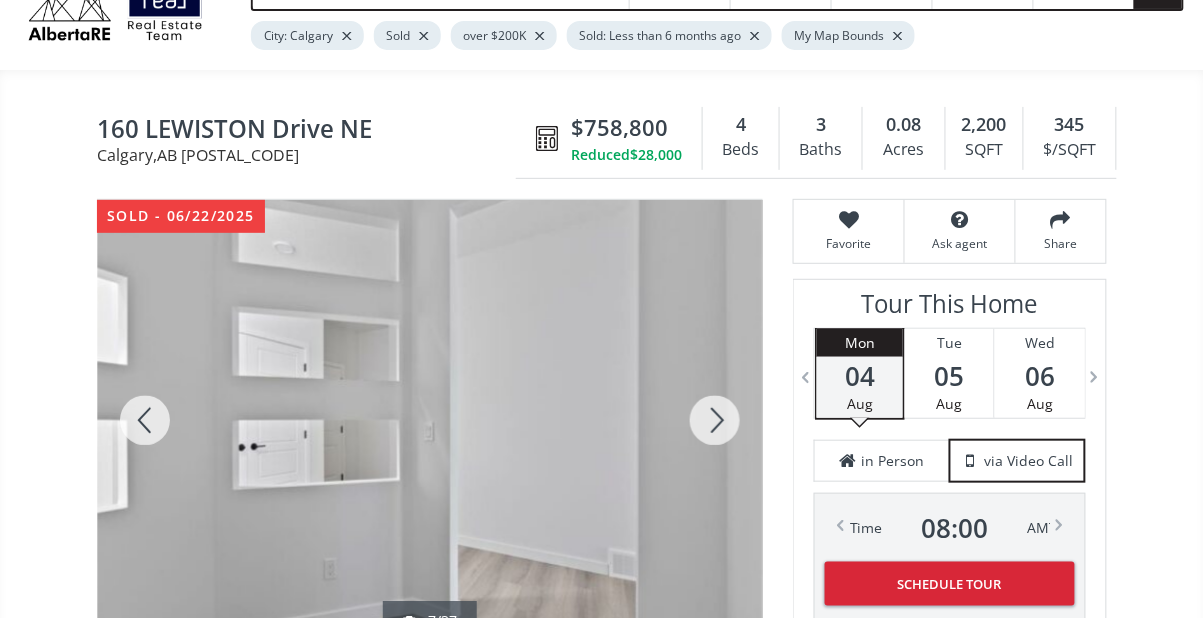scroll, scrollTop: 66, scrollLeft: 0, axis: vertical 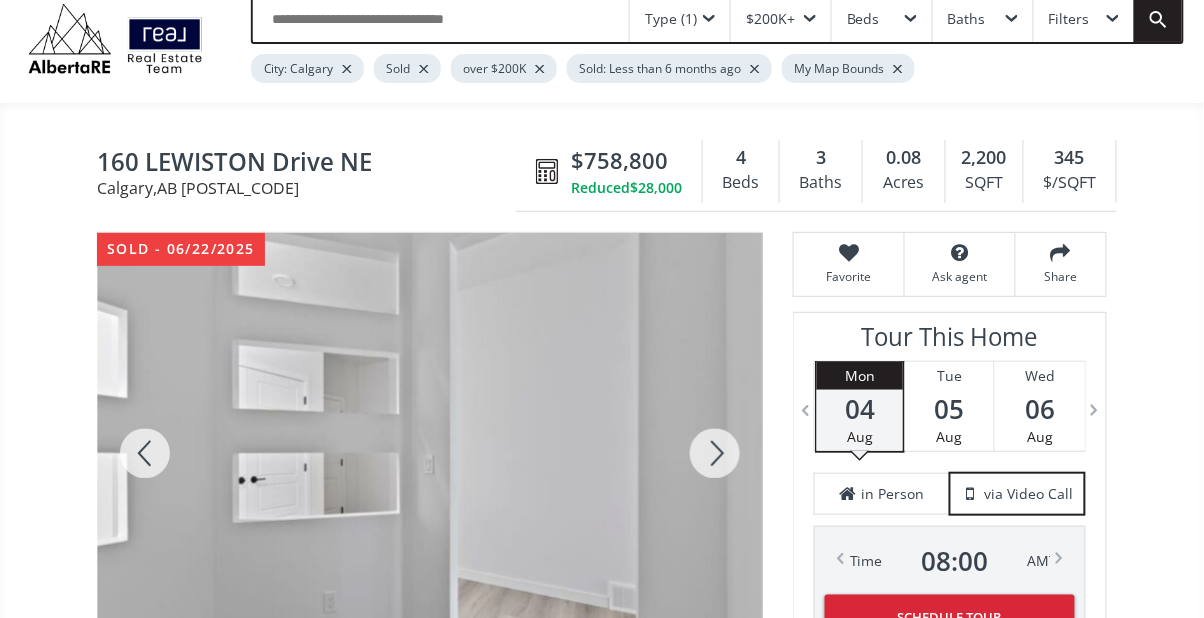 click on "Beds" at bounding box center [882, 19] 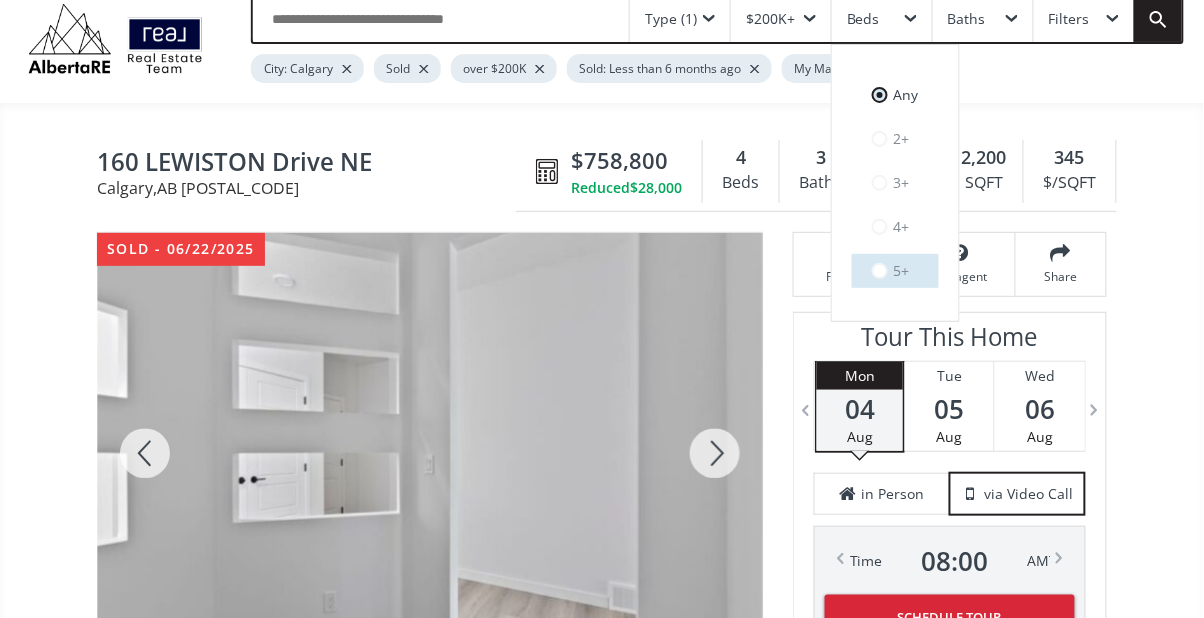 click at bounding box center (880, 271) 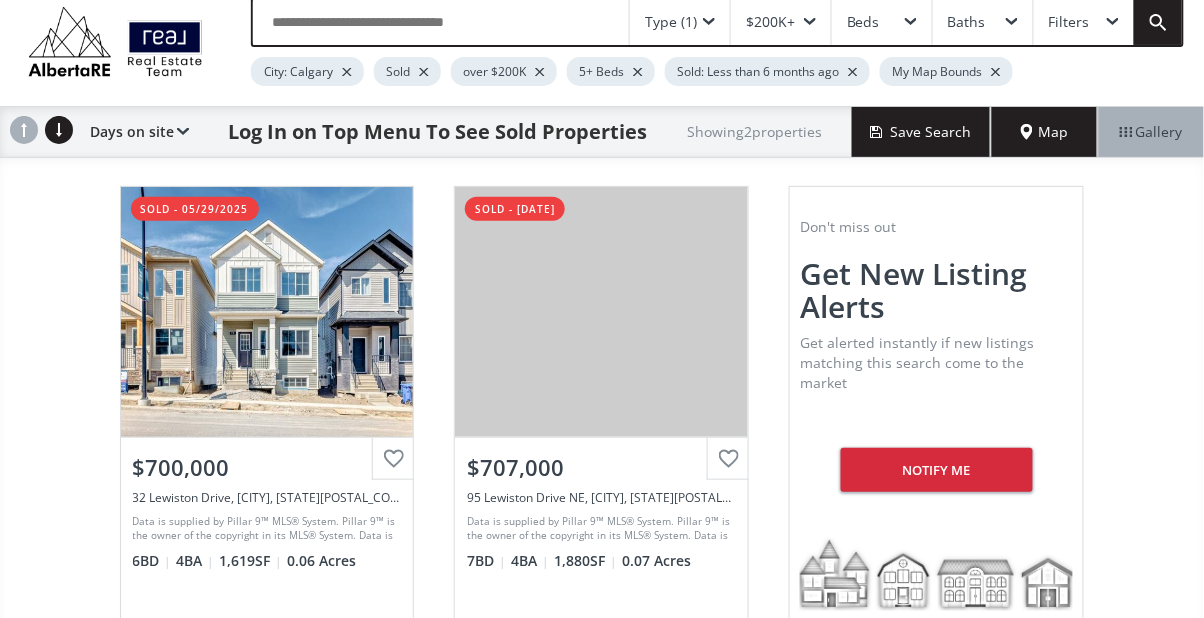 scroll, scrollTop: 64, scrollLeft: 0, axis: vertical 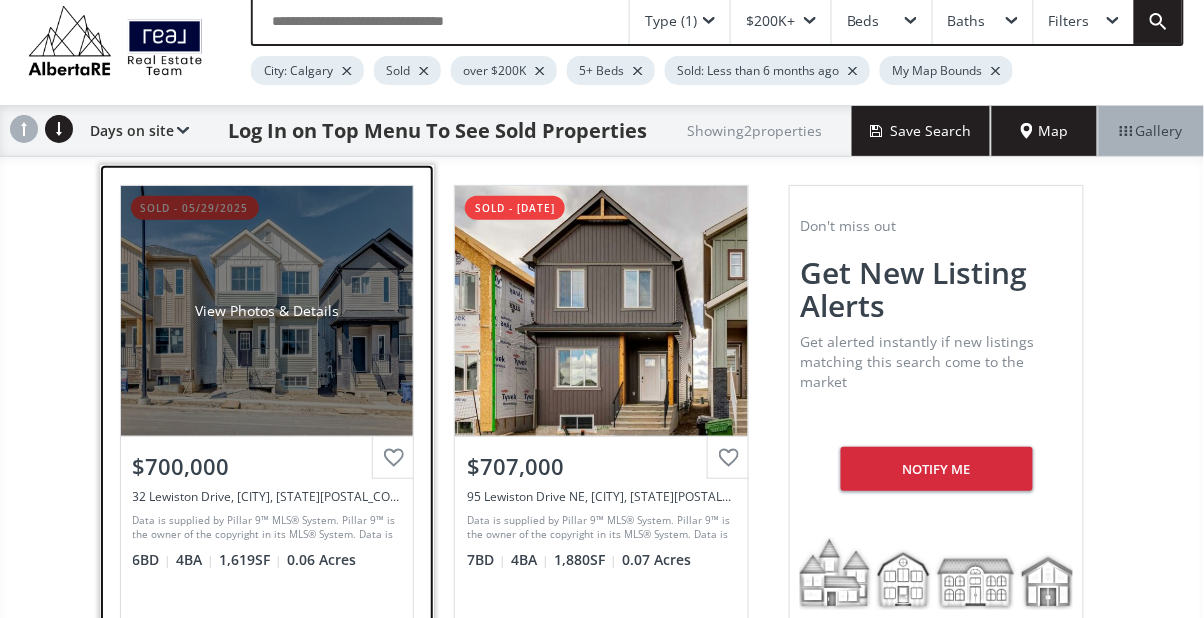 click on "View Photos & Details" at bounding box center [267, 311] 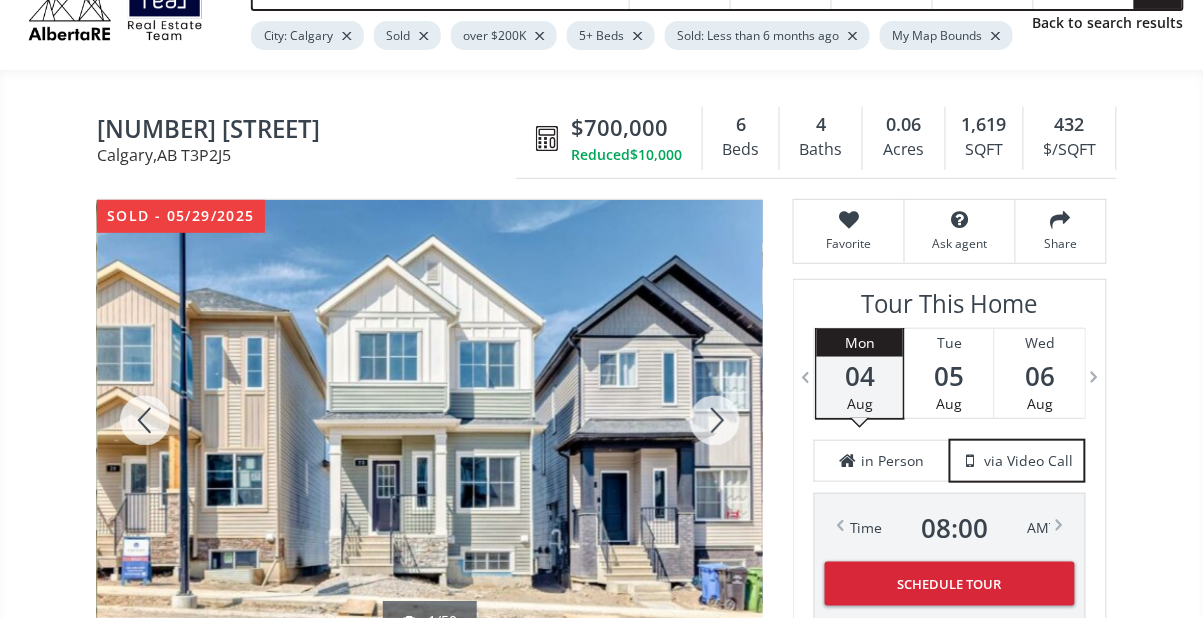 scroll, scrollTop: 98, scrollLeft: 0, axis: vertical 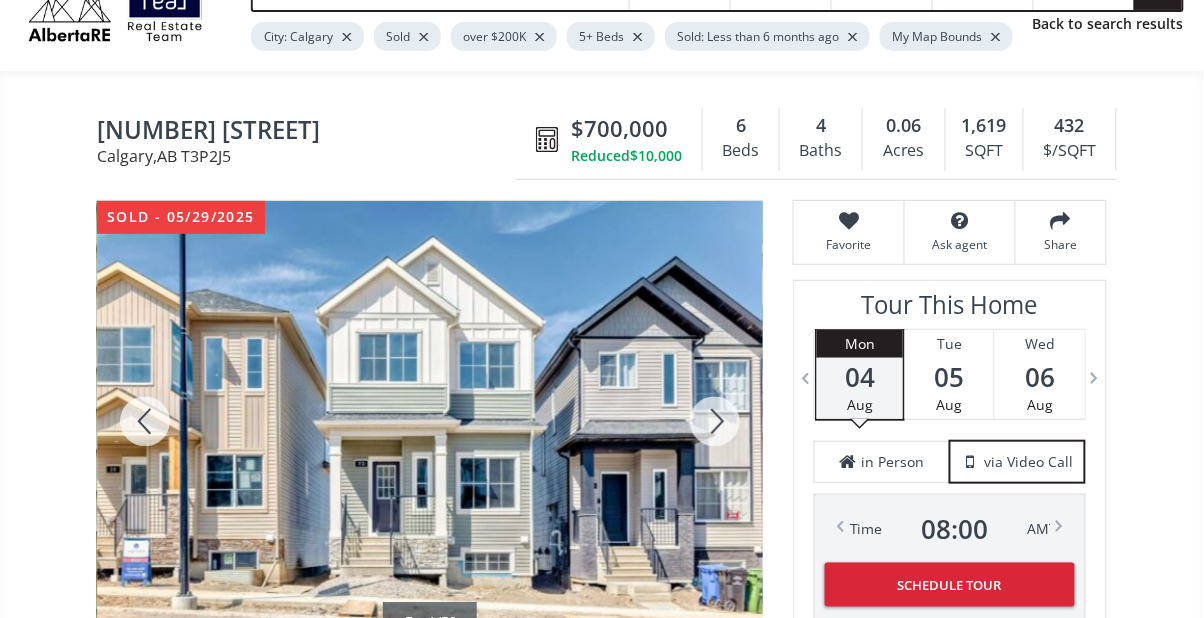 click at bounding box center (145, 421) 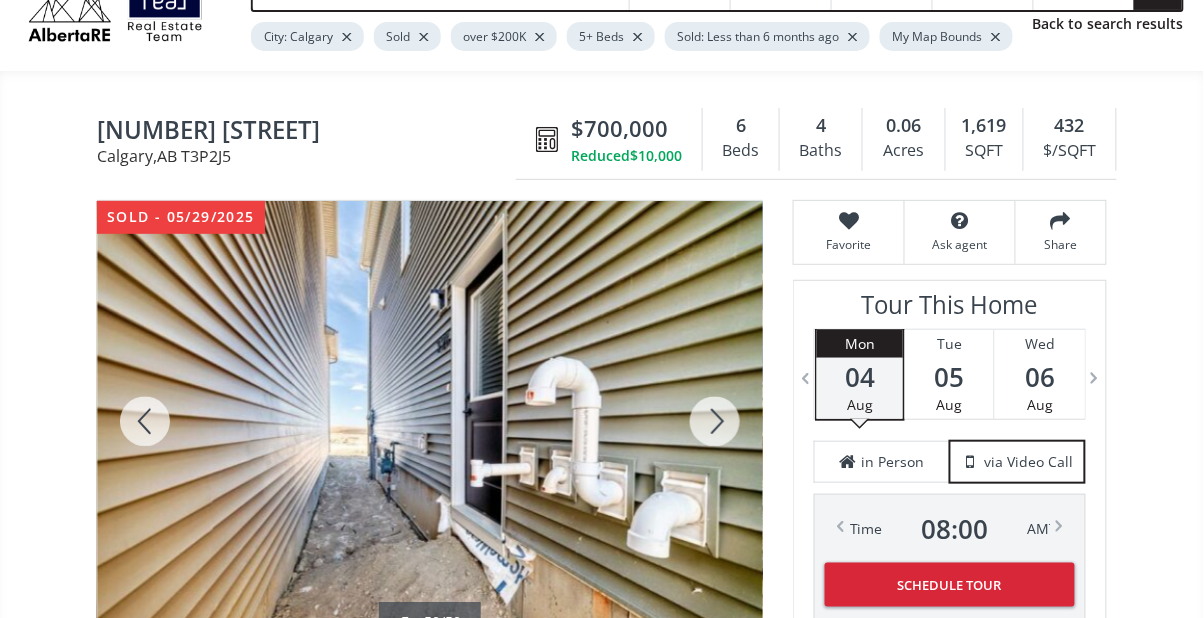 click at bounding box center [145, 421] 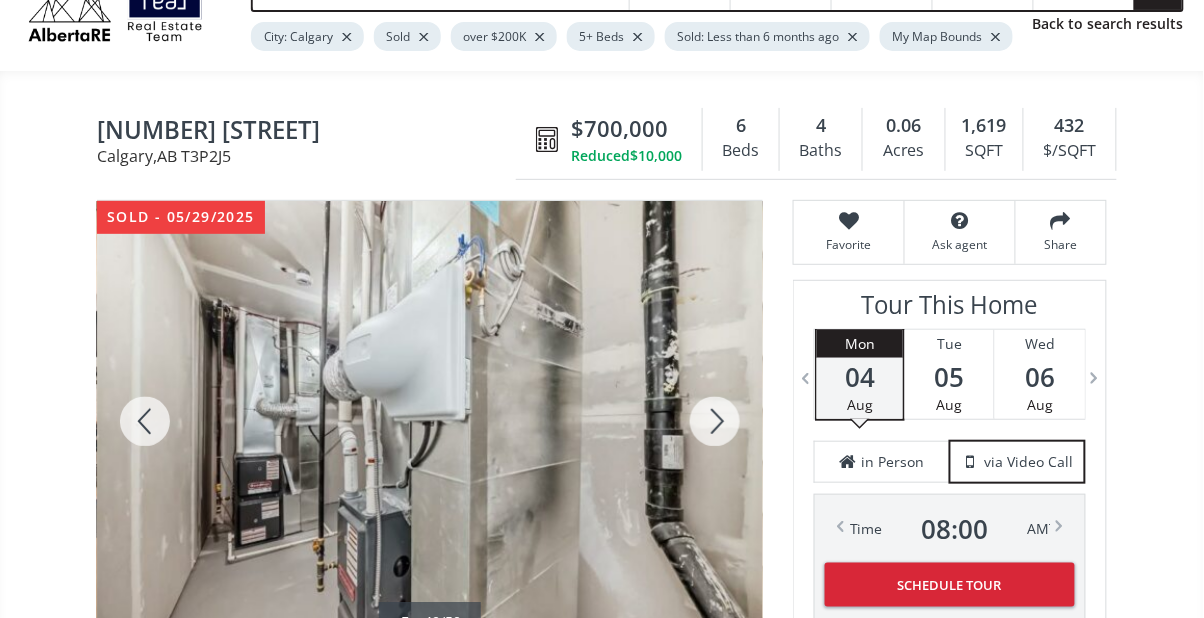 click at bounding box center (145, 421) 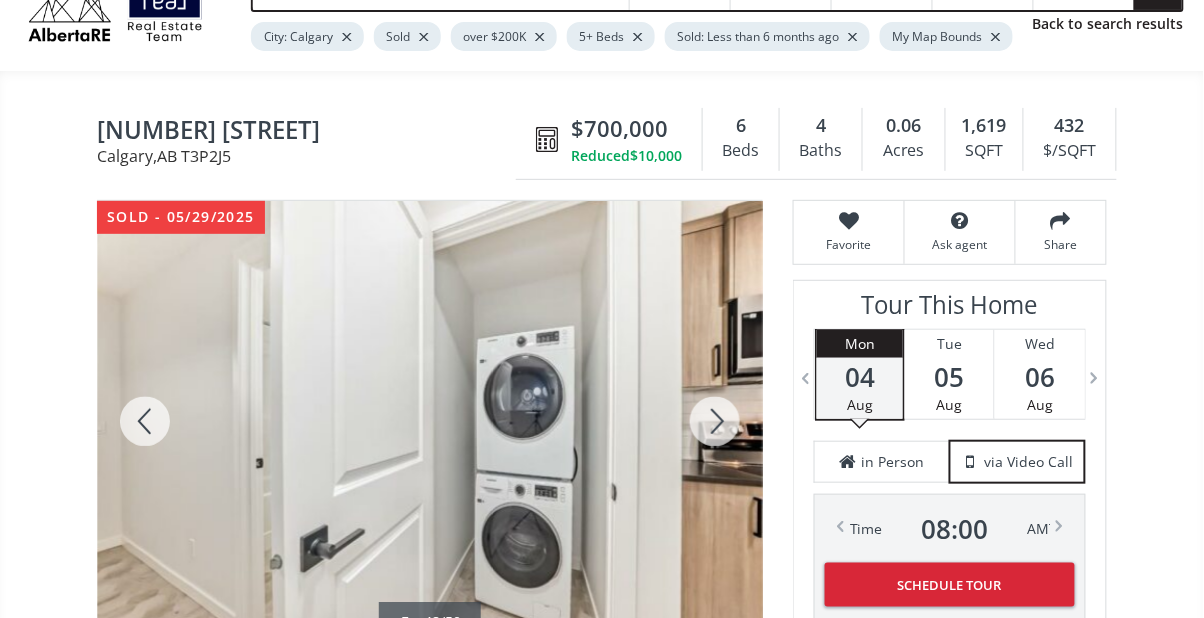 click at bounding box center (145, 421) 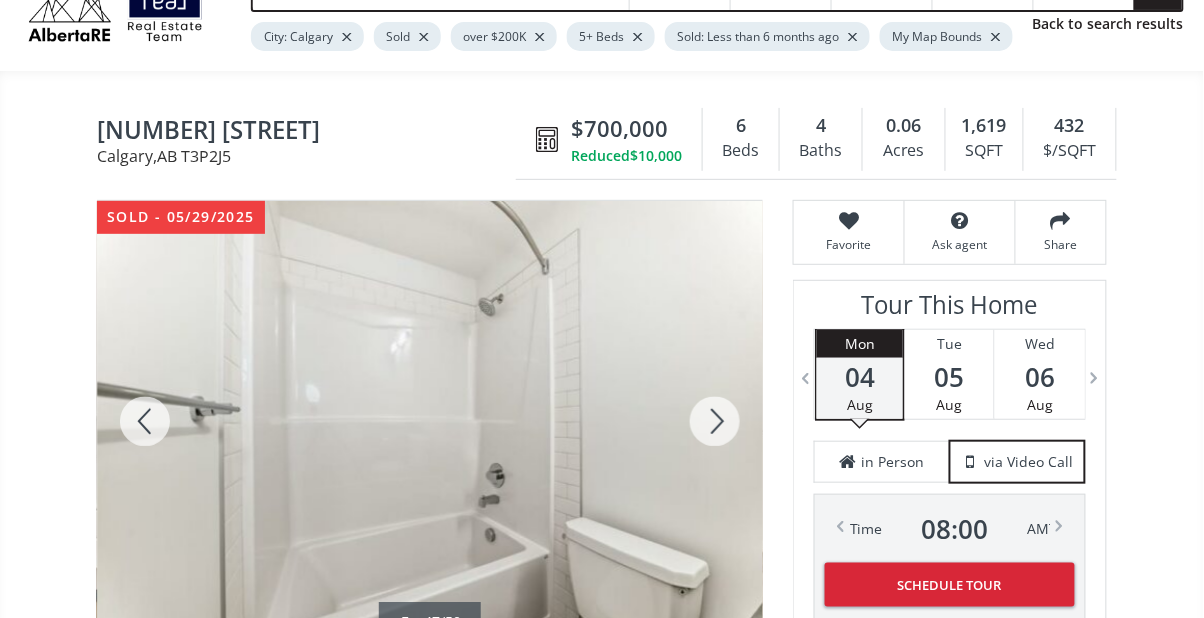 click at bounding box center [145, 421] 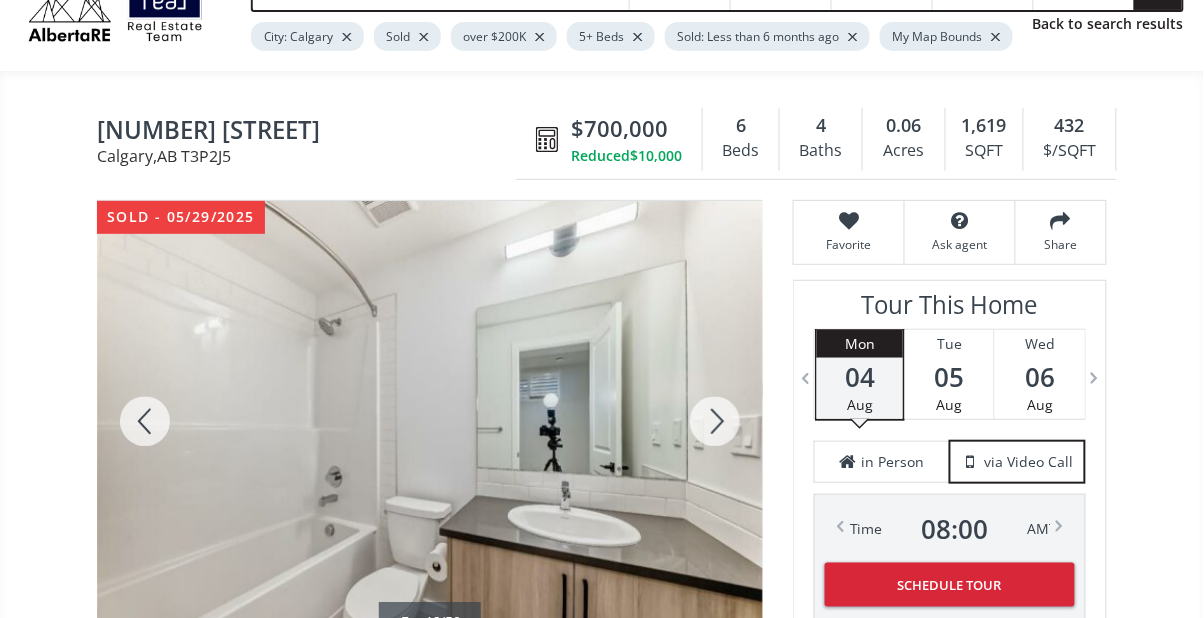 click at bounding box center (145, 421) 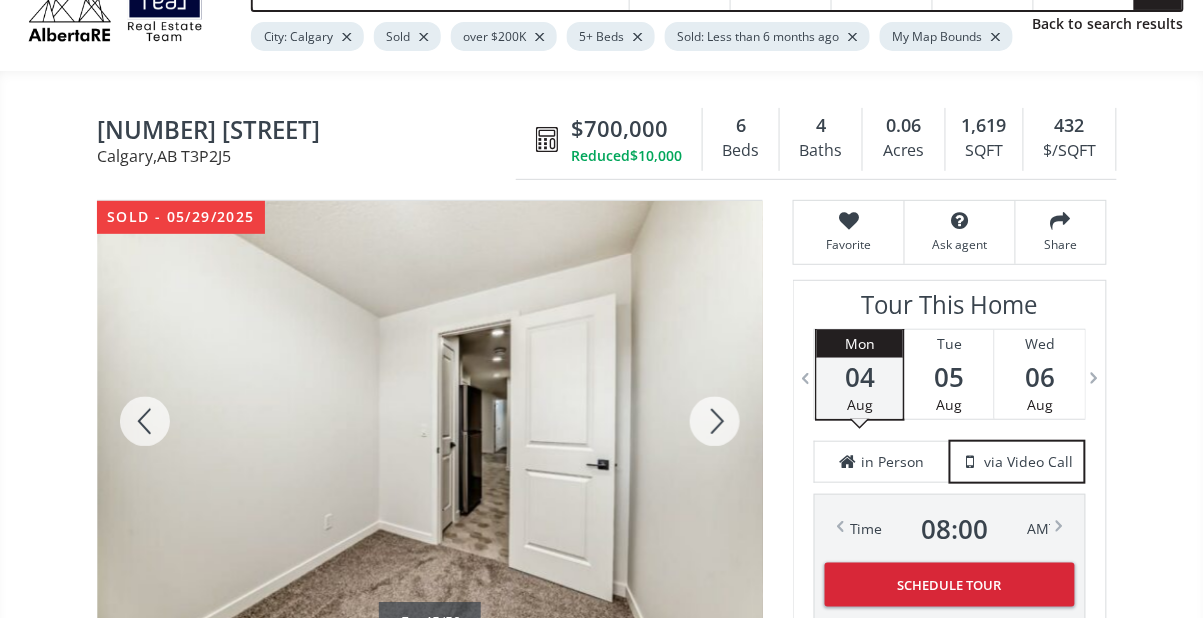 click at bounding box center (145, 421) 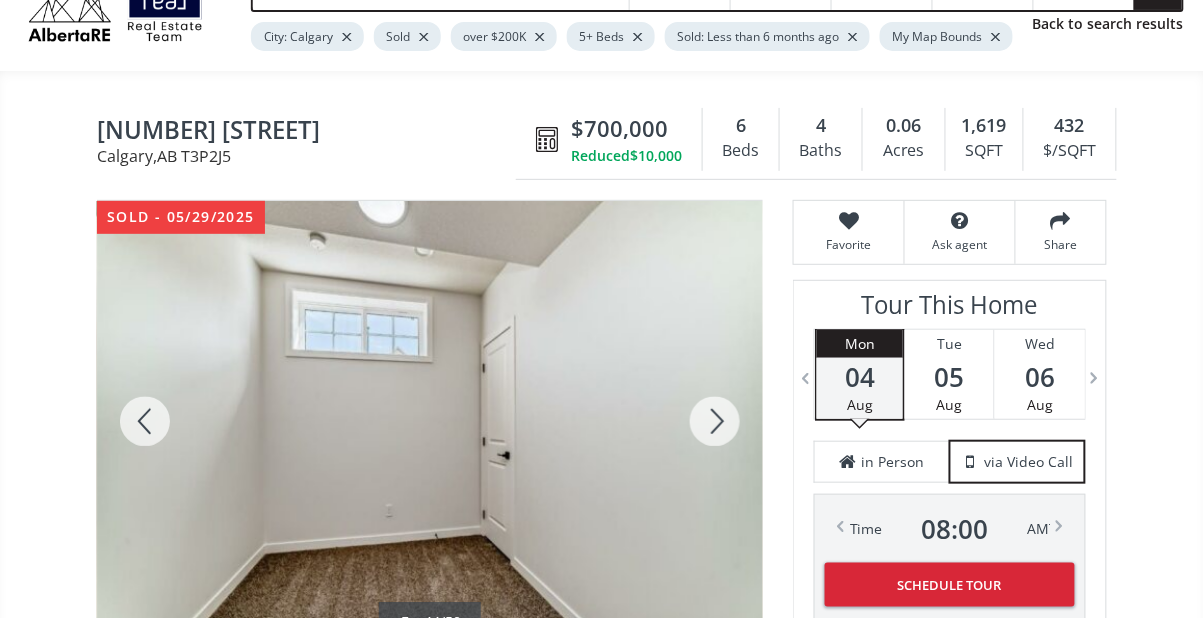 click at bounding box center (145, 421) 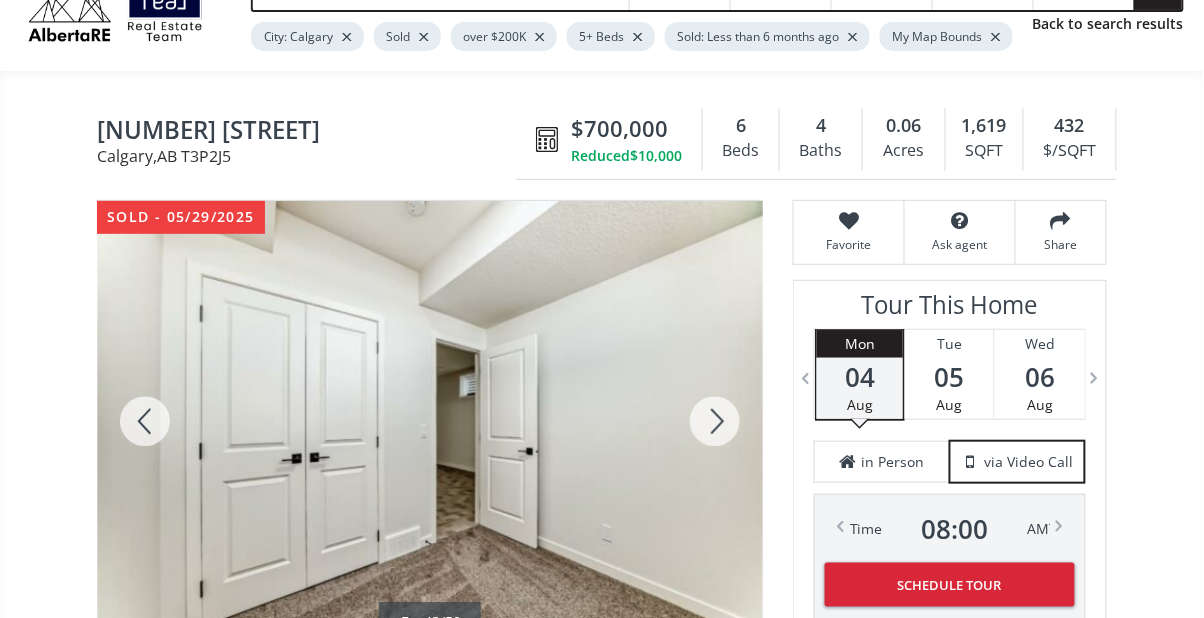 click at bounding box center (145, 421) 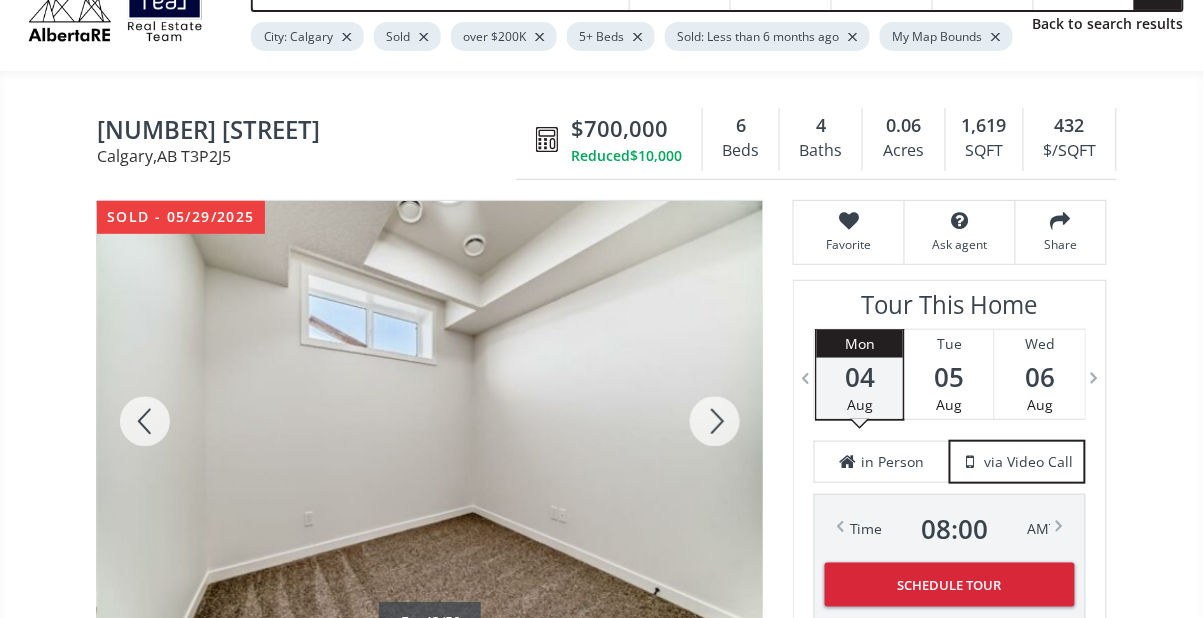 click at bounding box center [145, 421] 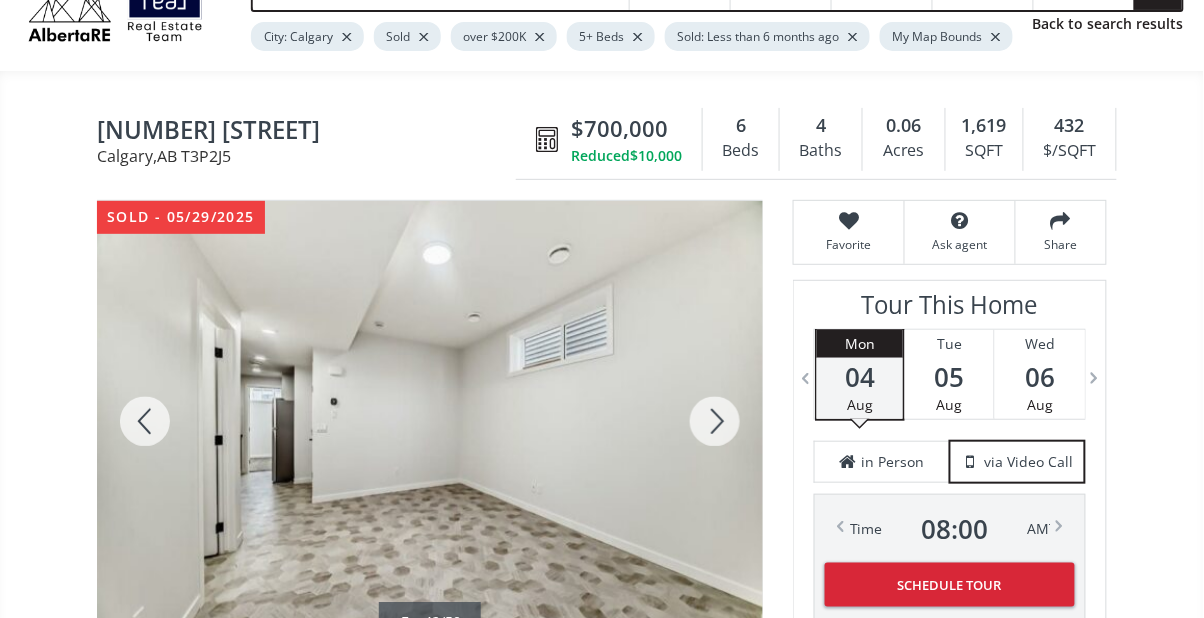 click at bounding box center (145, 421) 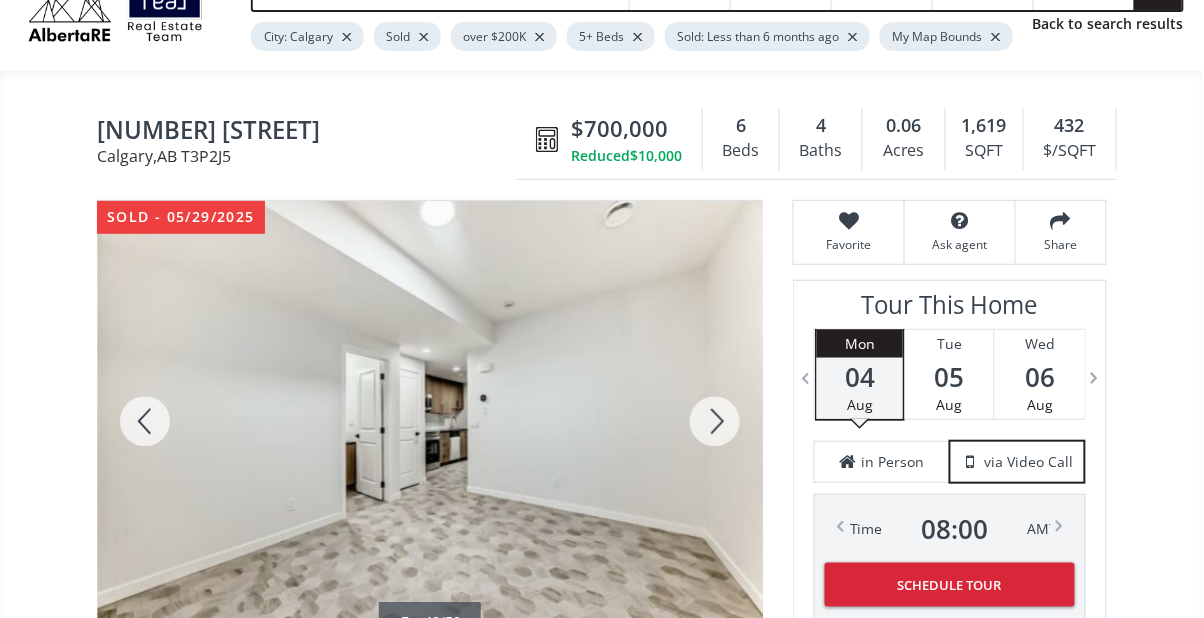 click at bounding box center (145, 421) 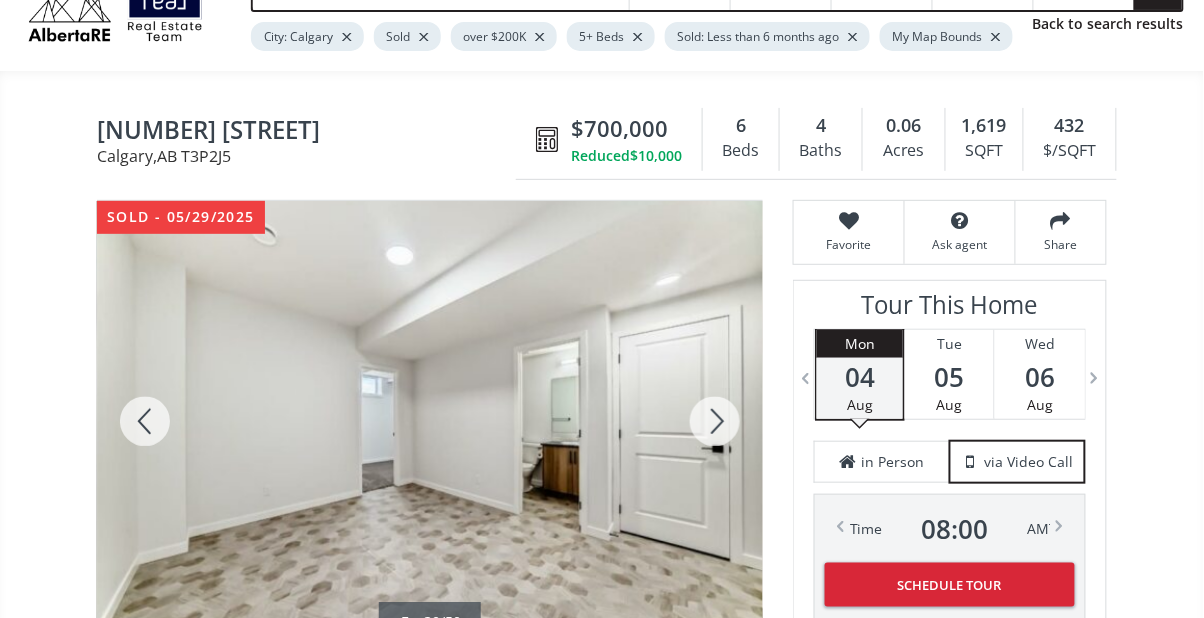 click at bounding box center (145, 421) 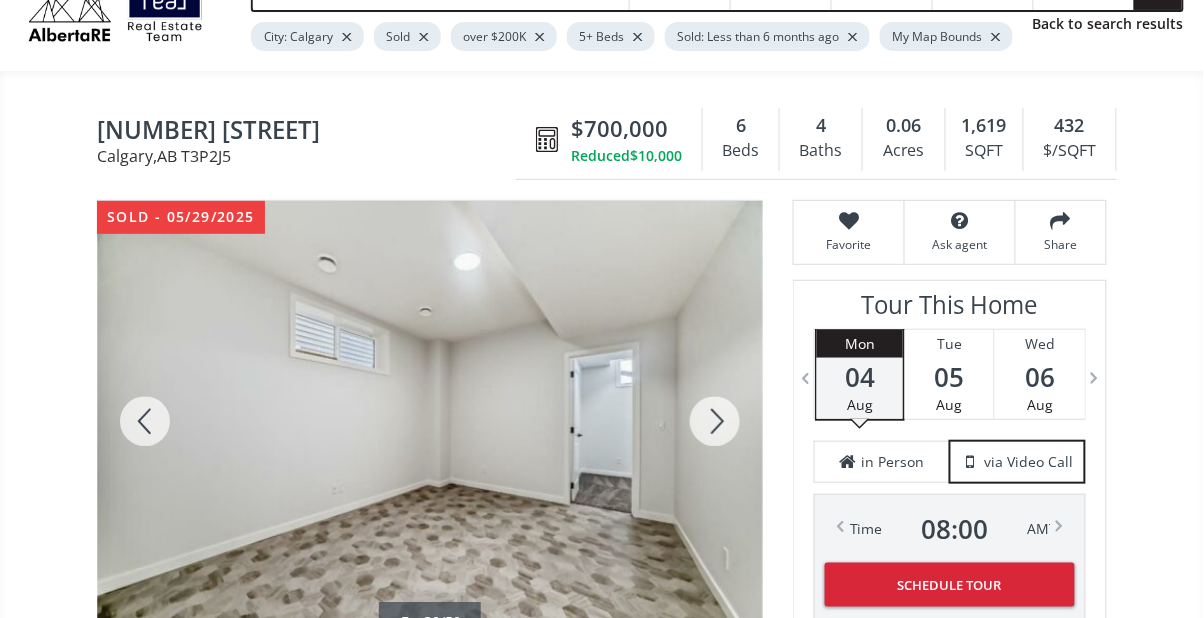 click at bounding box center [145, 421] 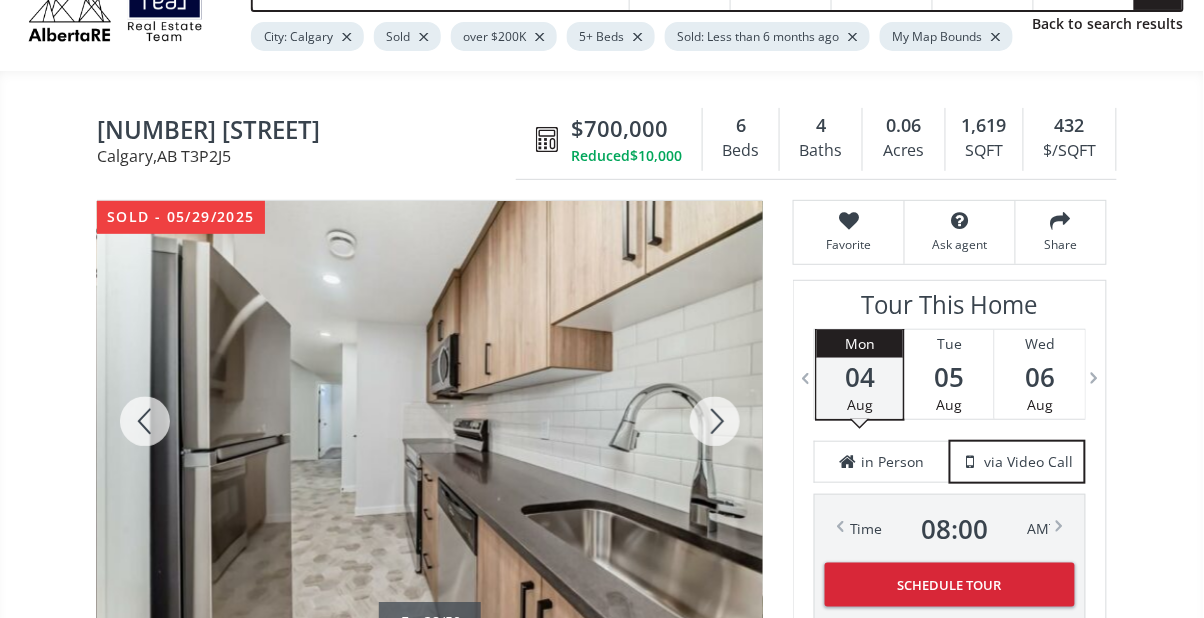 scroll, scrollTop: 85, scrollLeft: 0, axis: vertical 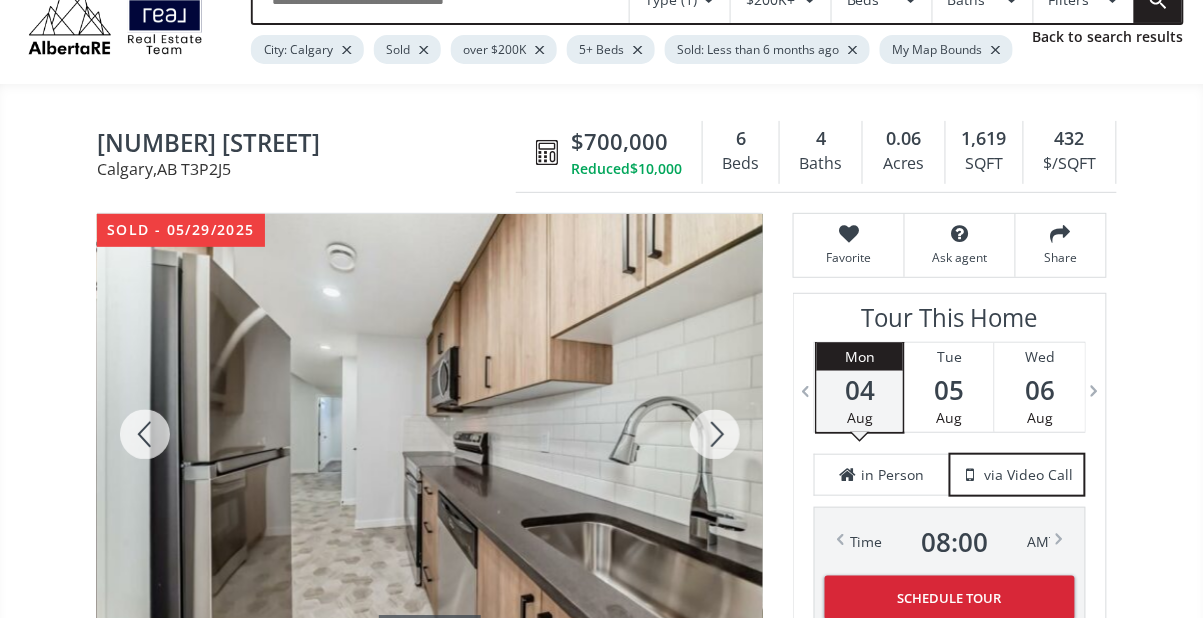 click at bounding box center (145, 434) 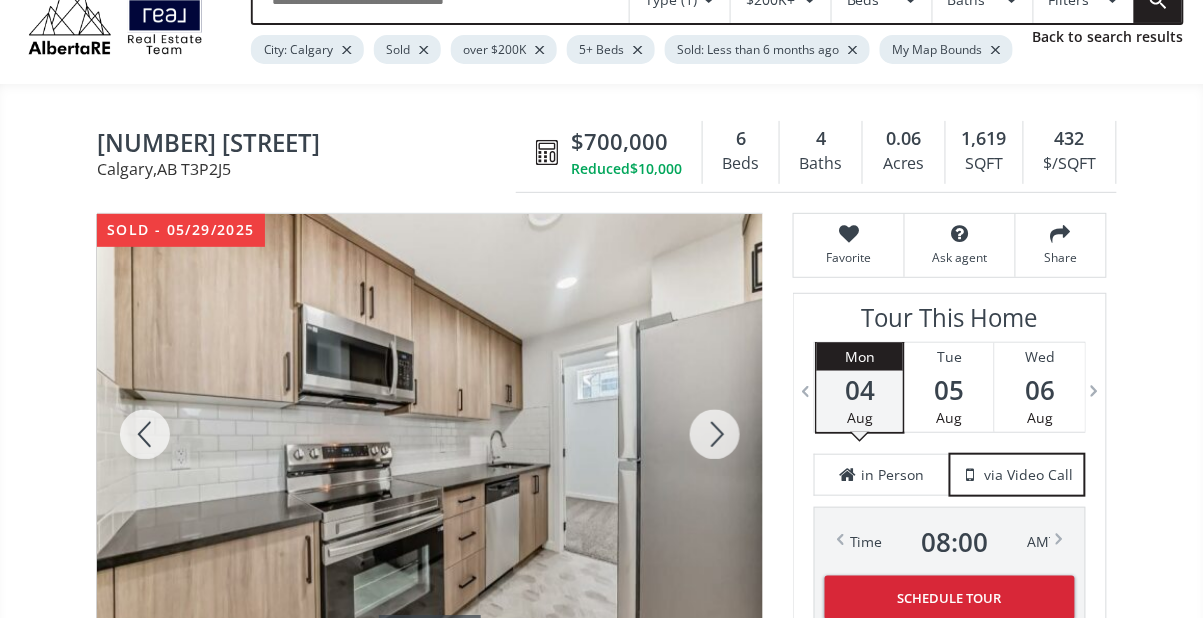 click at bounding box center [145, 434] 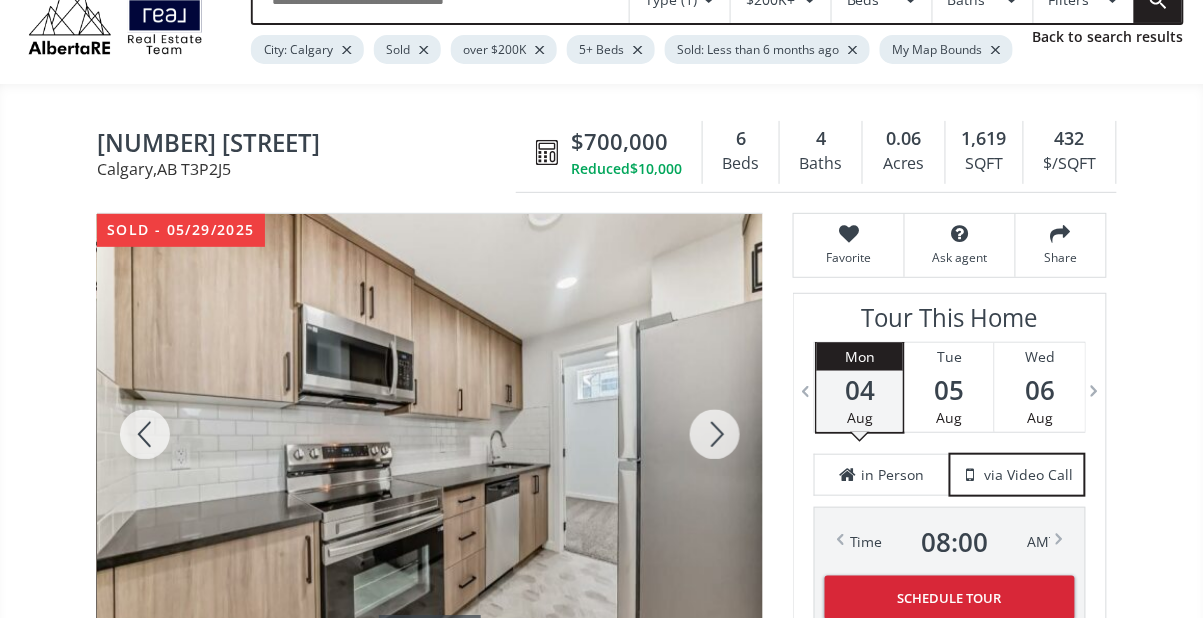 click at bounding box center [145, 434] 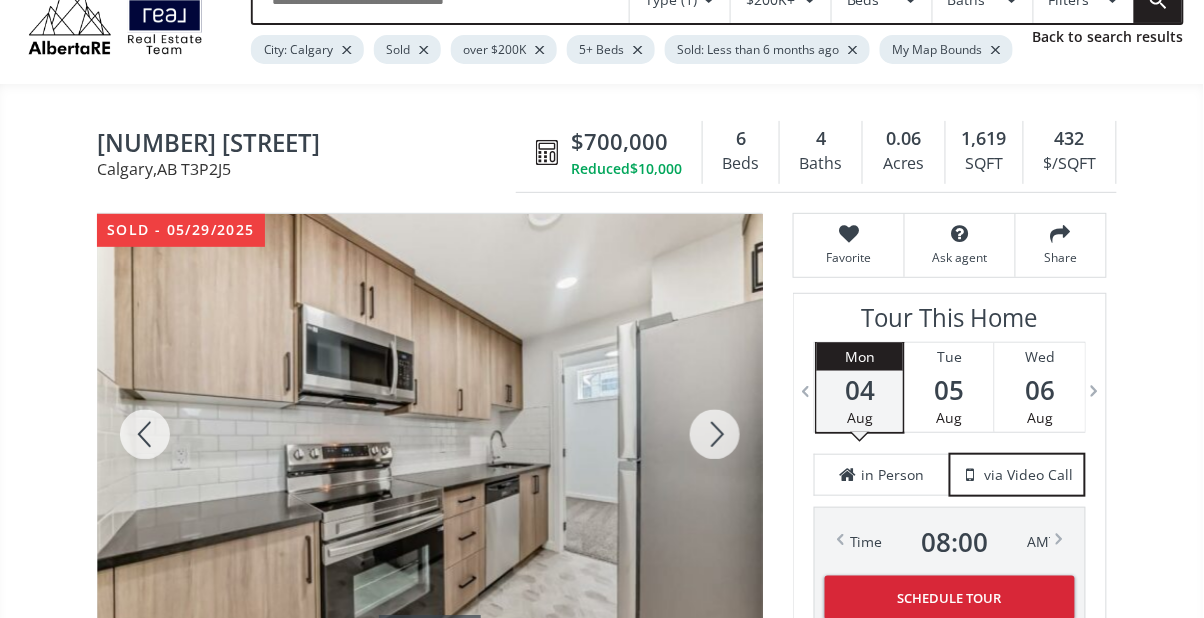 click at bounding box center (145, 434) 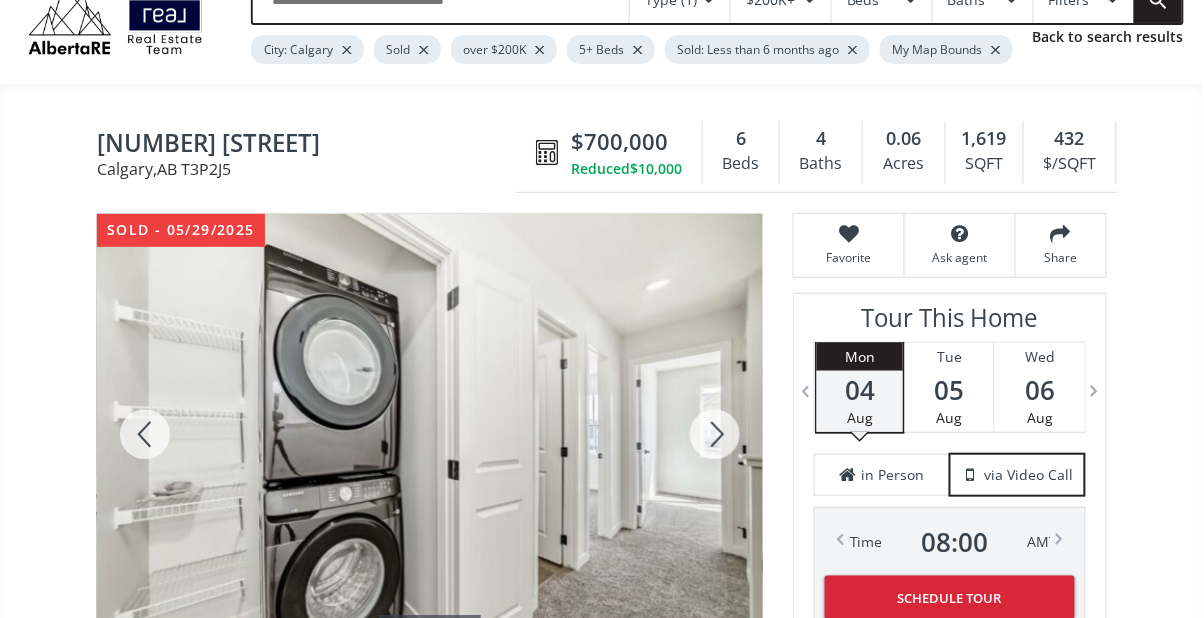 click at bounding box center [145, 434] 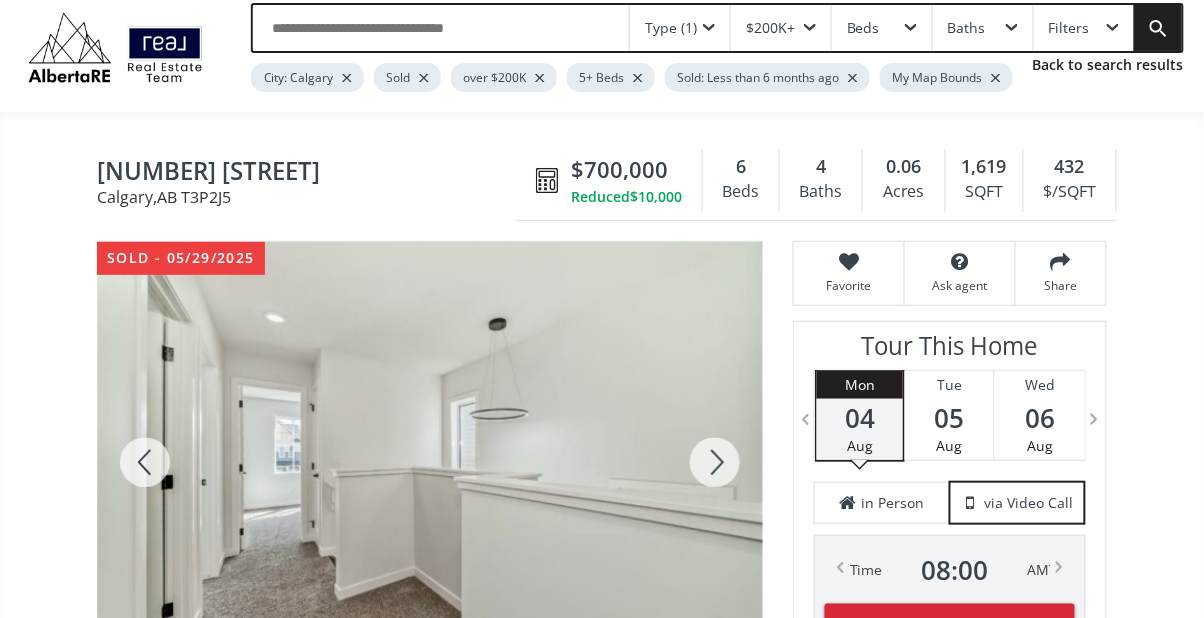 scroll, scrollTop: 0, scrollLeft: 0, axis: both 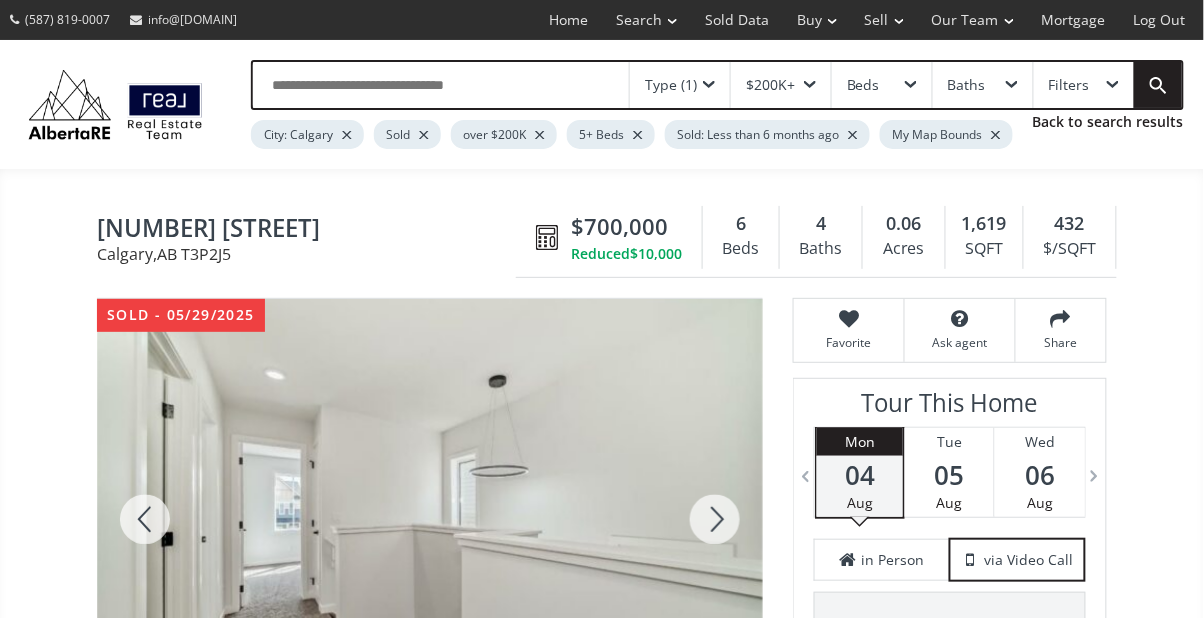 click at bounding box center (911, 85) 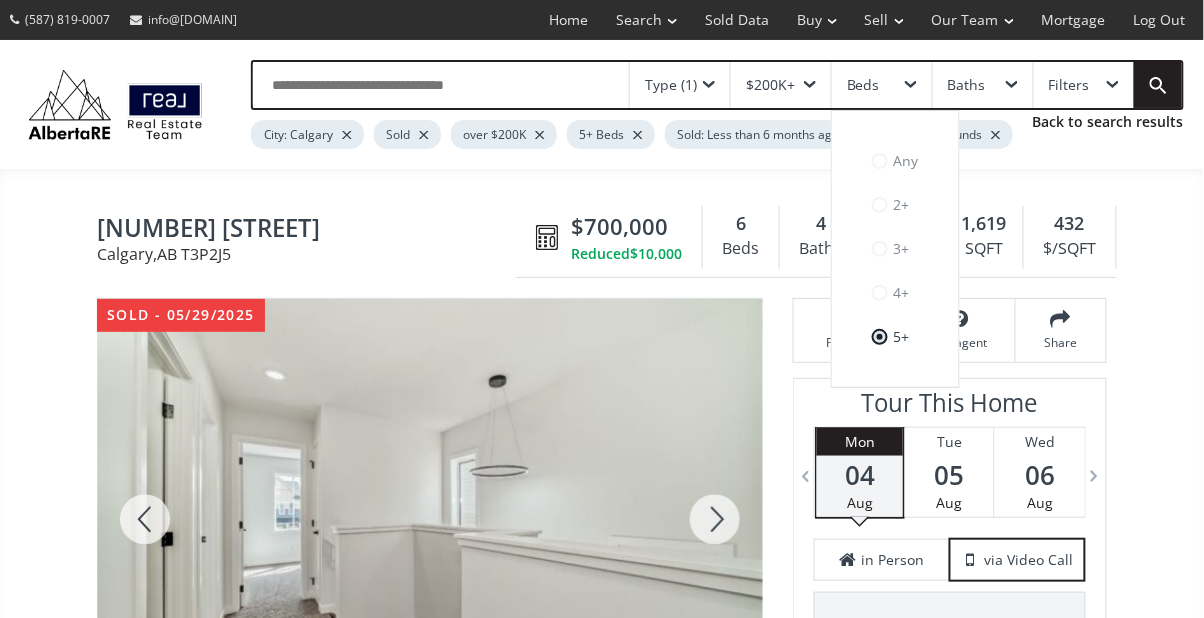scroll, scrollTop: 3, scrollLeft: 0, axis: vertical 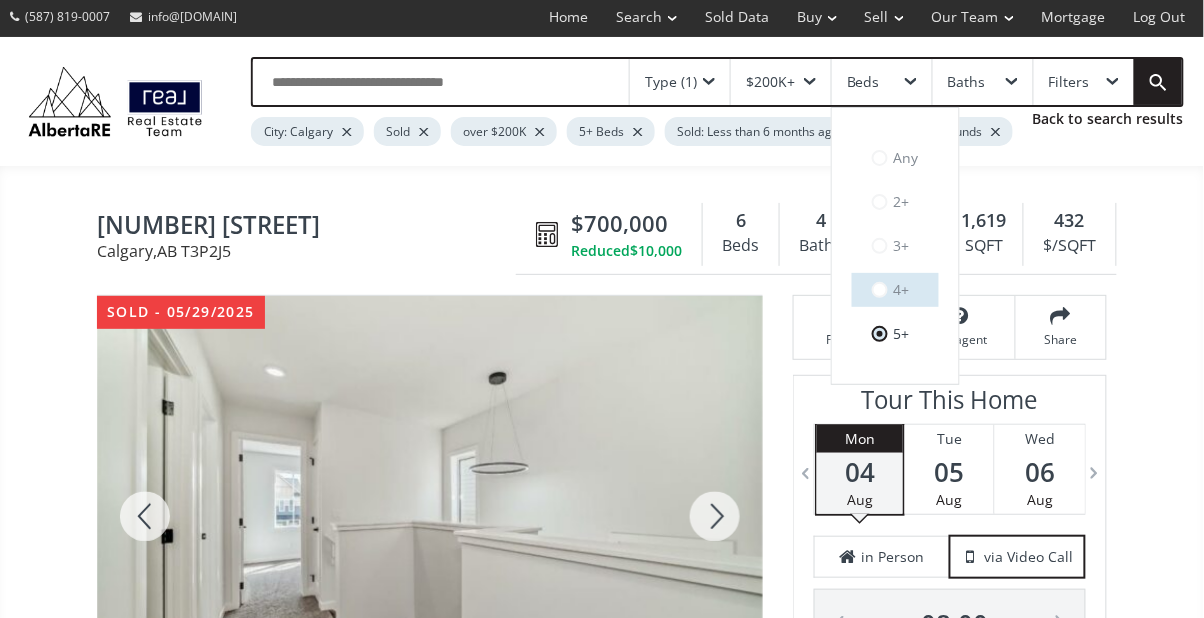 click on "4+" at bounding box center [895, 290] 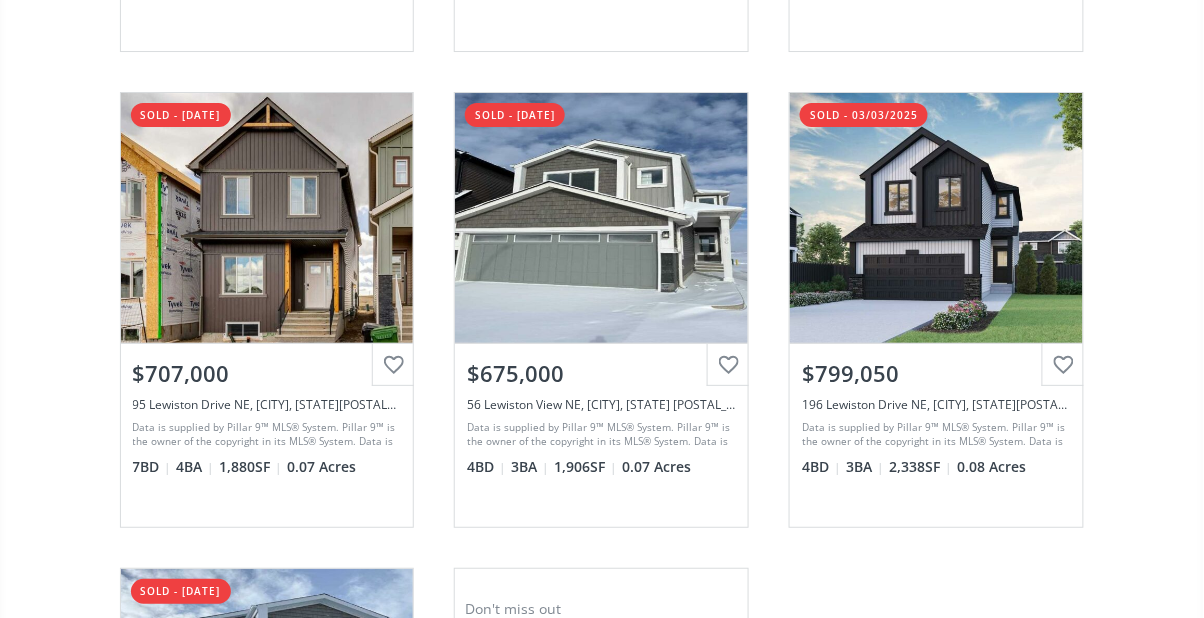 scroll, scrollTop: 1584, scrollLeft: 0, axis: vertical 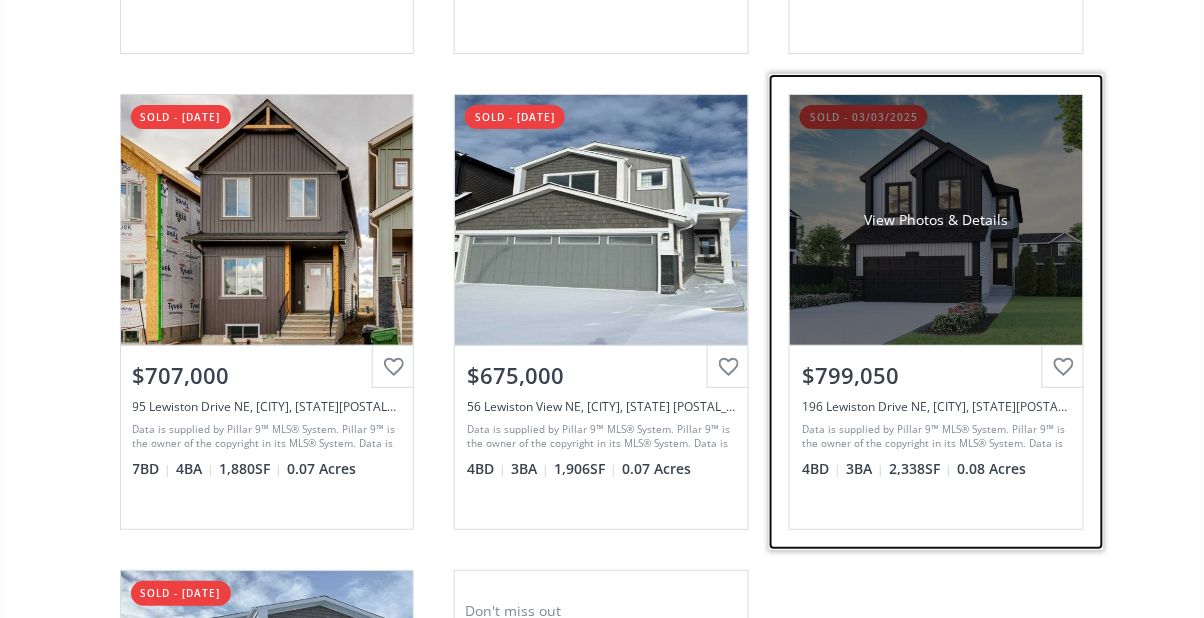 click on "View Photos & Details" at bounding box center [936, 220] 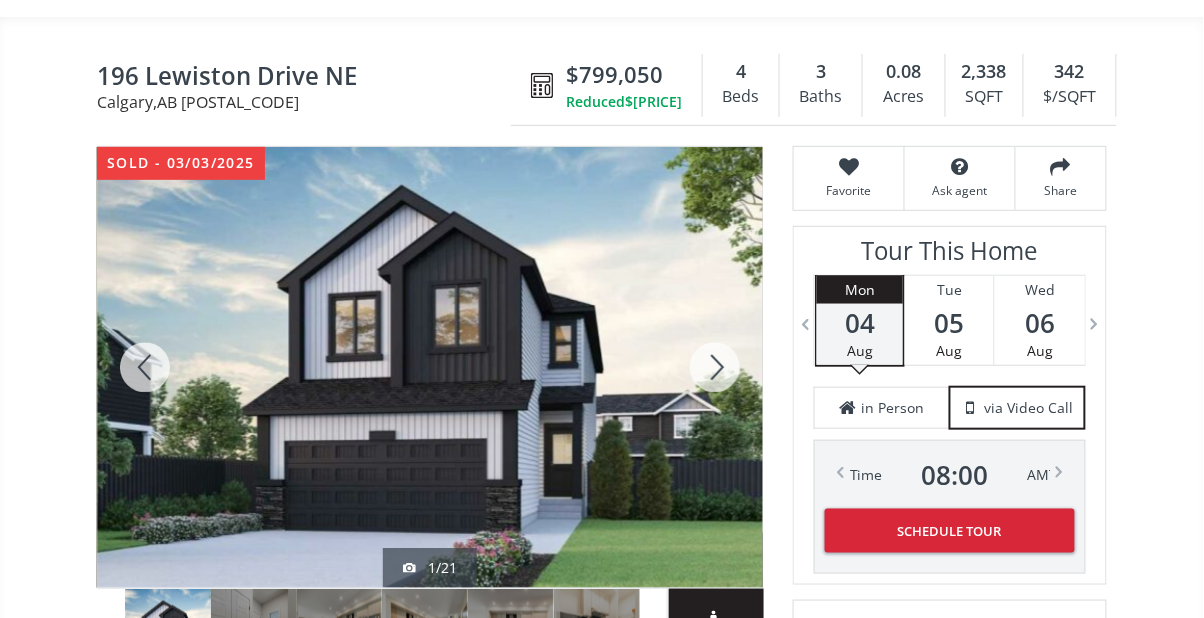 scroll, scrollTop: 160, scrollLeft: 0, axis: vertical 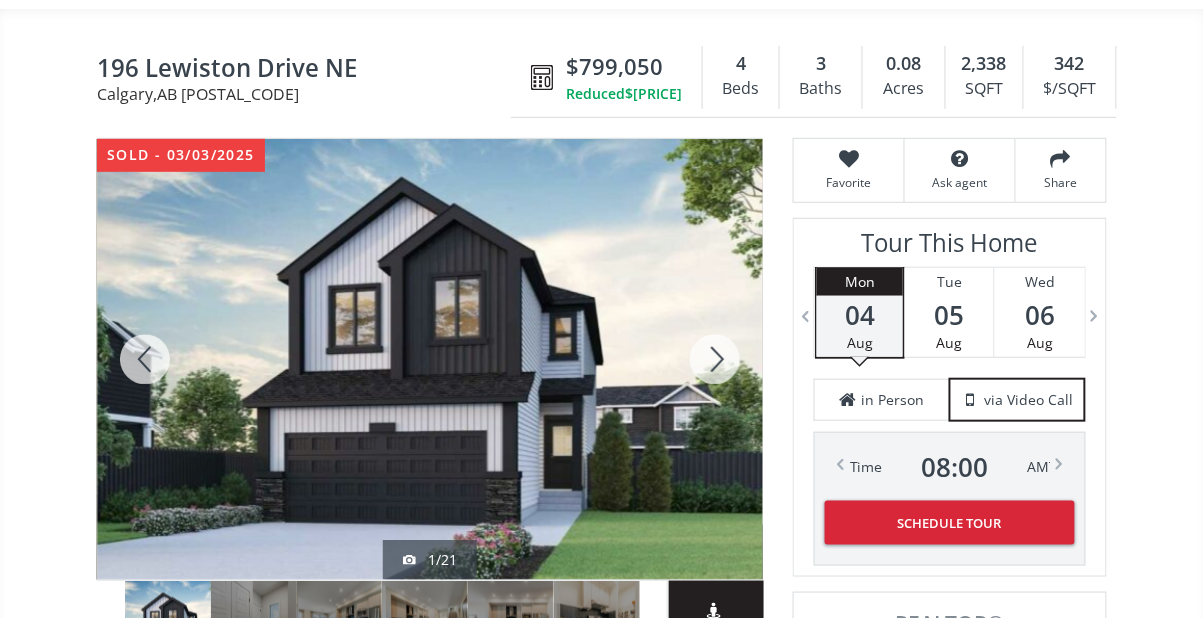 click at bounding box center [715, 359] 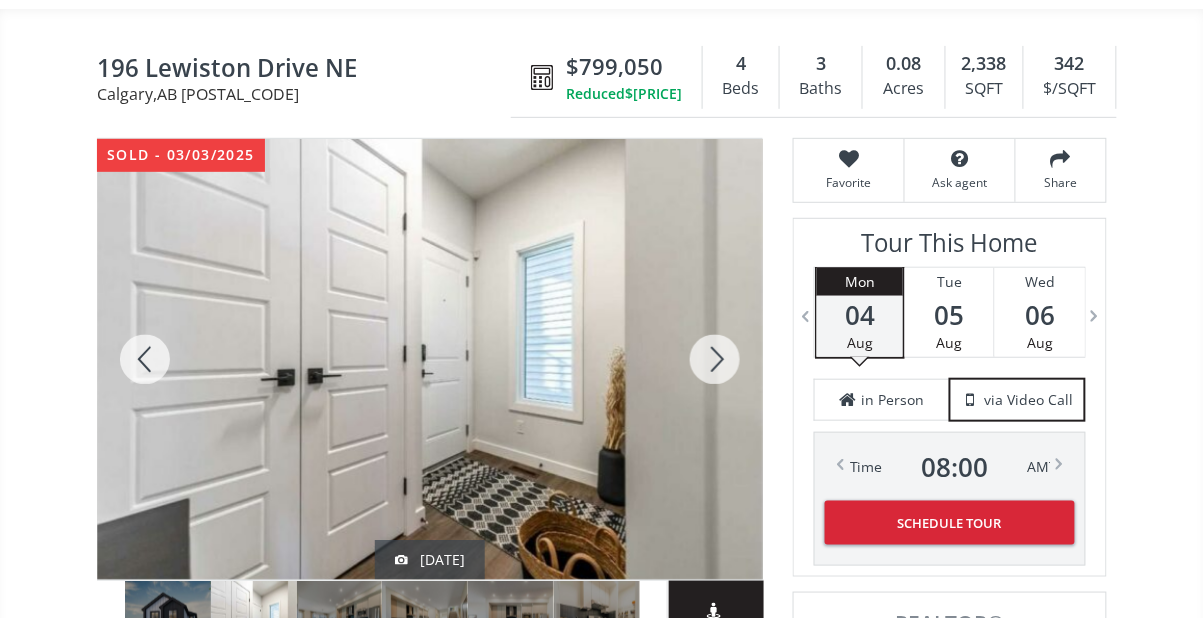click at bounding box center [715, 359] 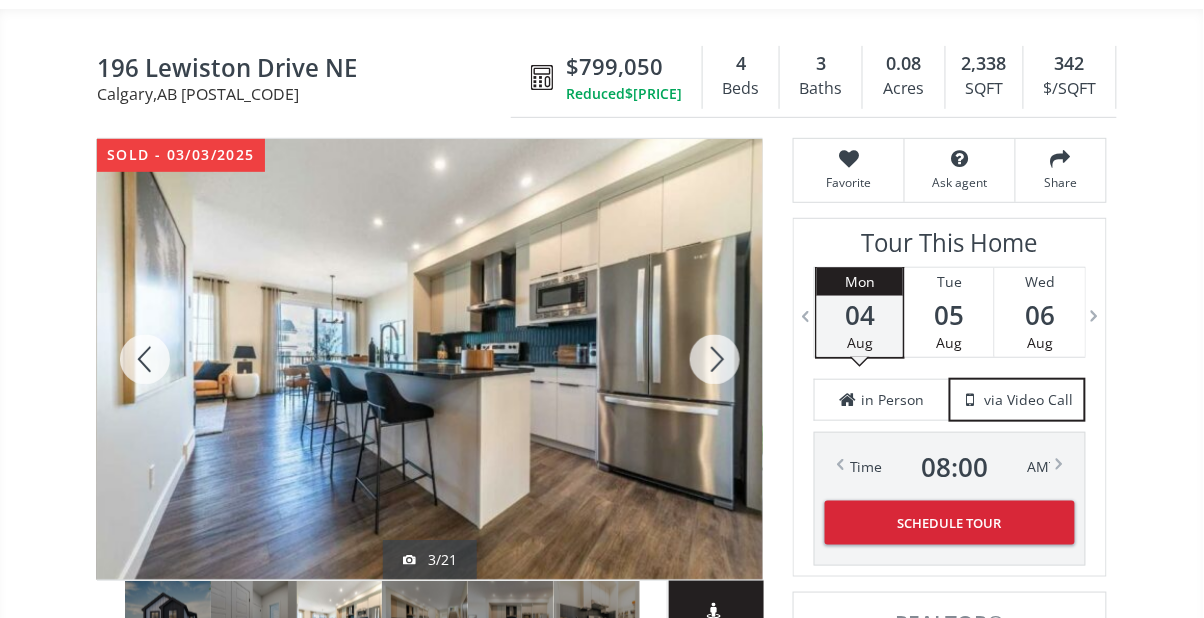 click at bounding box center (715, 359) 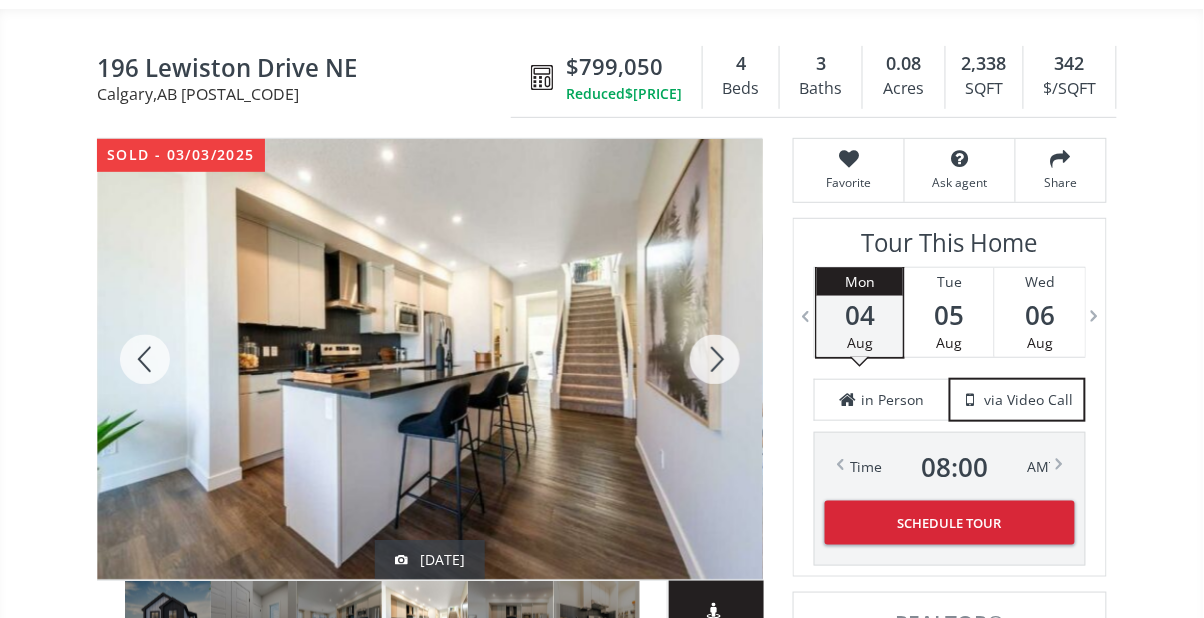 click at bounding box center [715, 359] 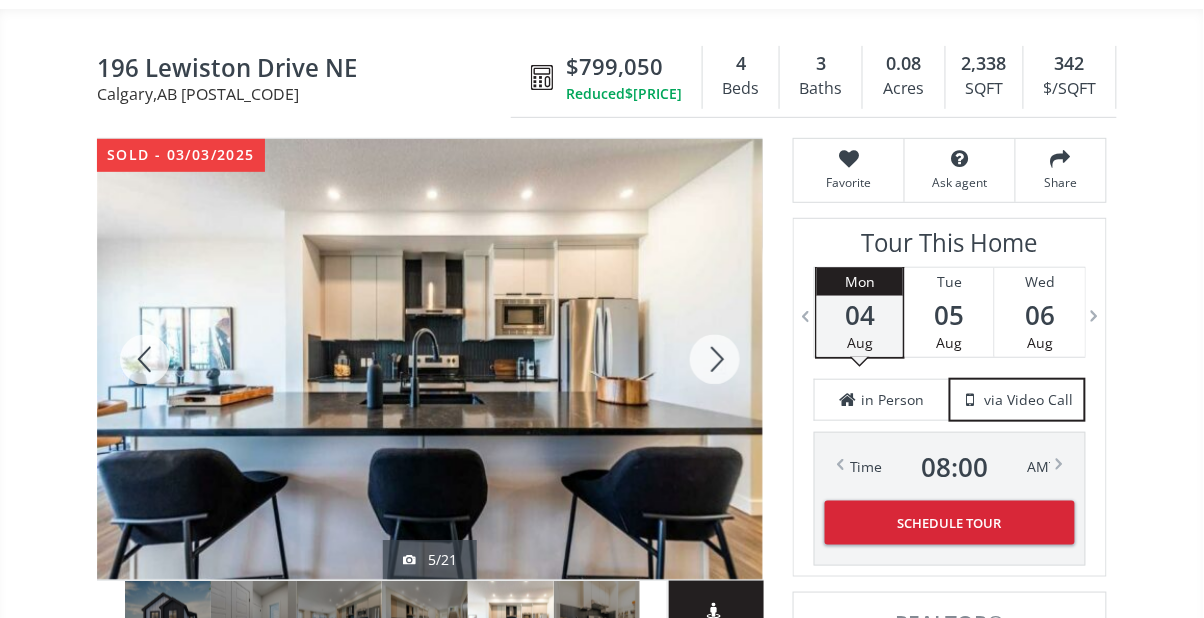 click at bounding box center (715, 359) 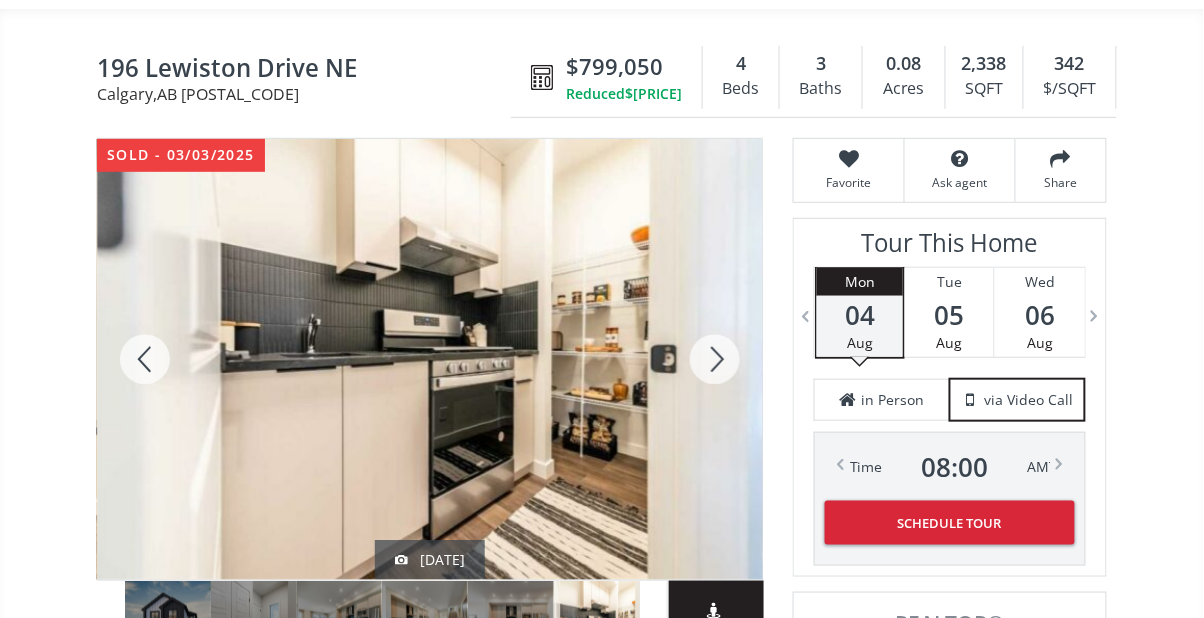 click at bounding box center [715, 359] 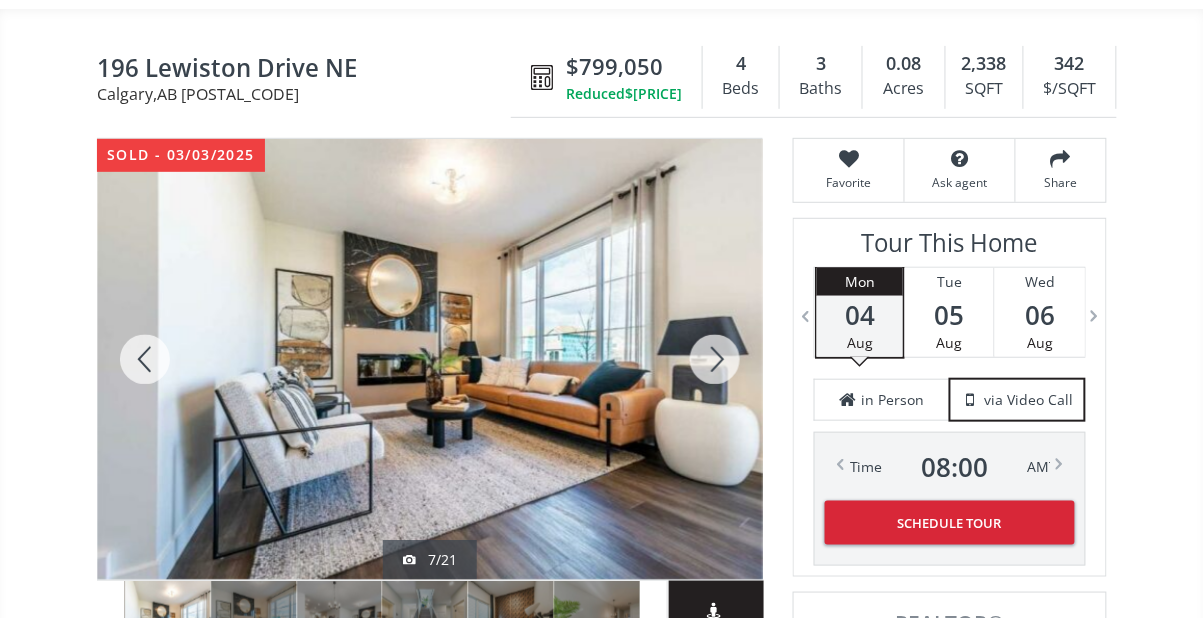 click at bounding box center (715, 359) 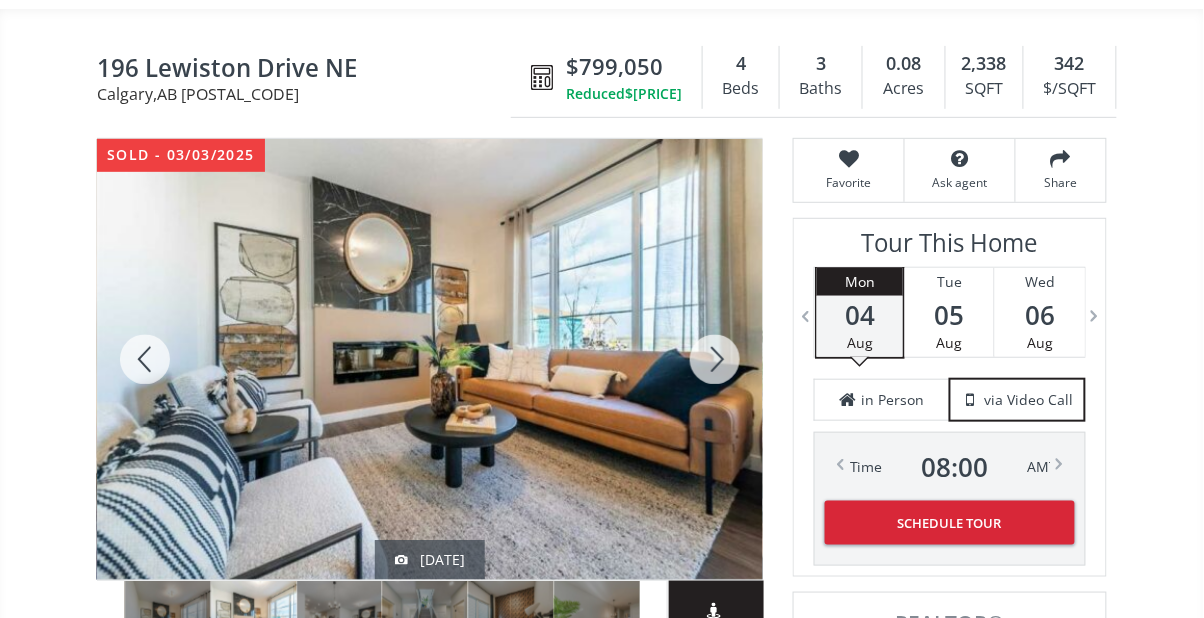 click at bounding box center [715, 359] 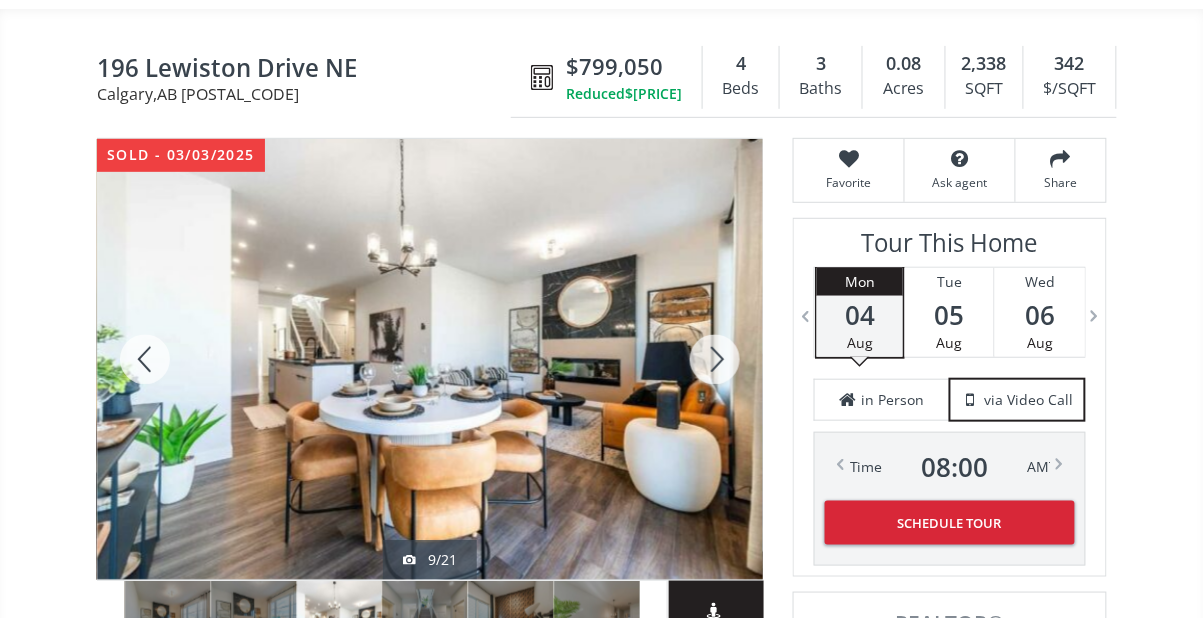click at bounding box center (715, 359) 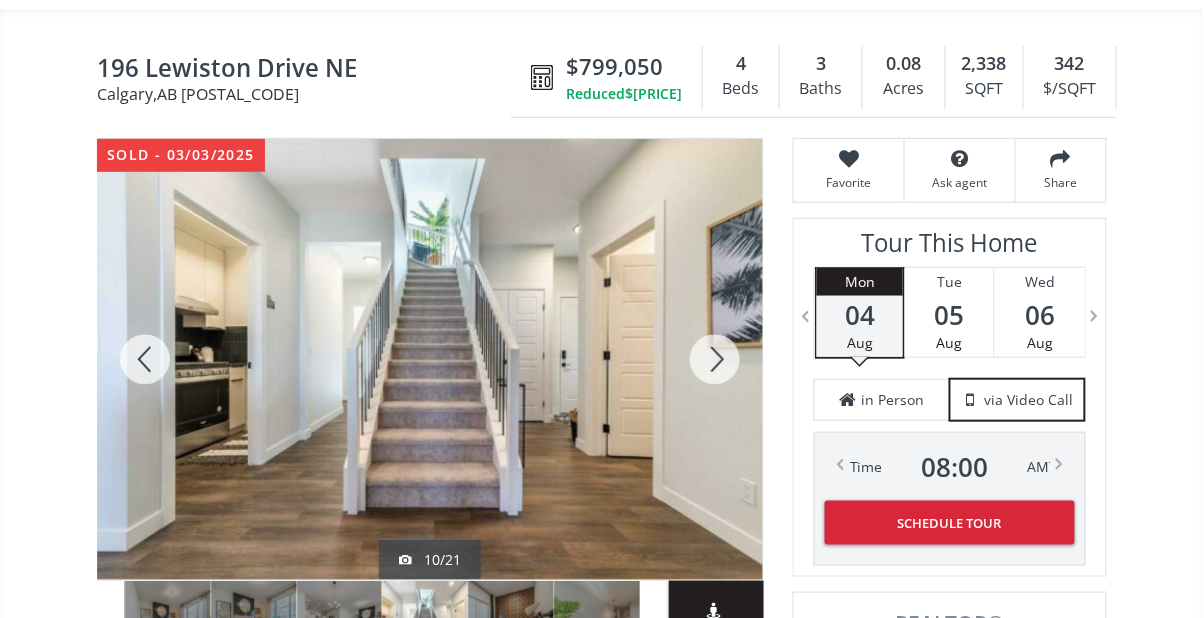 click at bounding box center [715, 359] 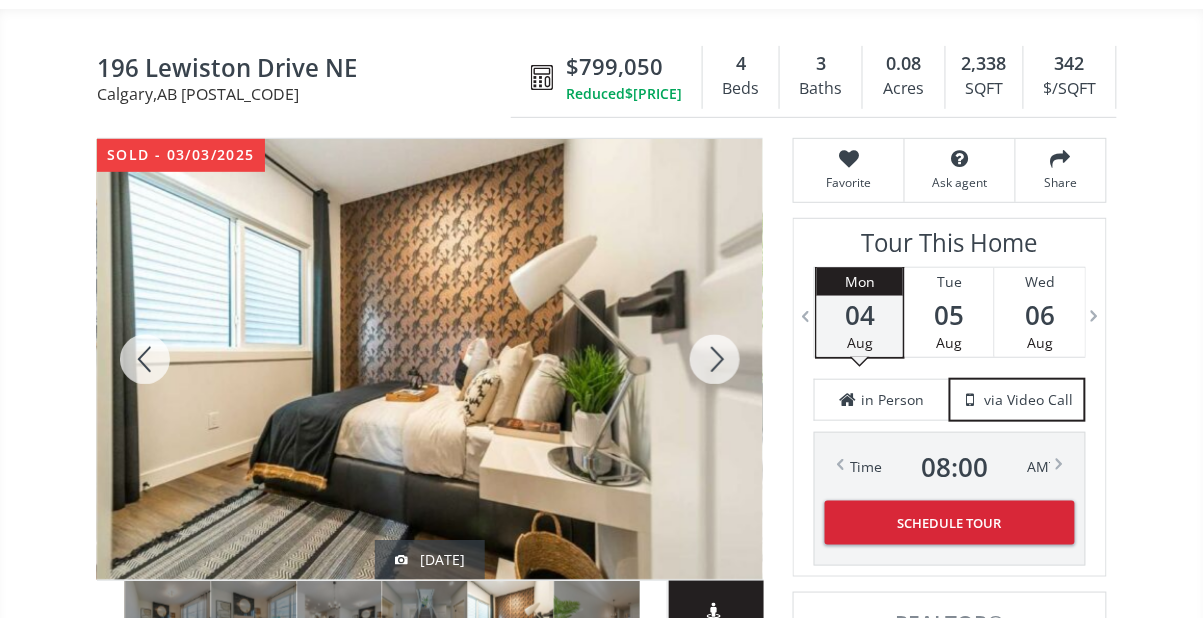 click at bounding box center [715, 359] 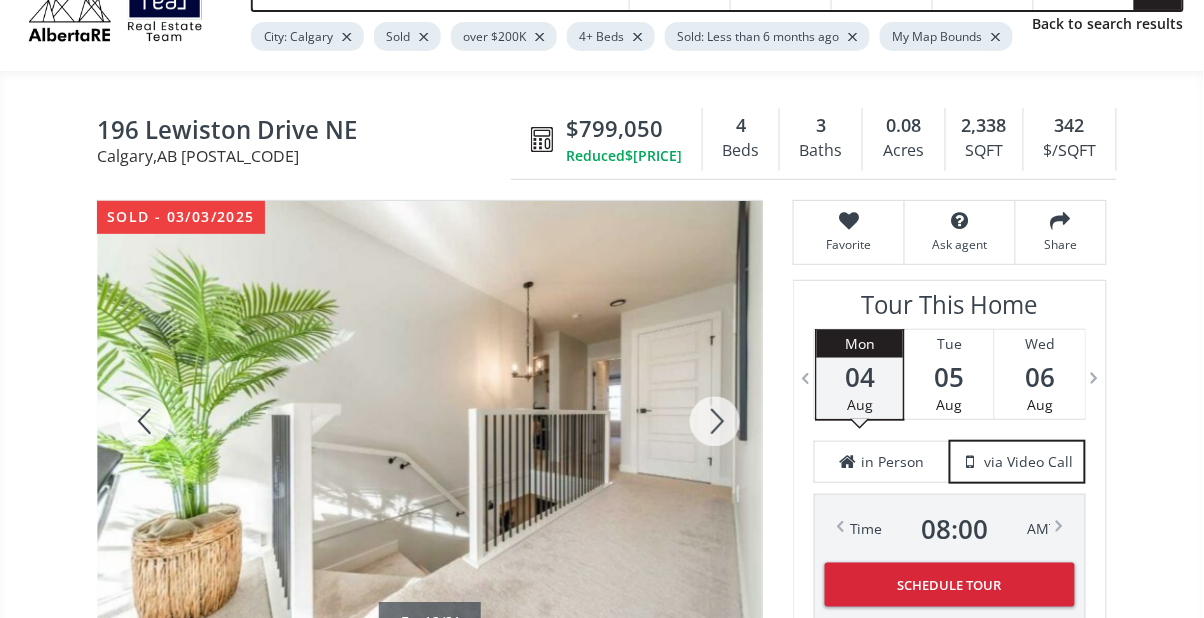 scroll, scrollTop: 96, scrollLeft: 0, axis: vertical 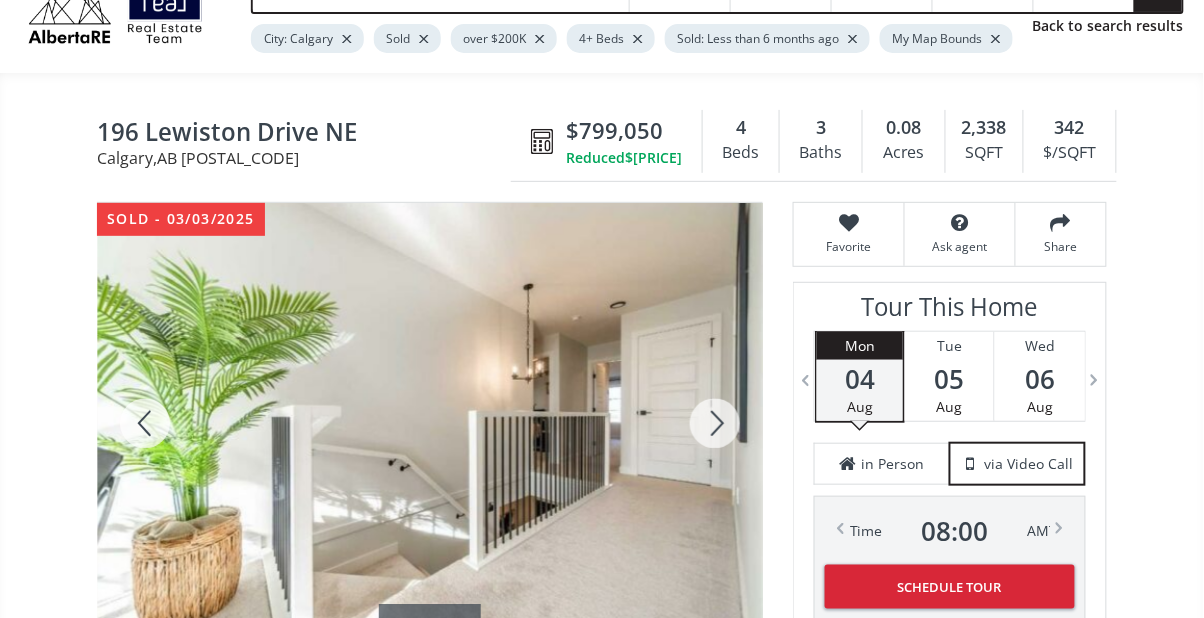 click at bounding box center (145, 423) 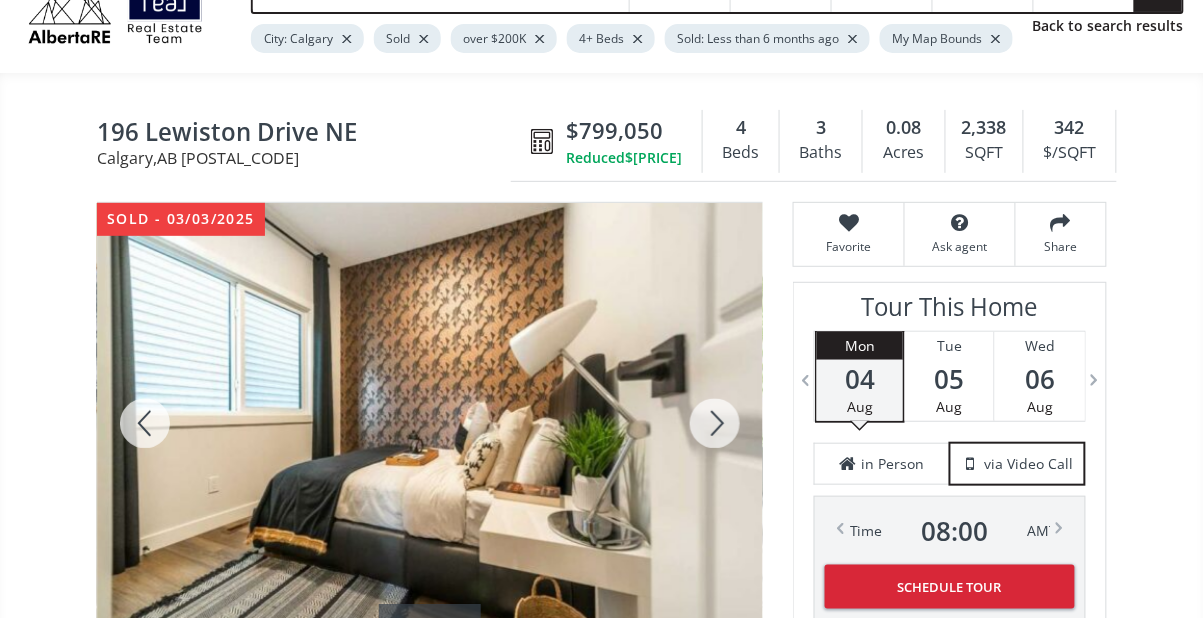 click at bounding box center [145, 423] 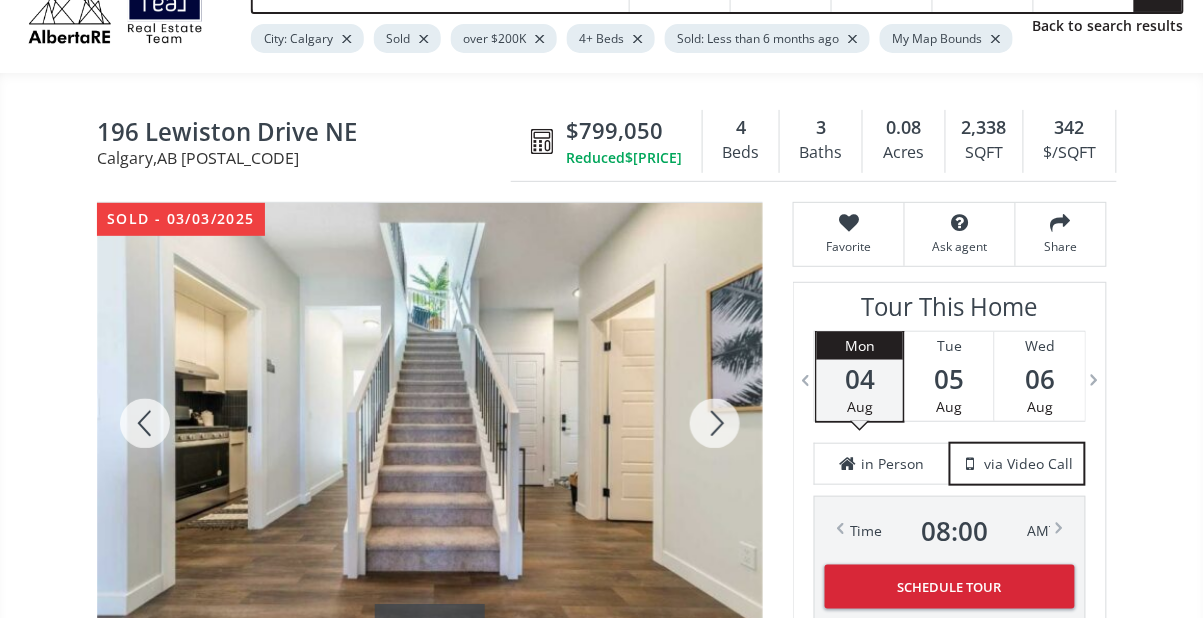 click at bounding box center (145, 423) 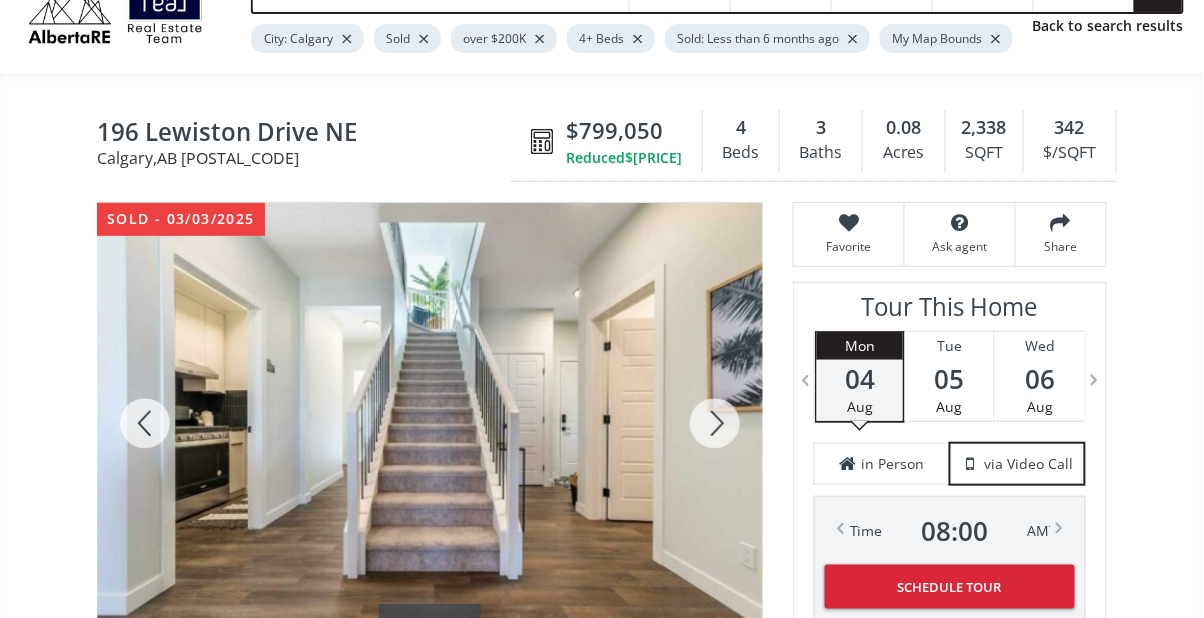 click at bounding box center [145, 423] 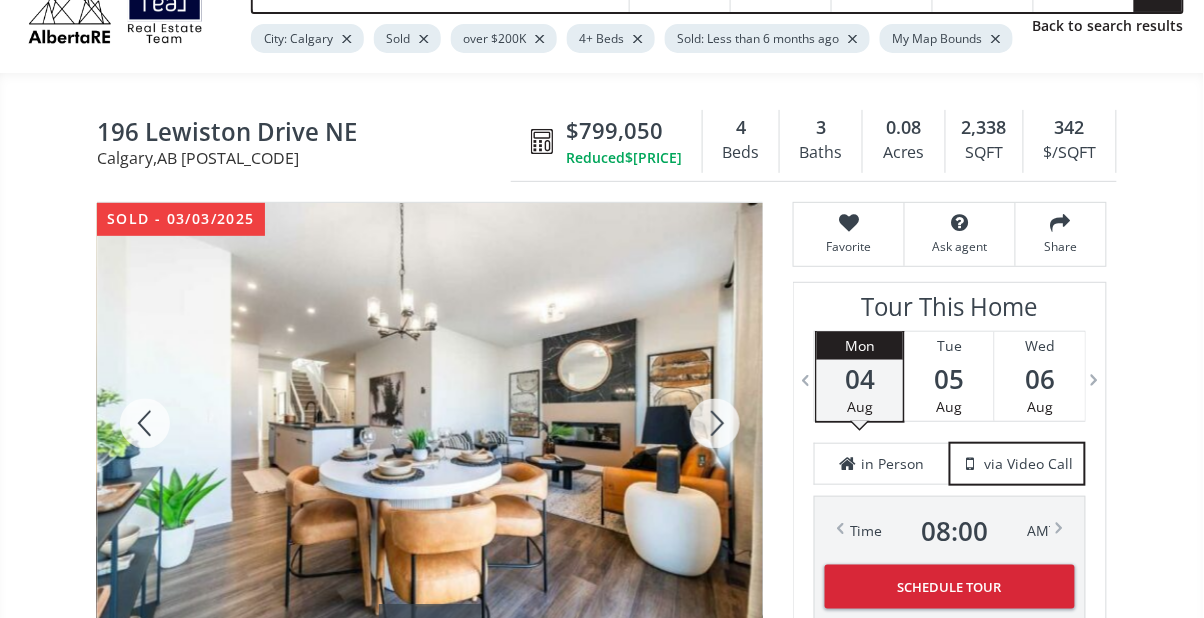 click at bounding box center [145, 423] 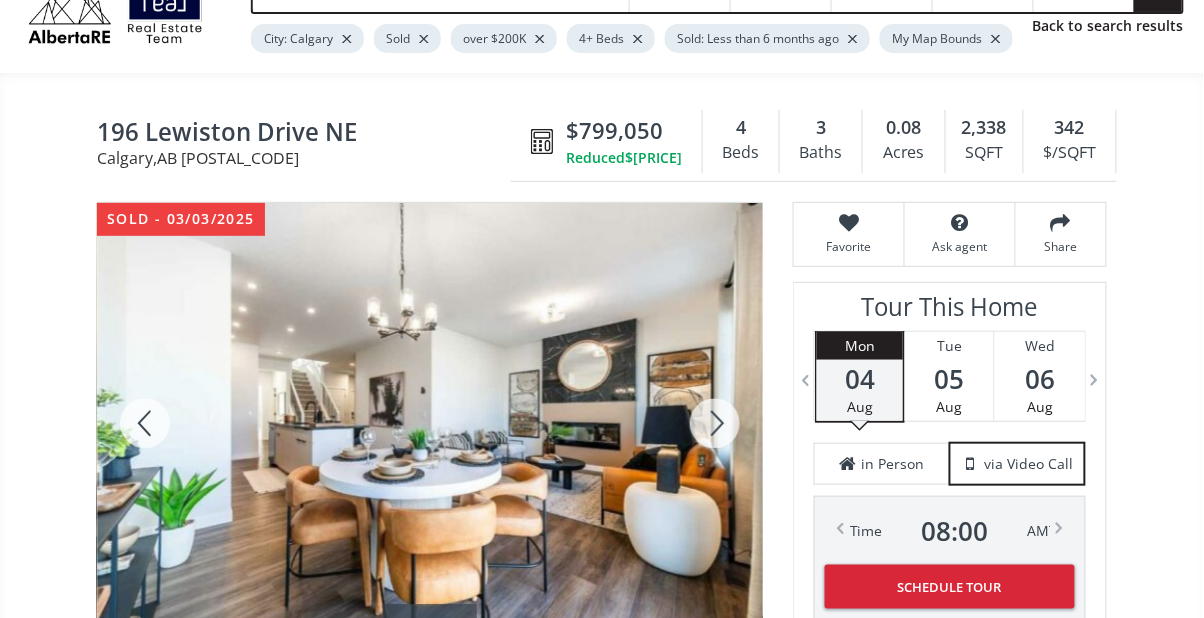 click at bounding box center [145, 423] 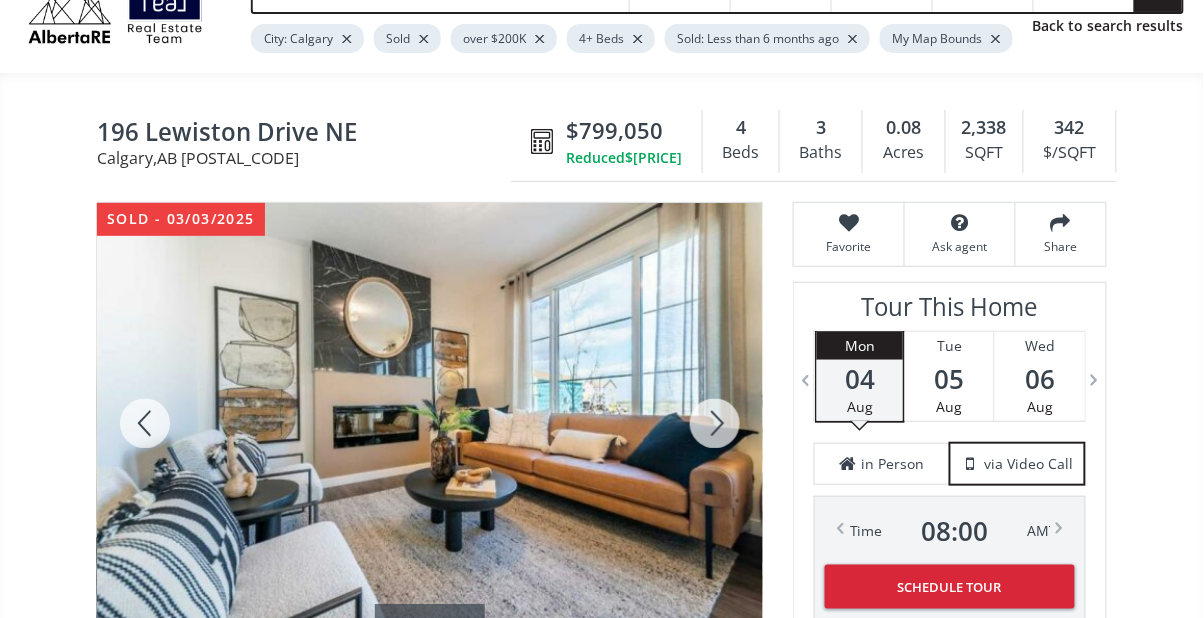 click at bounding box center [145, 423] 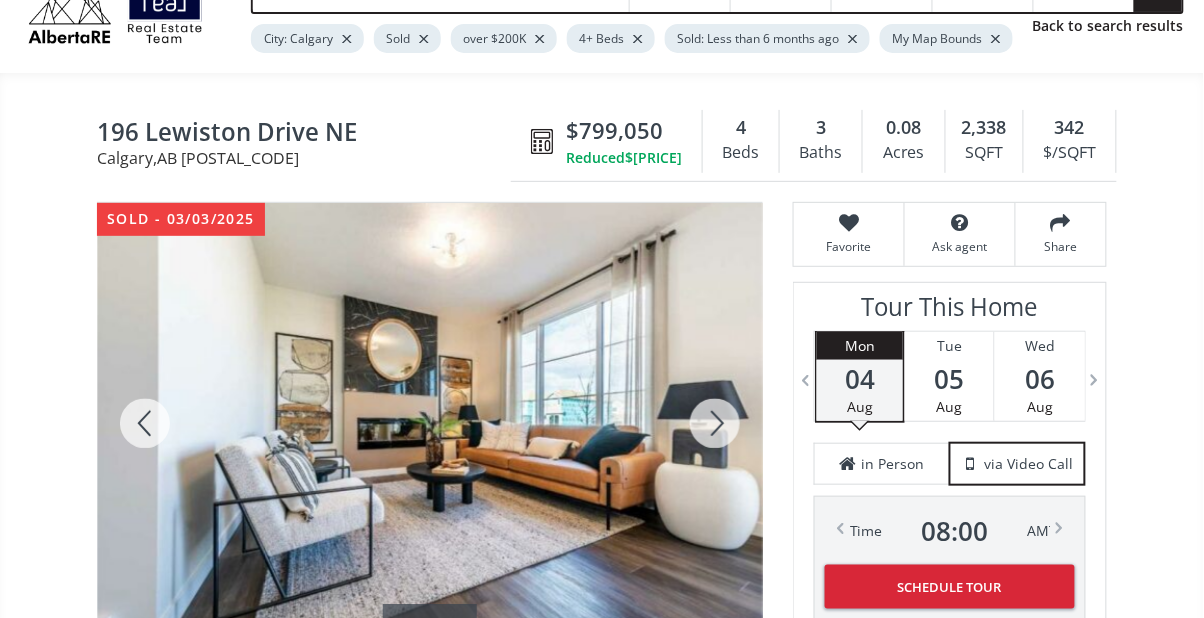 click at bounding box center [145, 423] 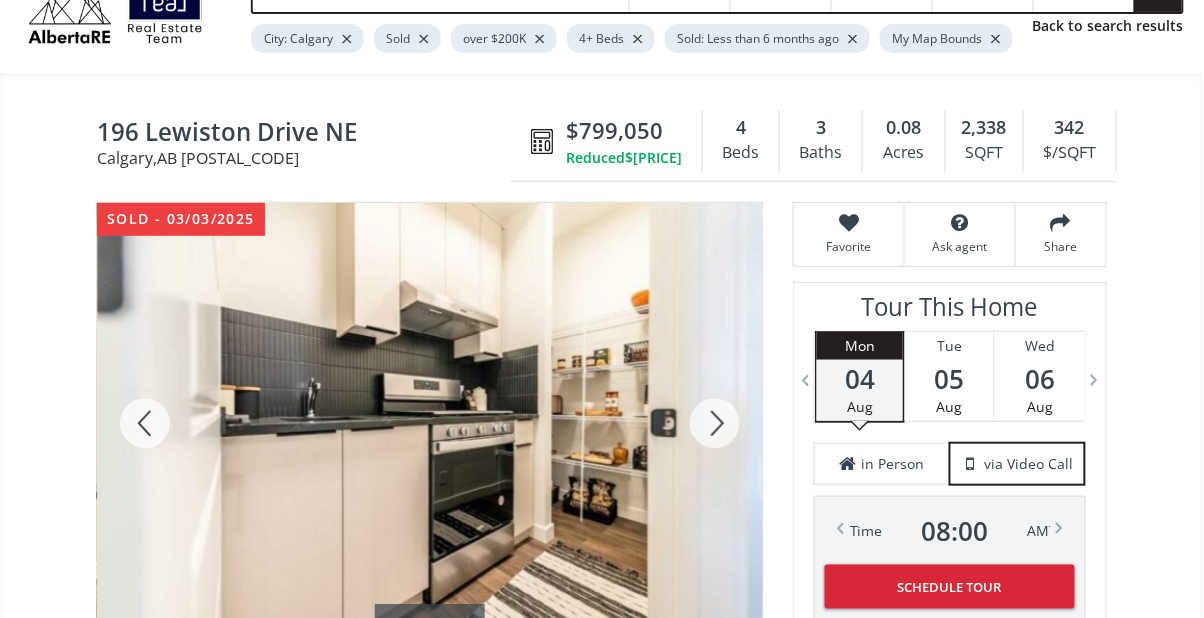 click at bounding box center [145, 423] 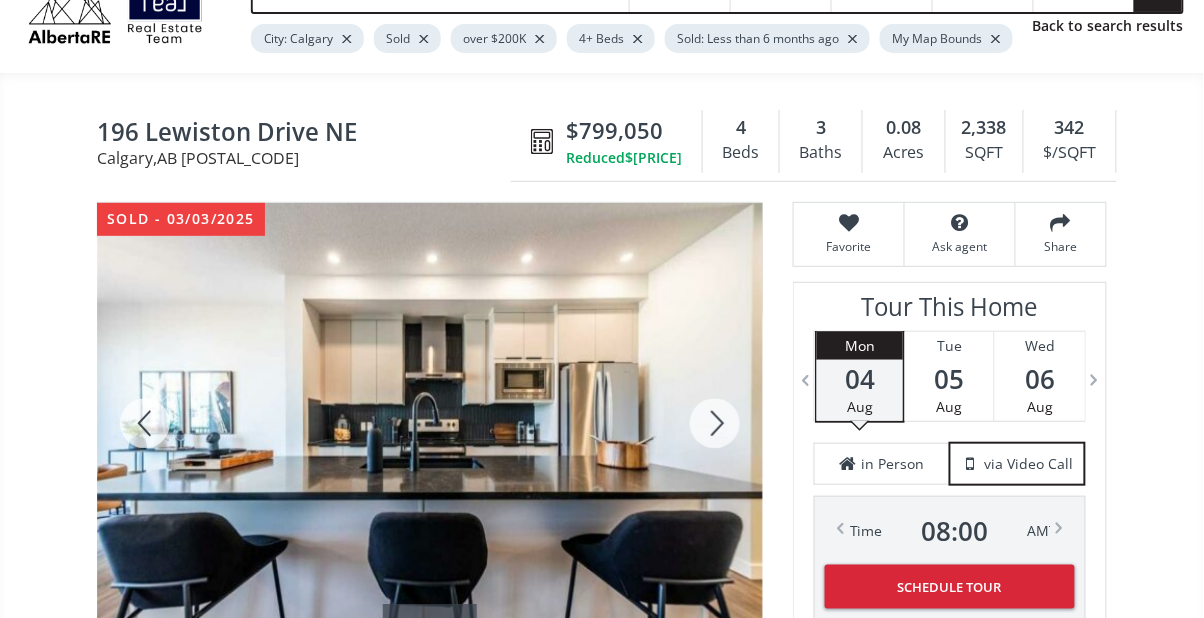 click at bounding box center [145, 423] 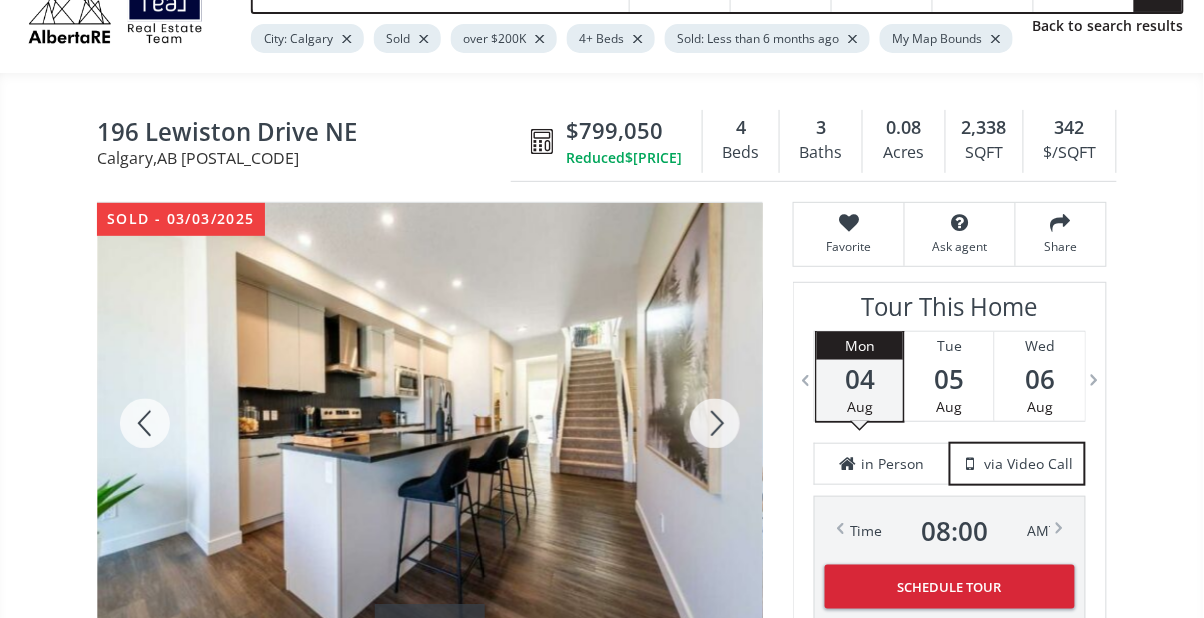 click at bounding box center (145, 423) 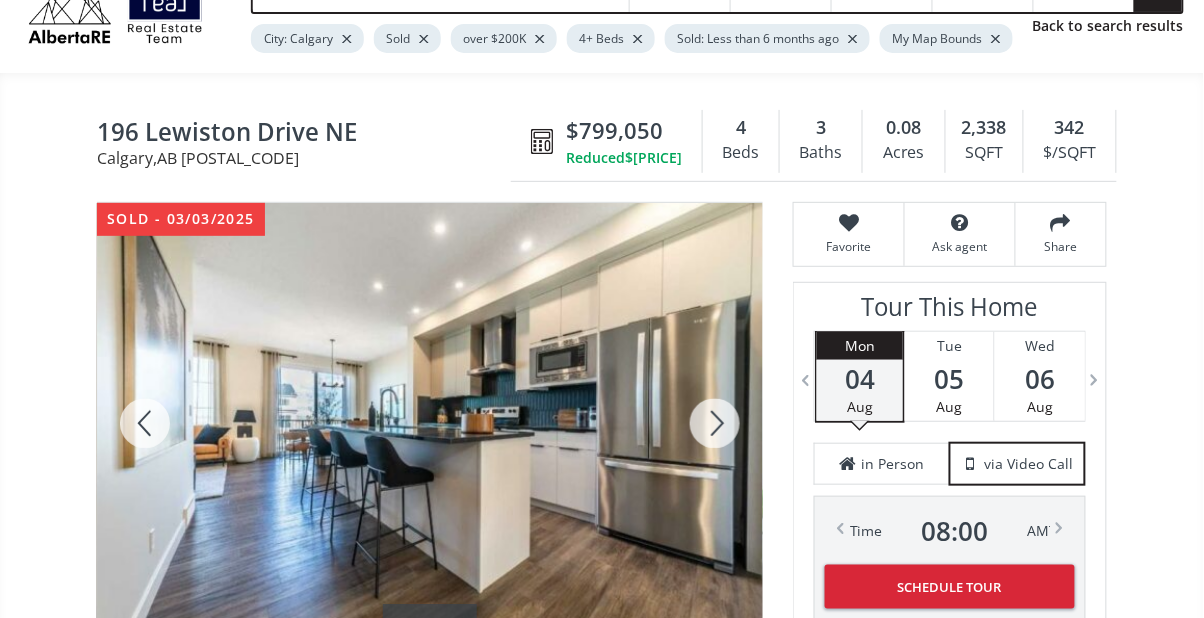 click at bounding box center (145, 423) 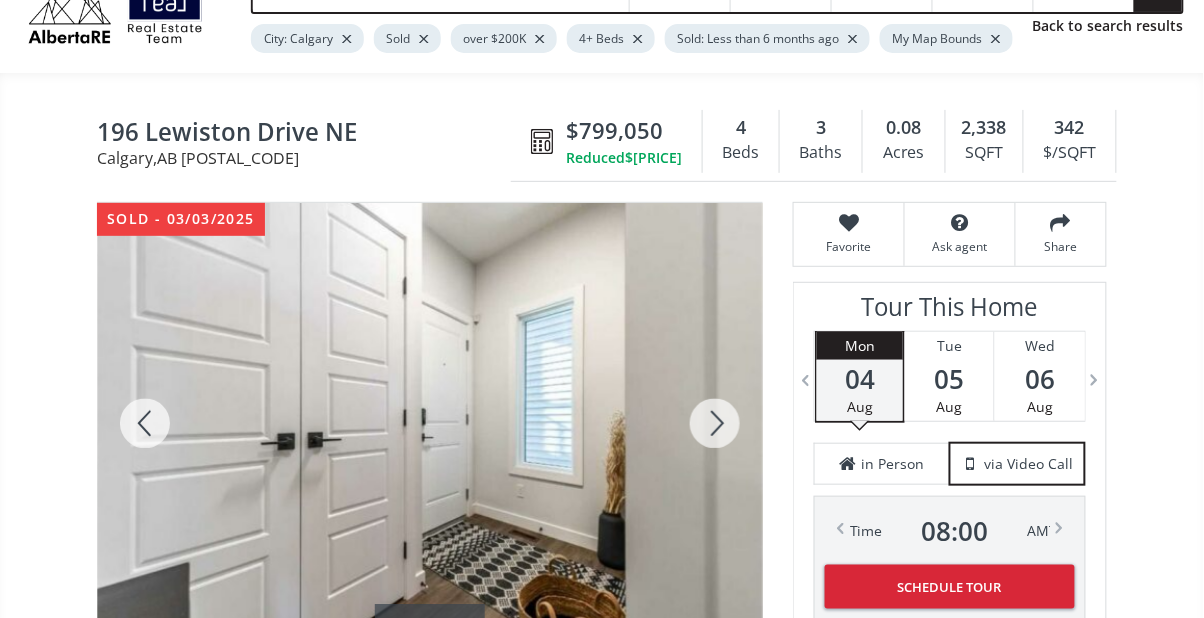 click at bounding box center (145, 423) 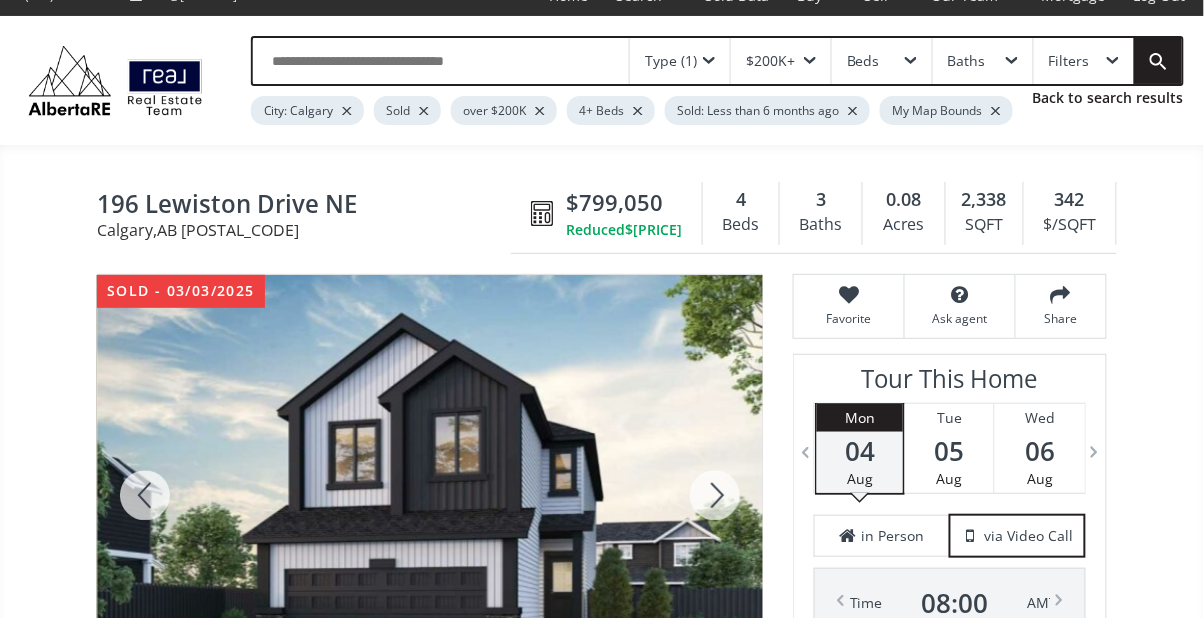 scroll, scrollTop: 0, scrollLeft: 0, axis: both 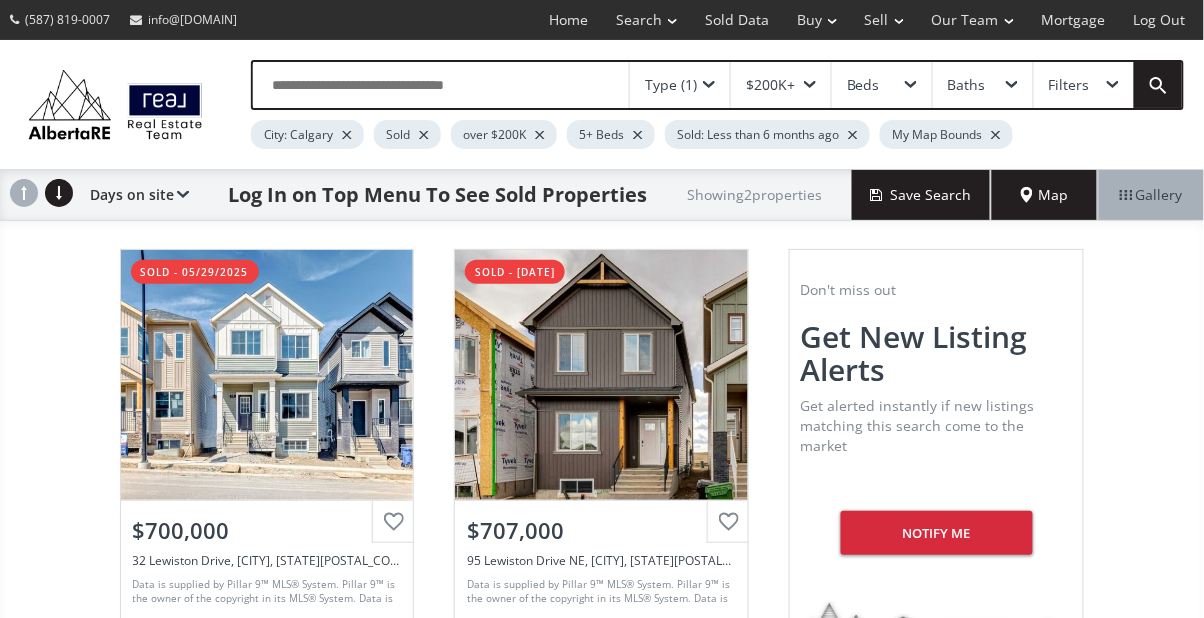 click on "Map" at bounding box center (1045, 195) 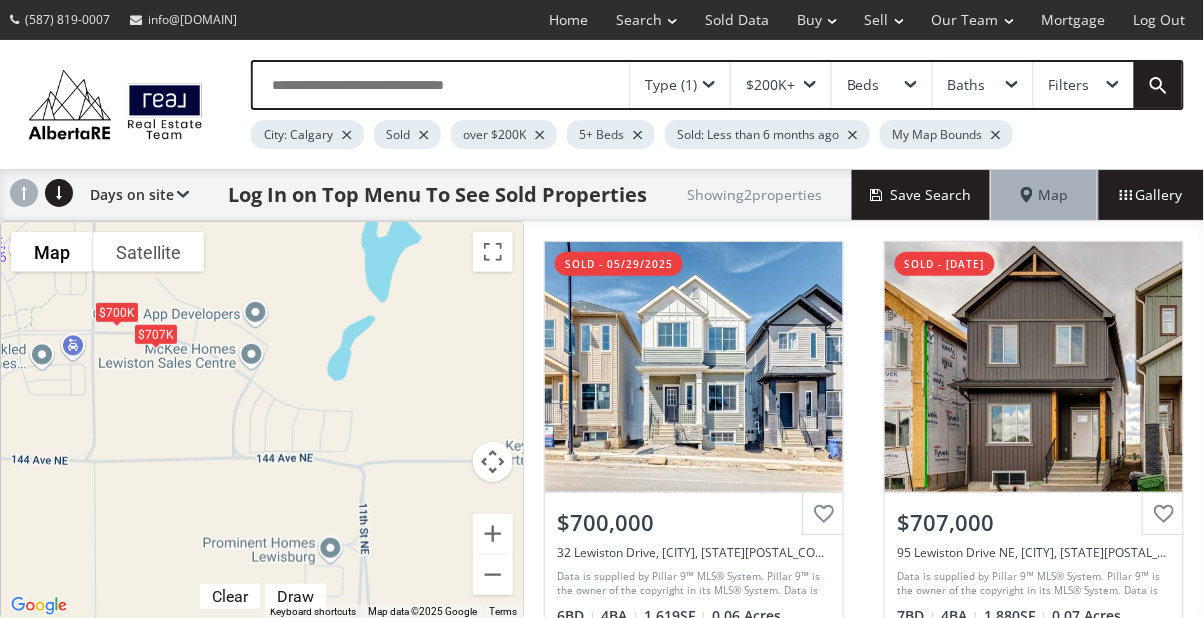 click on "Beds" at bounding box center [882, 85] 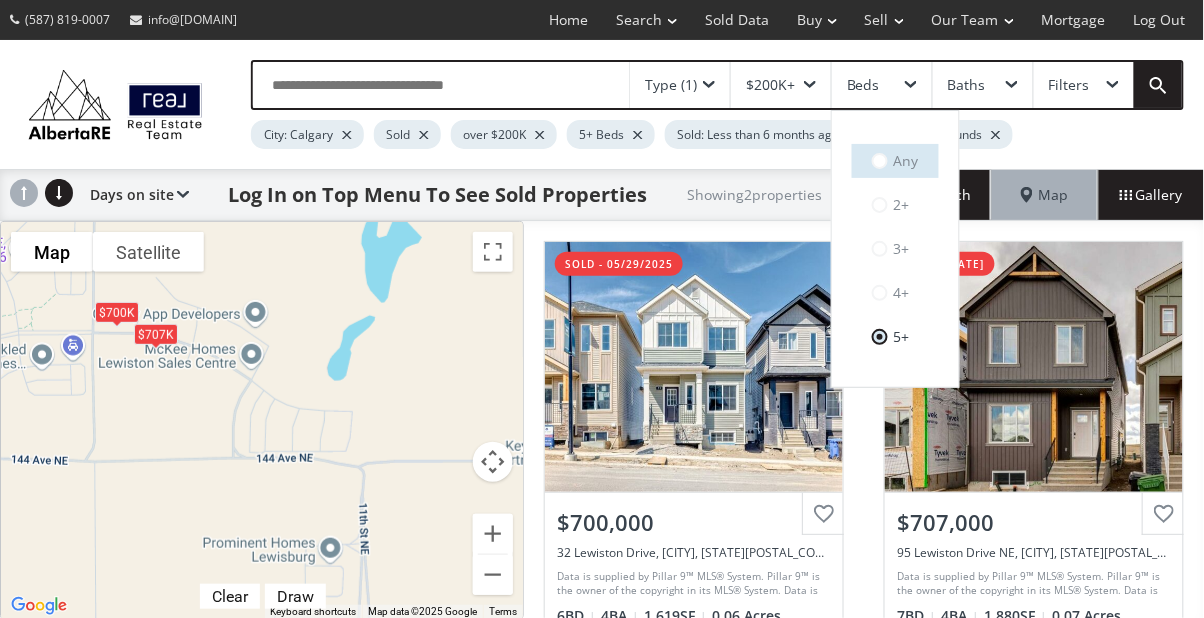 click at bounding box center (880, 161) 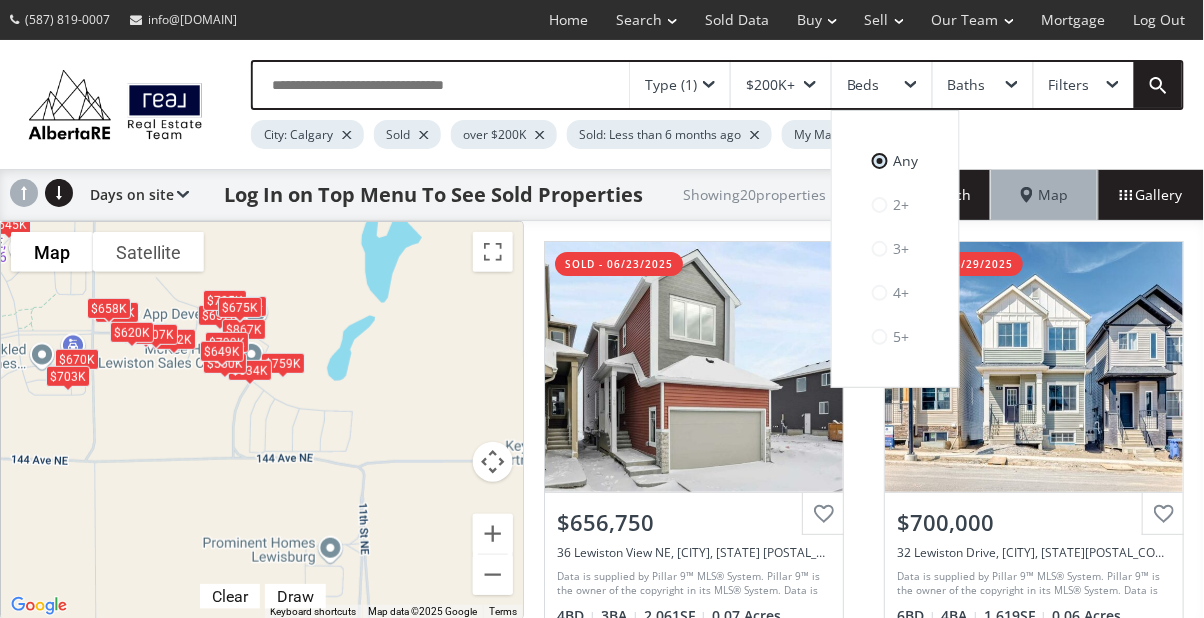 click on "Type   (1) $200K+ Beds Any 2+ 3+ 4+ 5+ Baths Filters City: Calgary Sold over $200K Sold: Less than 6 months ago My Map Bounds" at bounding box center (697, 104) 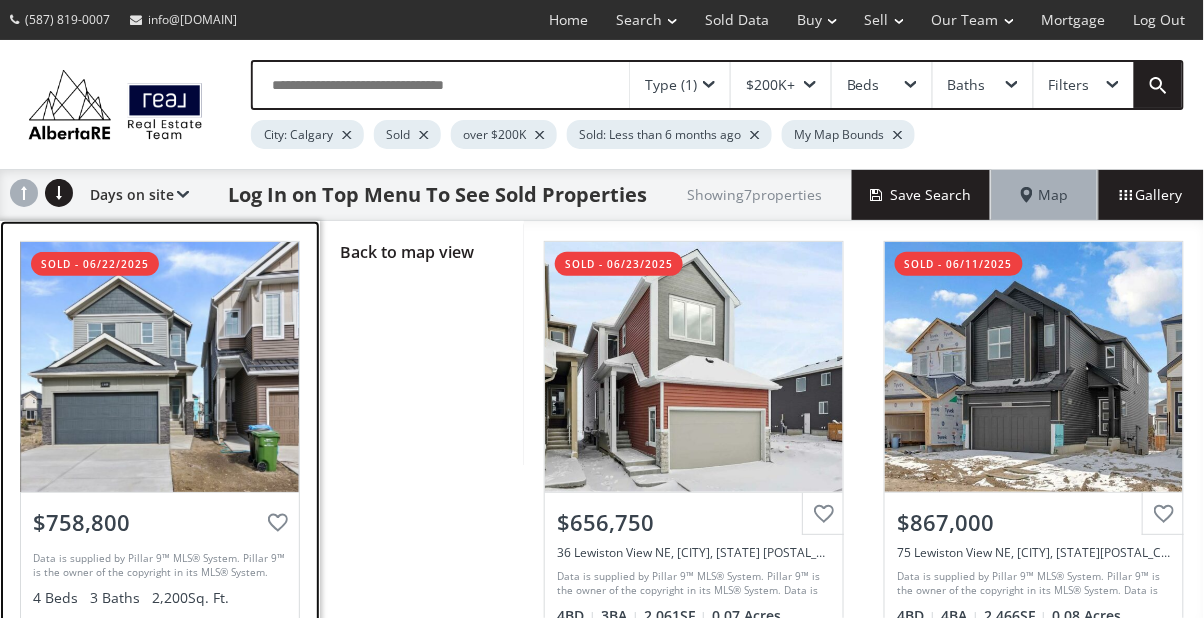 click at bounding box center (160, 367) 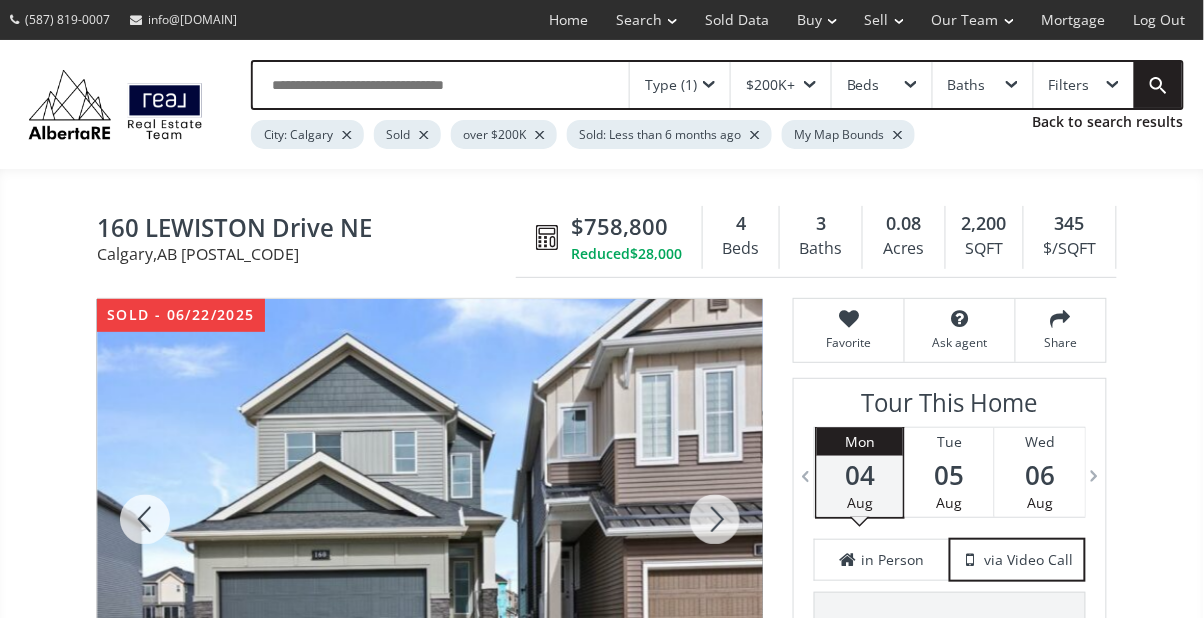 click at bounding box center (715, 519) 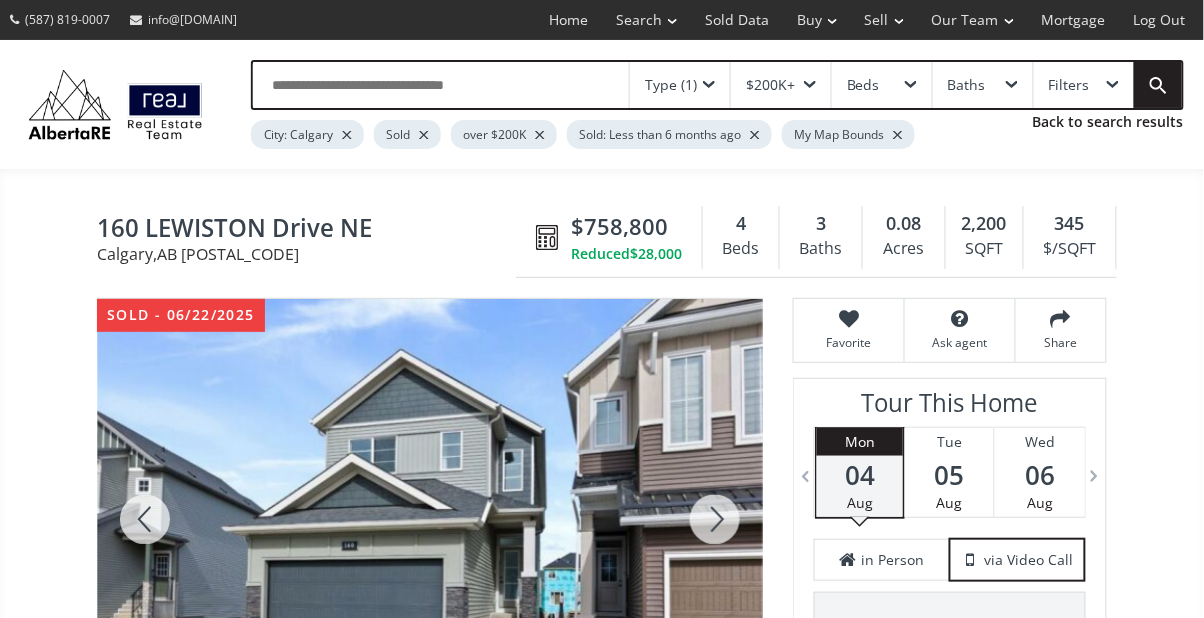 click at bounding box center [715, 519] 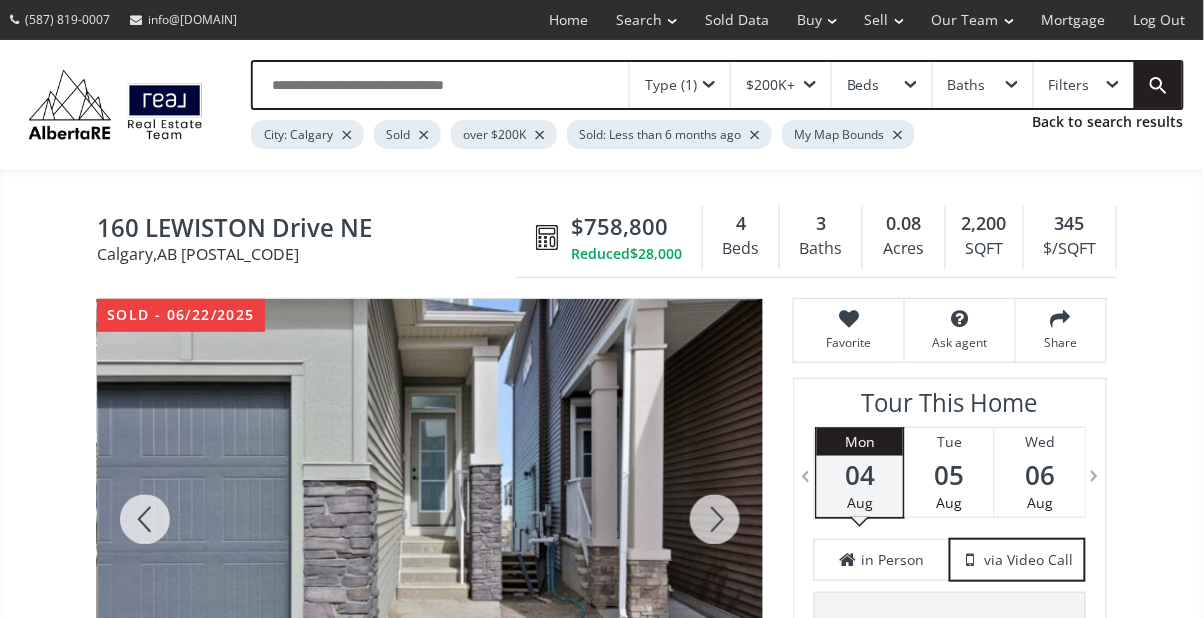 click at bounding box center (715, 519) 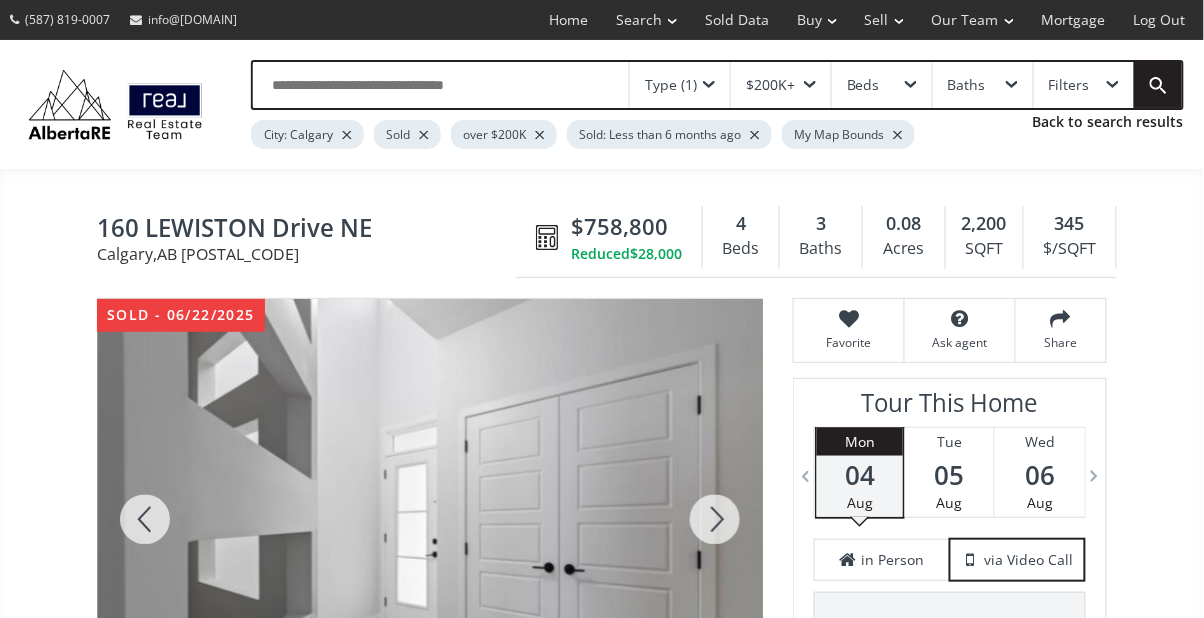 click at bounding box center [715, 519] 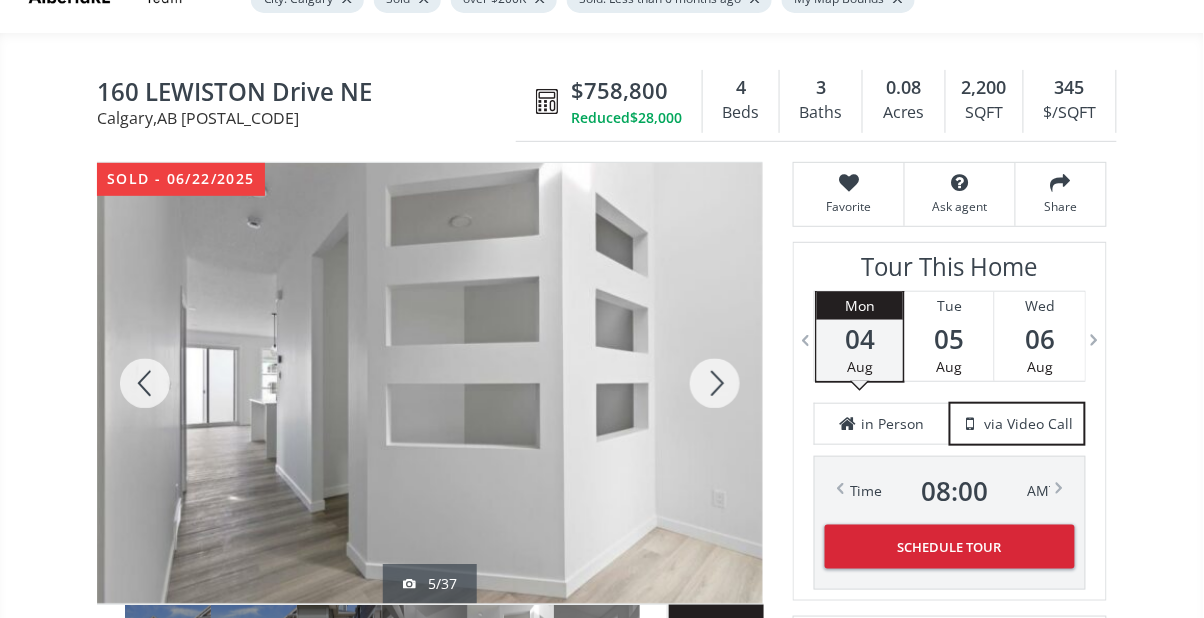 scroll, scrollTop: 178, scrollLeft: 0, axis: vertical 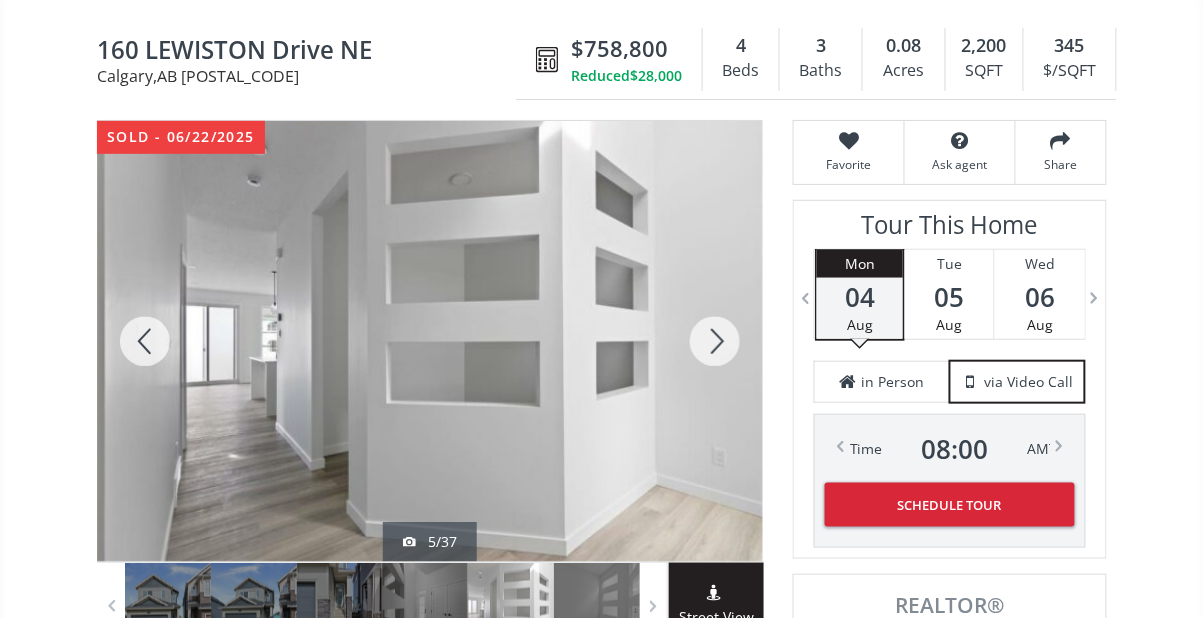 click at bounding box center [145, 341] 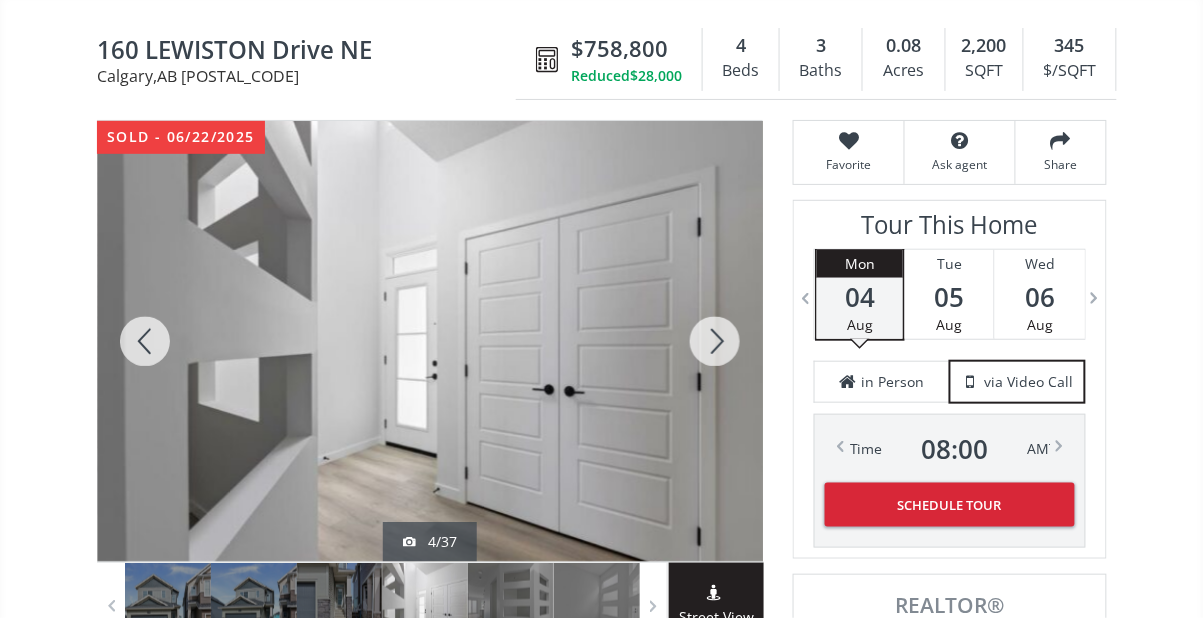 click at bounding box center [145, 341] 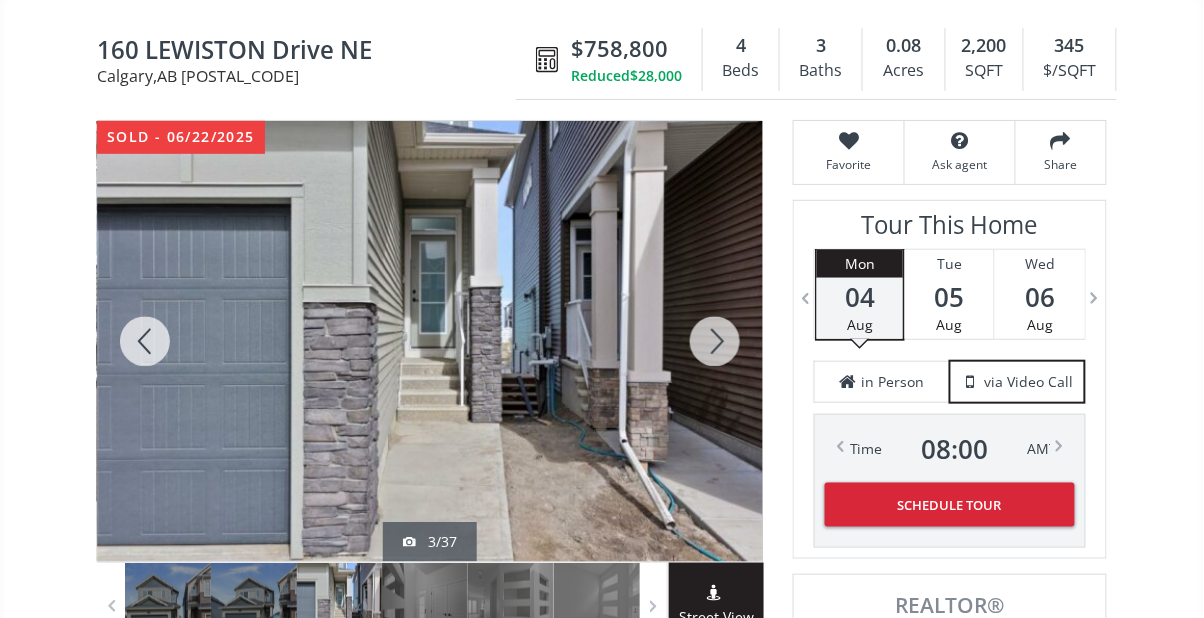 click at bounding box center [145, 341] 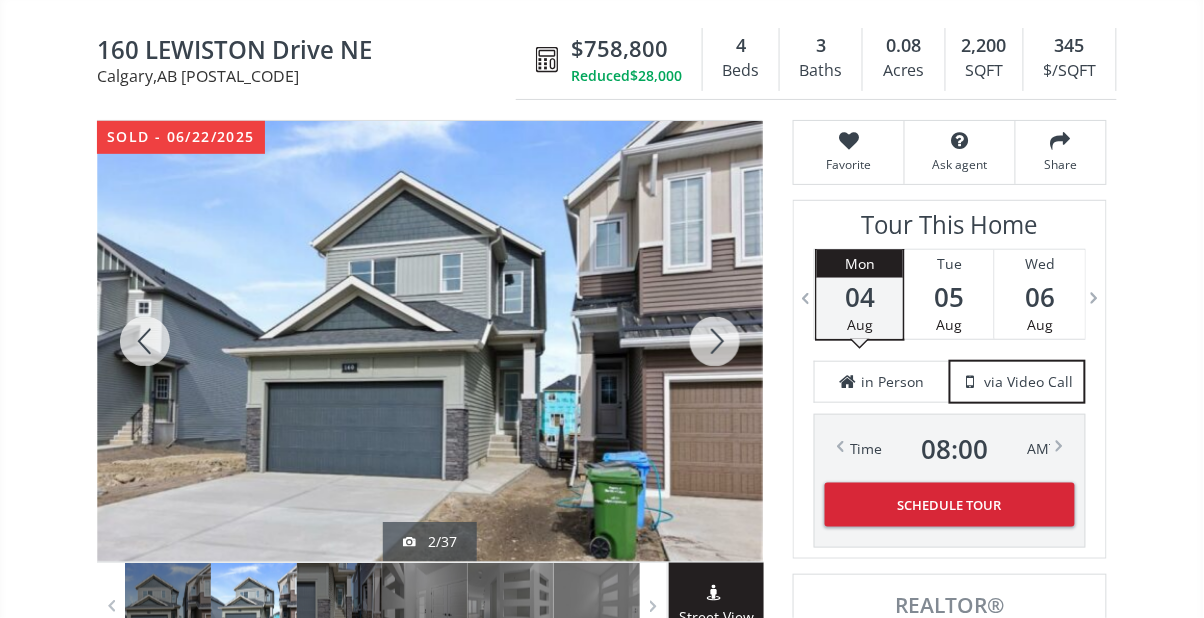 click at bounding box center (145, 341) 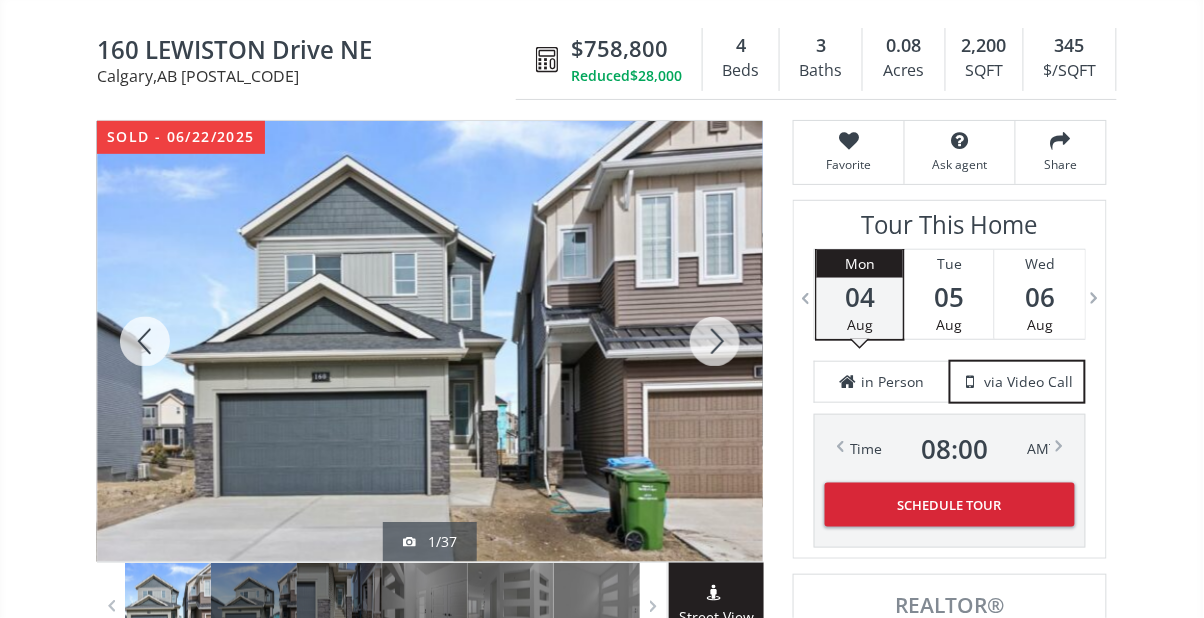 click at bounding box center (715, 341) 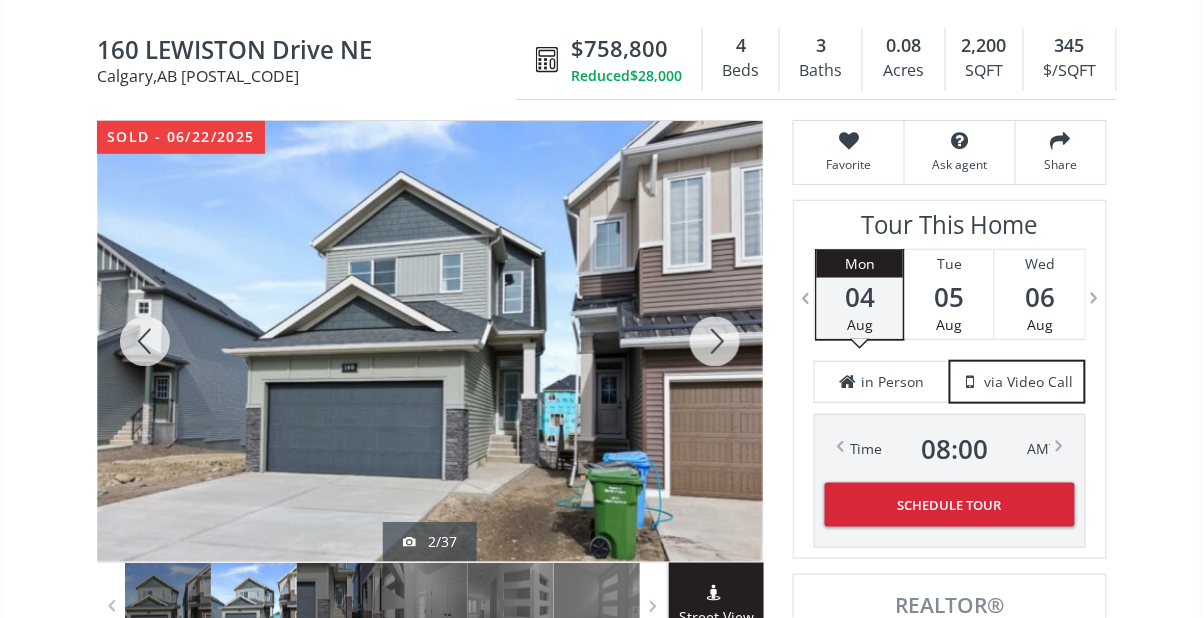 click at bounding box center (715, 341) 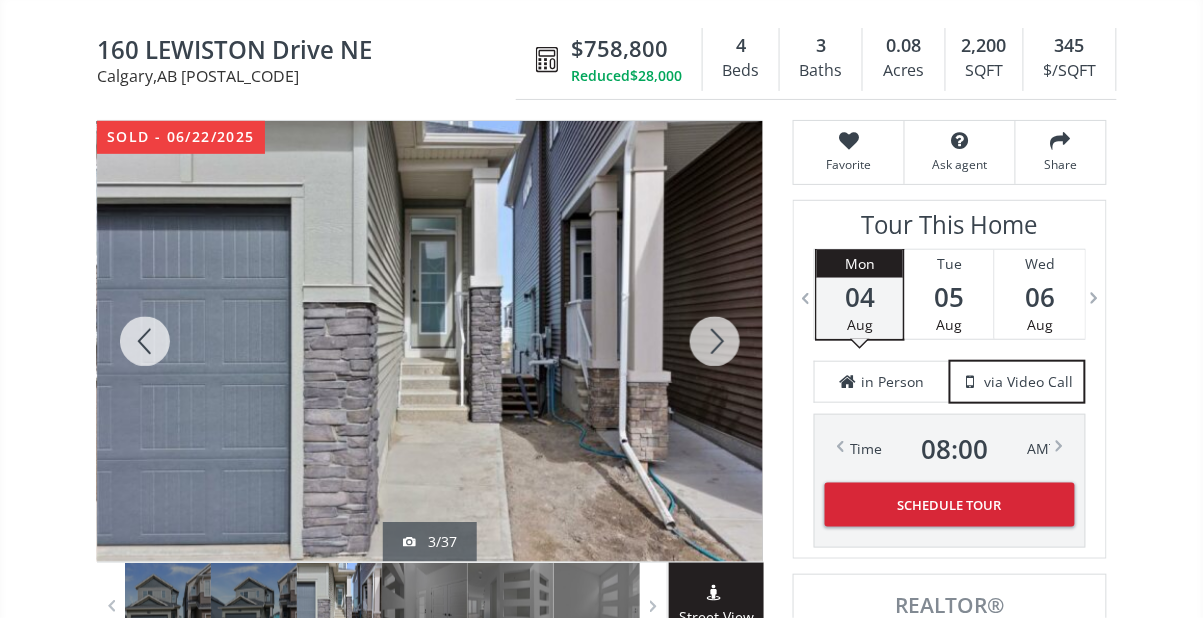 click at bounding box center (145, 341) 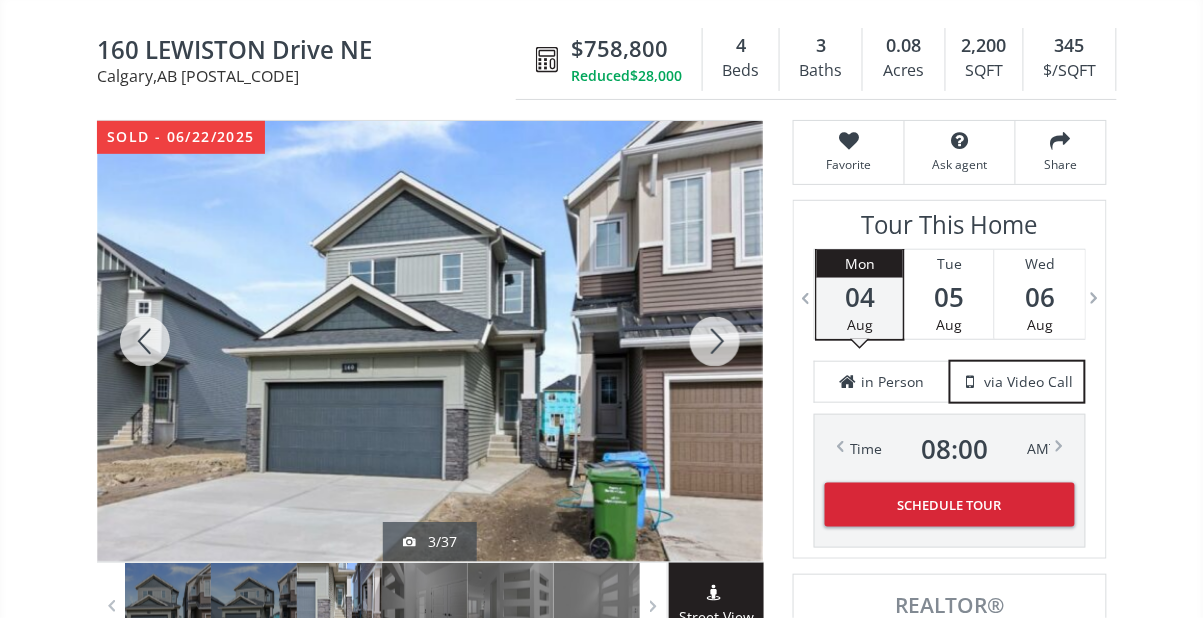 click at bounding box center (145, 341) 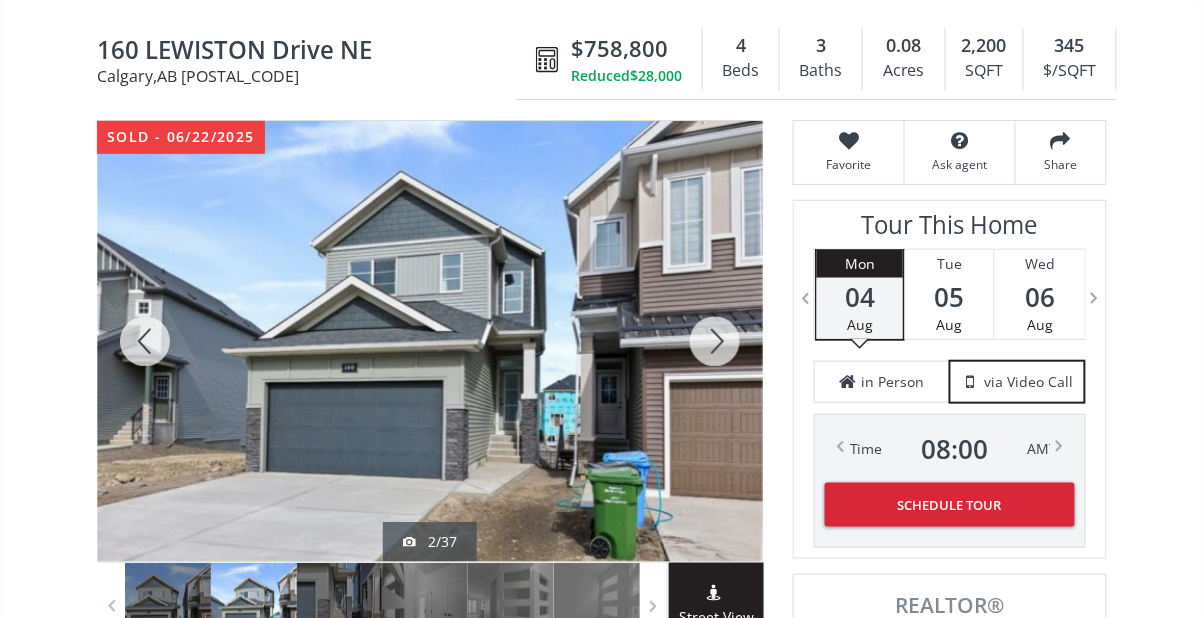 click at bounding box center [145, 341] 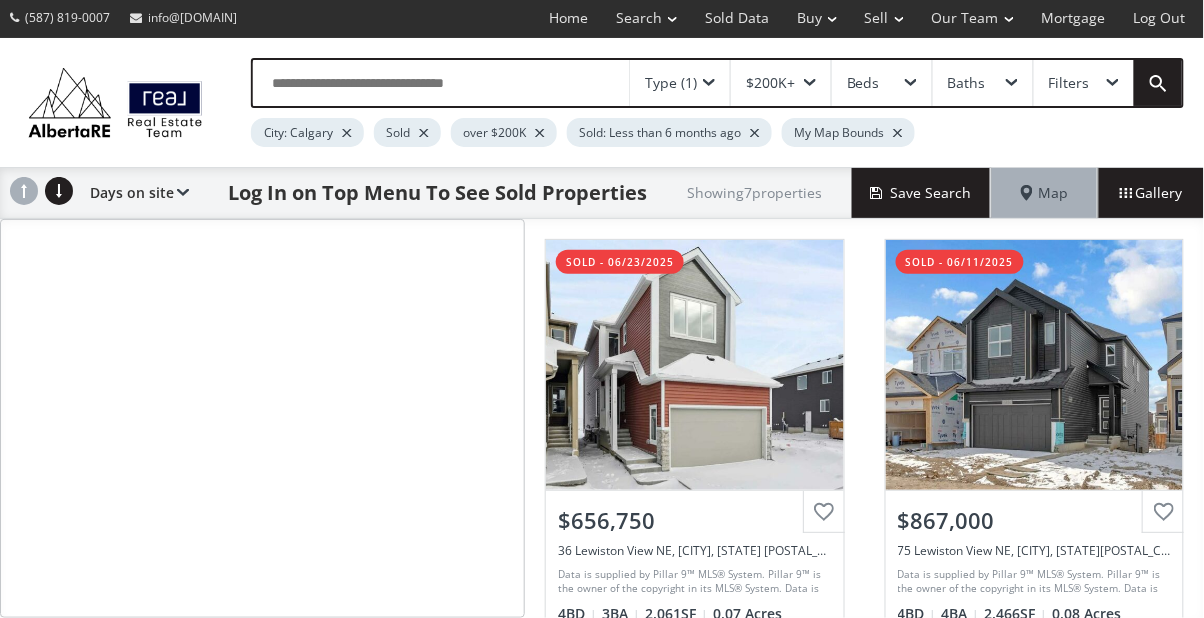 scroll, scrollTop: 0, scrollLeft: 0, axis: both 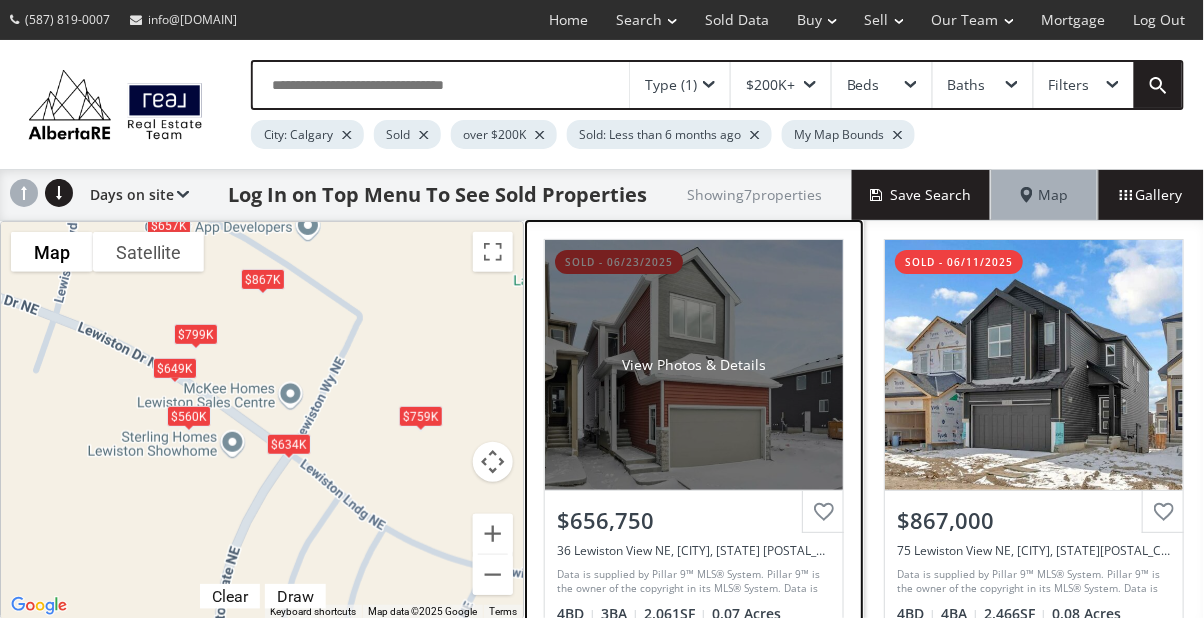 click on "View Photos & Details" at bounding box center (694, 365) 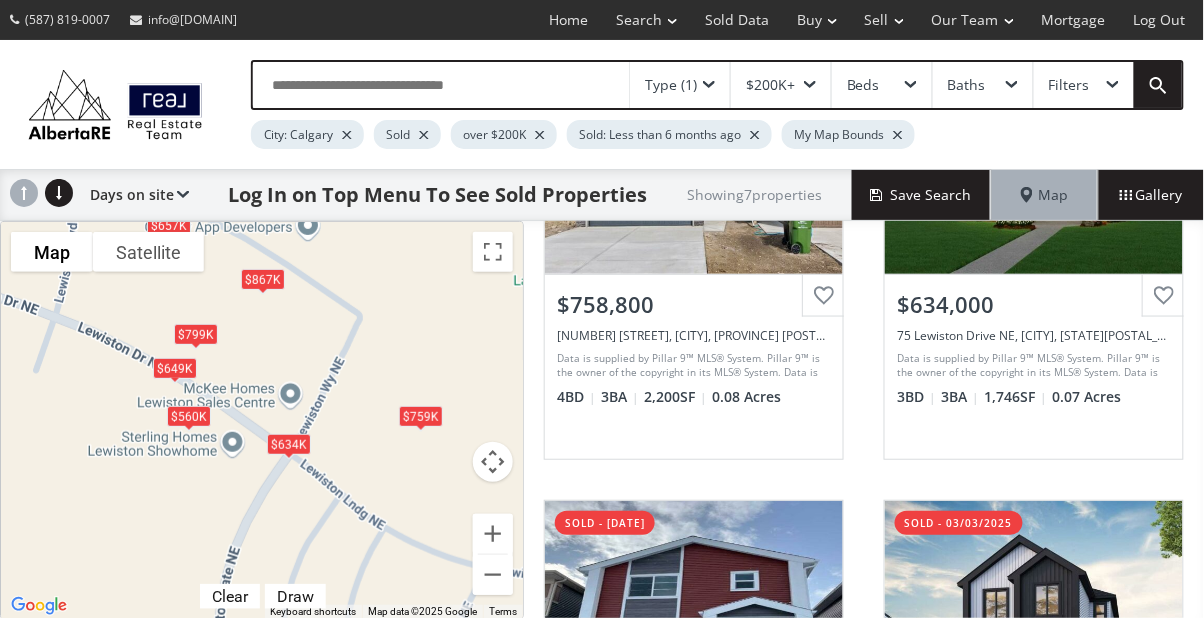 scroll, scrollTop: 699, scrollLeft: 0, axis: vertical 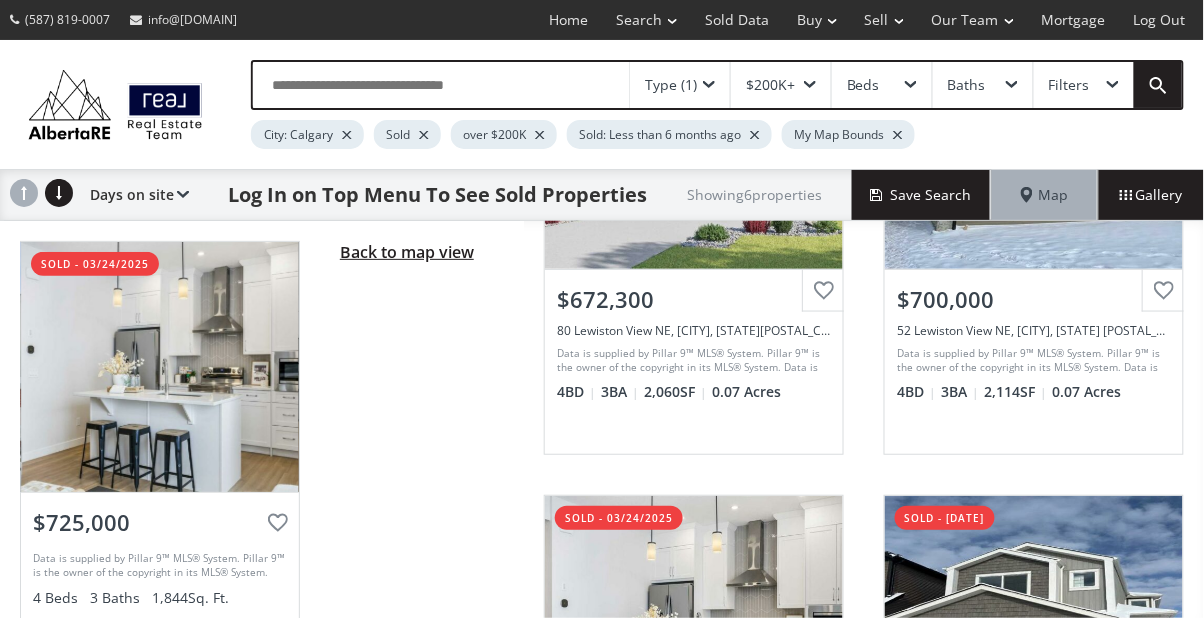 click on "Back to map view" at bounding box center (407, 252) 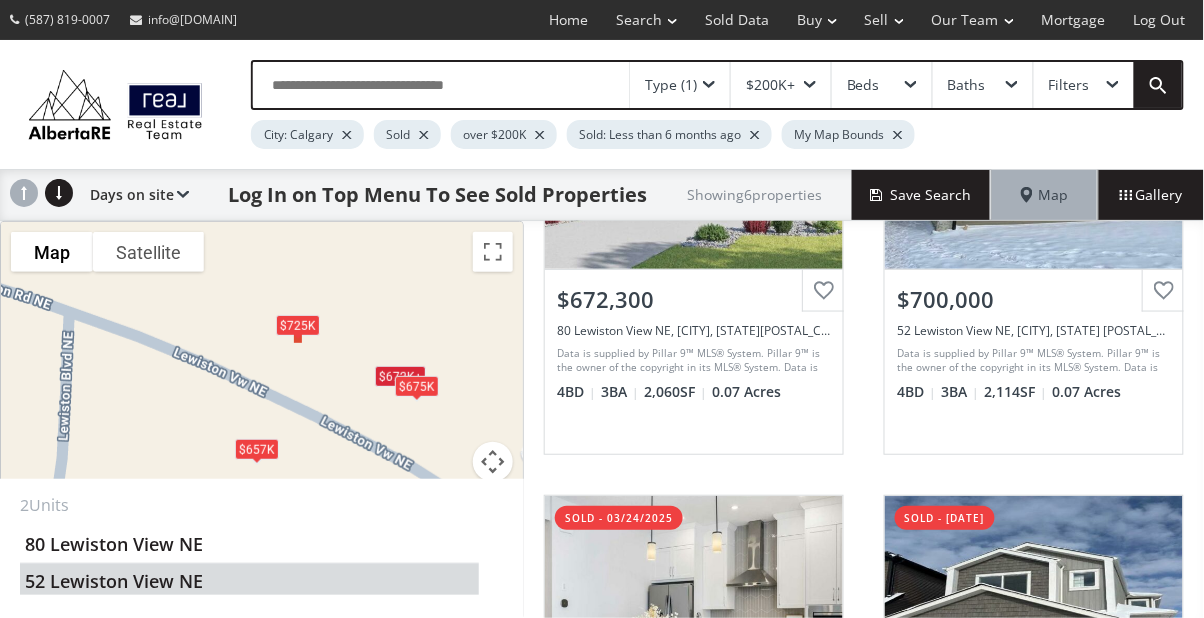 click on "52 Lewiston View NE" at bounding box center (249, 579) 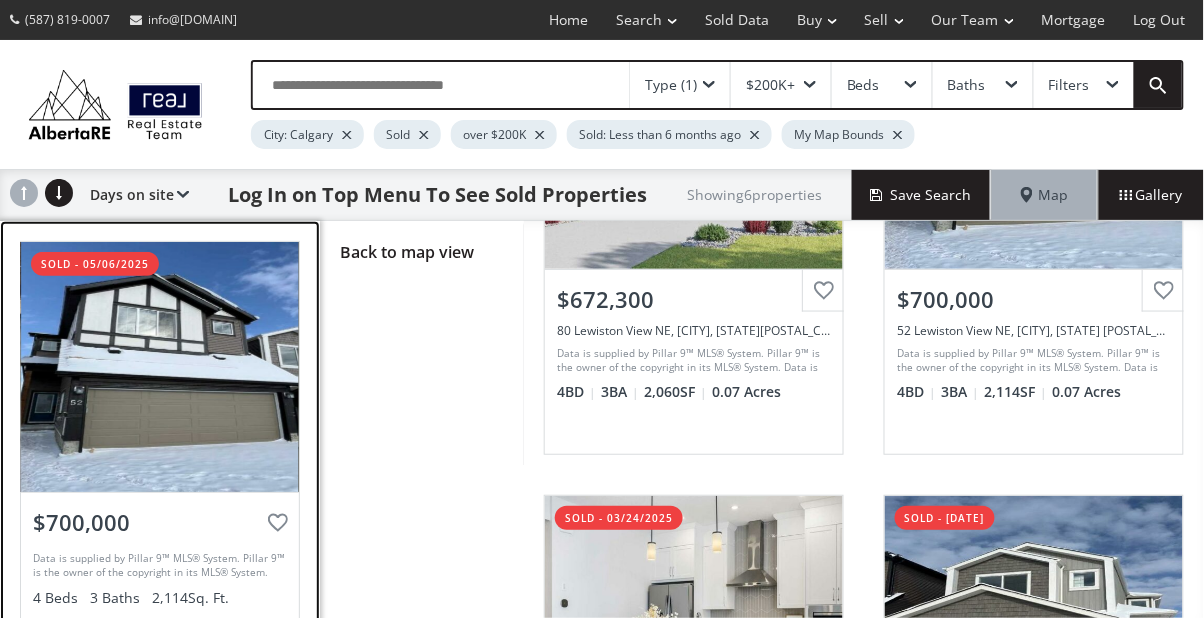 click at bounding box center (160, 367) 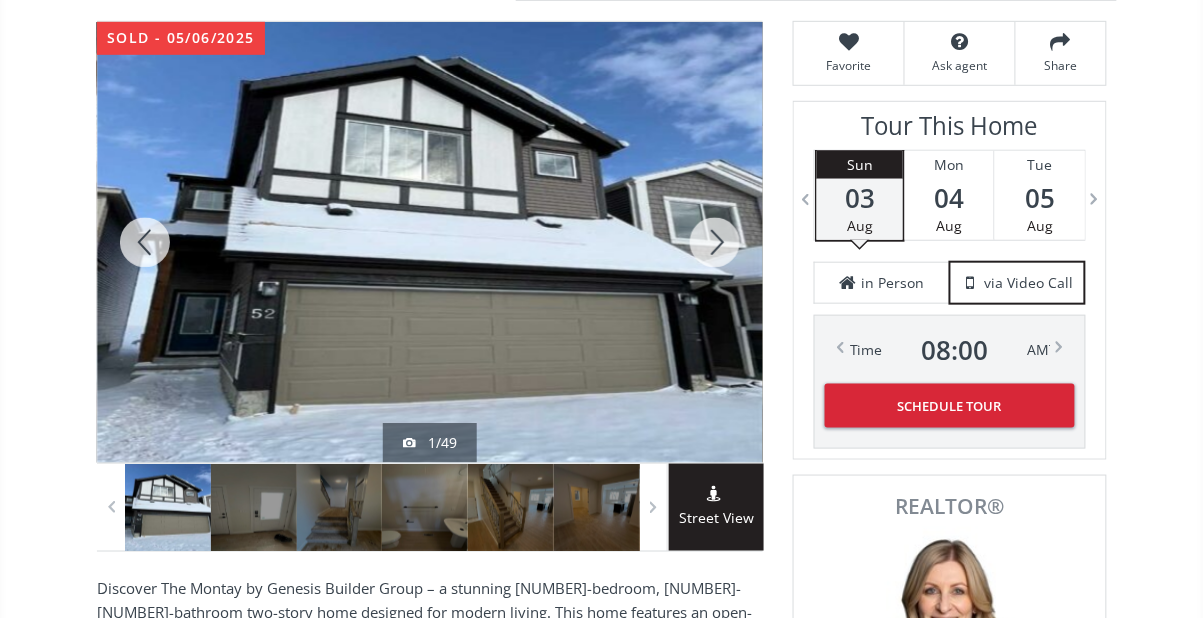 scroll, scrollTop: 295, scrollLeft: 0, axis: vertical 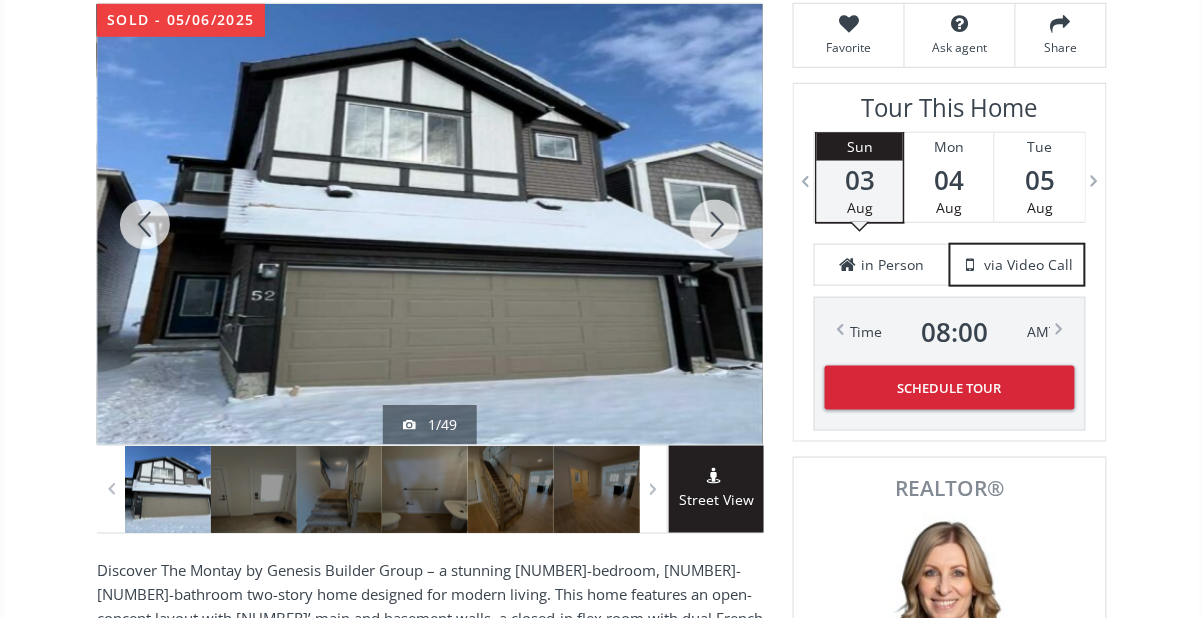 click at bounding box center [715, 224] 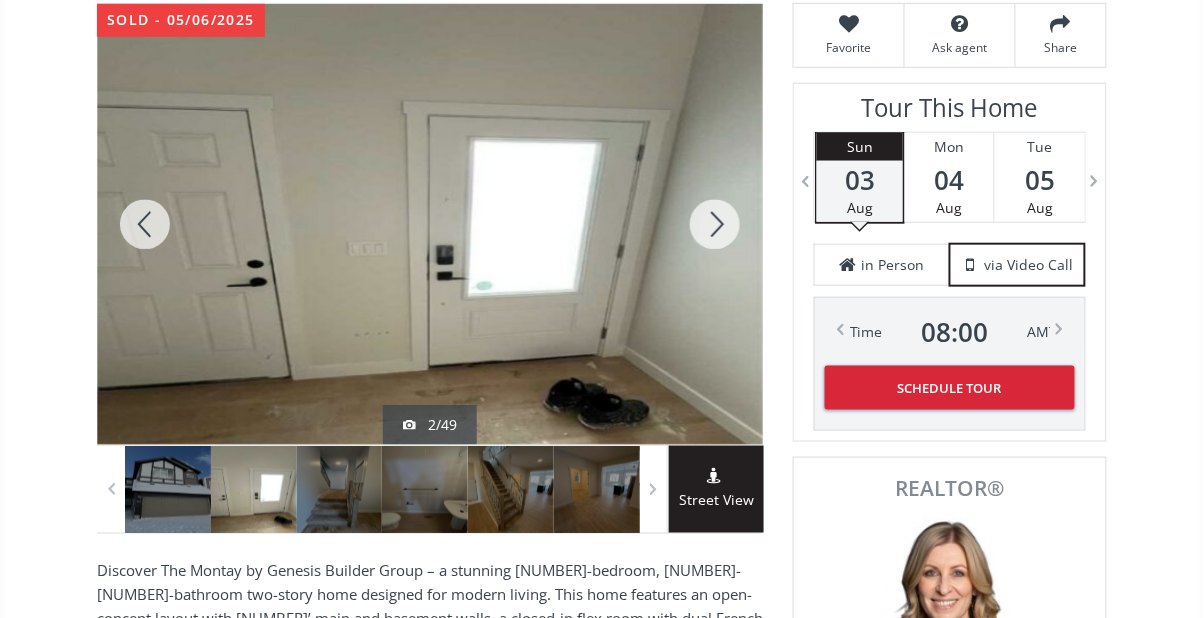 click at bounding box center (715, 224) 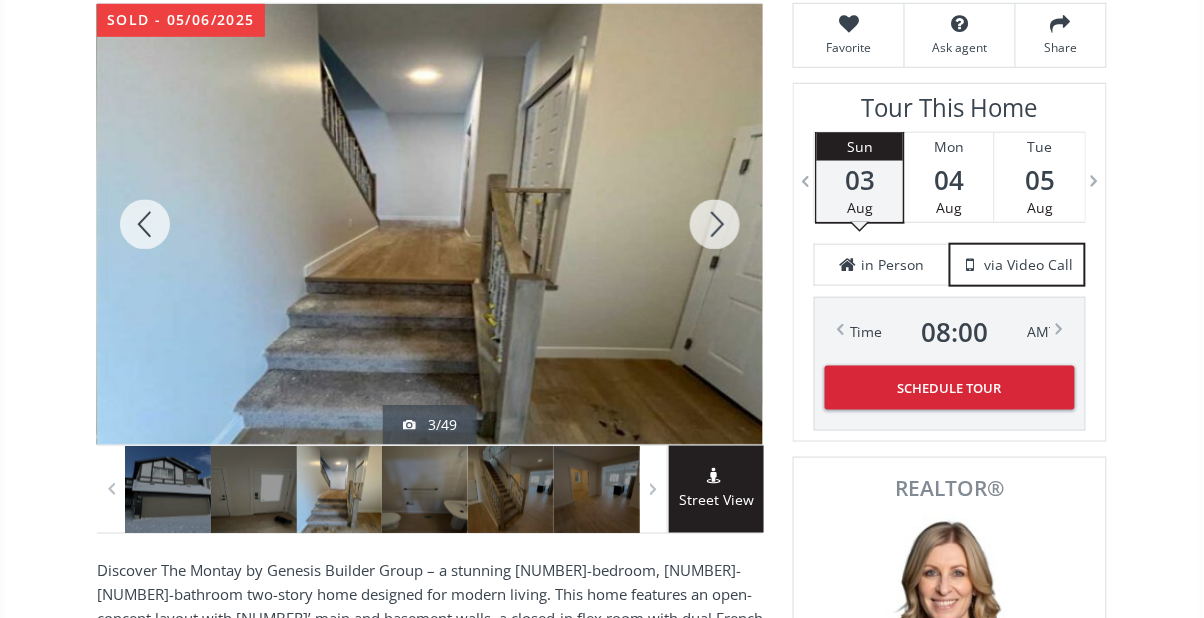 click at bounding box center [715, 224] 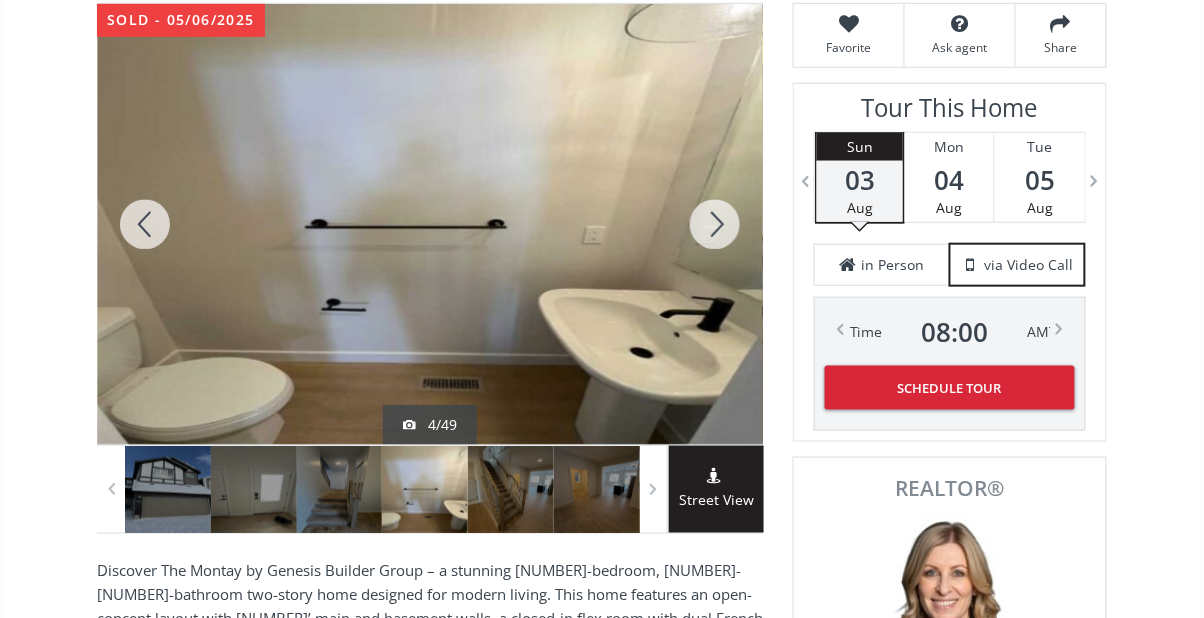 click at bounding box center (715, 224) 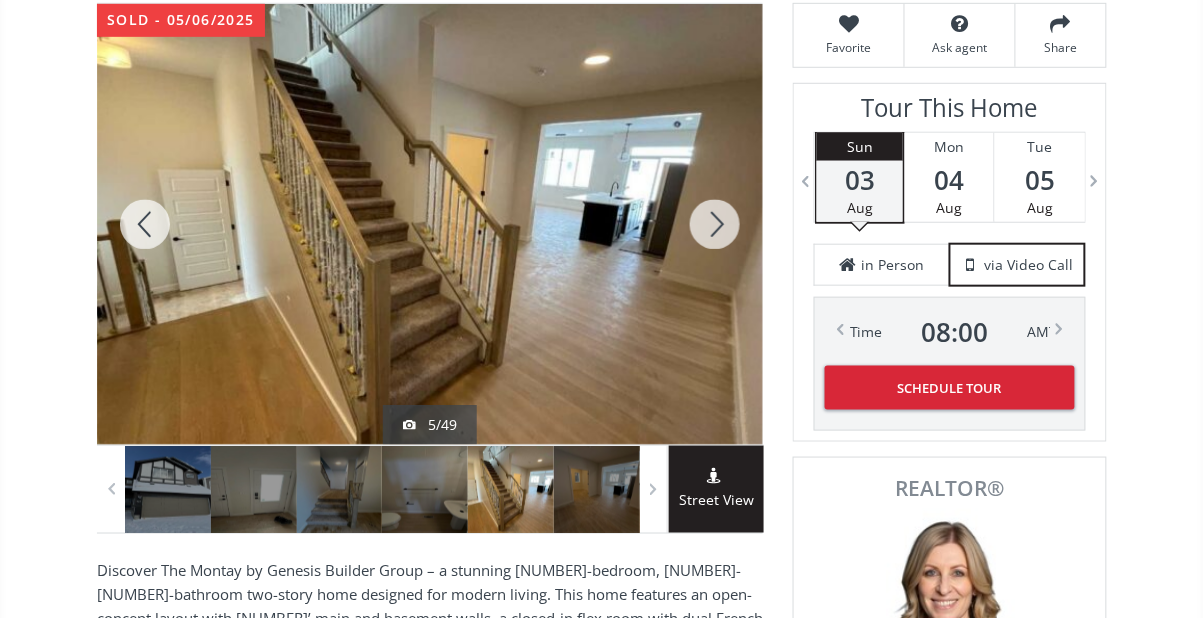 click at bounding box center (715, 224) 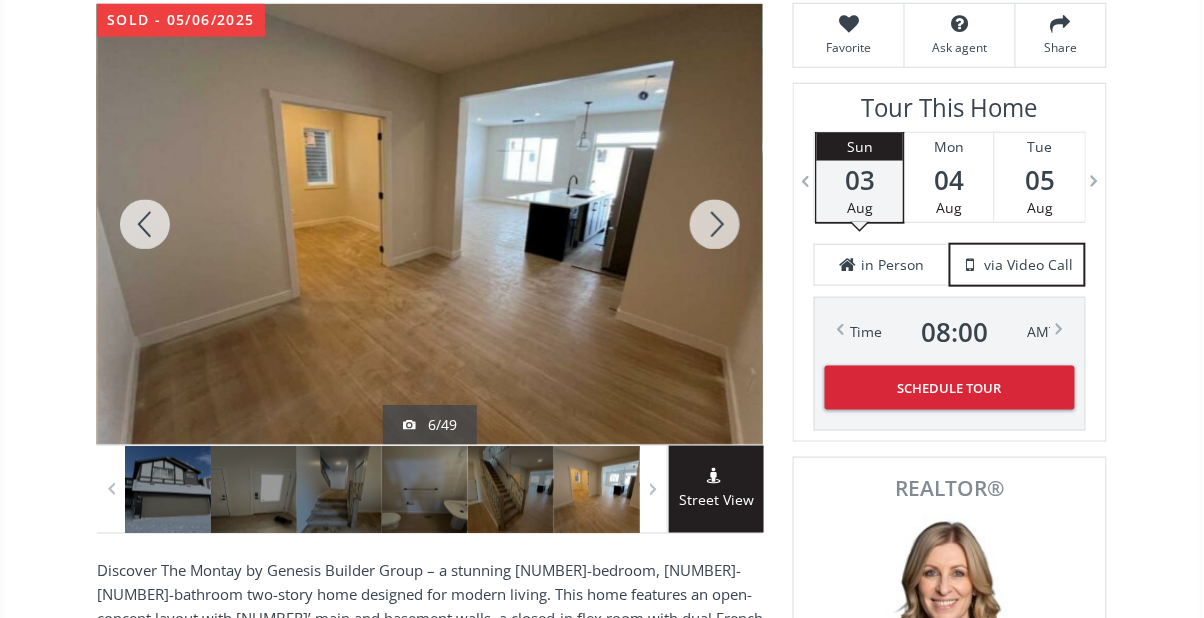 click at bounding box center [715, 224] 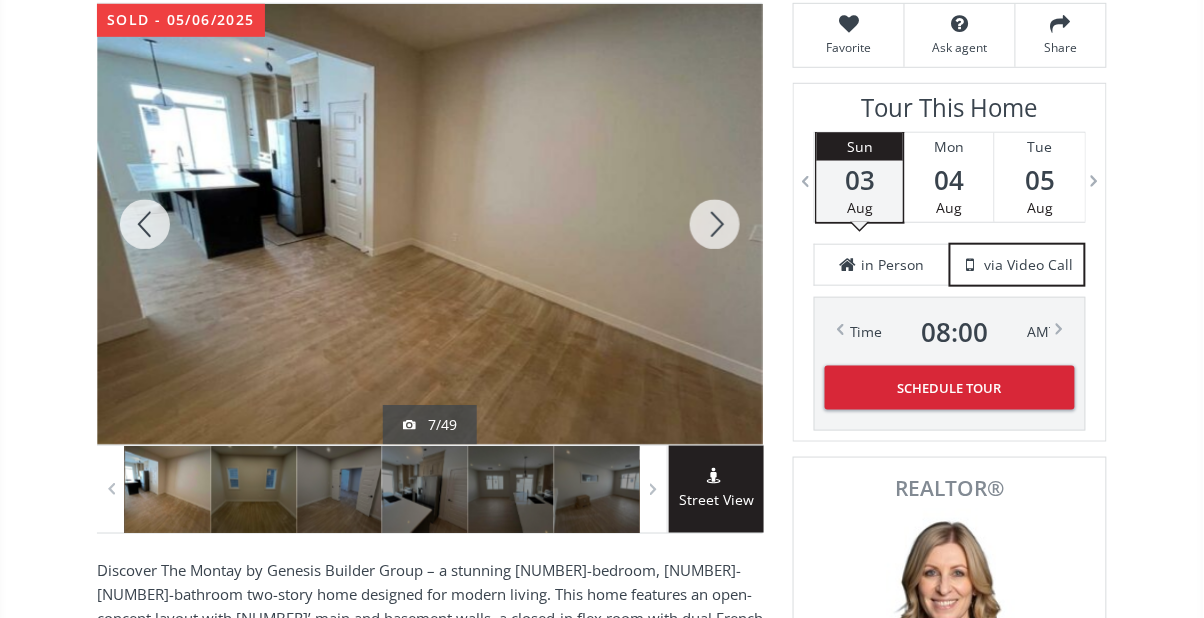 click at bounding box center [715, 224] 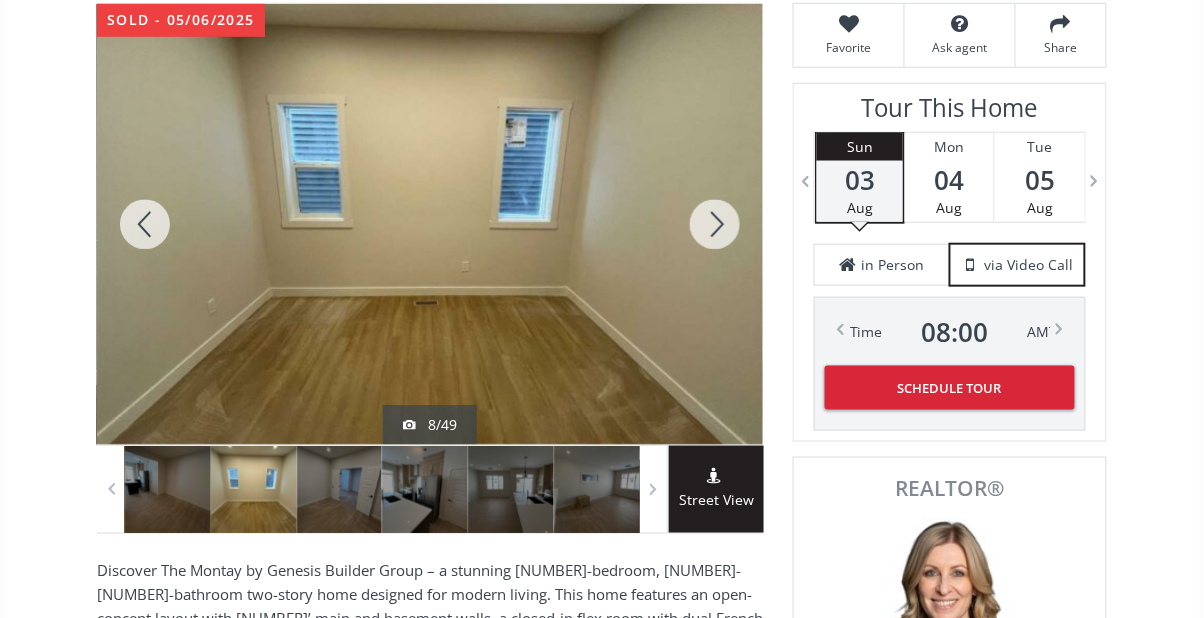click at bounding box center [145, 224] 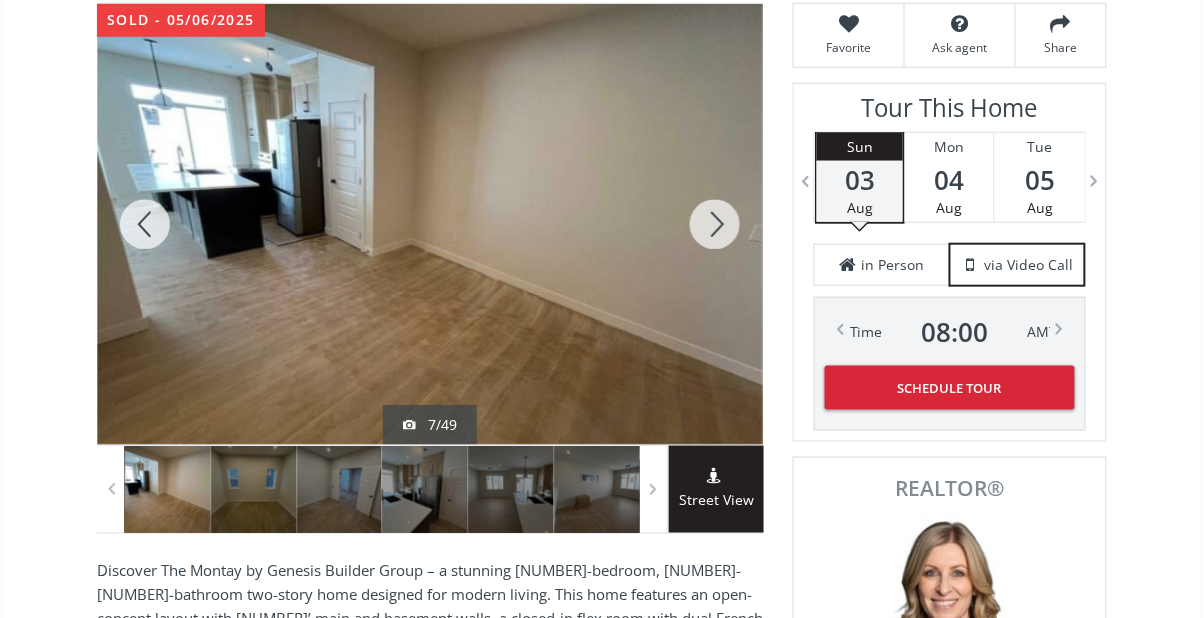 click at bounding box center (145, 224) 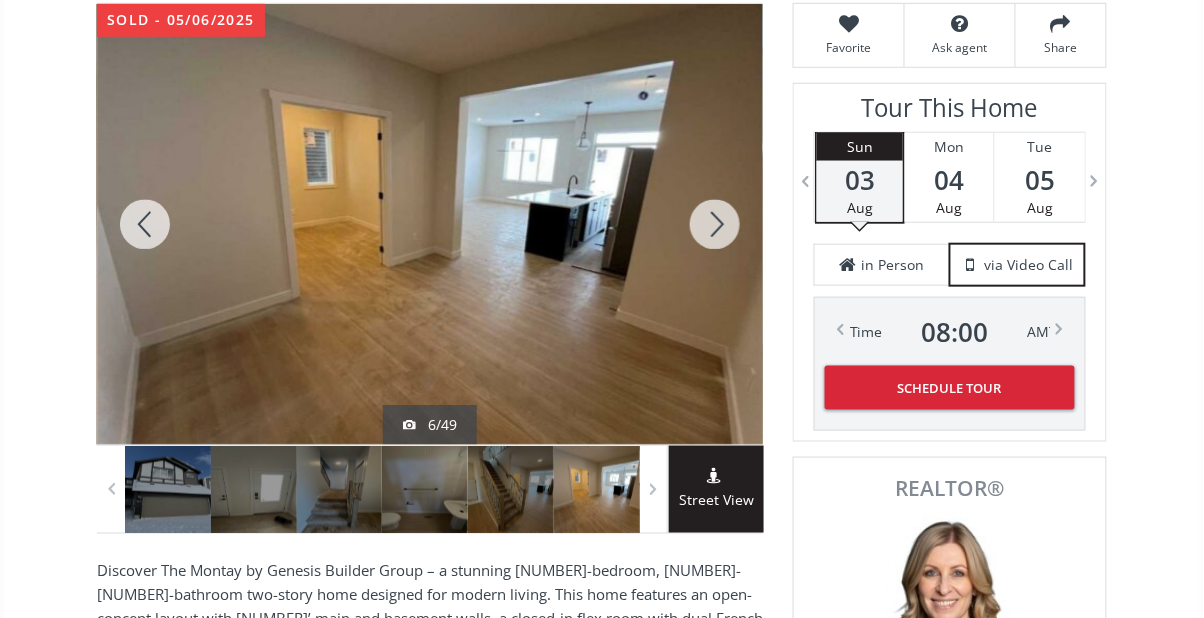 click at bounding box center [715, 224] 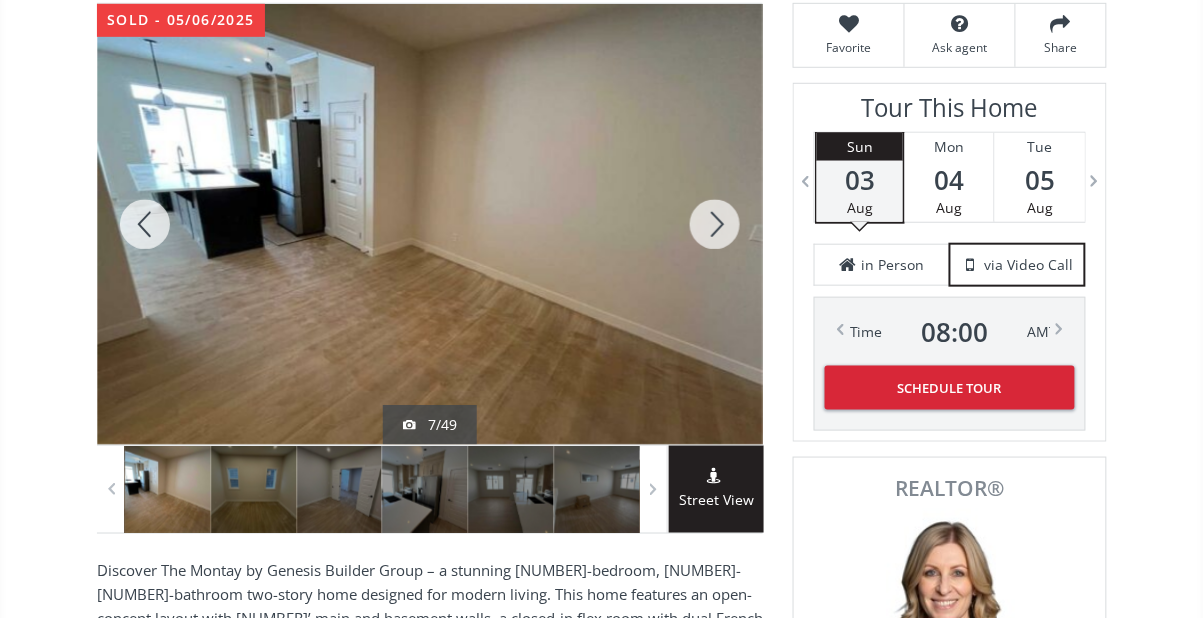 click at bounding box center [715, 224] 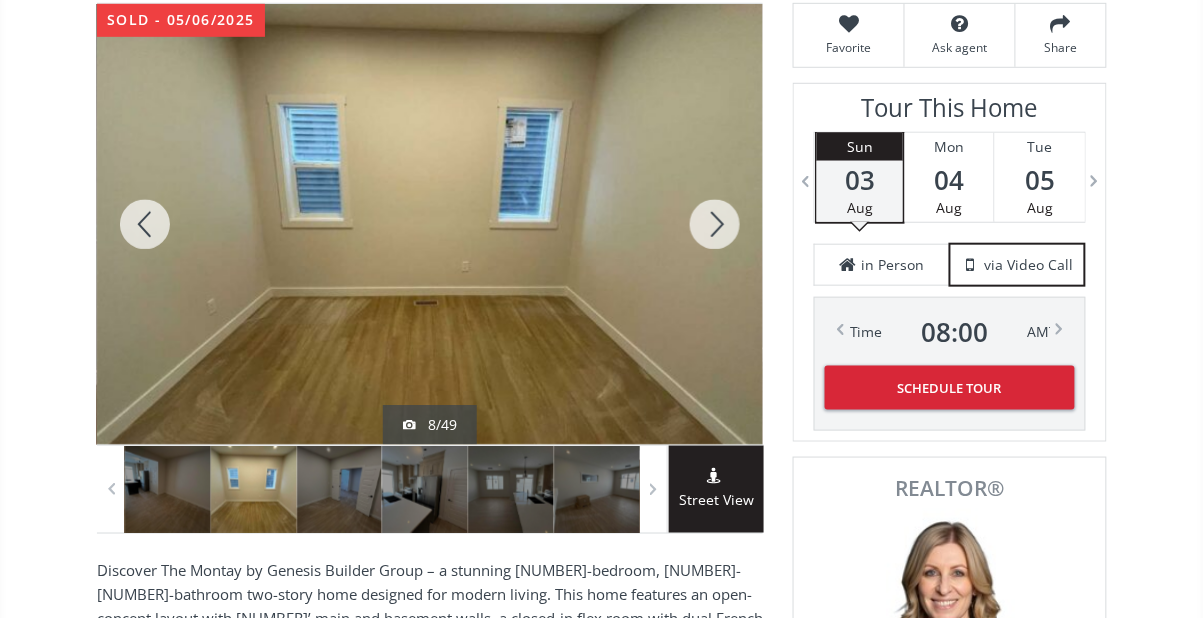 click at bounding box center (715, 224) 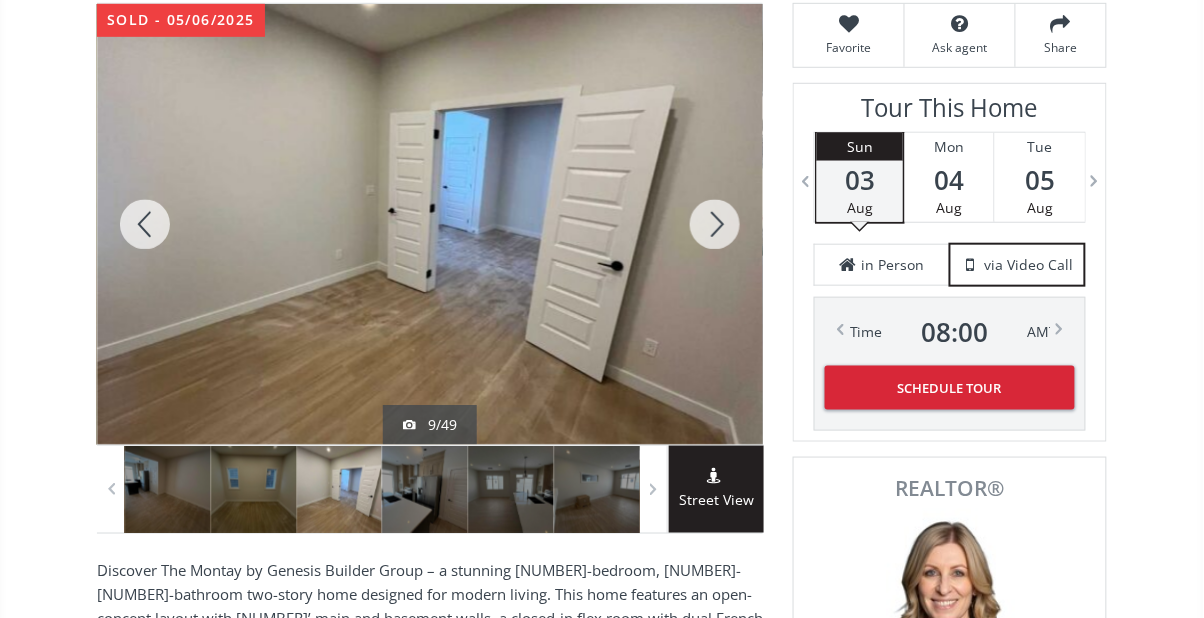 scroll, scrollTop: 282, scrollLeft: 0, axis: vertical 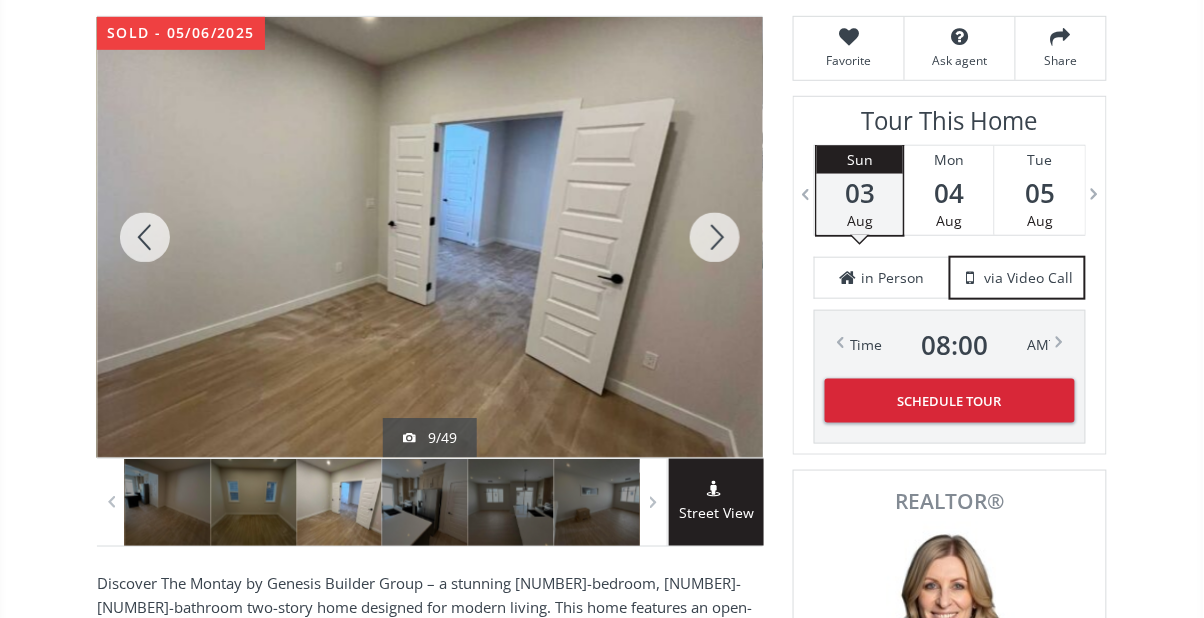 click at bounding box center (145, 237) 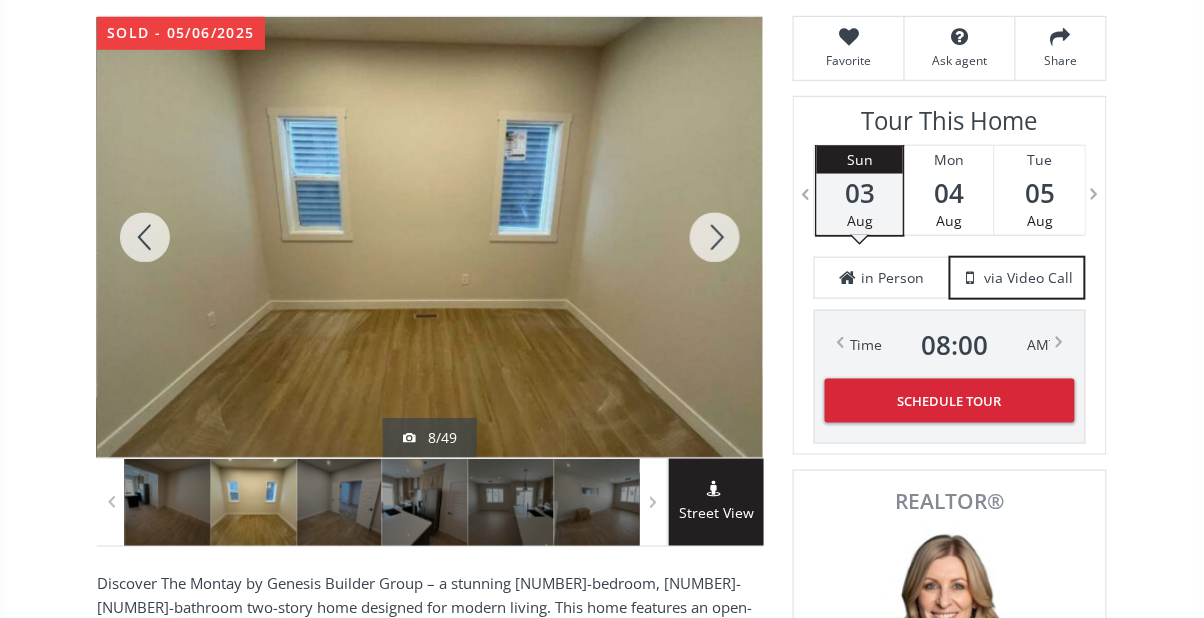 click at bounding box center (715, 237) 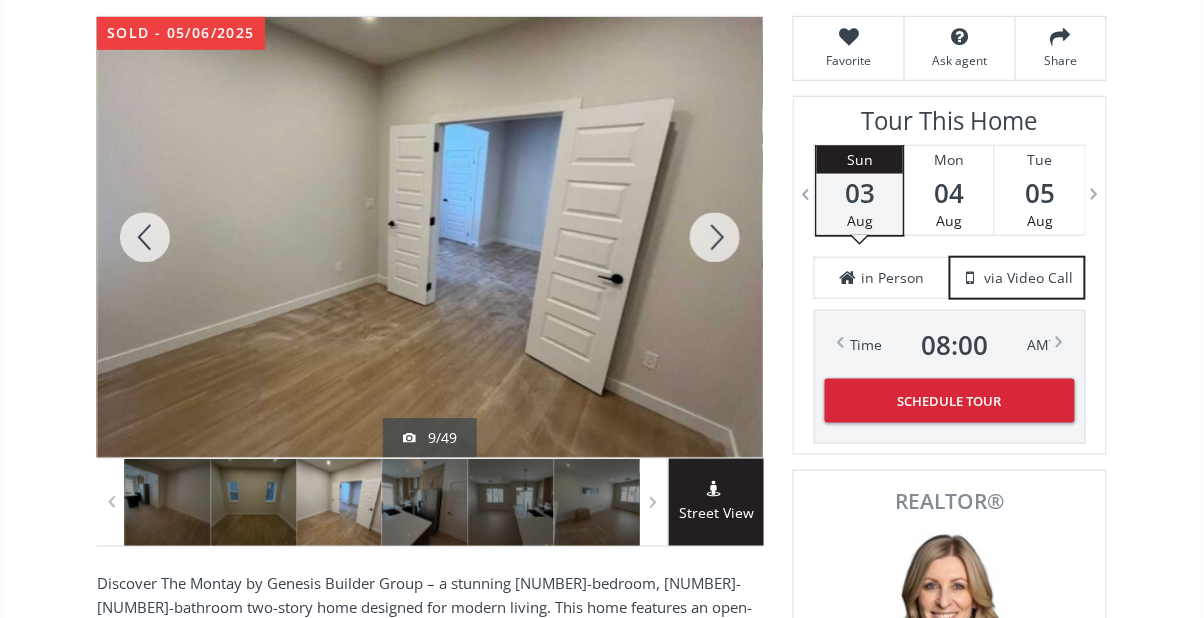 click at bounding box center (715, 237) 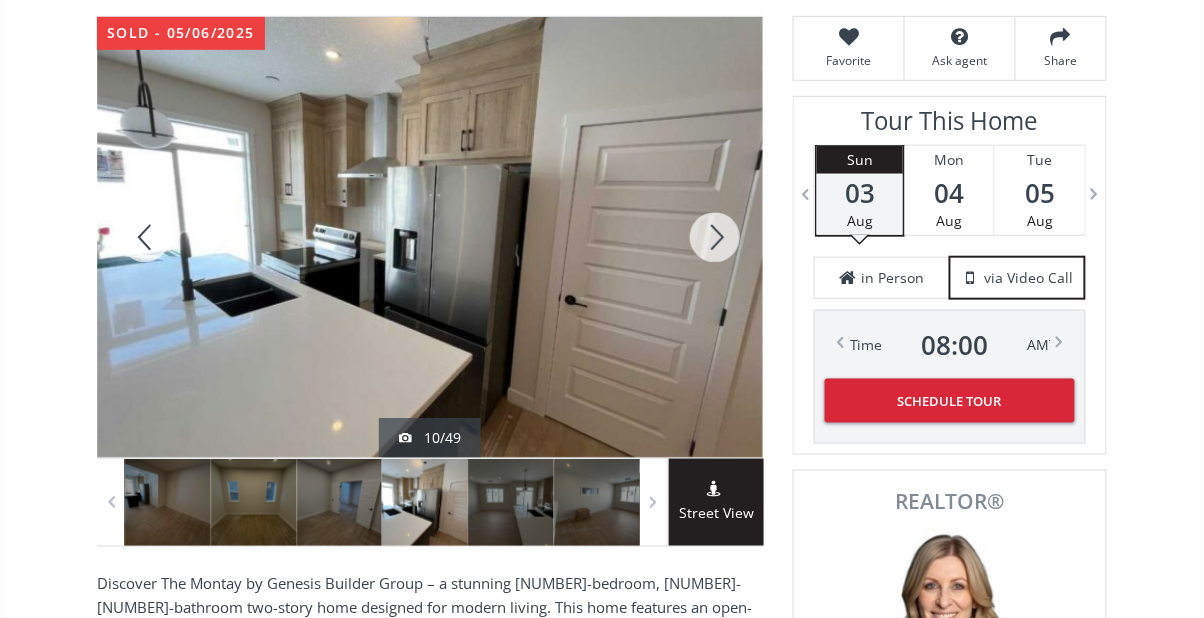 click at bounding box center [715, 237] 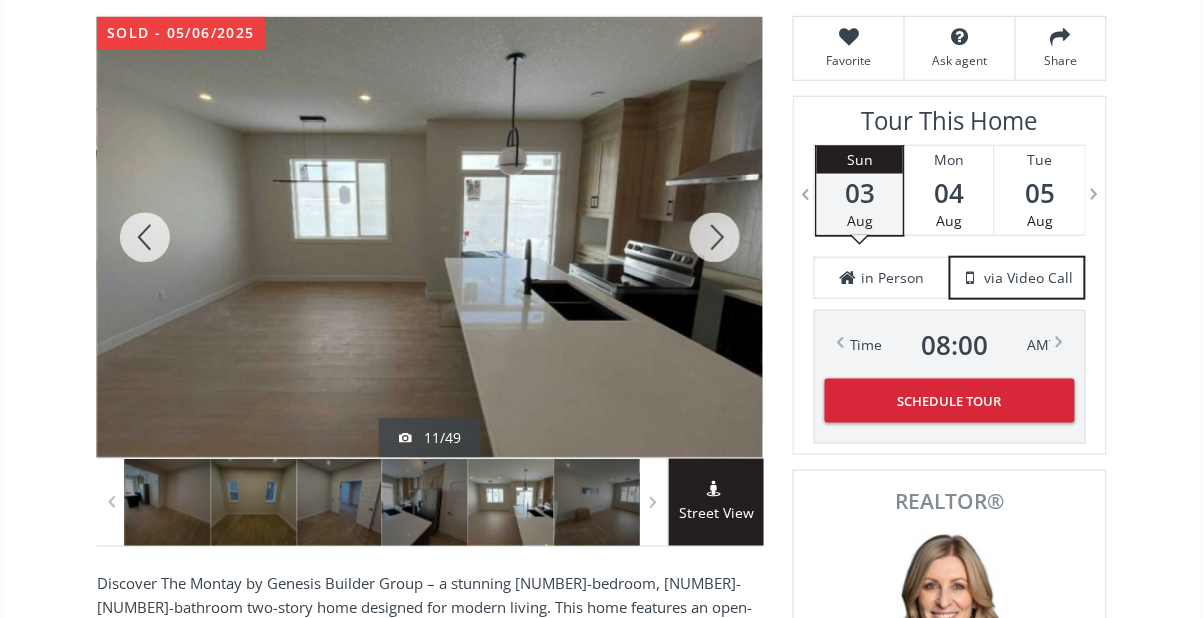 click at bounding box center (715, 237) 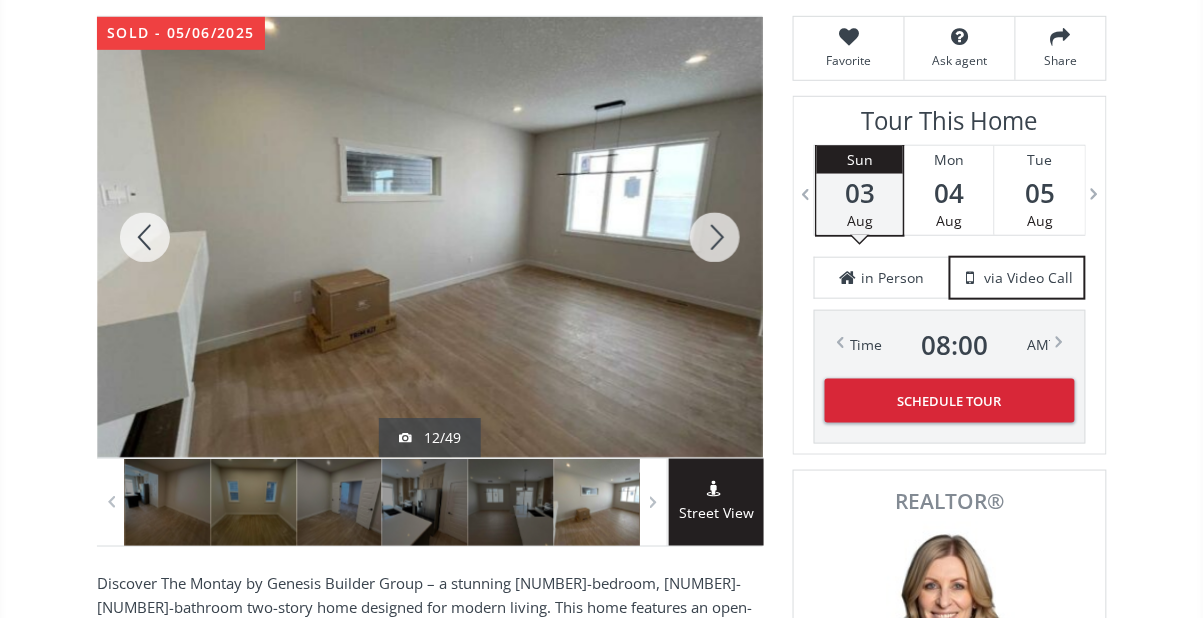click at bounding box center (715, 237) 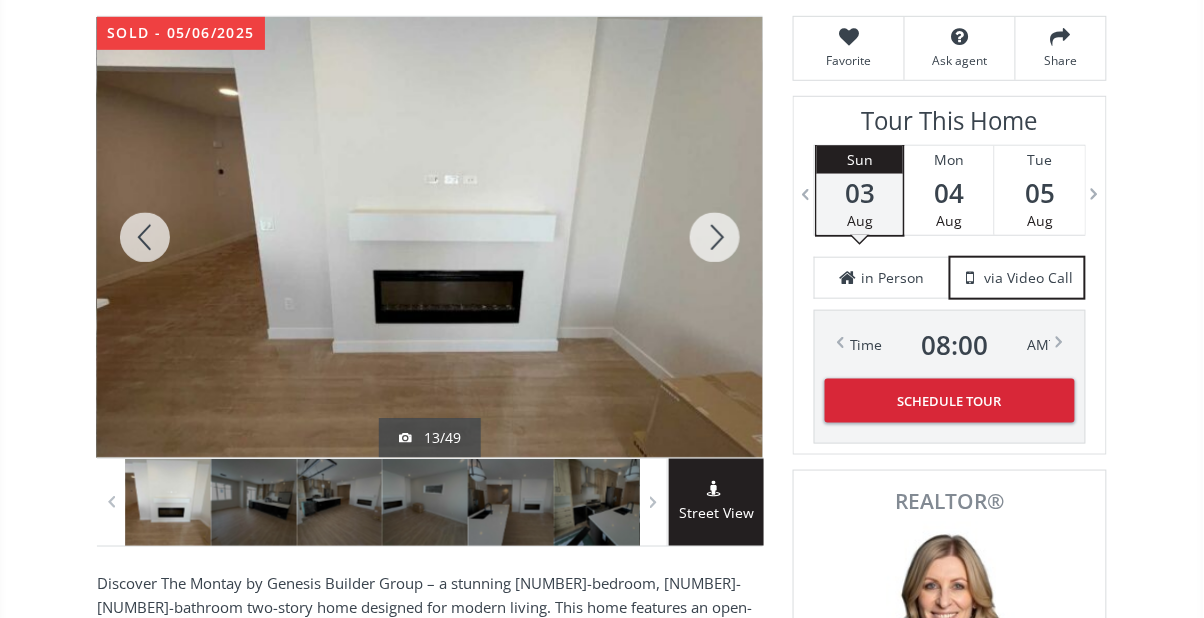 click at bounding box center [145, 237] 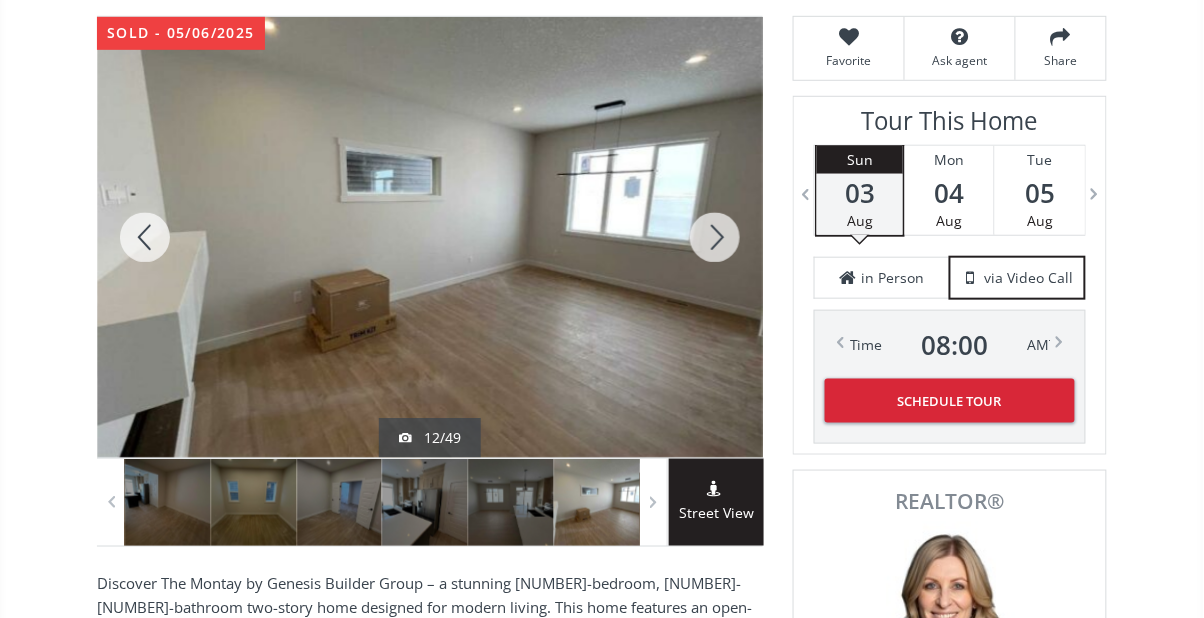 click at bounding box center (715, 237) 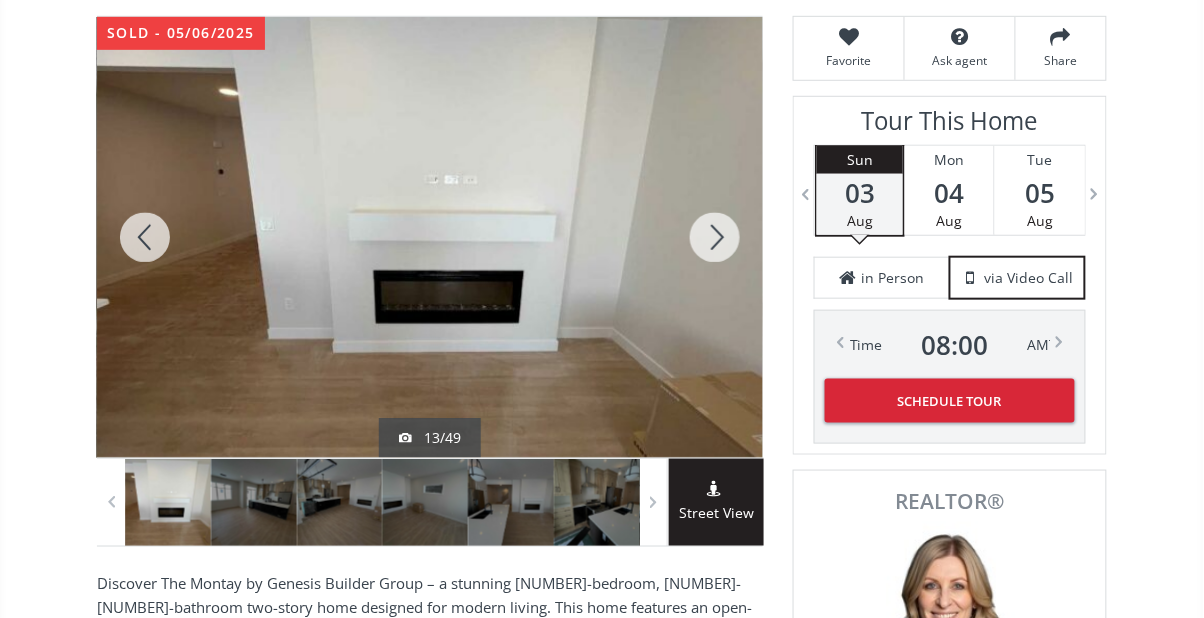 click at bounding box center [715, 237] 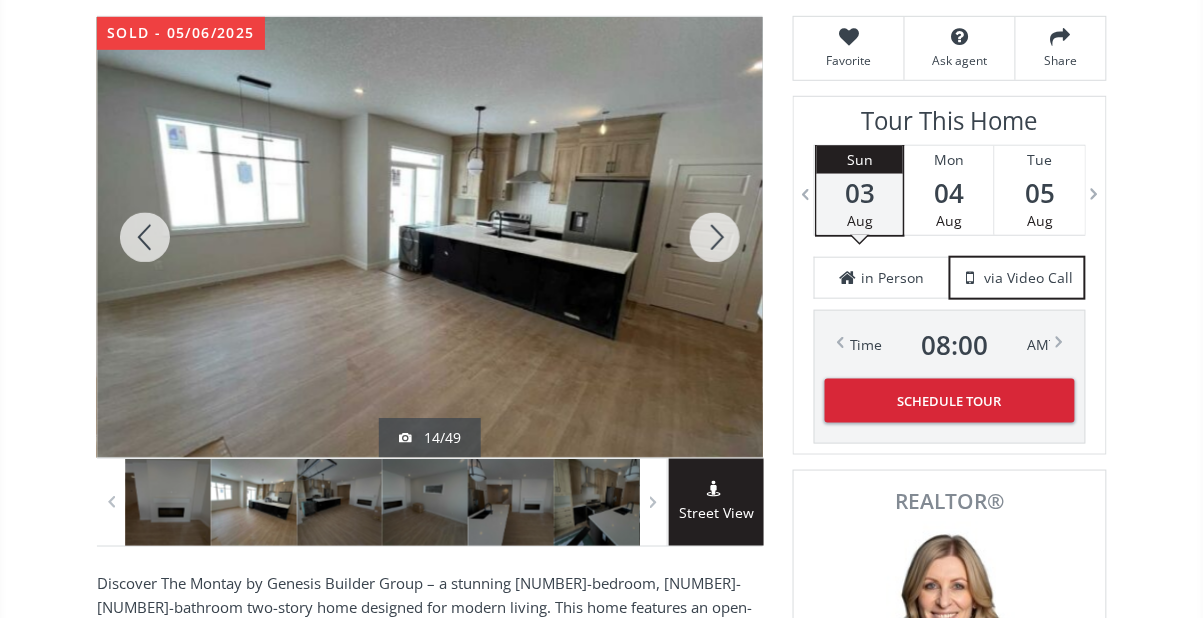 scroll, scrollTop: 0, scrollLeft: 0, axis: both 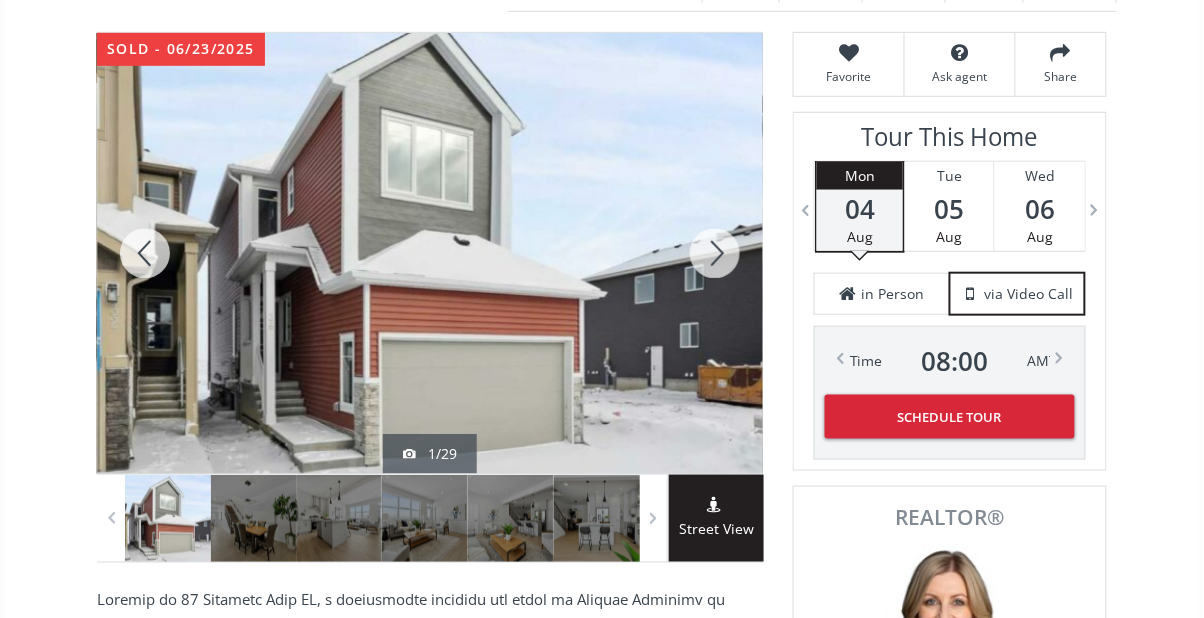 click at bounding box center (715, 253) 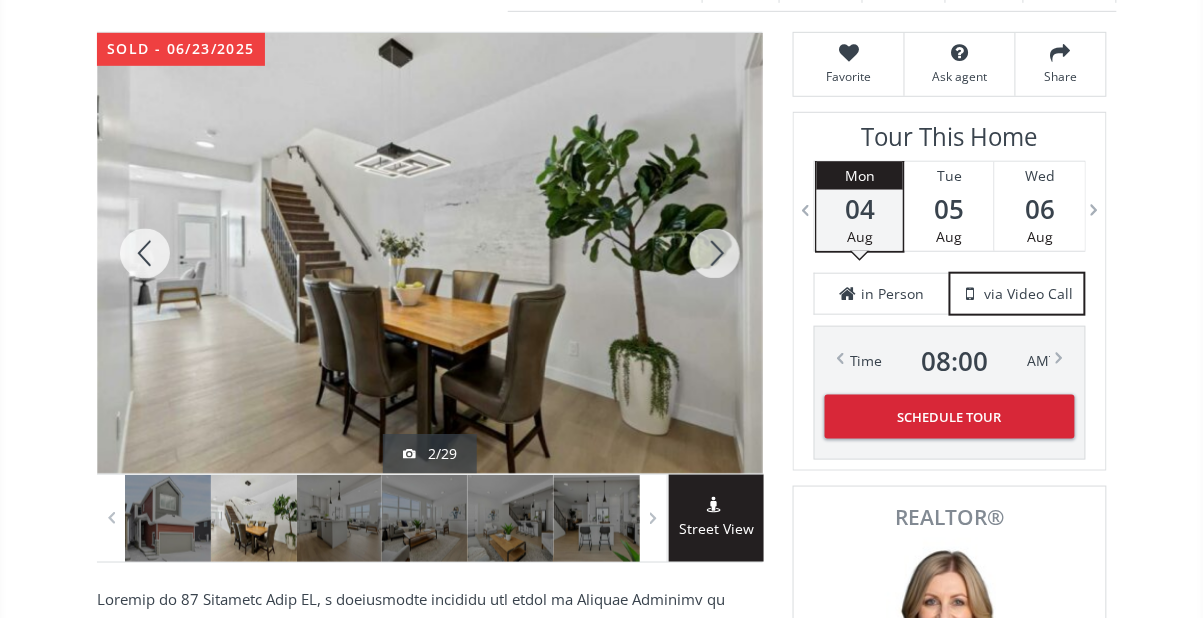 click at bounding box center [715, 253] 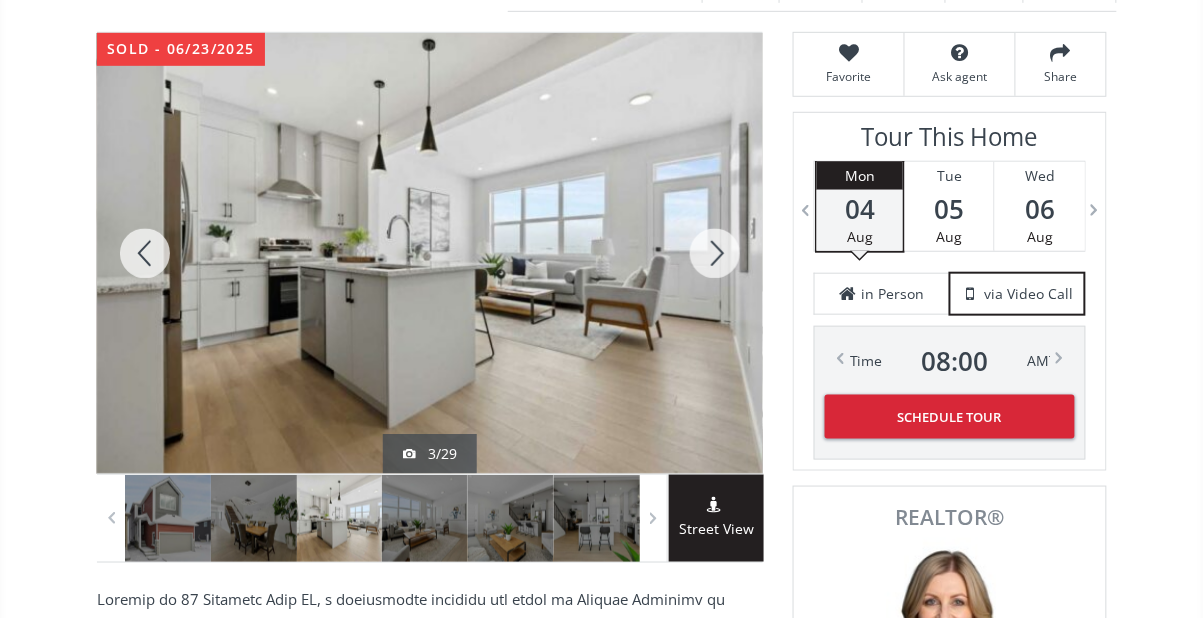 click at bounding box center (715, 253) 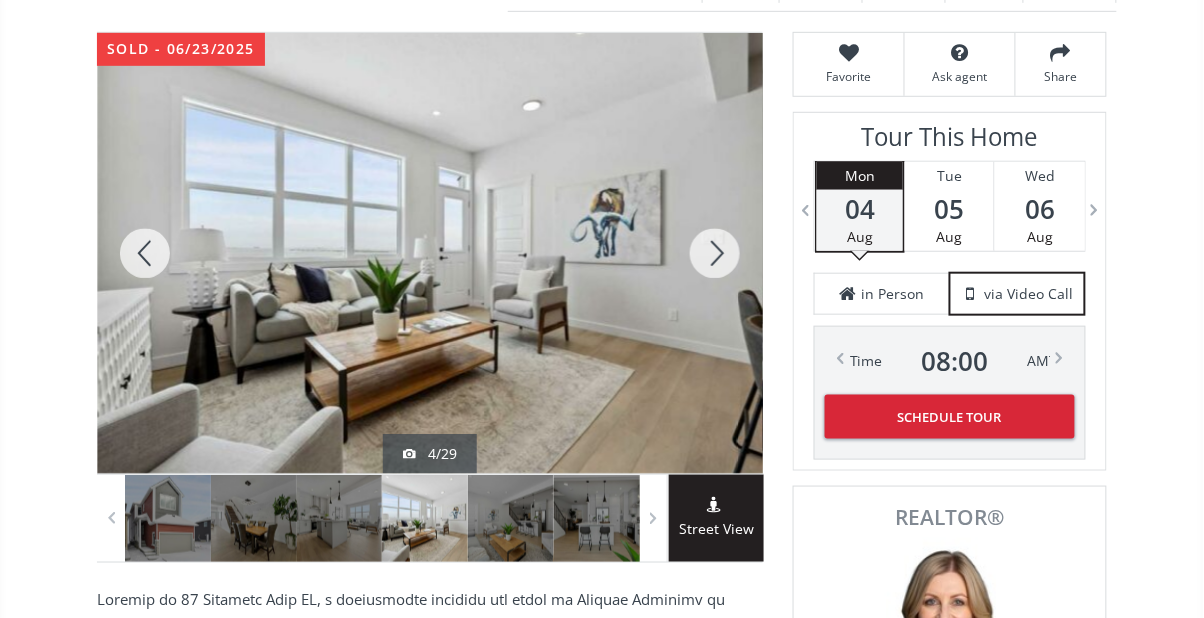 click at bounding box center [715, 253] 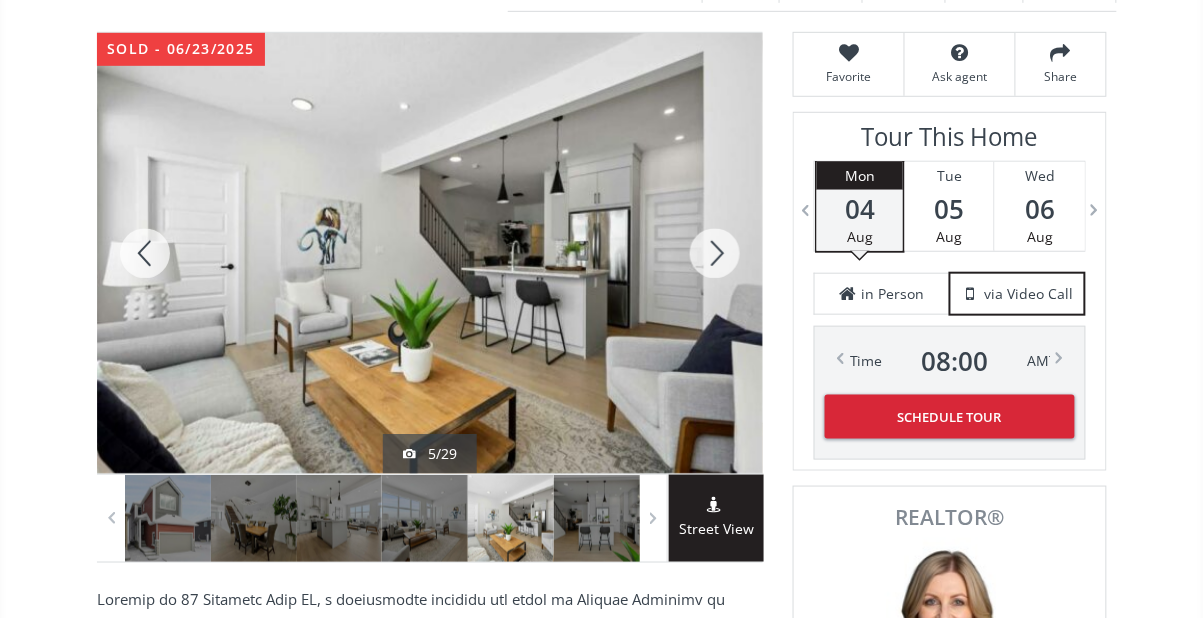 click at bounding box center [715, 253] 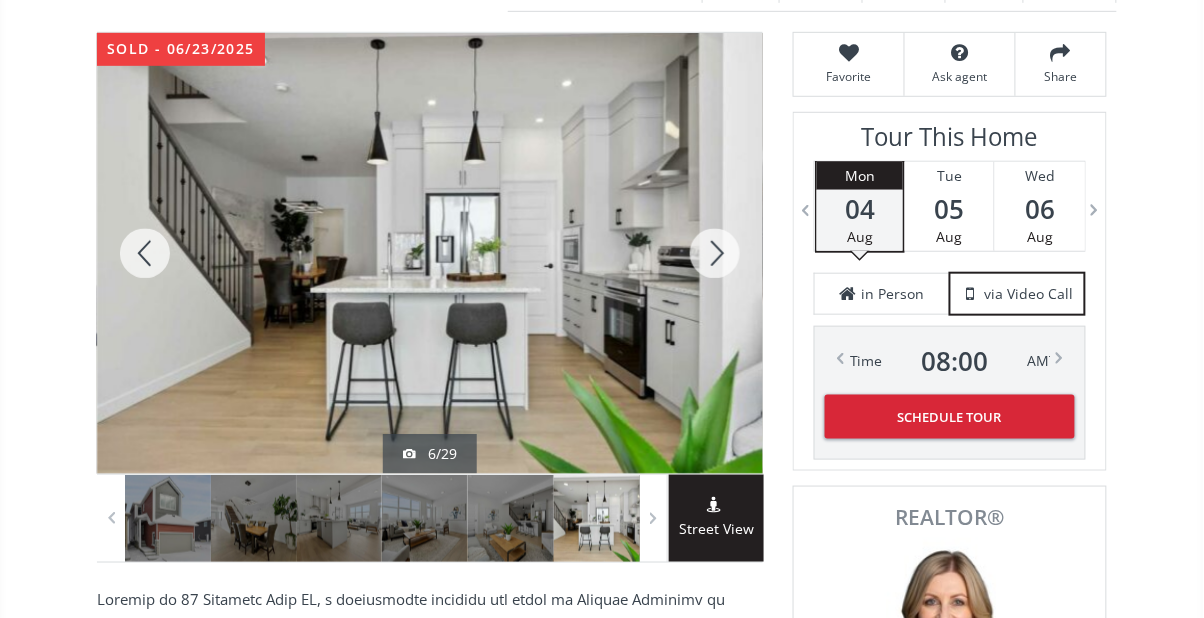 click at bounding box center (715, 253) 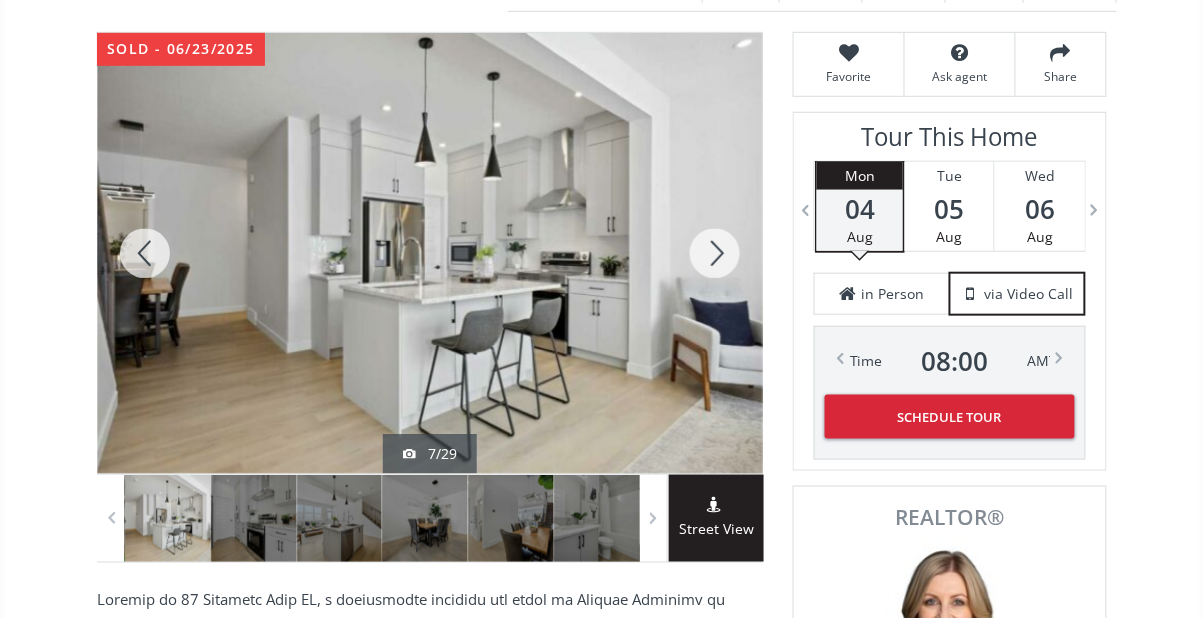 click at bounding box center [145, 253] 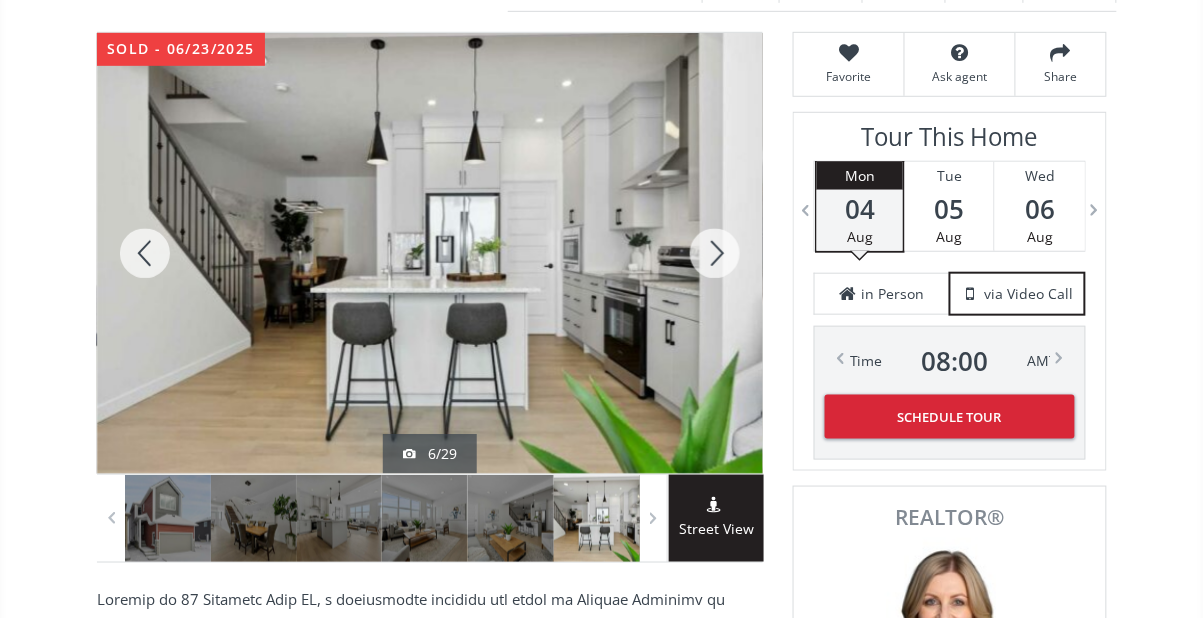 click at bounding box center (715, 253) 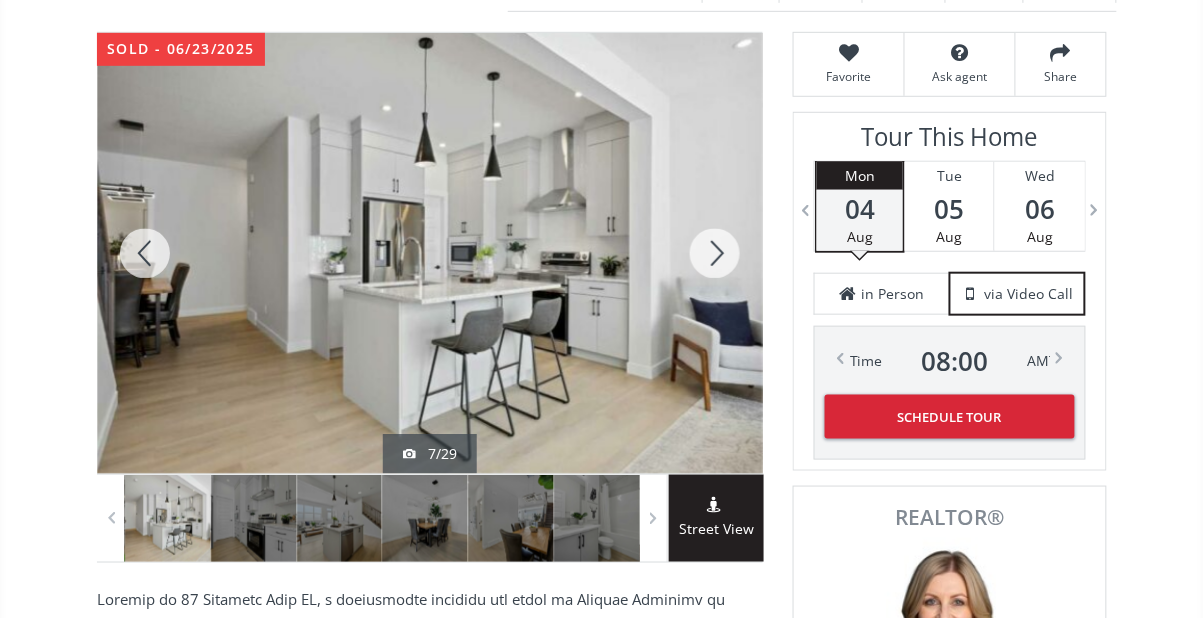 click at bounding box center [715, 253] 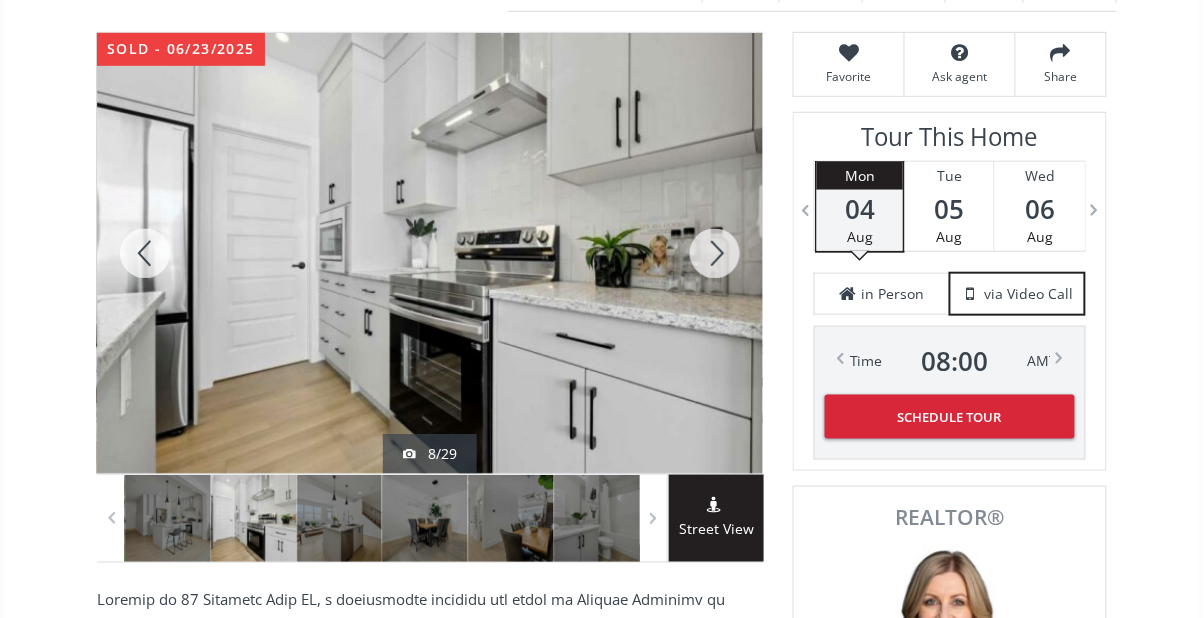 click at bounding box center [715, 253] 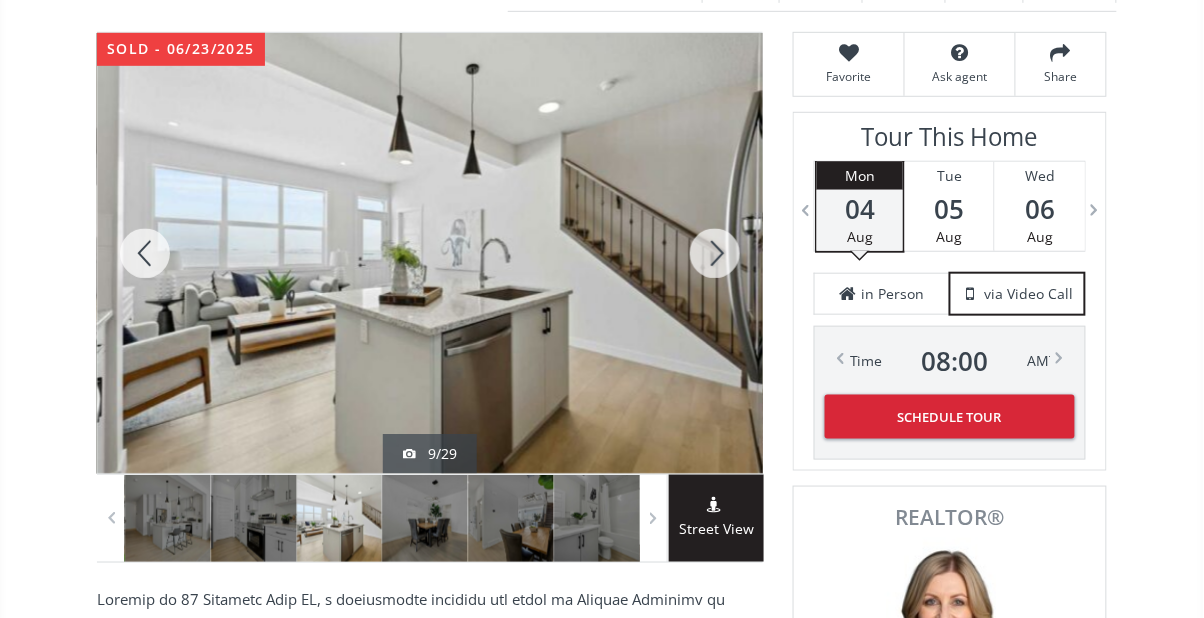 click at bounding box center [715, 253] 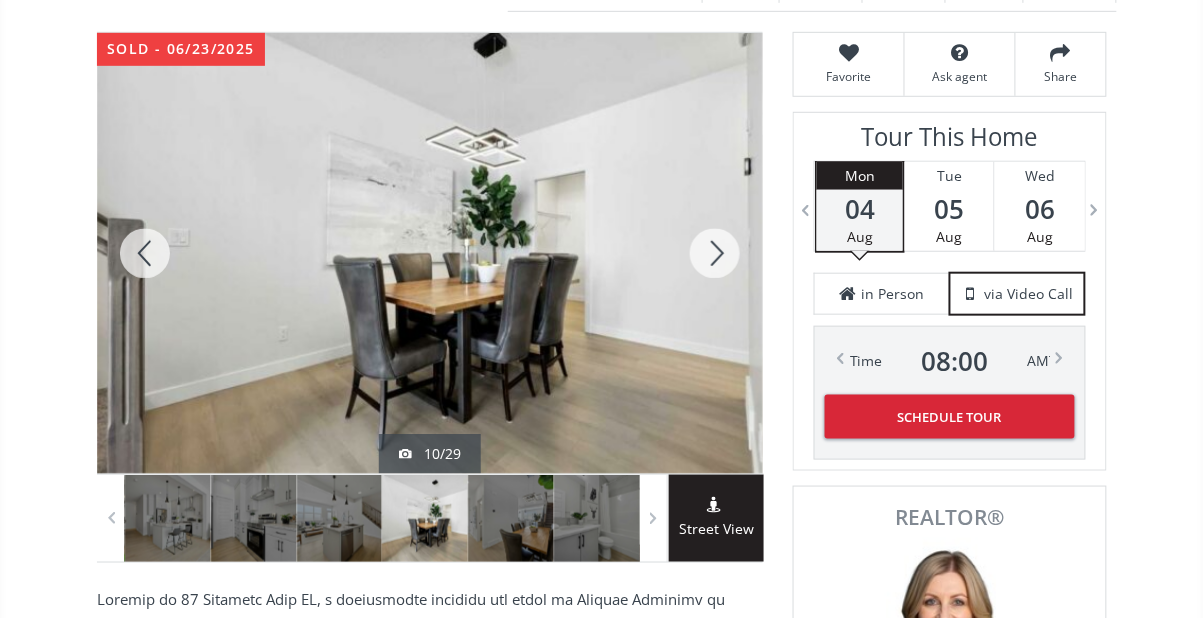 click at bounding box center [715, 253] 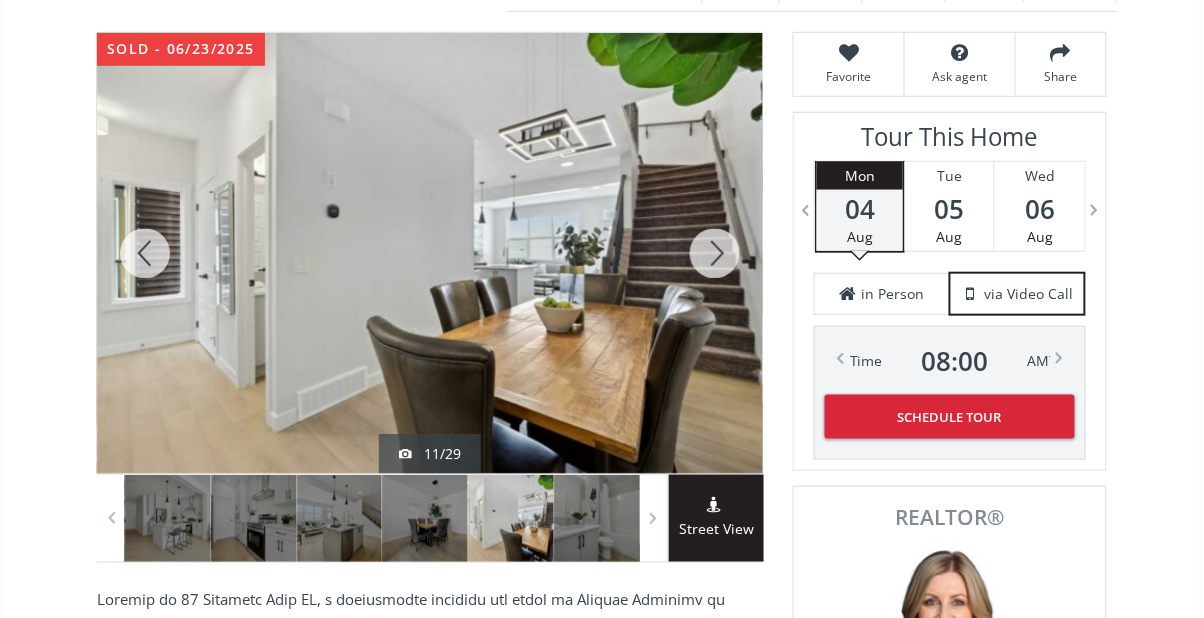click at bounding box center (715, 253) 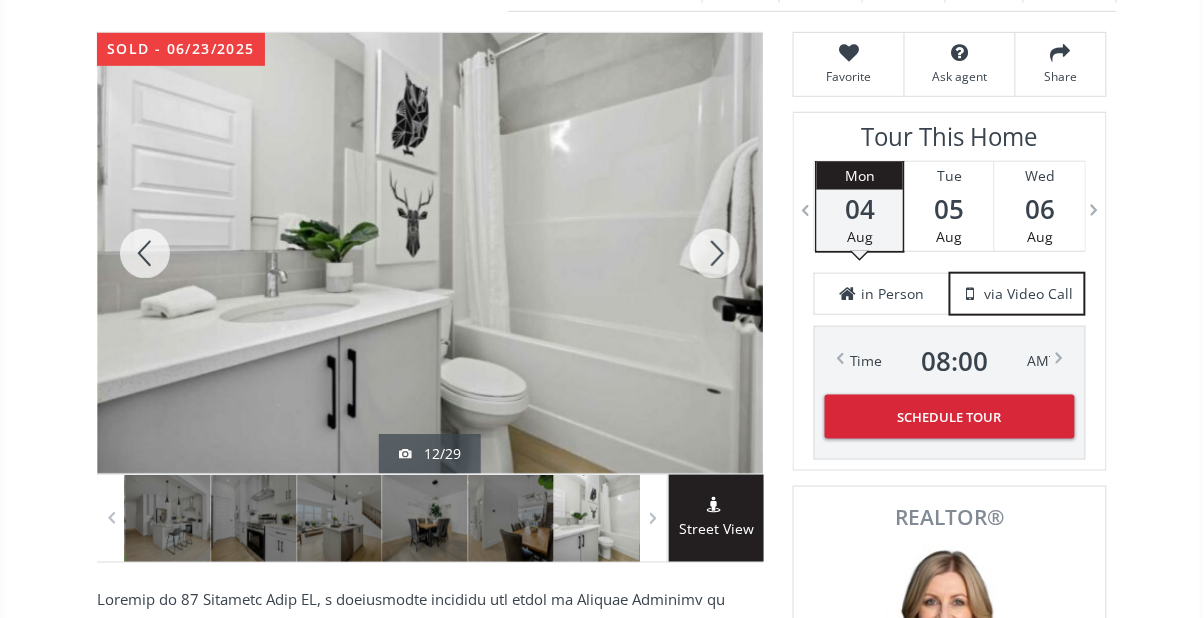 click at bounding box center (715, 253) 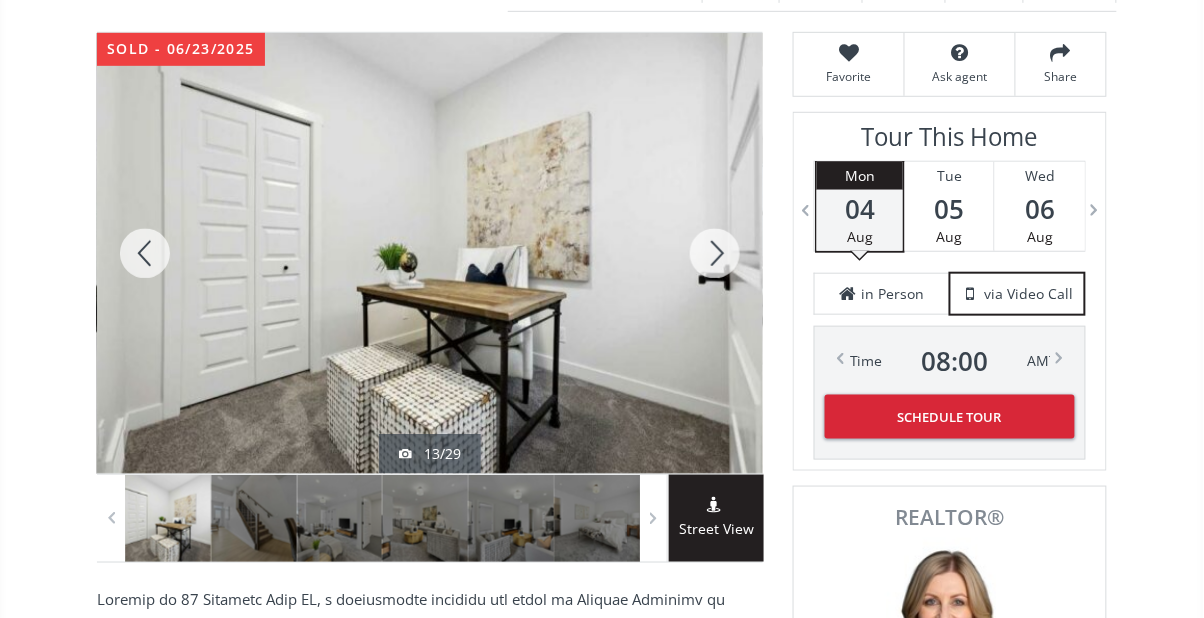 click at bounding box center [715, 253] 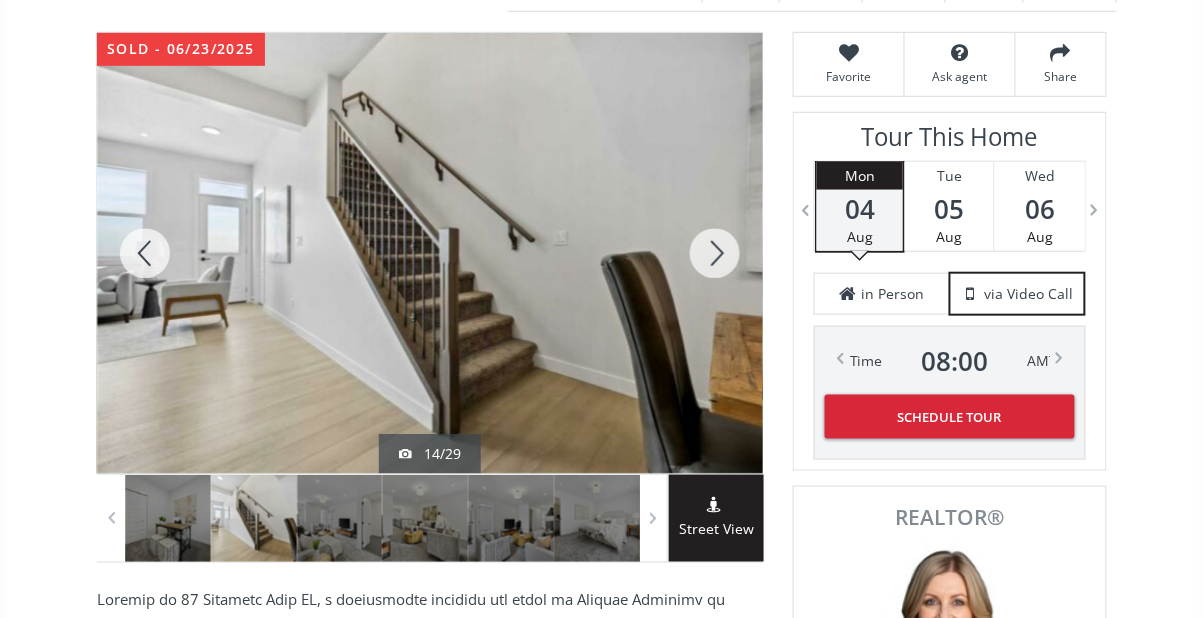 click at bounding box center (715, 253) 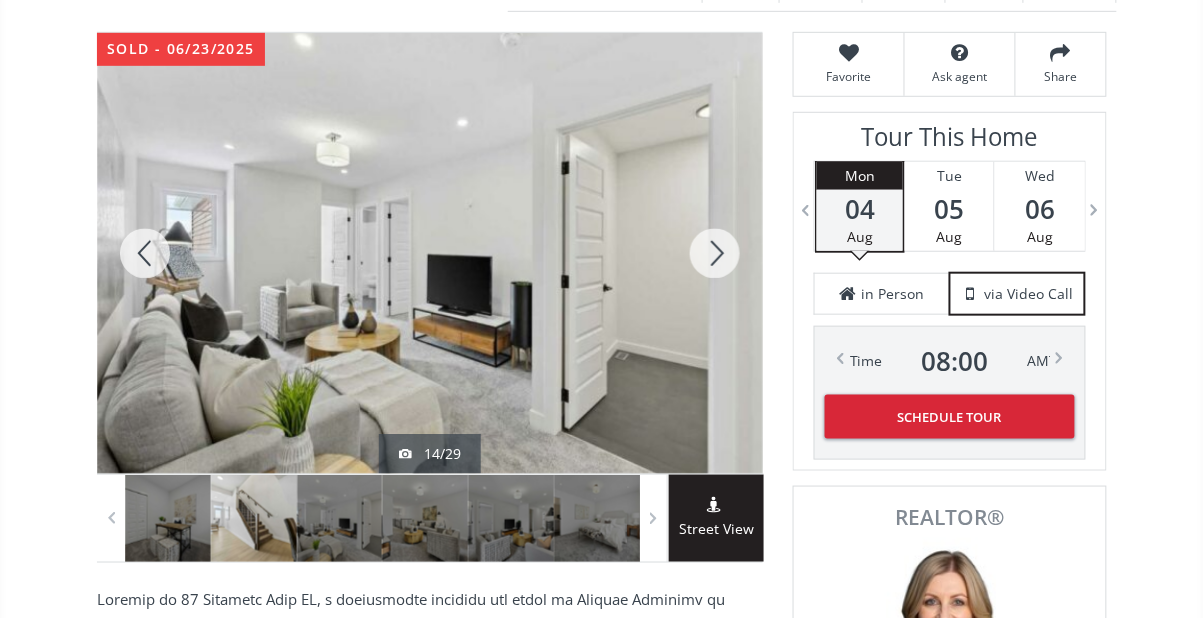 click at bounding box center (715, 253) 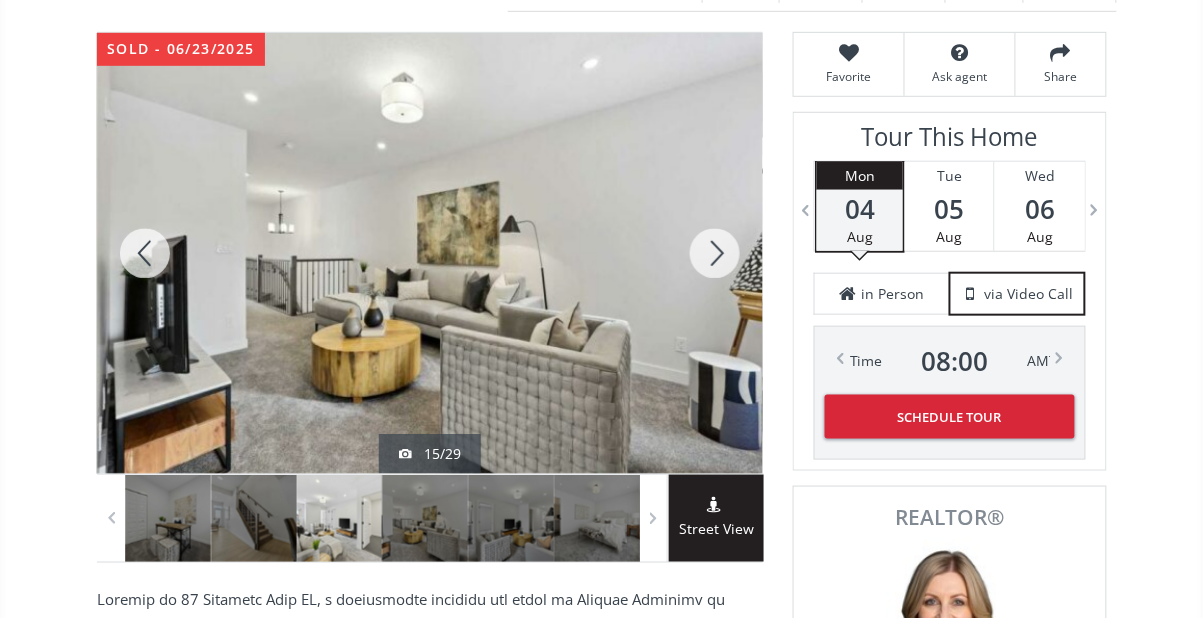 click at bounding box center (715, 253) 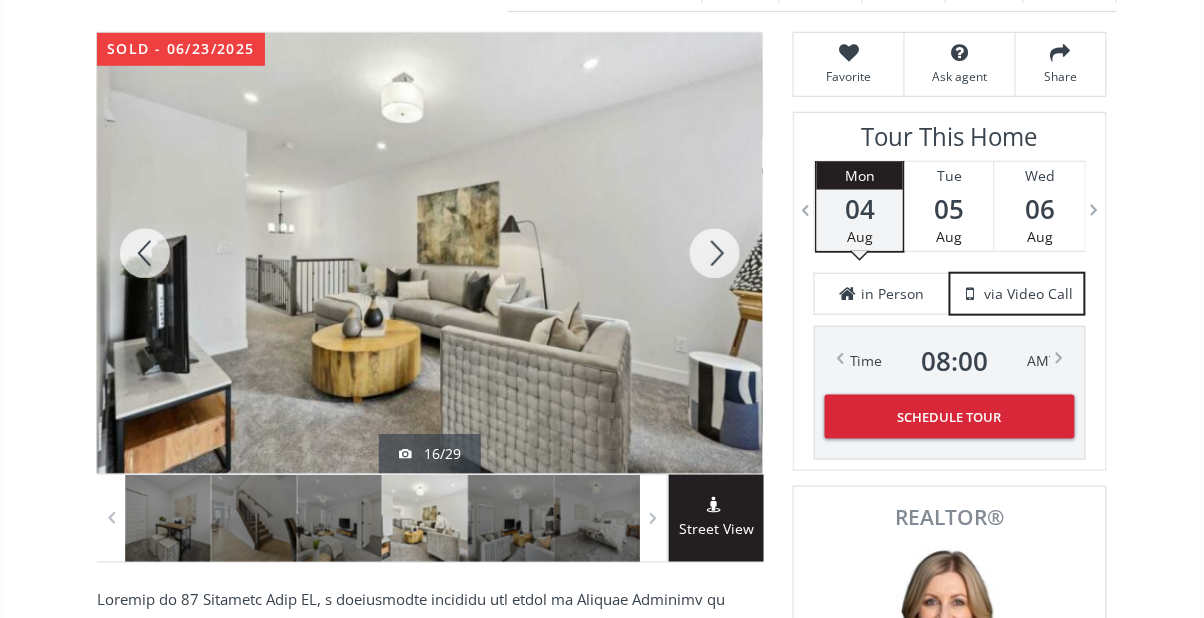 click at bounding box center (715, 253) 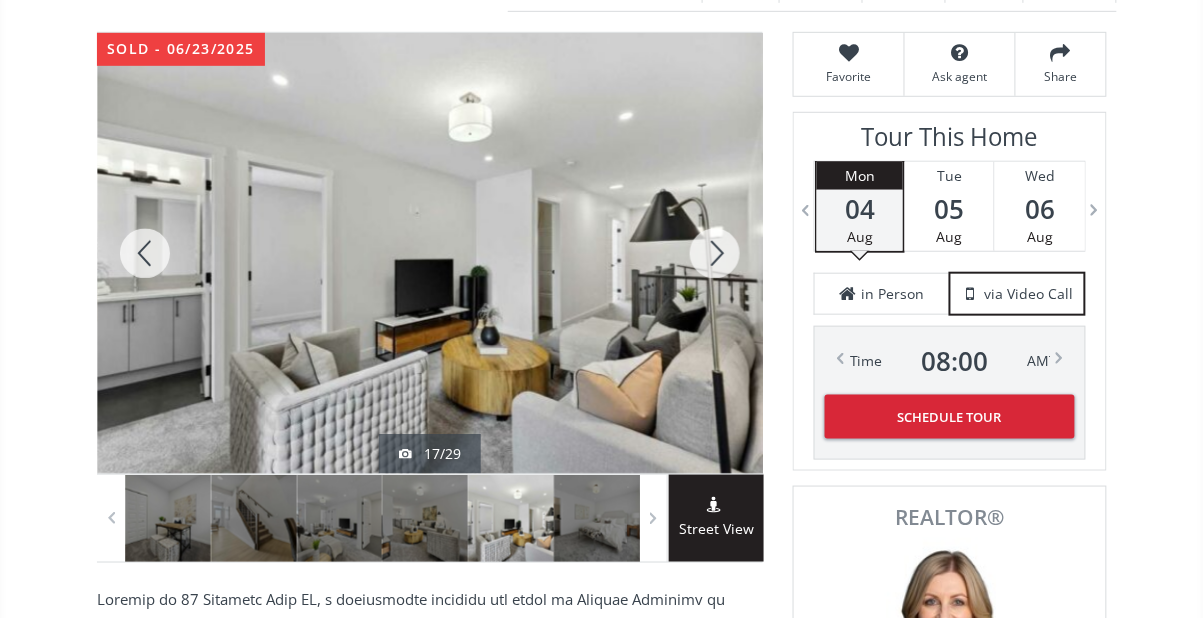 click at bounding box center (145, 253) 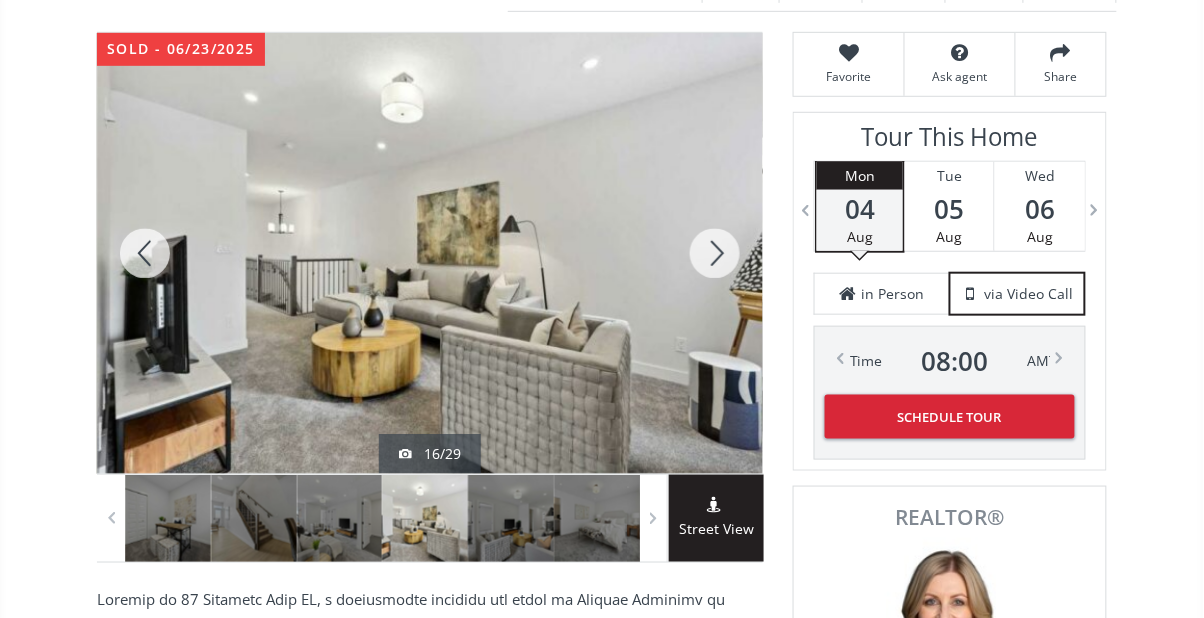 click at bounding box center (715, 253) 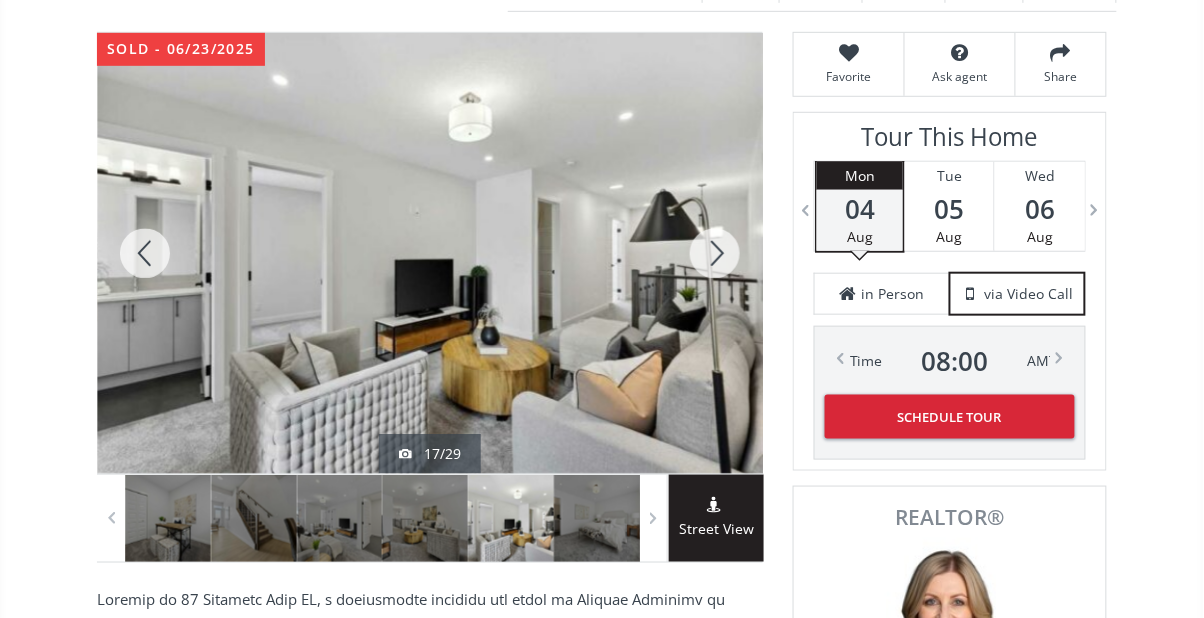 click at bounding box center [715, 253] 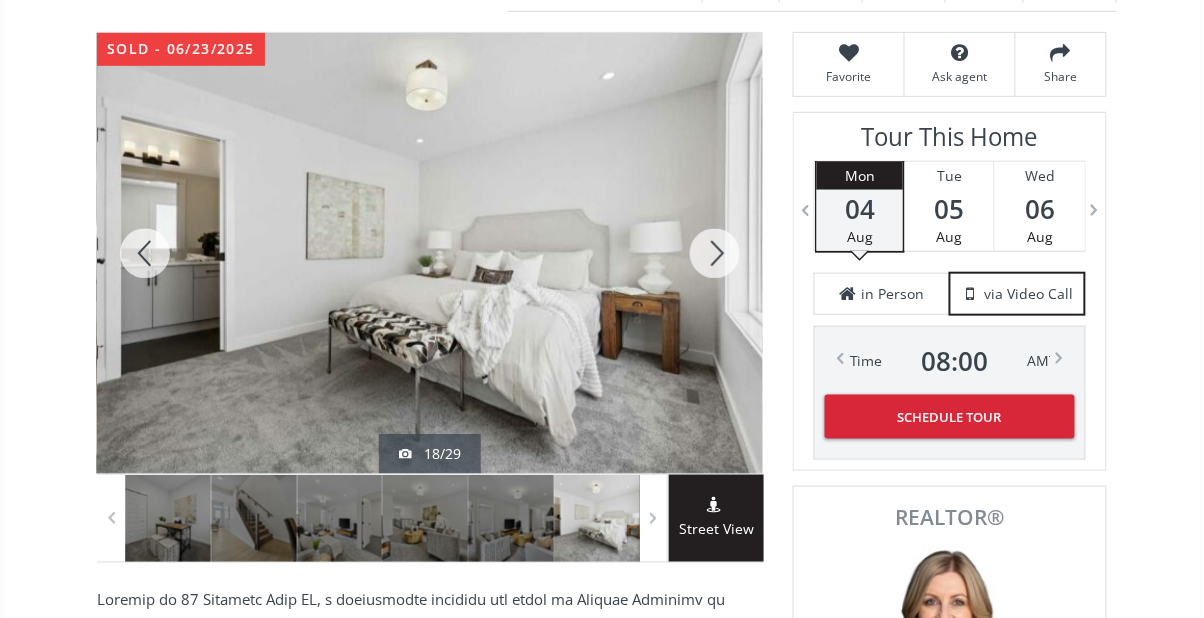 click at bounding box center [715, 253] 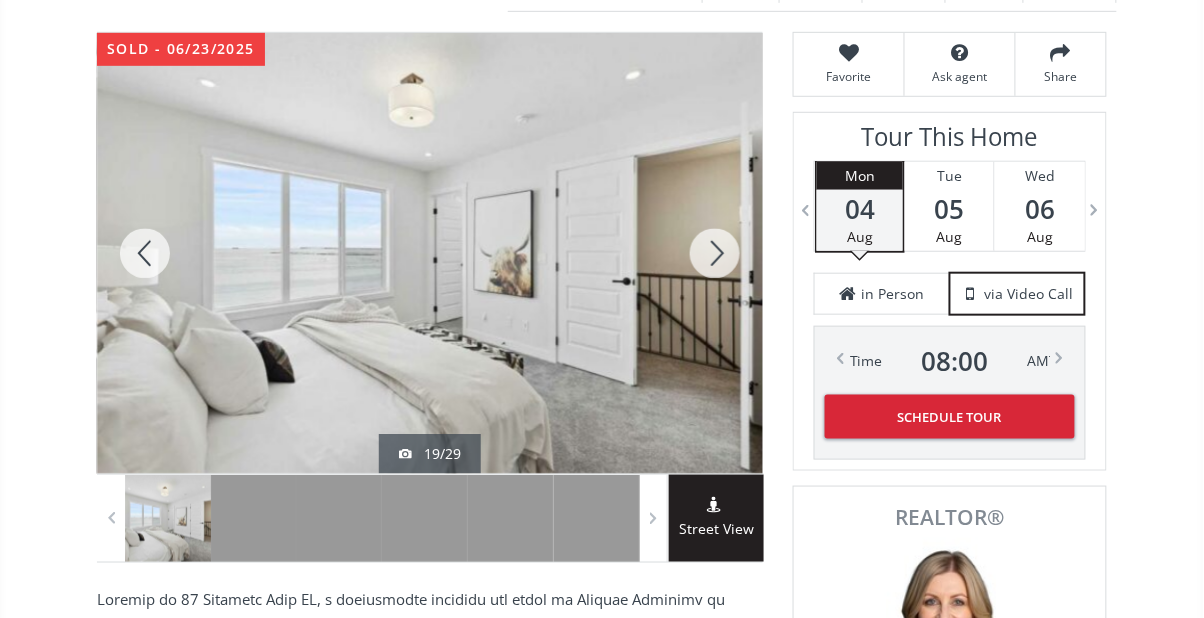 click at bounding box center [715, 253] 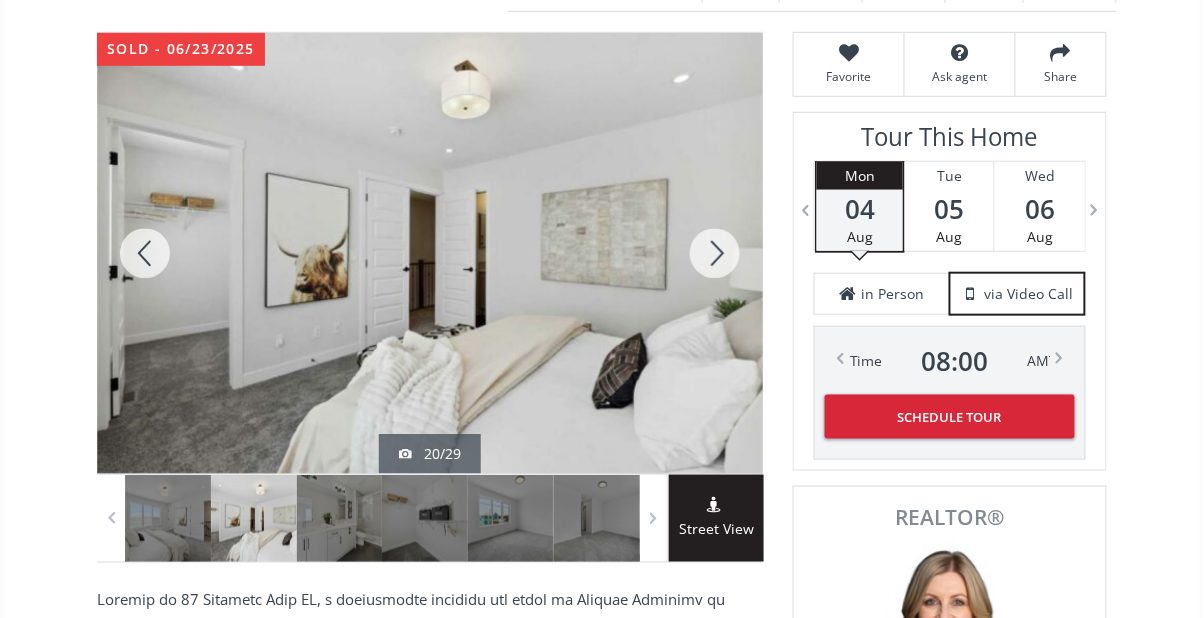 click at bounding box center [715, 253] 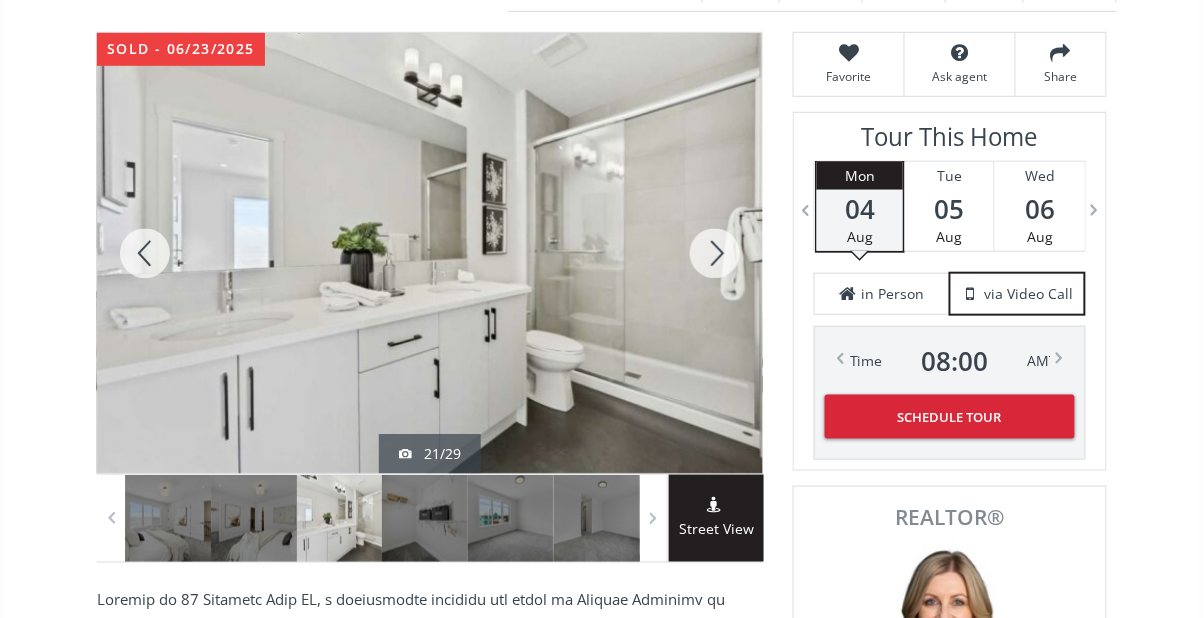click at bounding box center [715, 253] 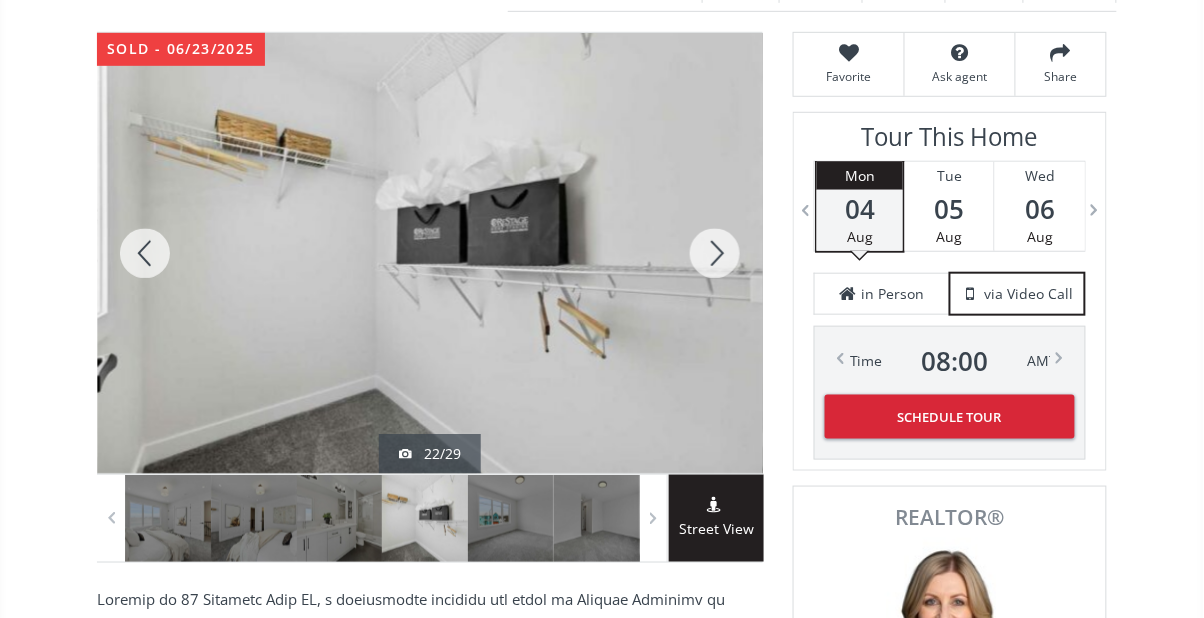 click at bounding box center (145, 253) 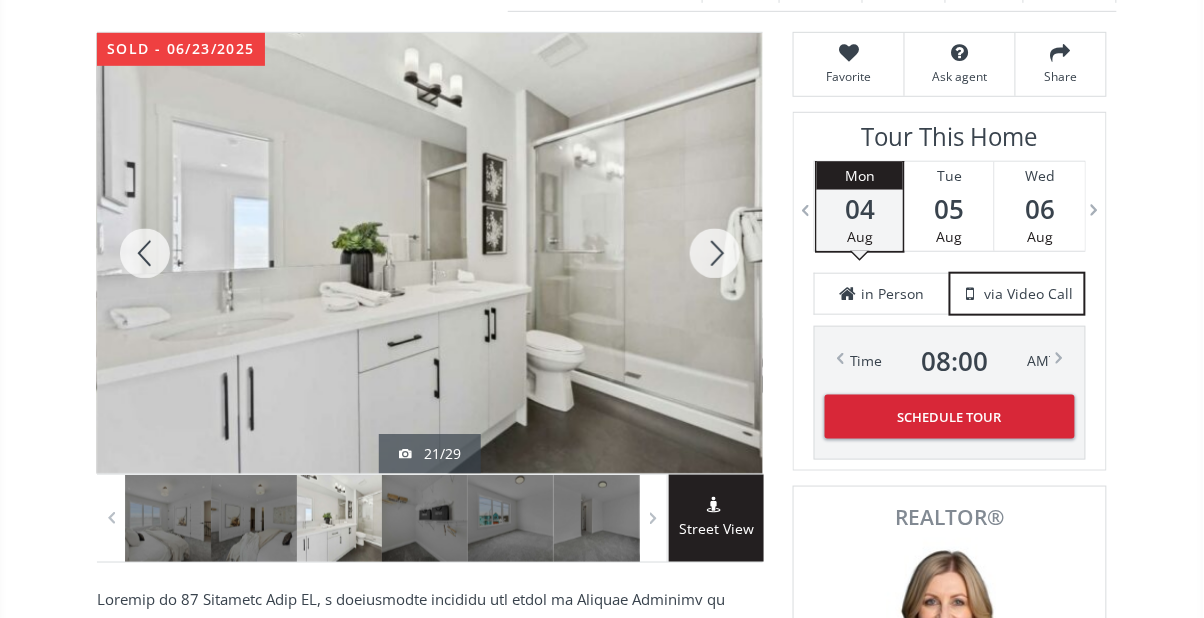 click at bounding box center [715, 253] 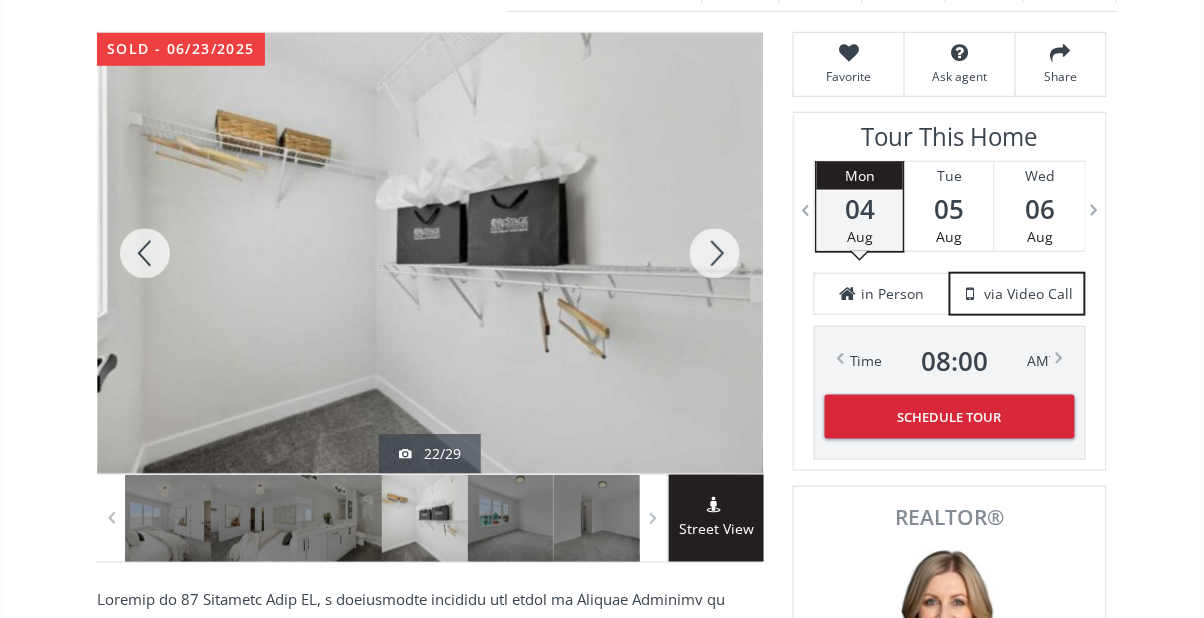 click at bounding box center [715, 253] 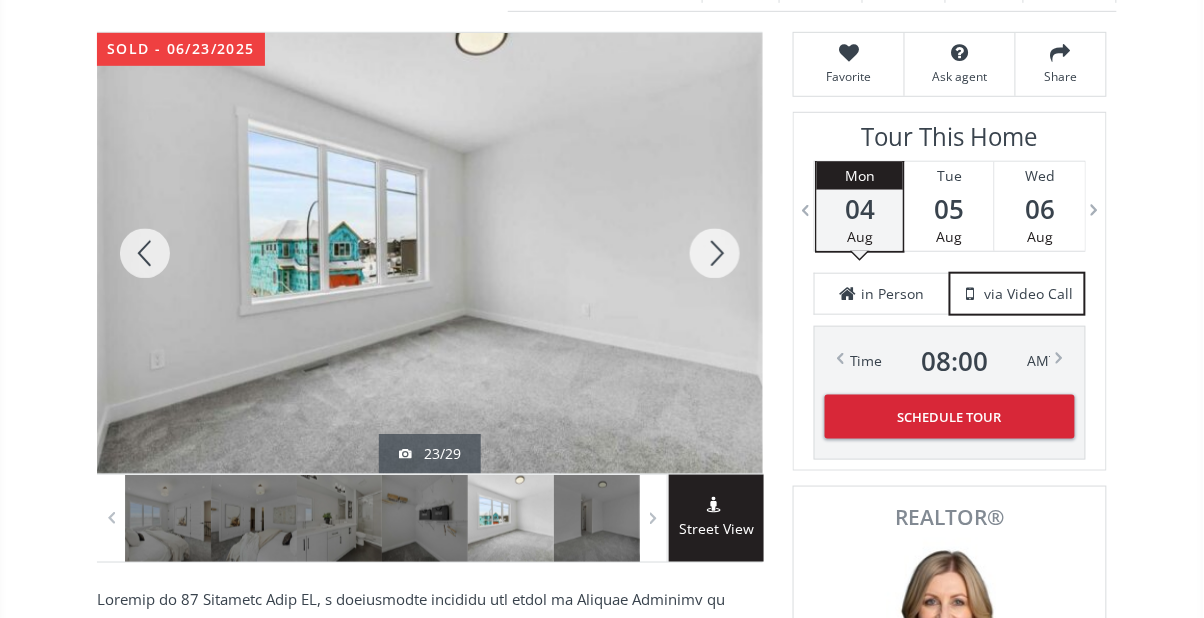 click at bounding box center (715, 253) 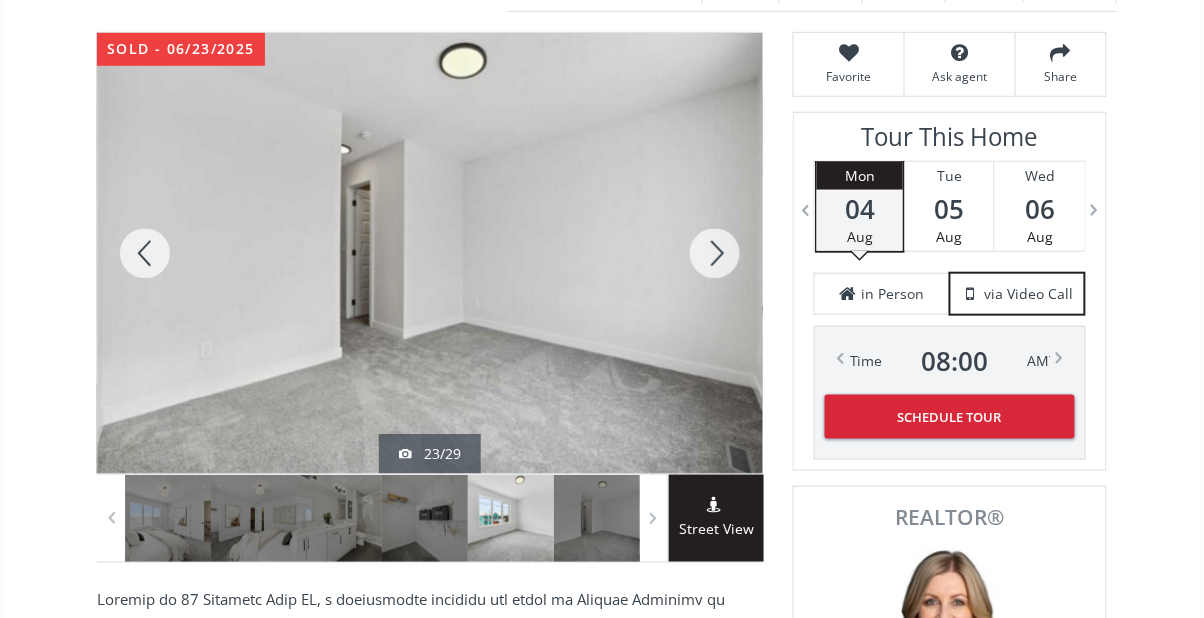 click at bounding box center (715, 253) 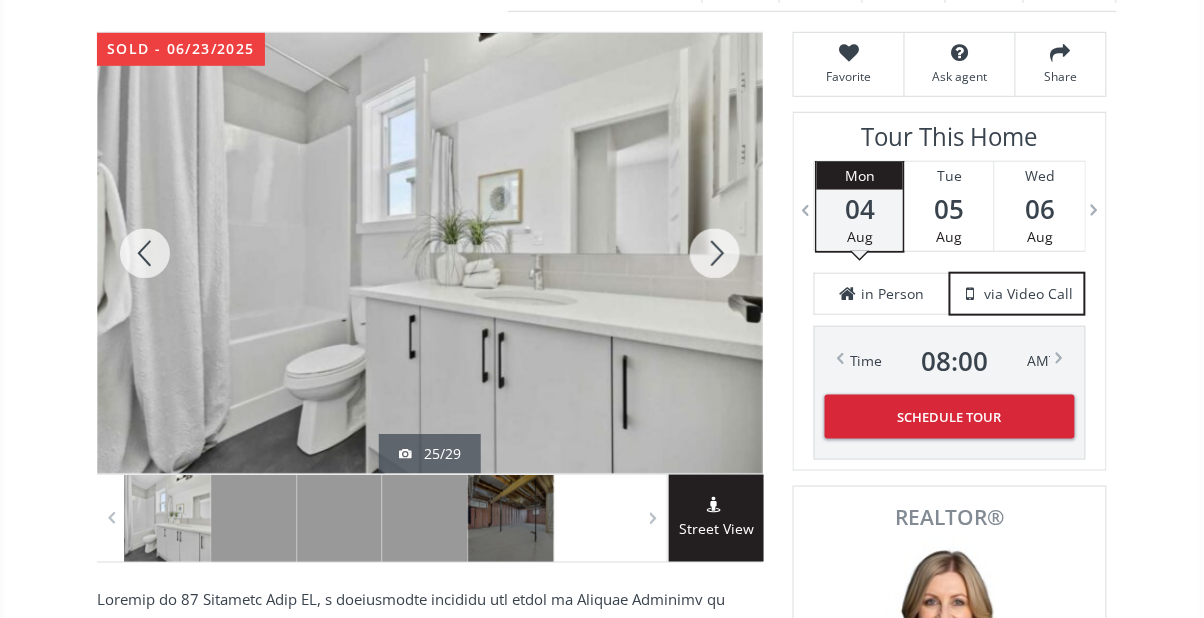 click at bounding box center [715, 253] 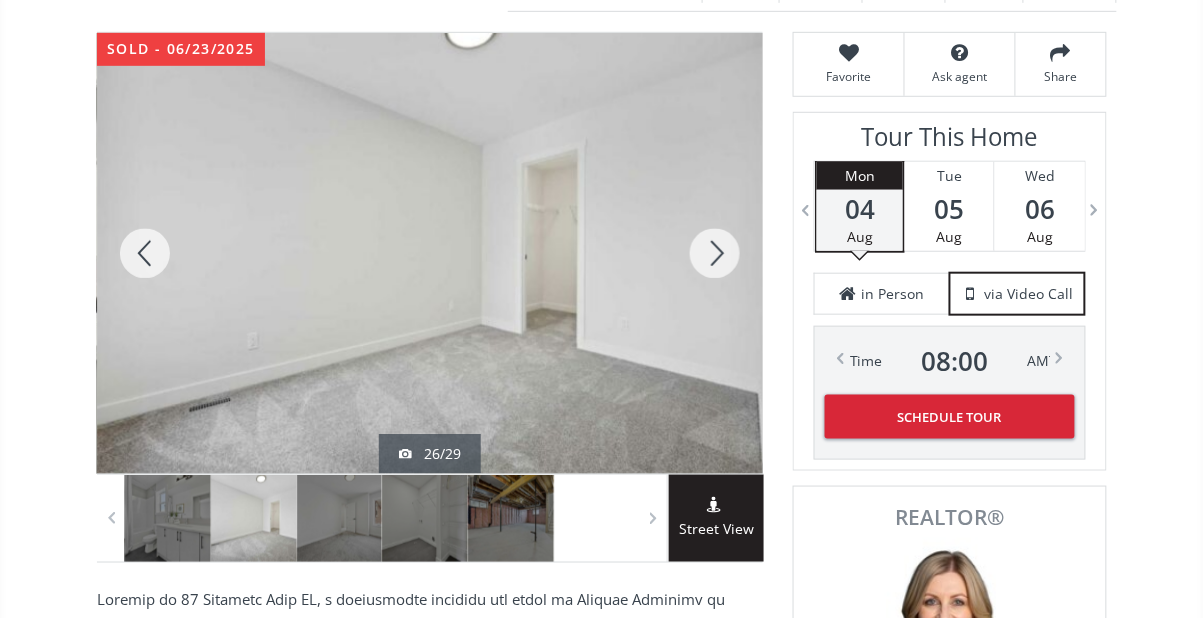 click at bounding box center (715, 253) 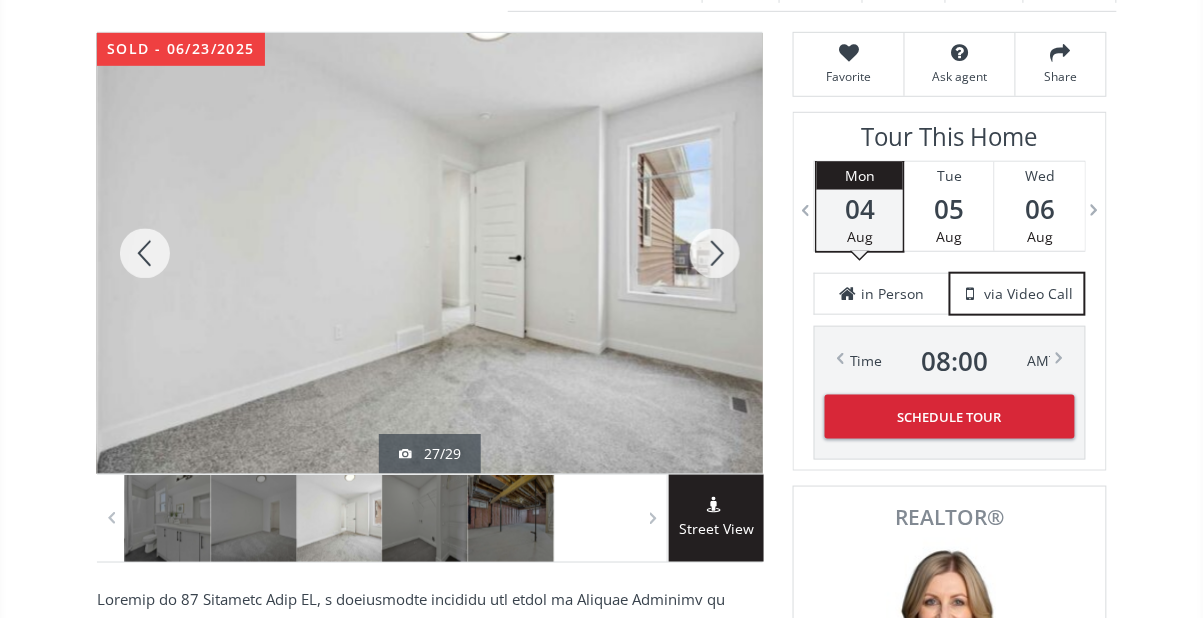 click at bounding box center [715, 253] 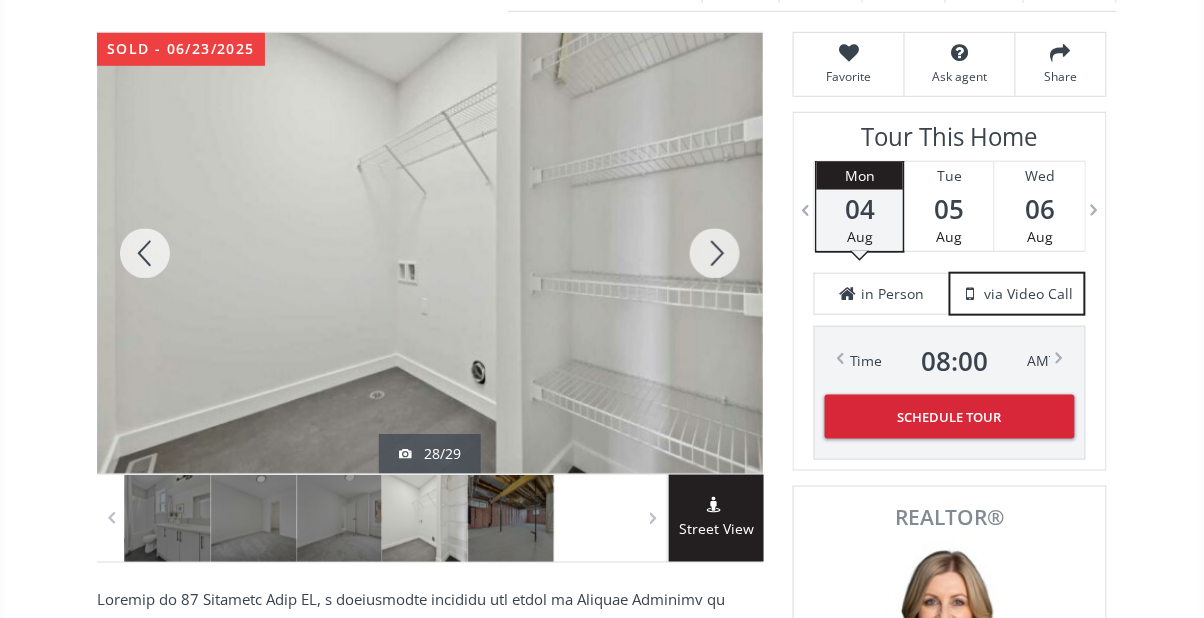 click at bounding box center (715, 253) 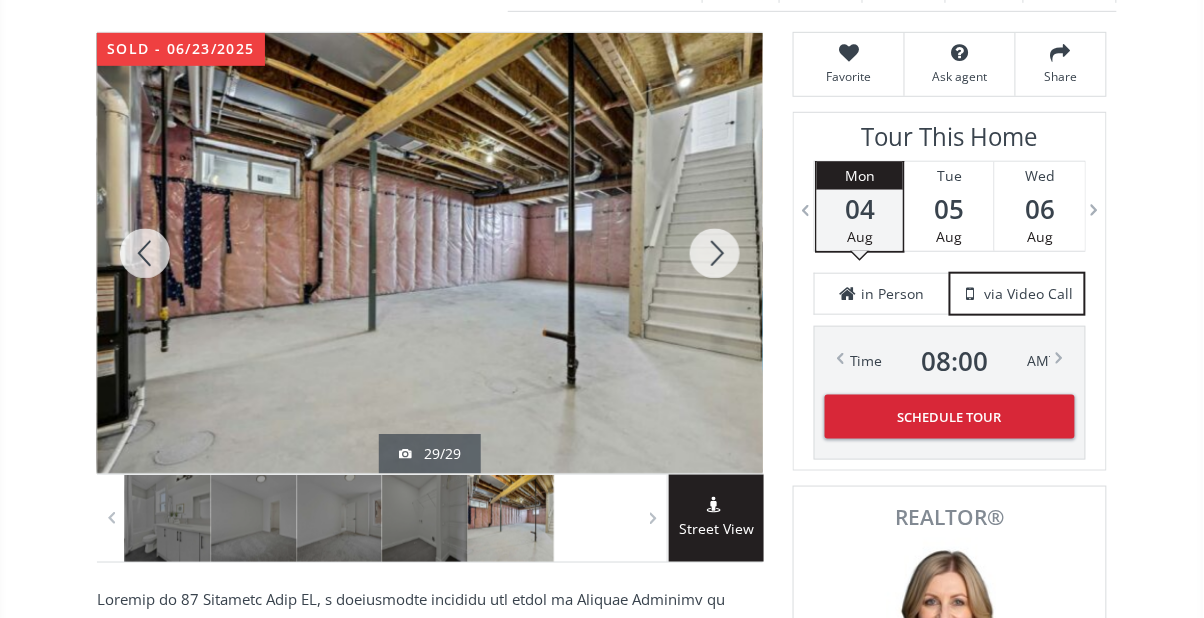 click at bounding box center (715, 253) 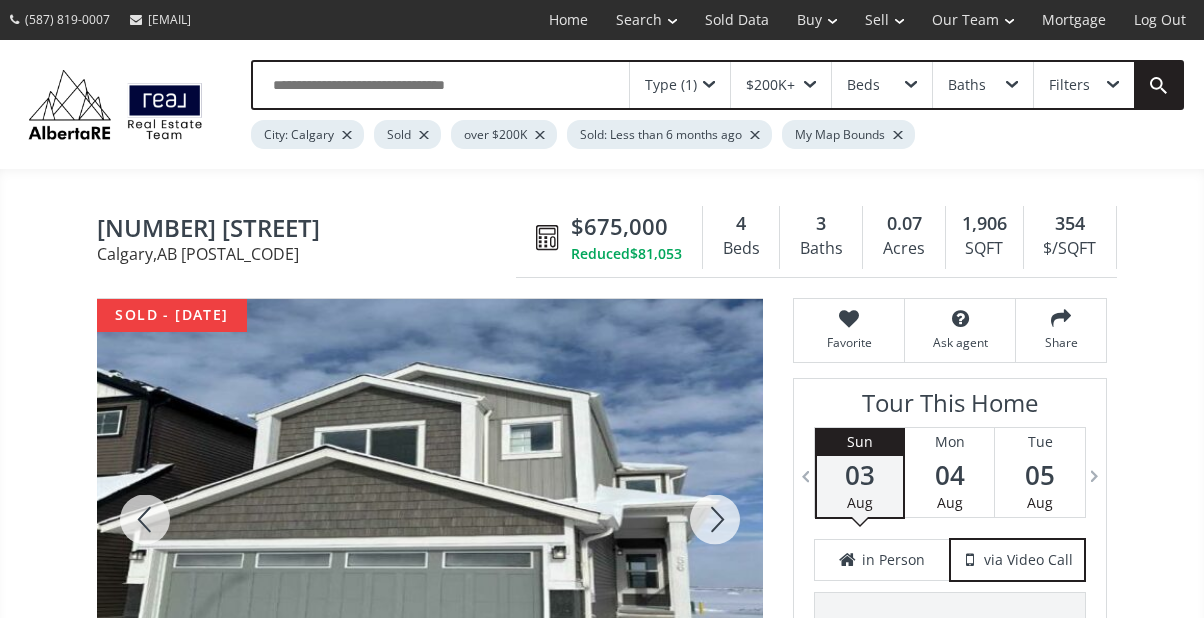 scroll, scrollTop: 0, scrollLeft: 0, axis: both 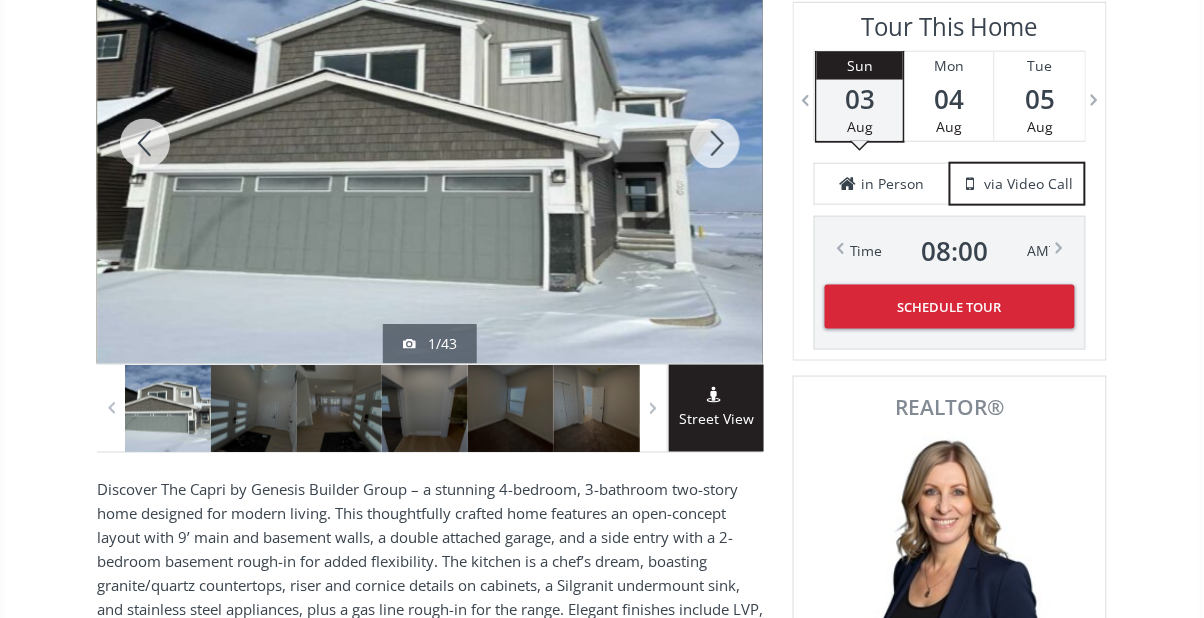 click at bounding box center [715, 143] 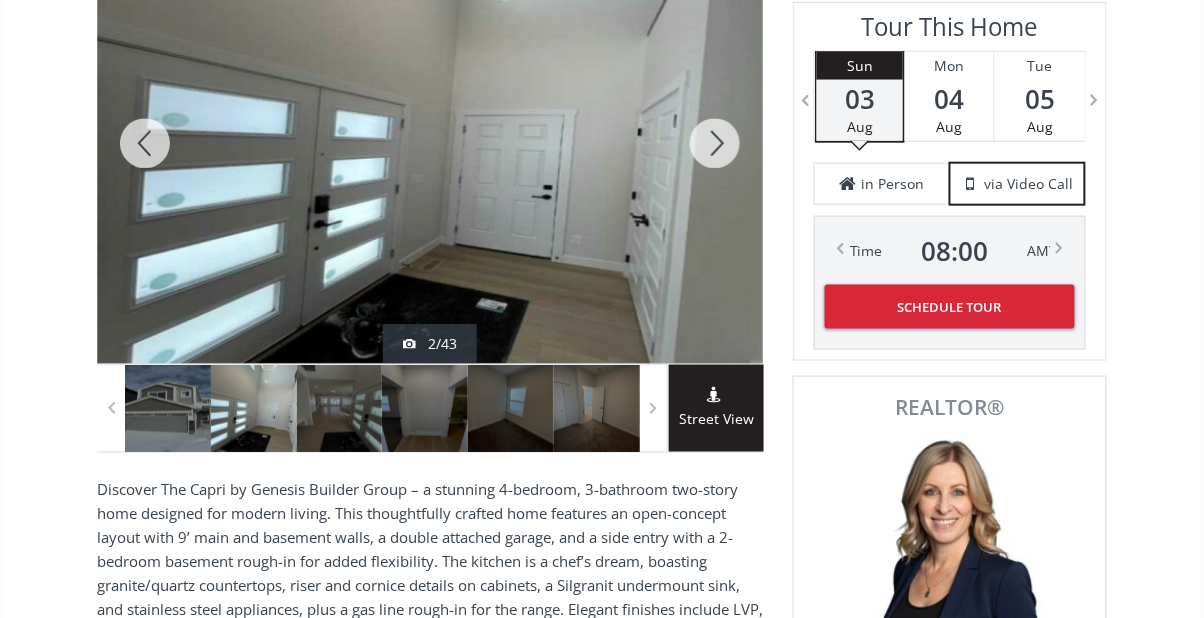 click at bounding box center [715, 143] 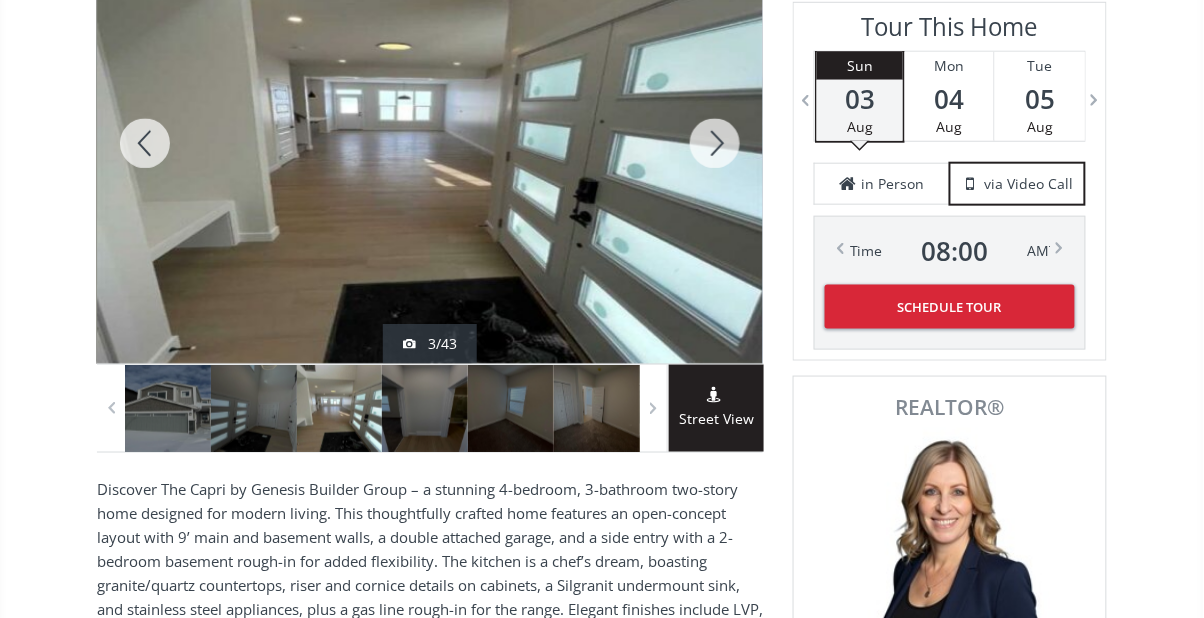 click at bounding box center (715, 143) 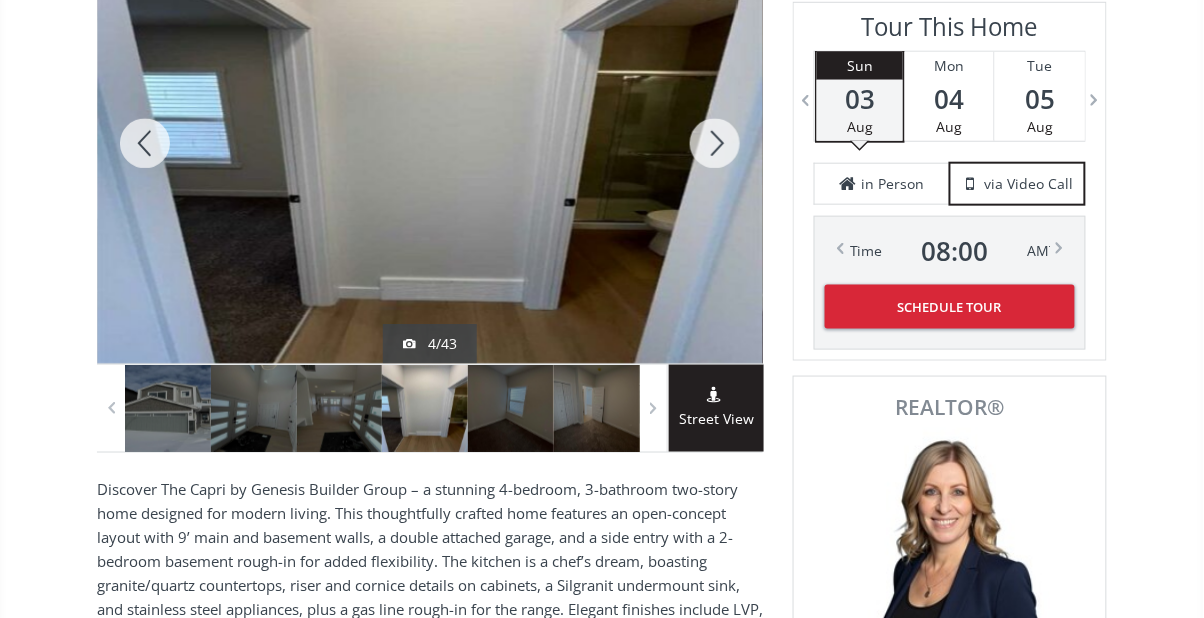 click at bounding box center [715, 143] 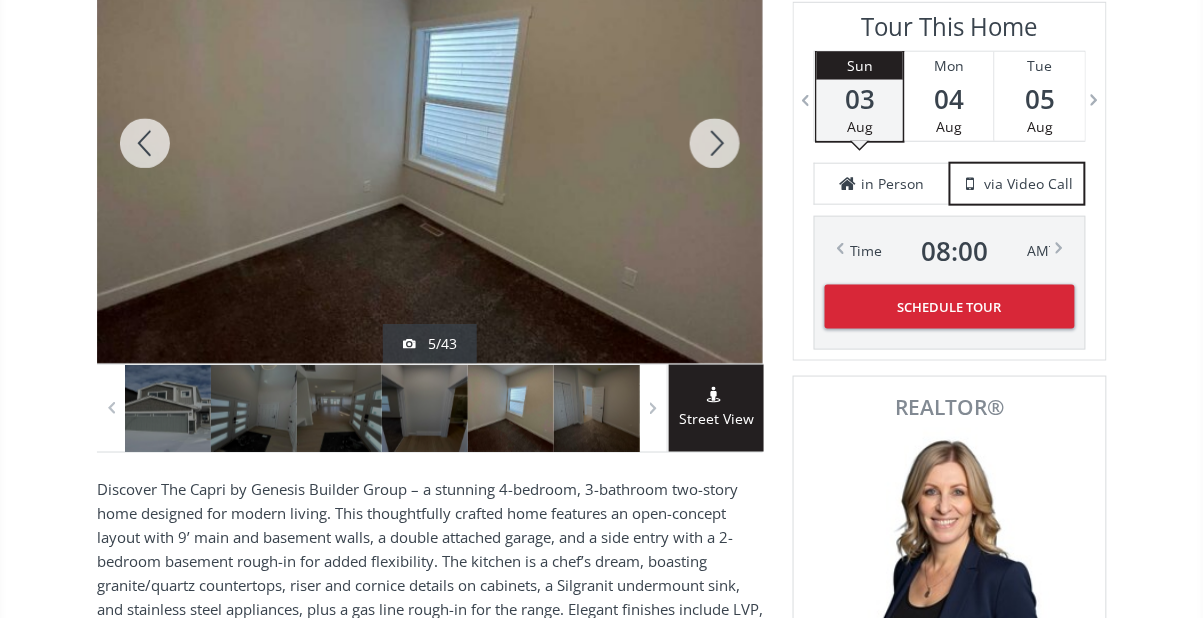 click at bounding box center (715, 143) 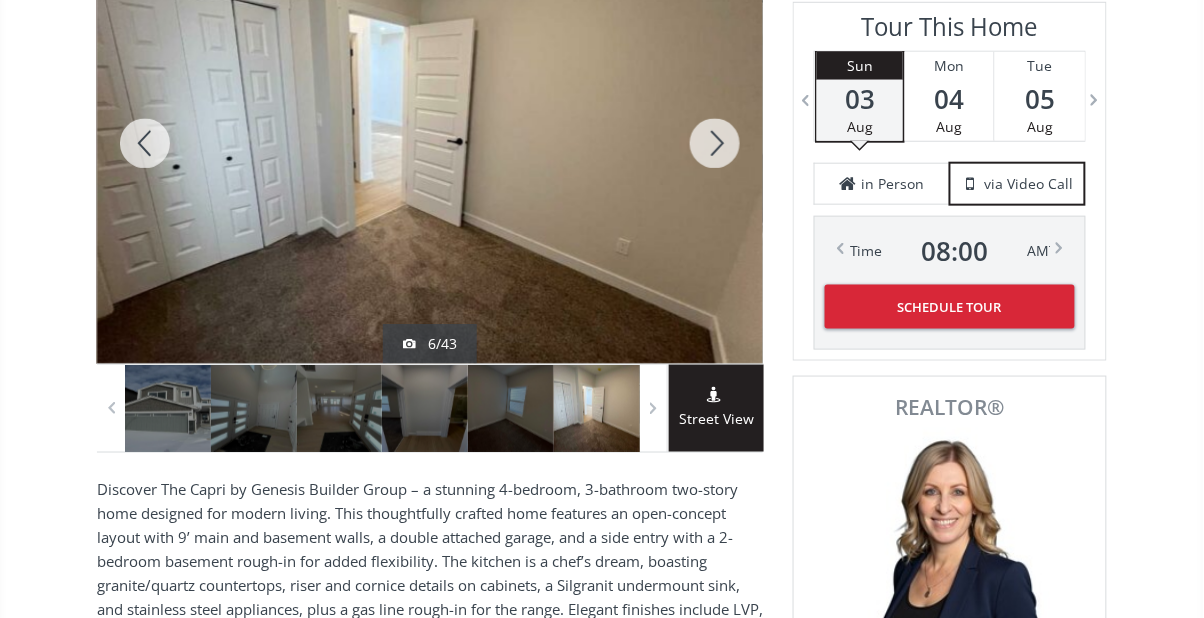click at bounding box center (715, 143) 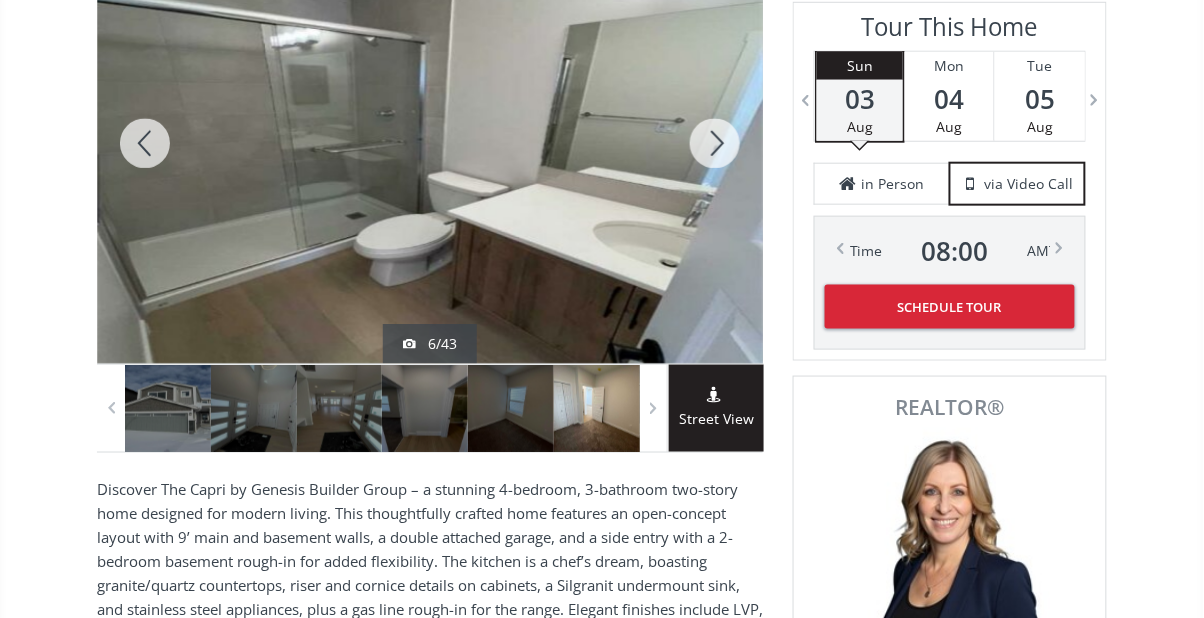 click at bounding box center (715, 143) 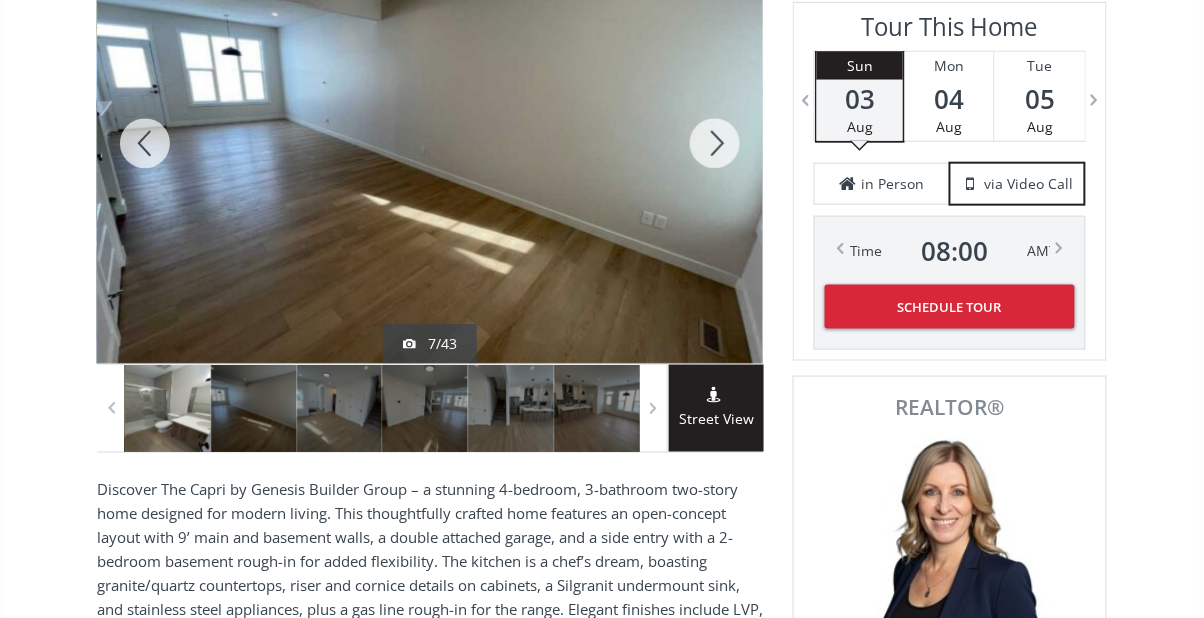 click at bounding box center (715, 143) 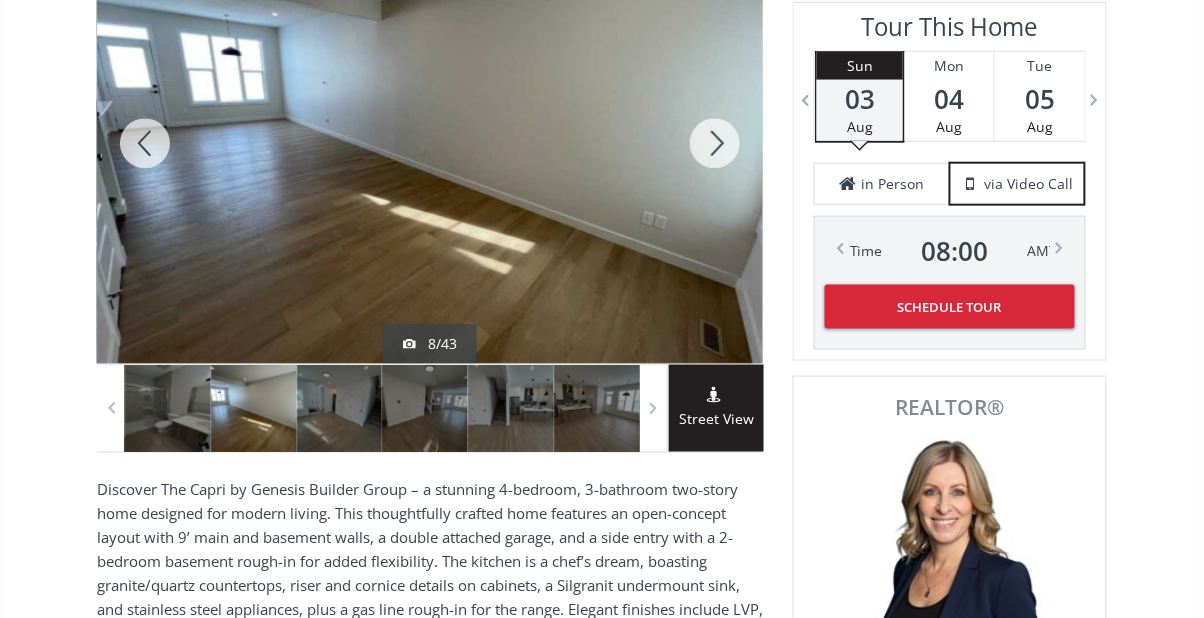 click at bounding box center [715, 143] 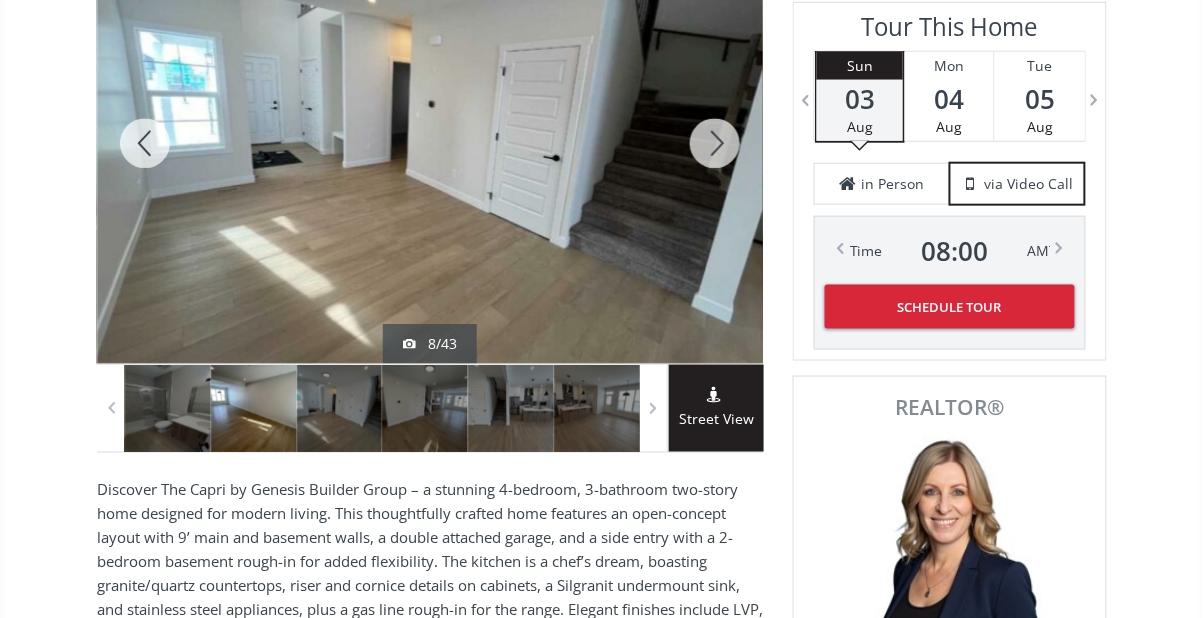 click at bounding box center [715, 143] 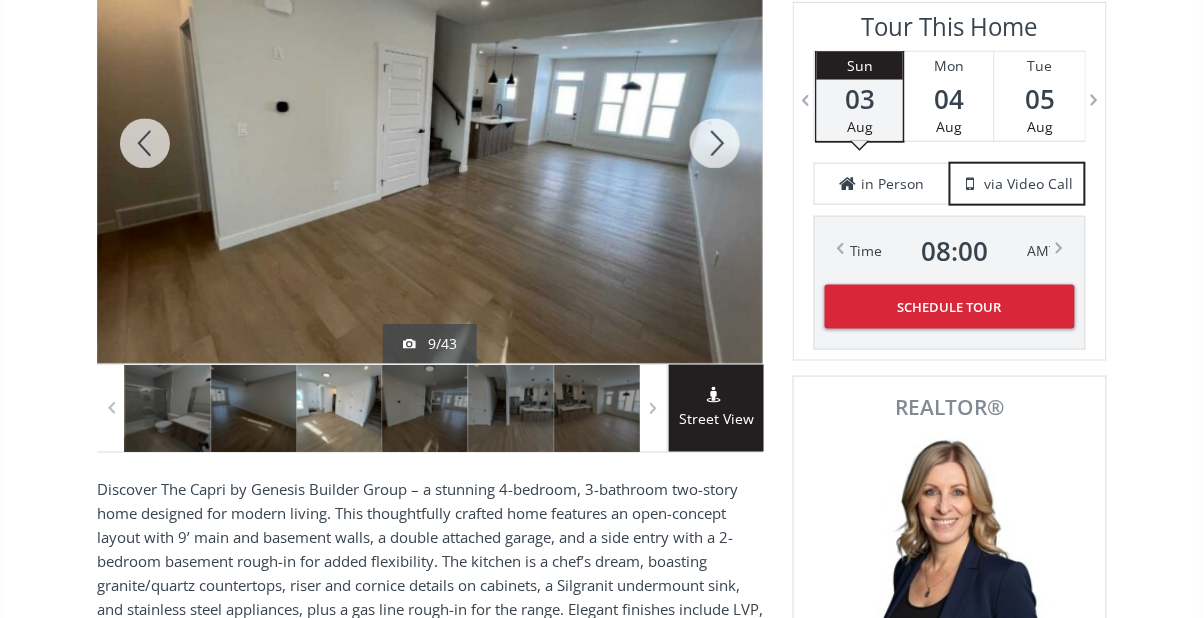 click at bounding box center [715, 143] 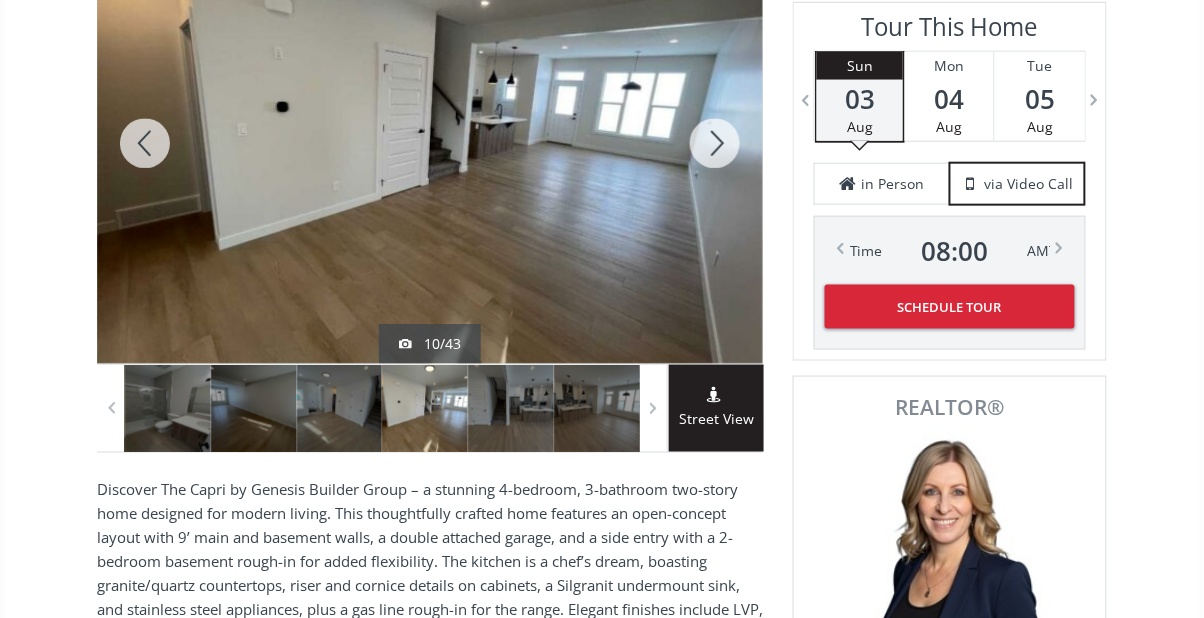 scroll, scrollTop: 376, scrollLeft: 0, axis: vertical 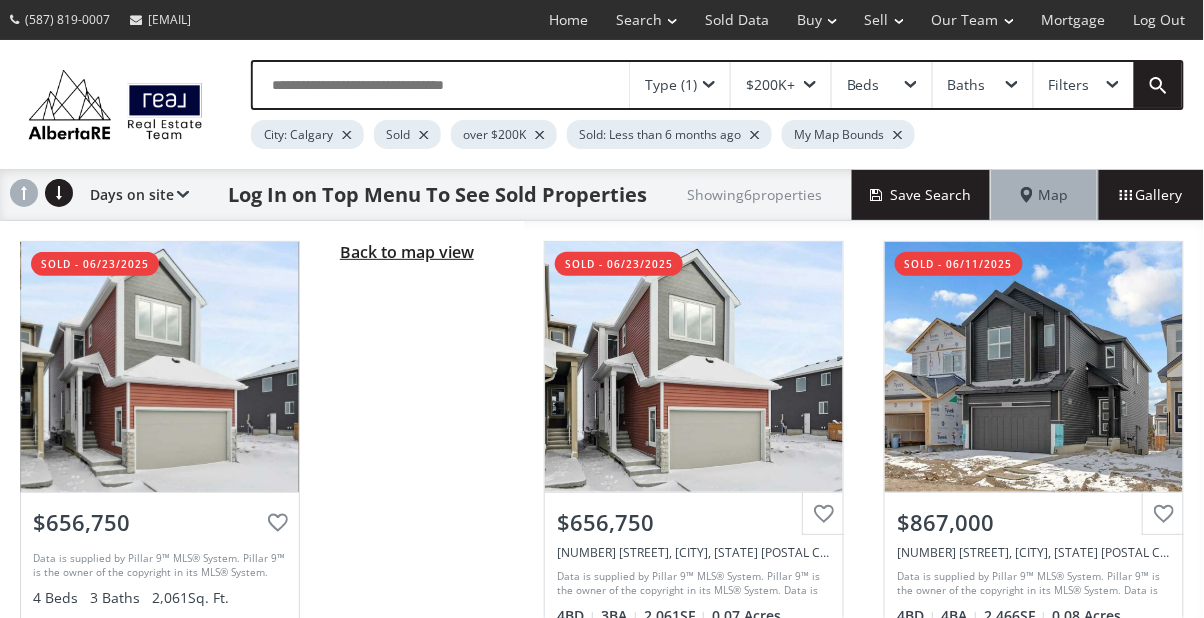 click on "Back to map view" at bounding box center [407, 252] 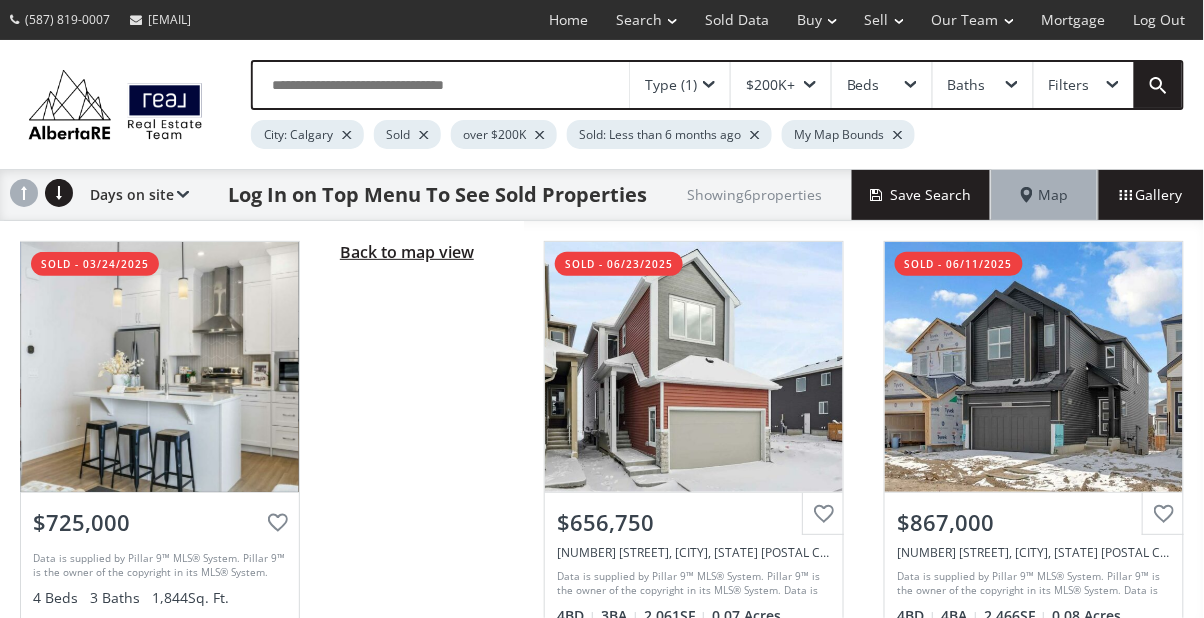 click on "Back to map view" at bounding box center [407, 252] 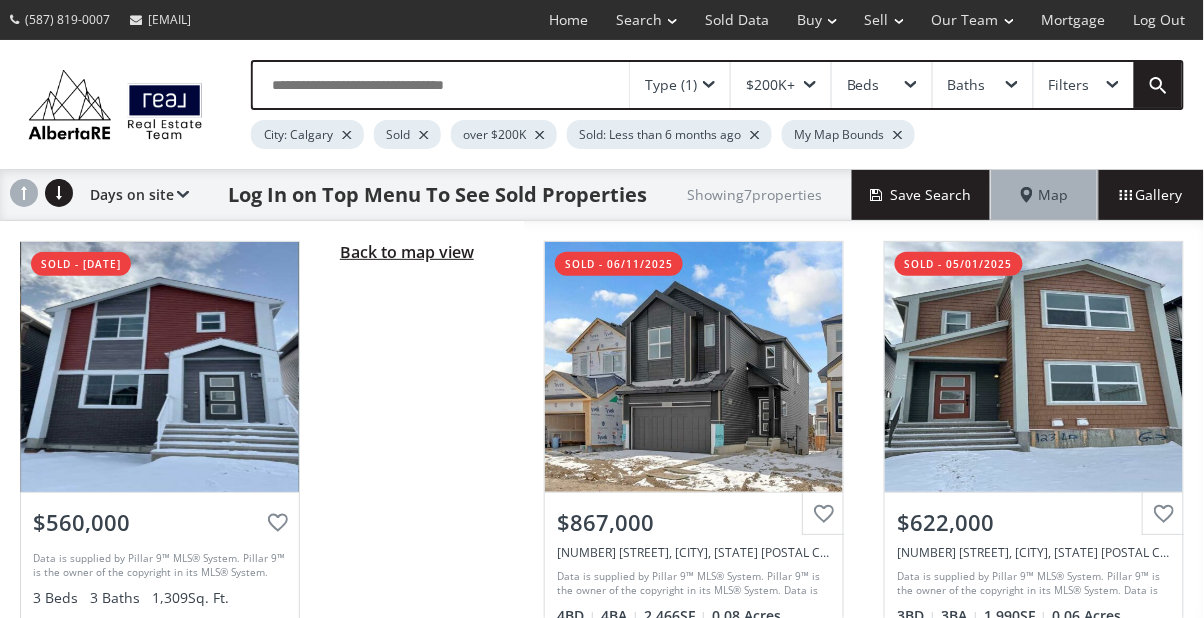 click on "Back to map view" at bounding box center (407, 252) 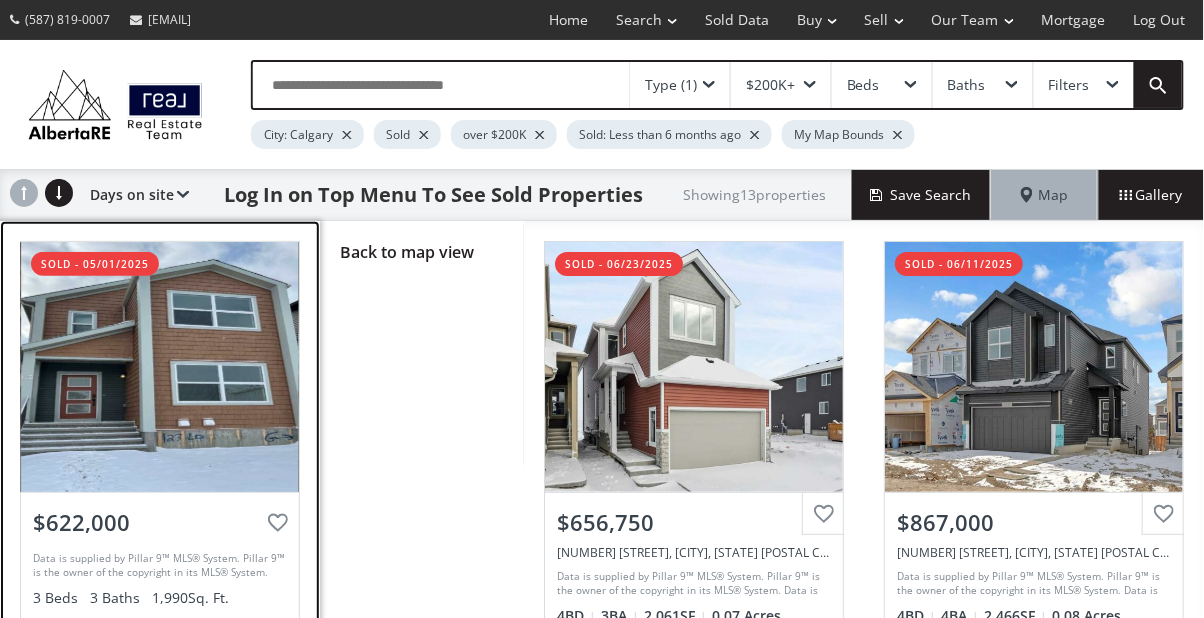 click at bounding box center [160, 367] 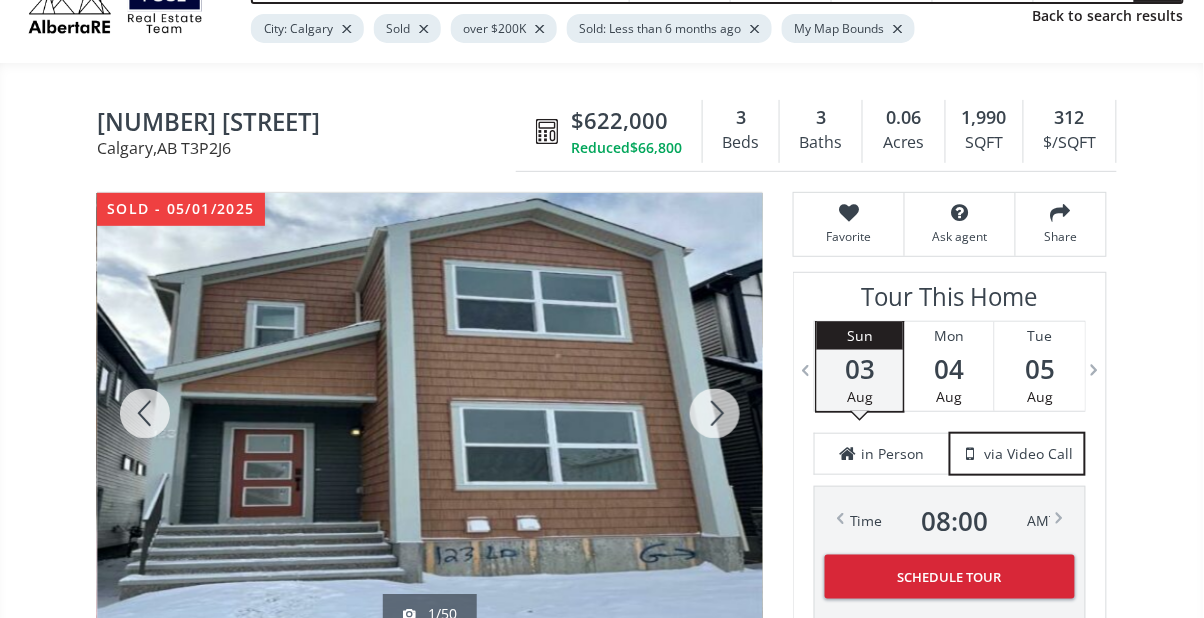 scroll, scrollTop: 70, scrollLeft: 0, axis: vertical 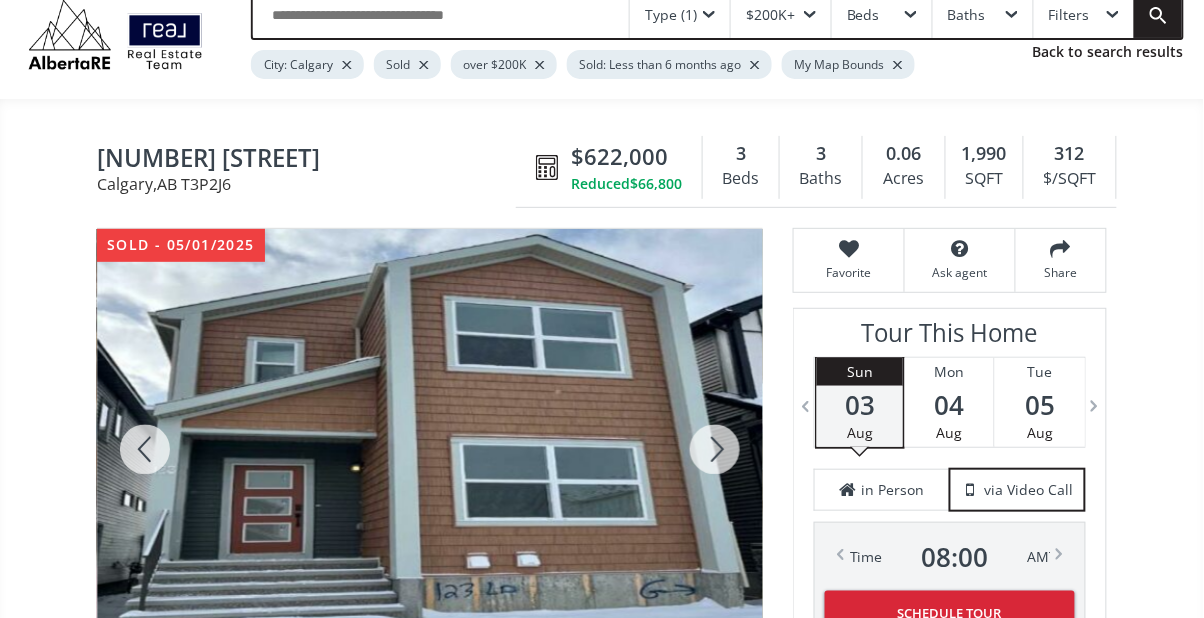 click at bounding box center [715, 449] 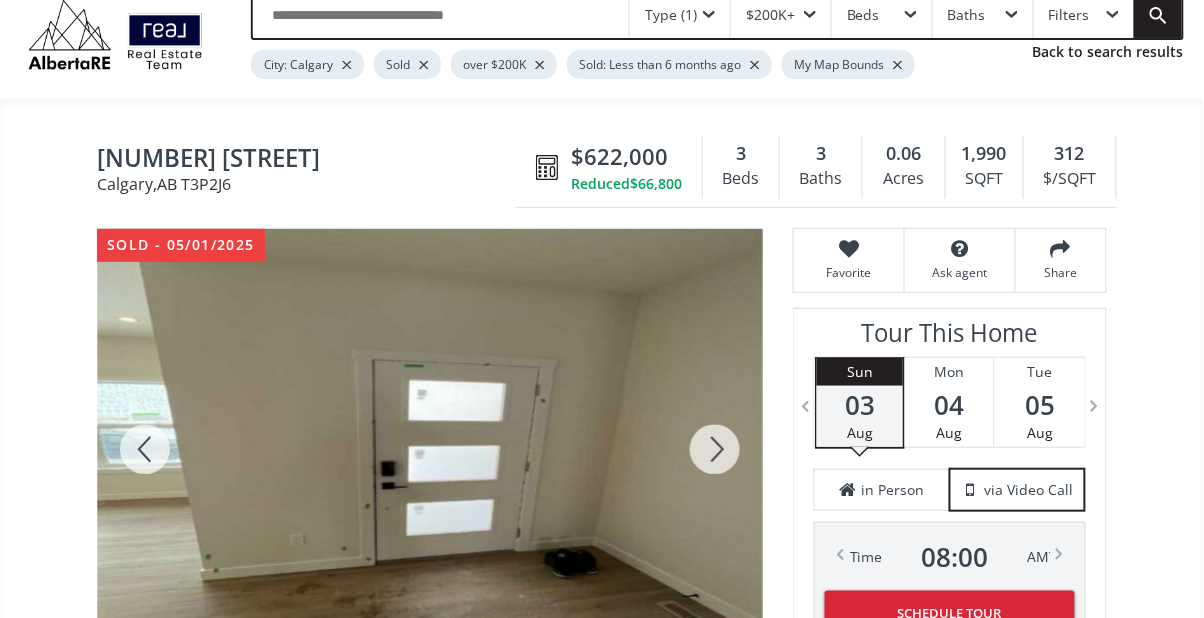 click at bounding box center [715, 449] 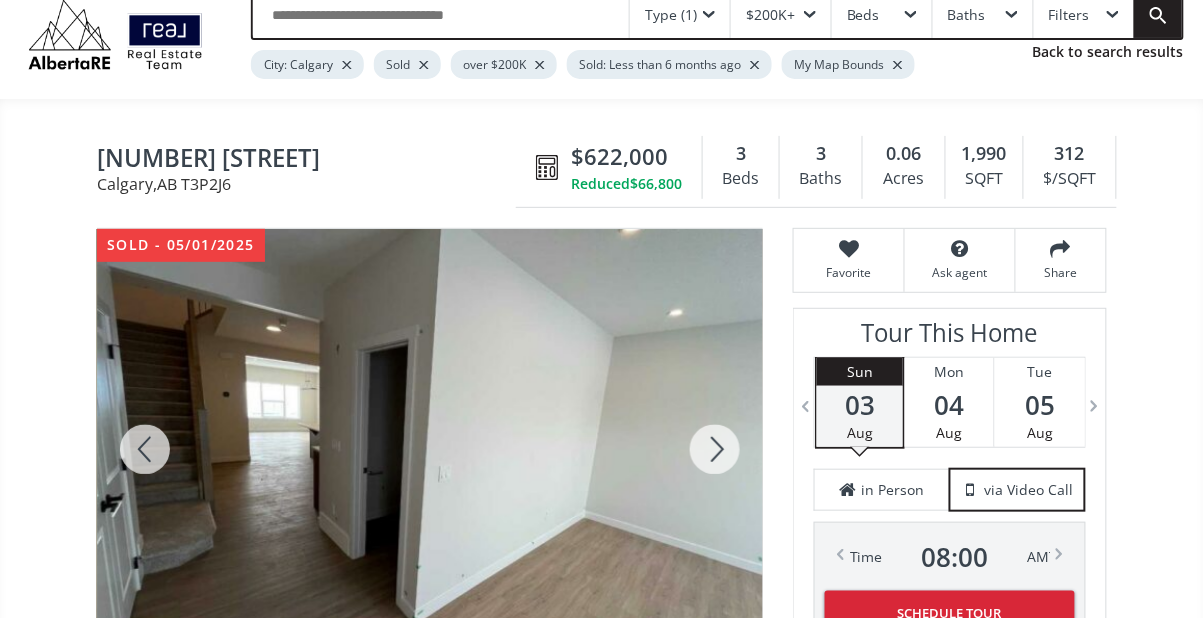 click at bounding box center (715, 449) 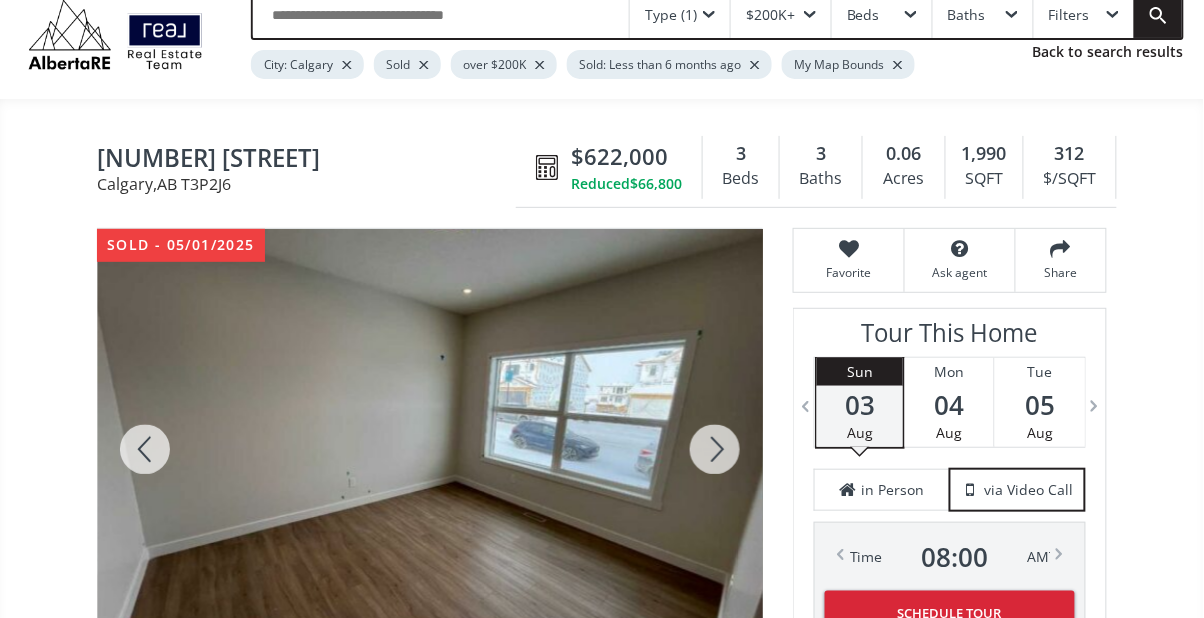 click at bounding box center (715, 449) 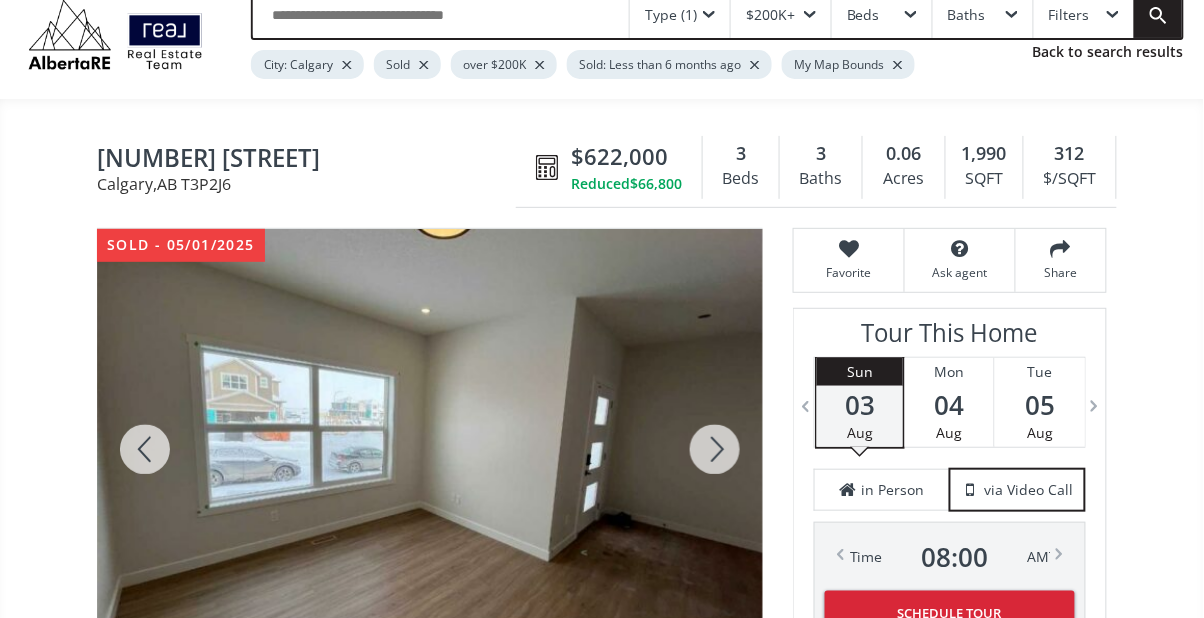 click at bounding box center (715, 449) 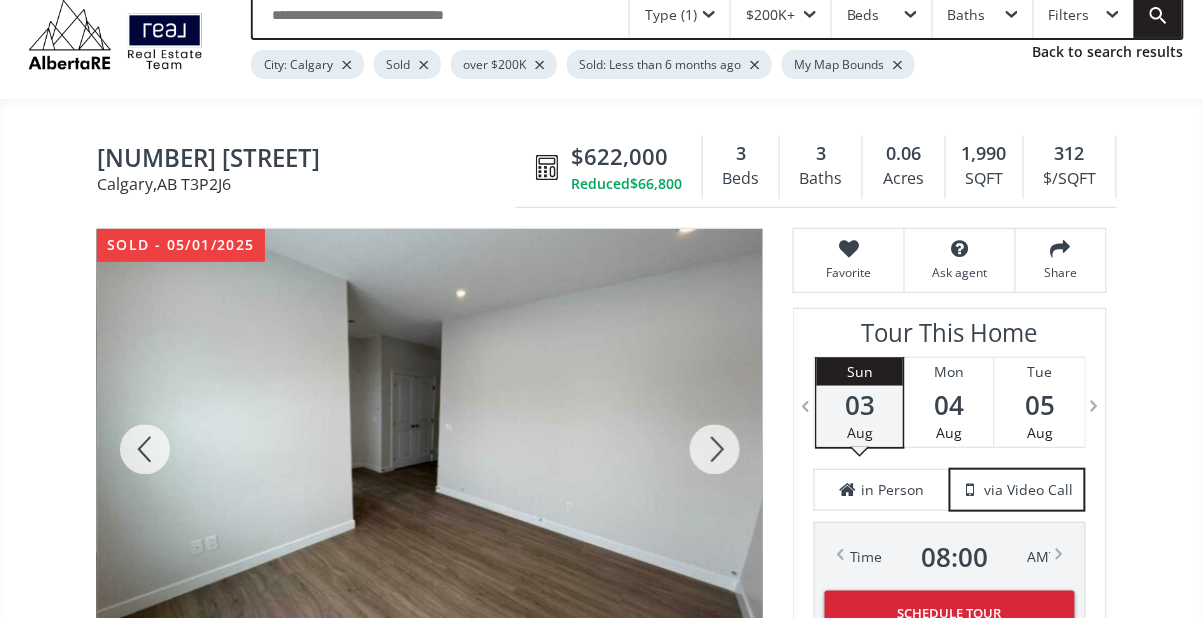 click at bounding box center (715, 449) 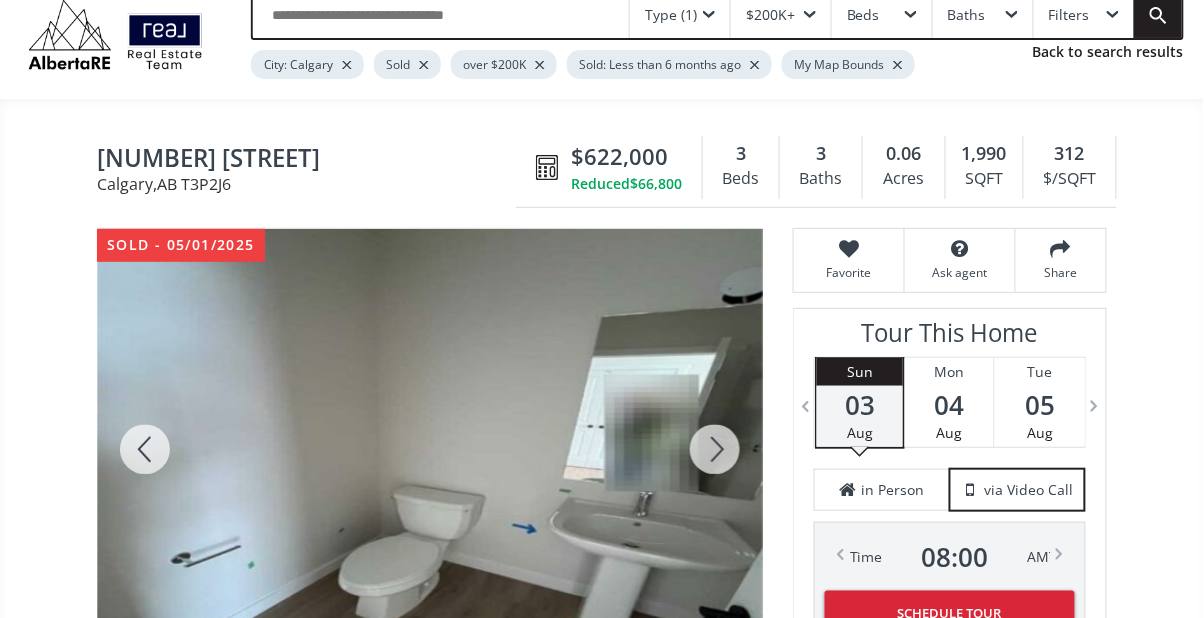 click at bounding box center (715, 449) 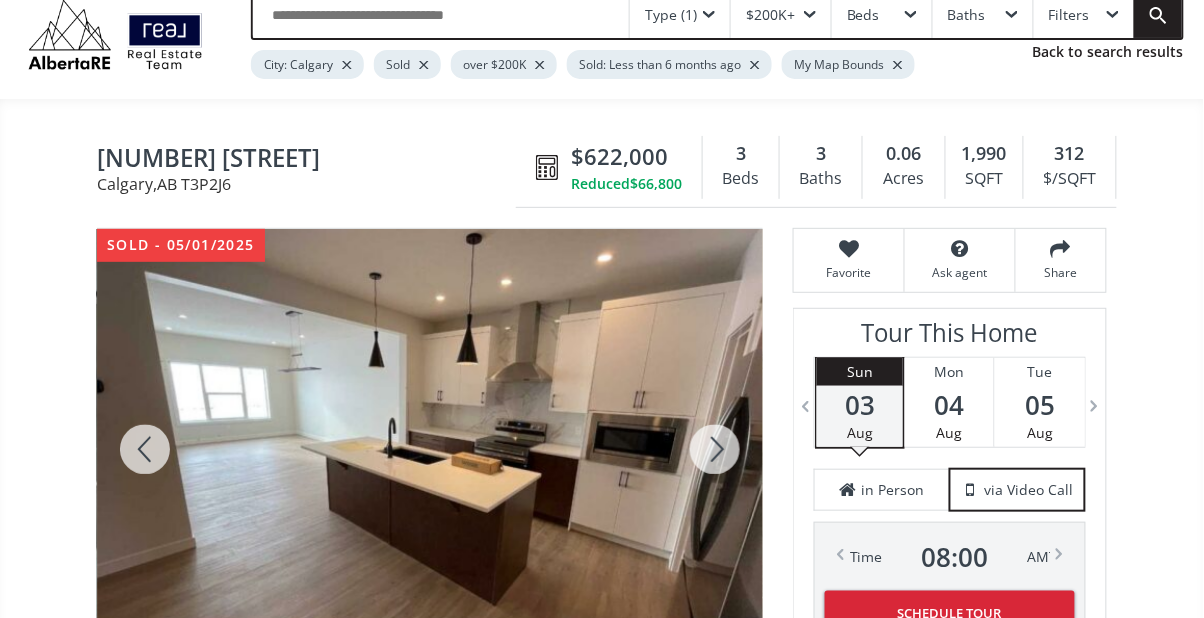 click at bounding box center (715, 449) 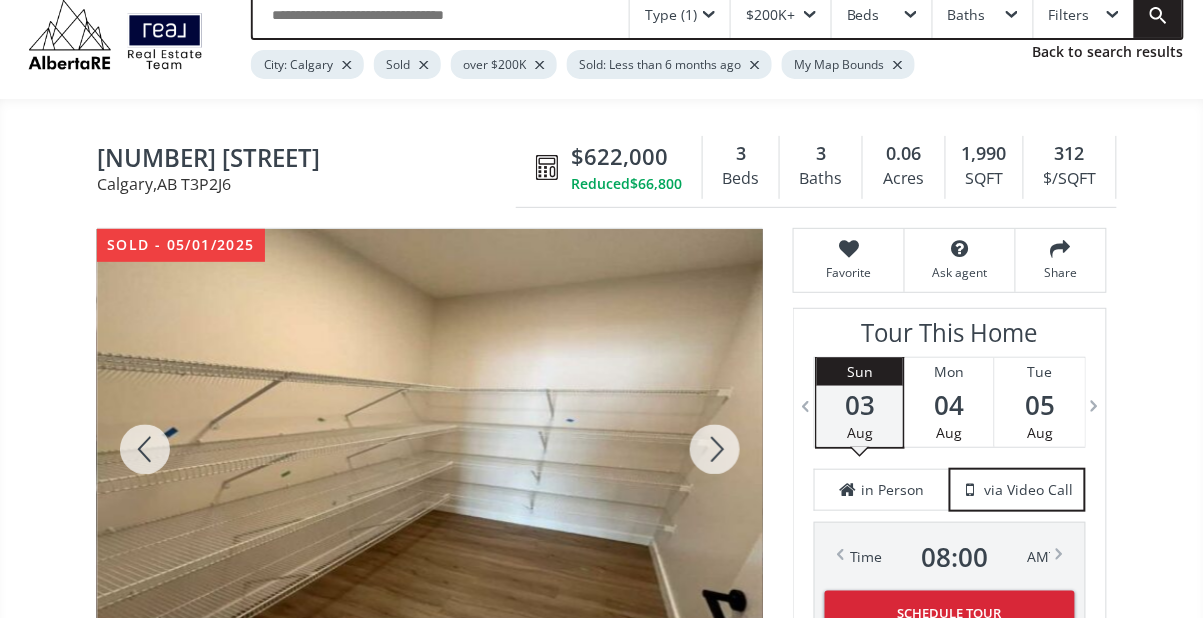 click at bounding box center [145, 449] 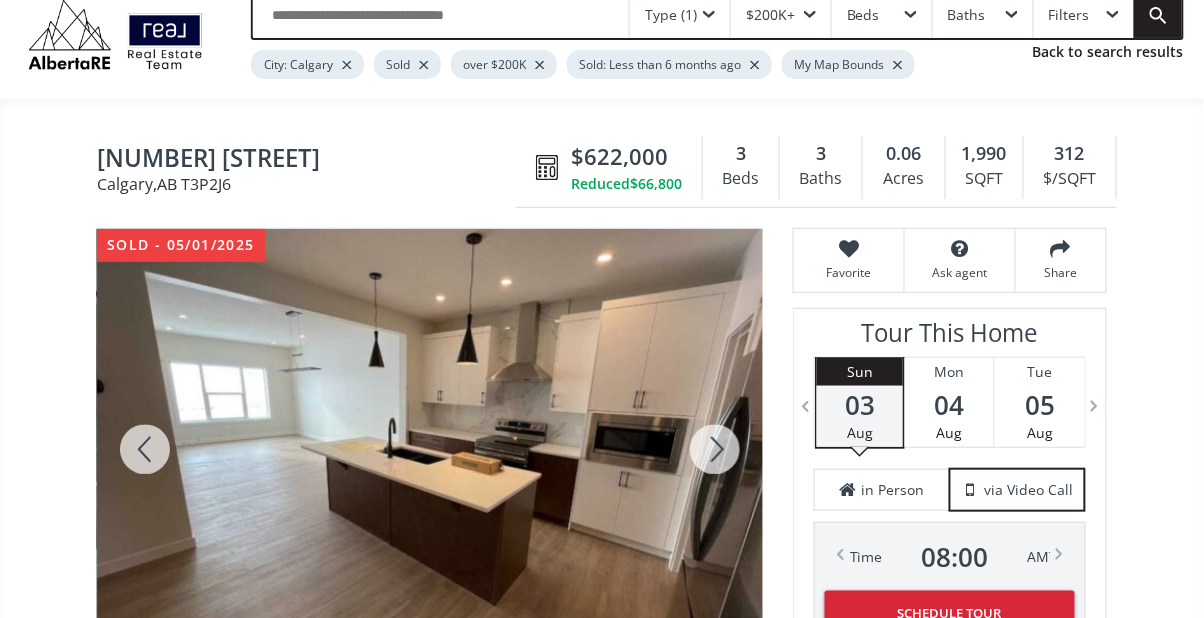 click at bounding box center [715, 449] 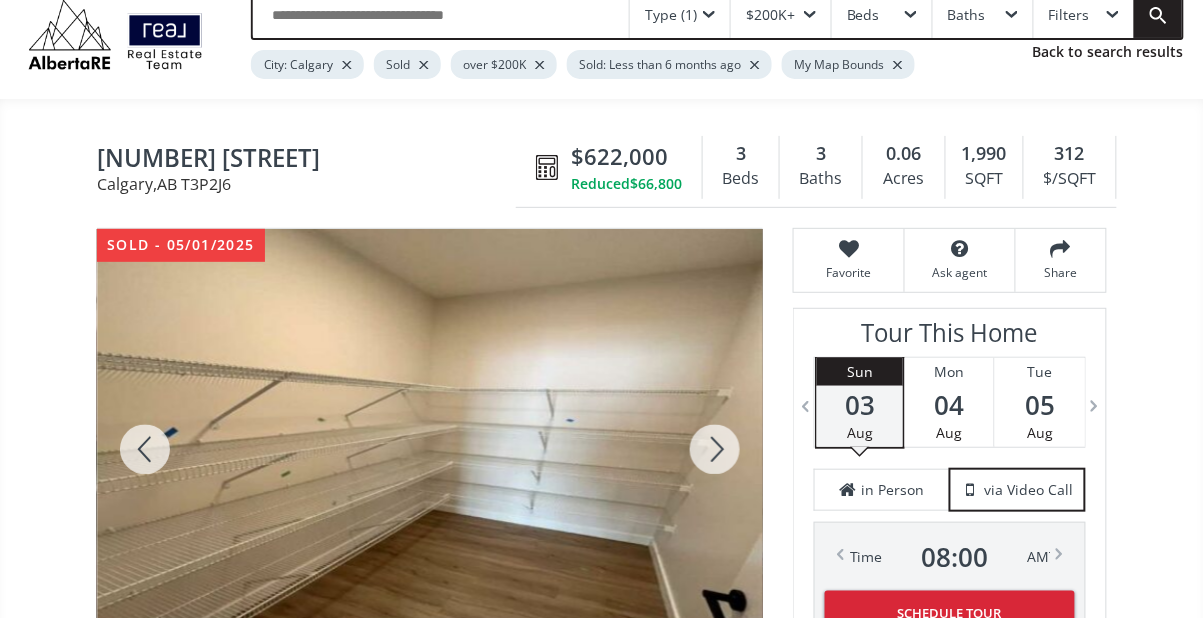 click at bounding box center [715, 449] 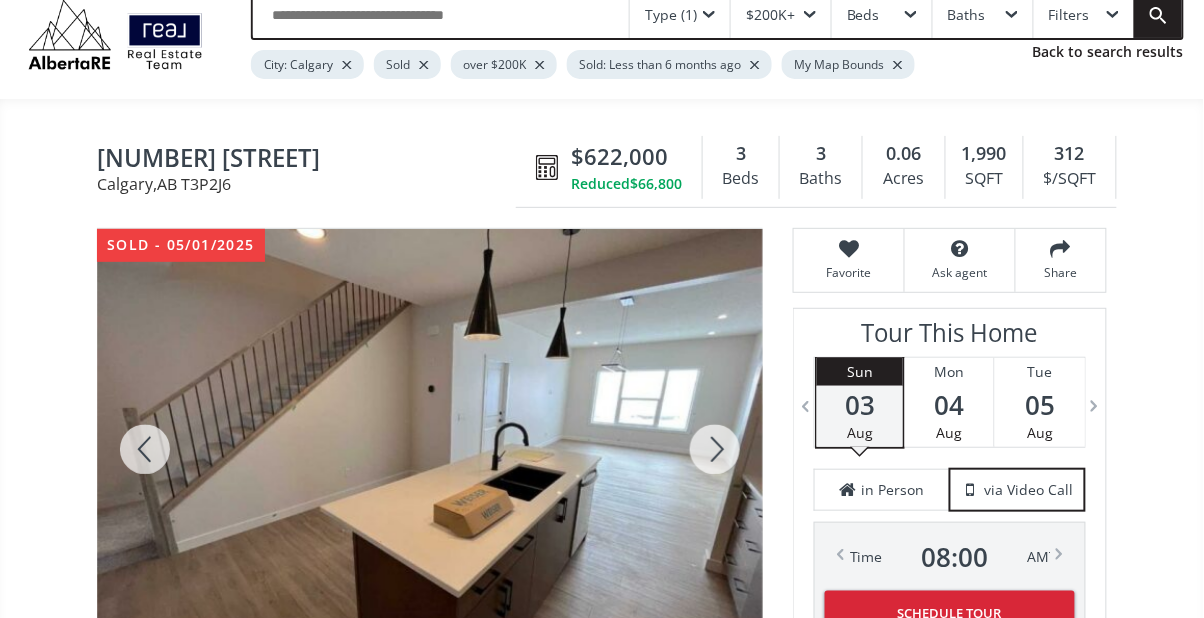 click at bounding box center [715, 449] 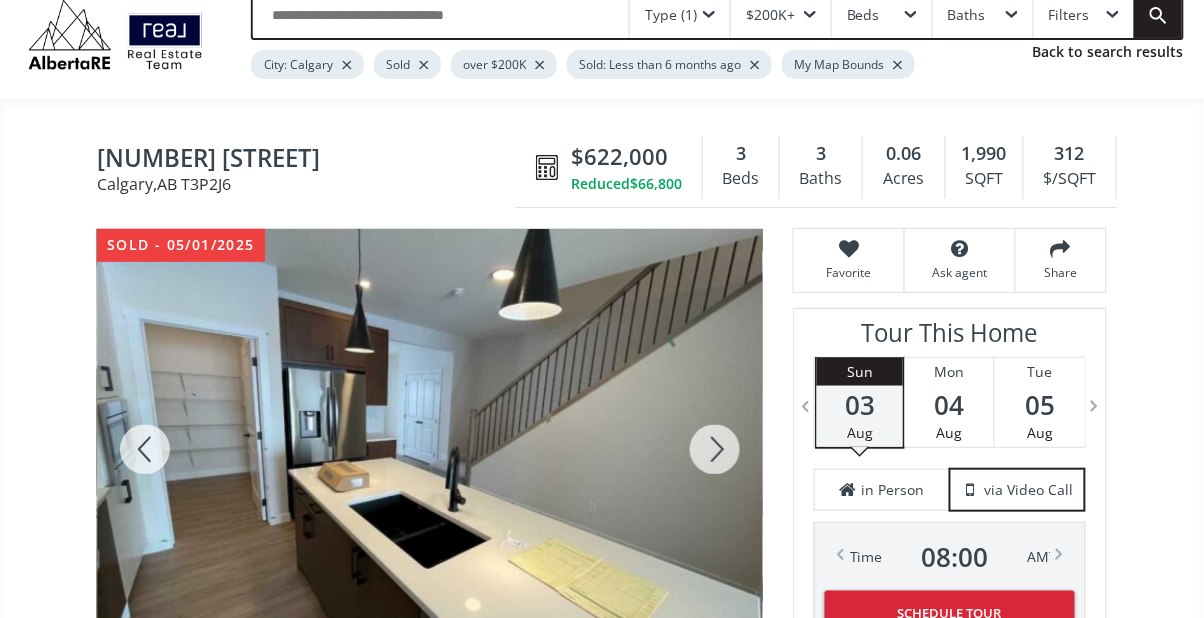 click at bounding box center [715, 449] 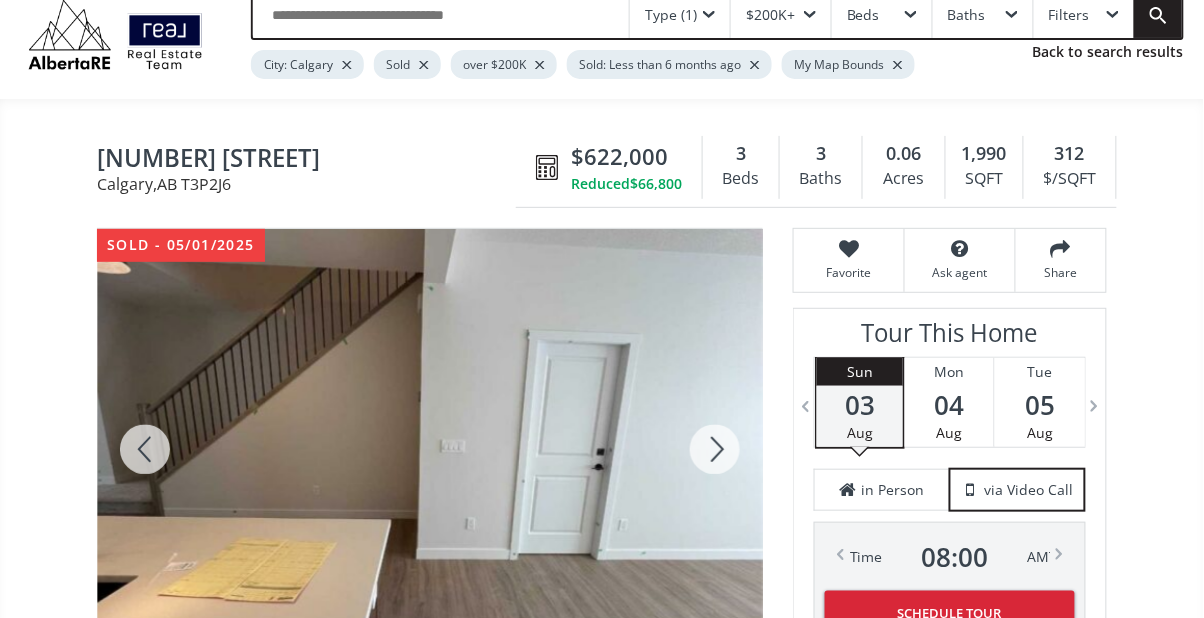 click at bounding box center [715, 449] 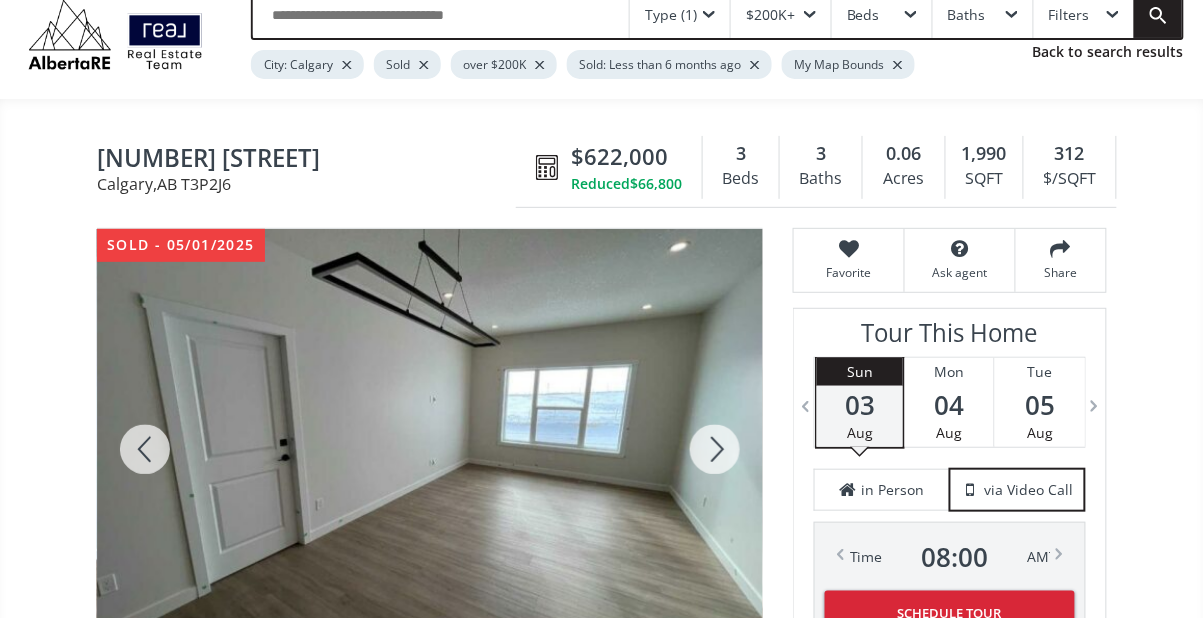scroll, scrollTop: 0, scrollLeft: 0, axis: both 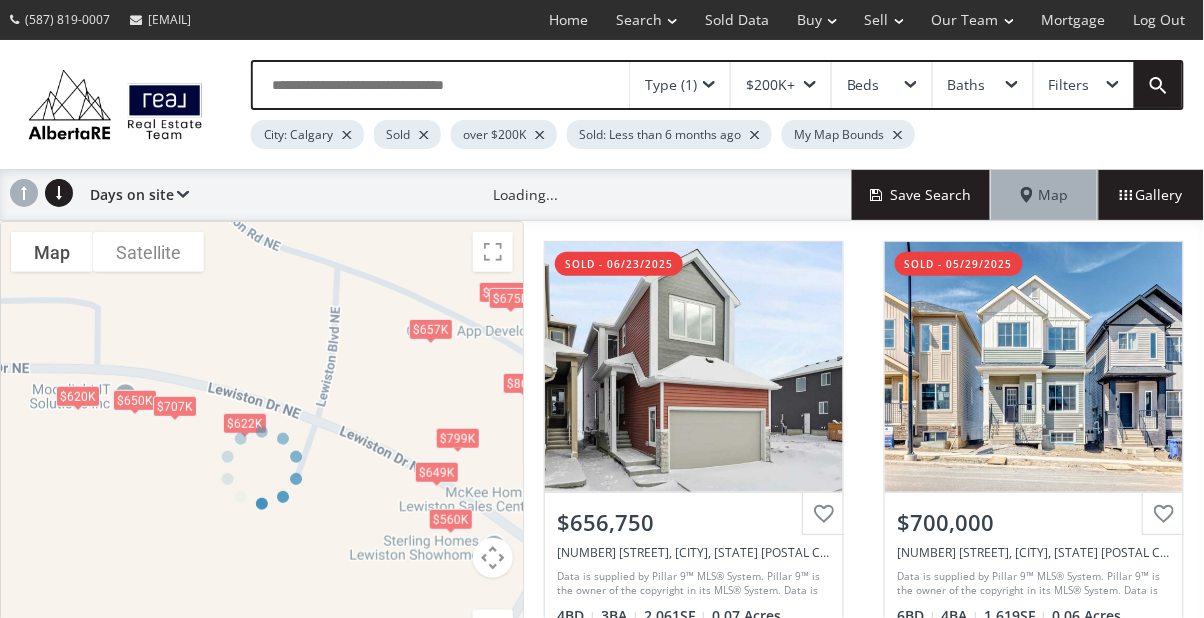 click at bounding box center [262, 468] 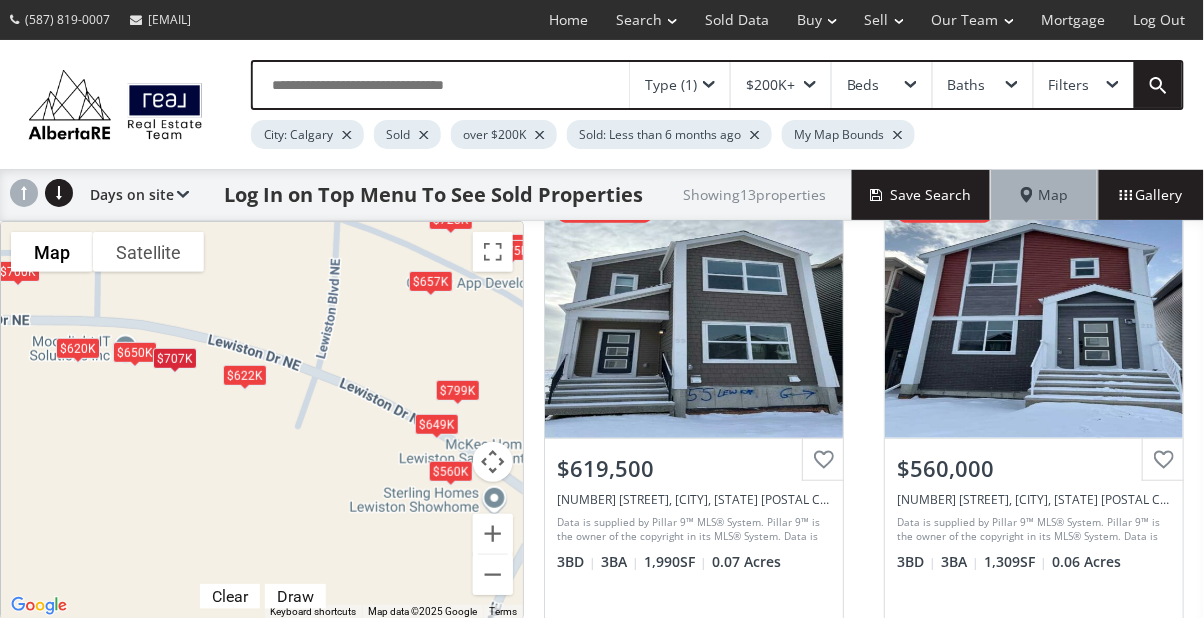 scroll, scrollTop: 2090, scrollLeft: 0, axis: vertical 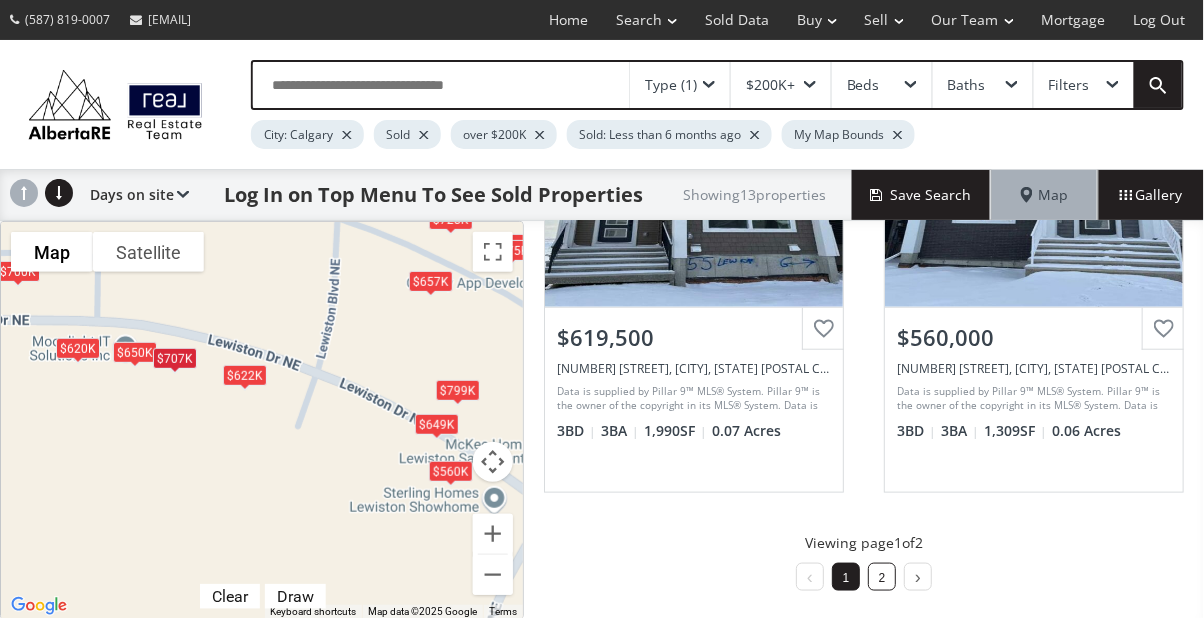 click on "2" at bounding box center (882, 578) 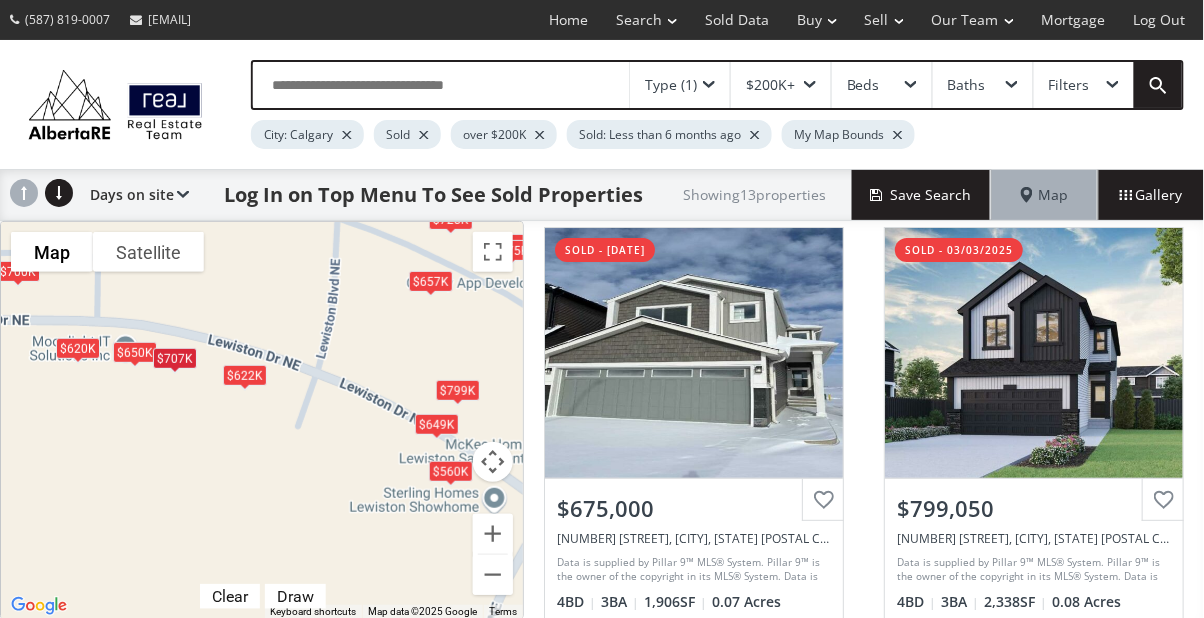 scroll, scrollTop: 0, scrollLeft: 0, axis: both 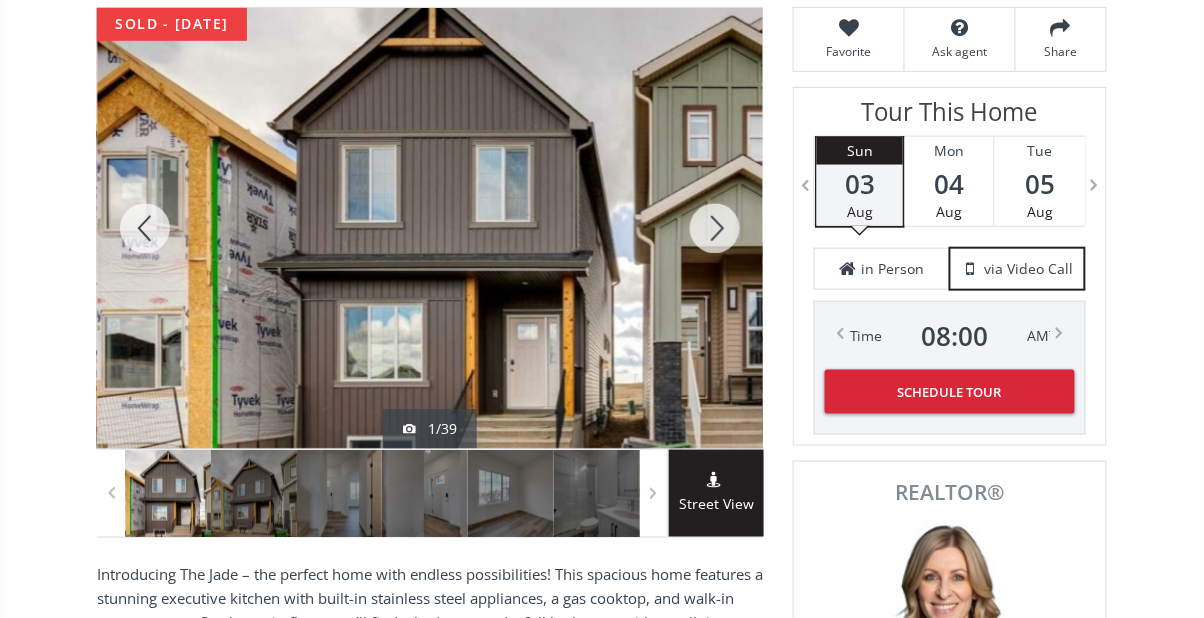 click at bounding box center [715, 228] 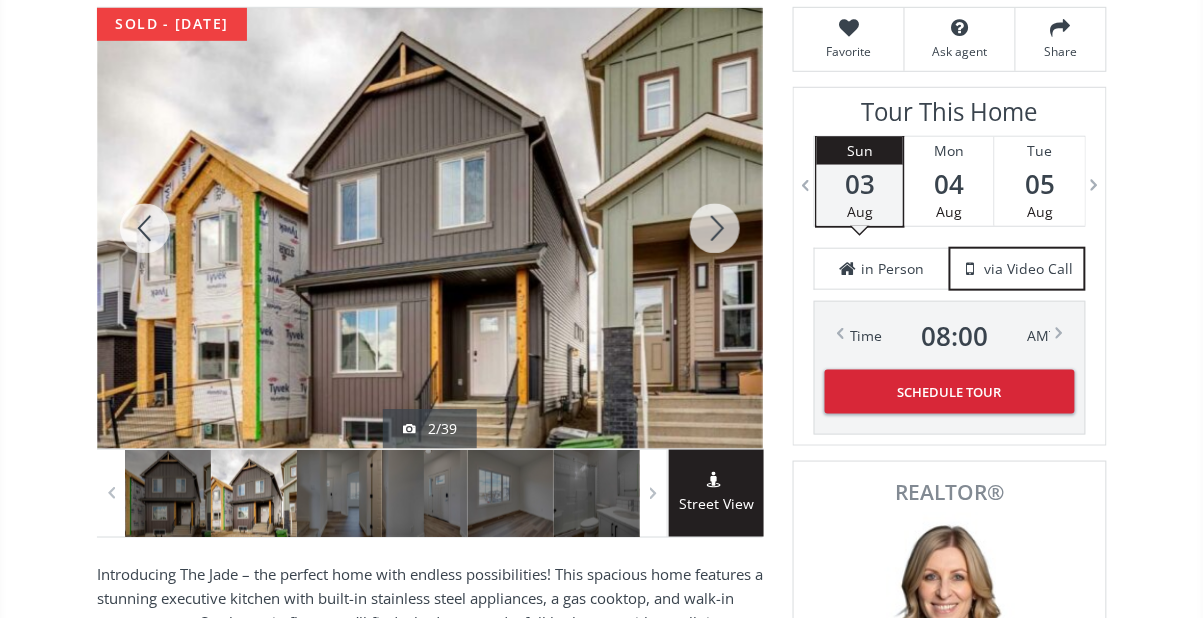 click at bounding box center (715, 228) 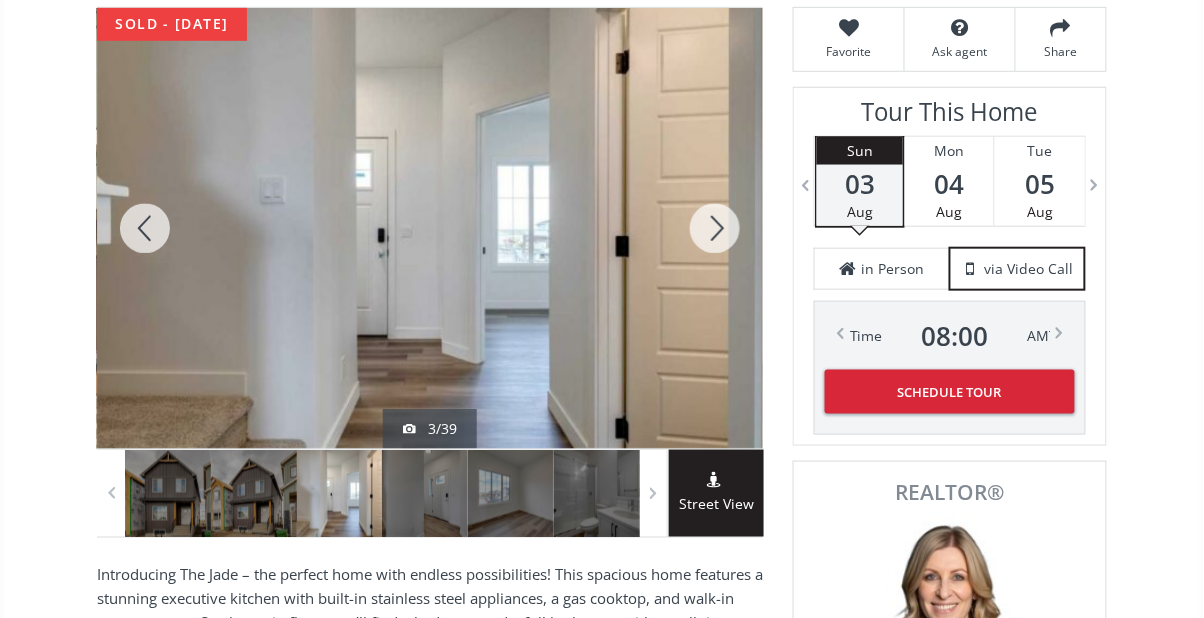 click at bounding box center [715, 228] 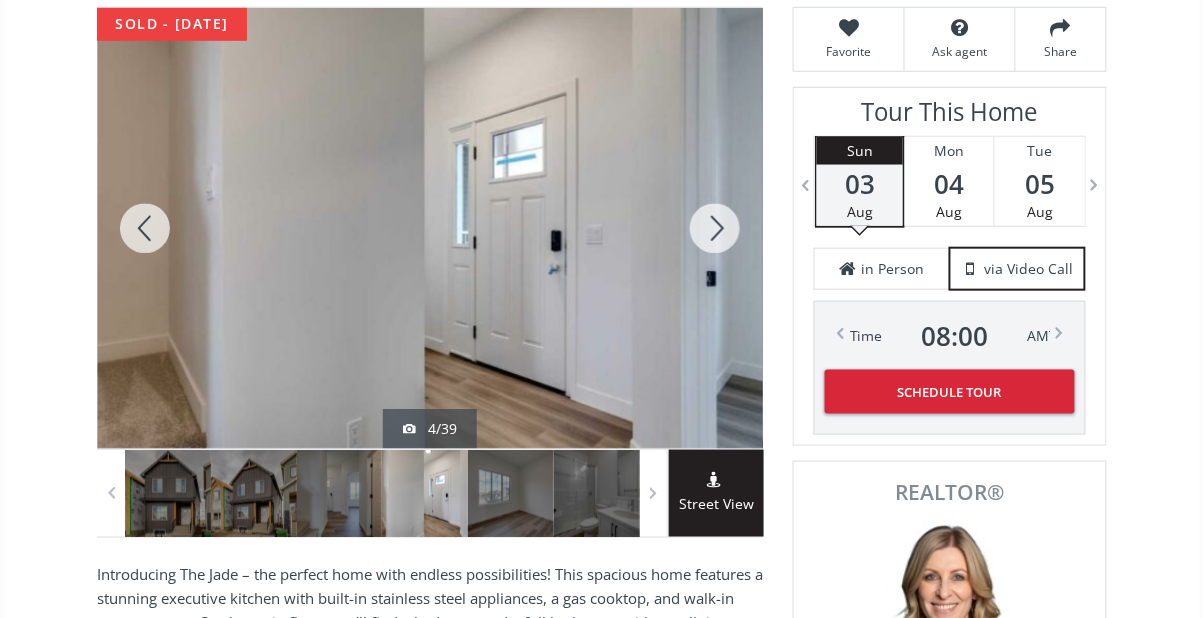 click at bounding box center [715, 228] 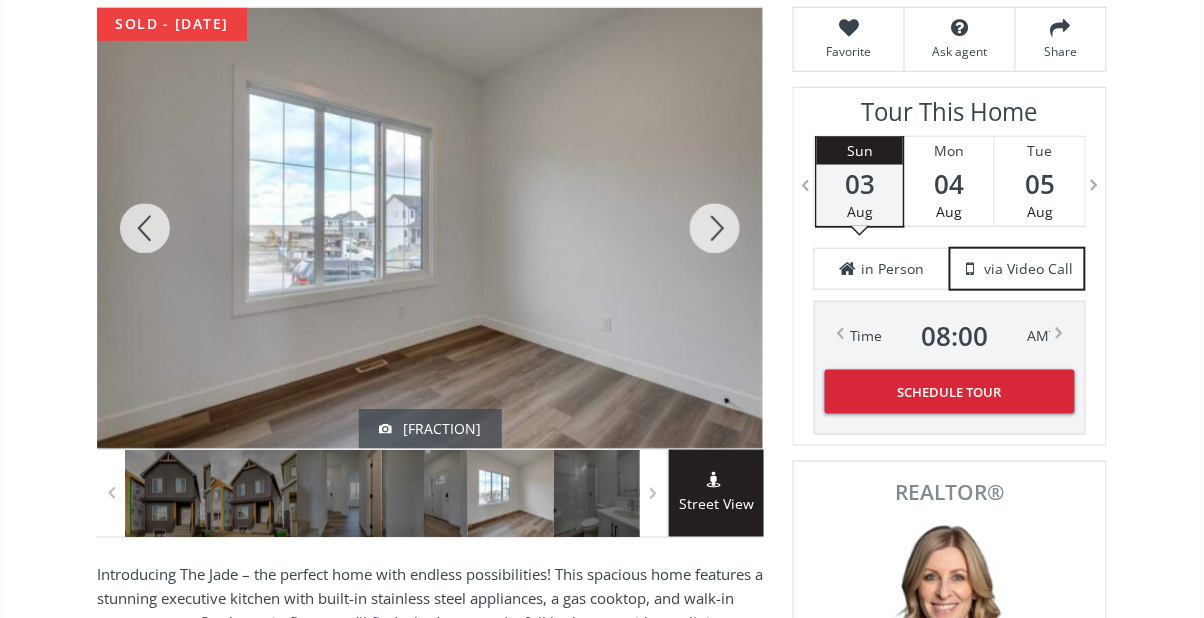 click at bounding box center [715, 228] 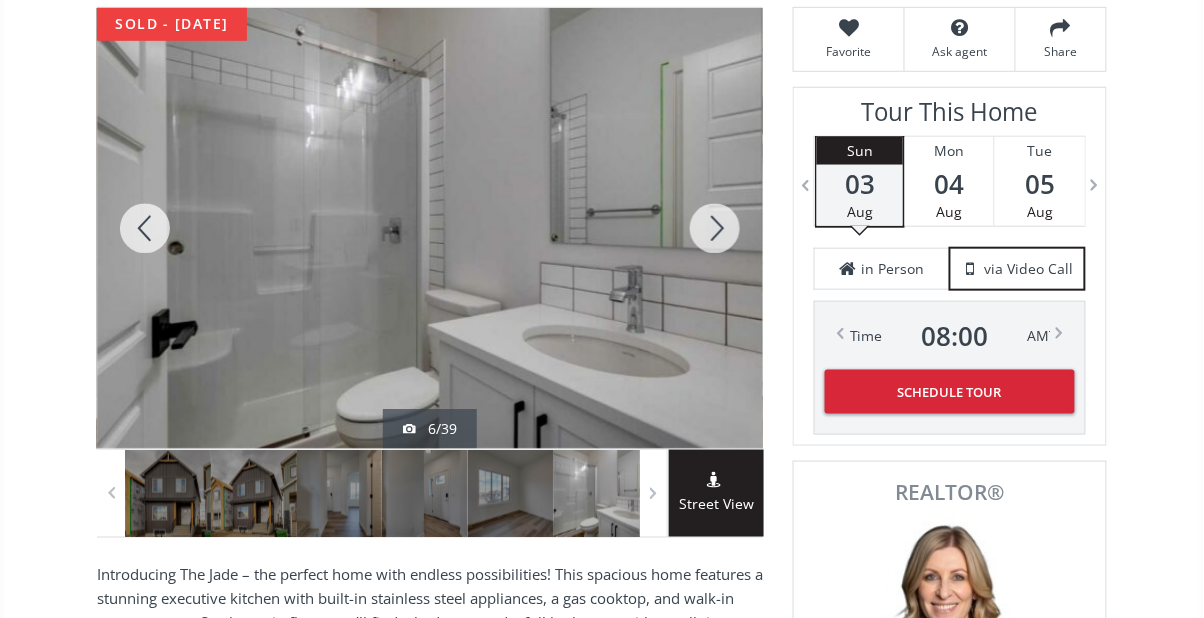 click at bounding box center (715, 228) 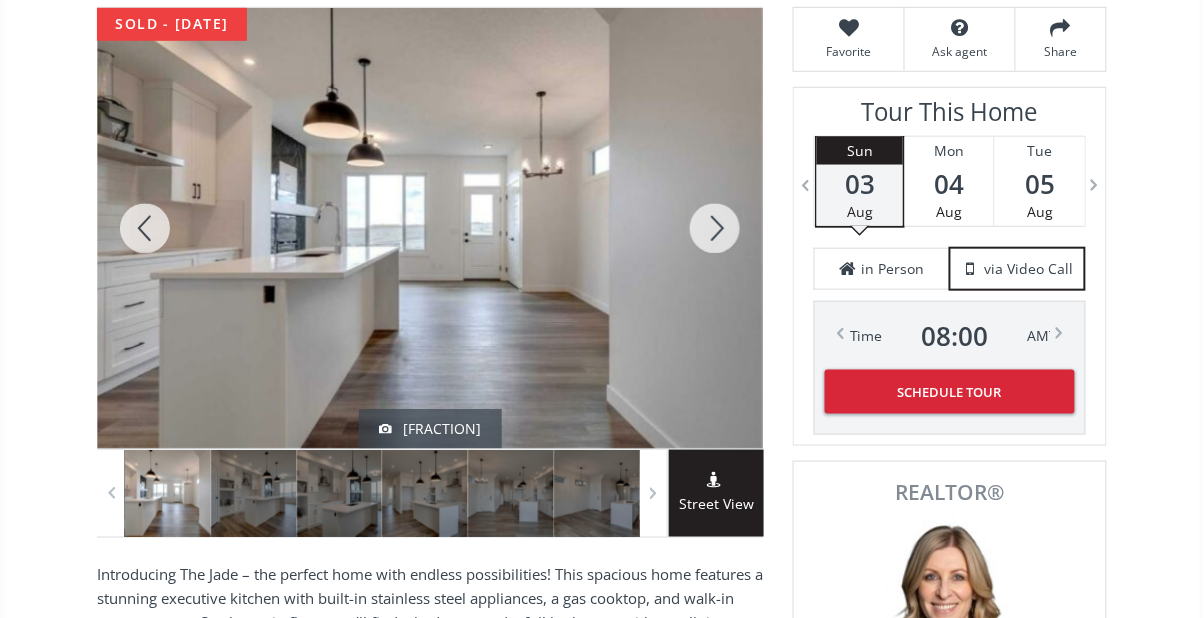 click at bounding box center [715, 228] 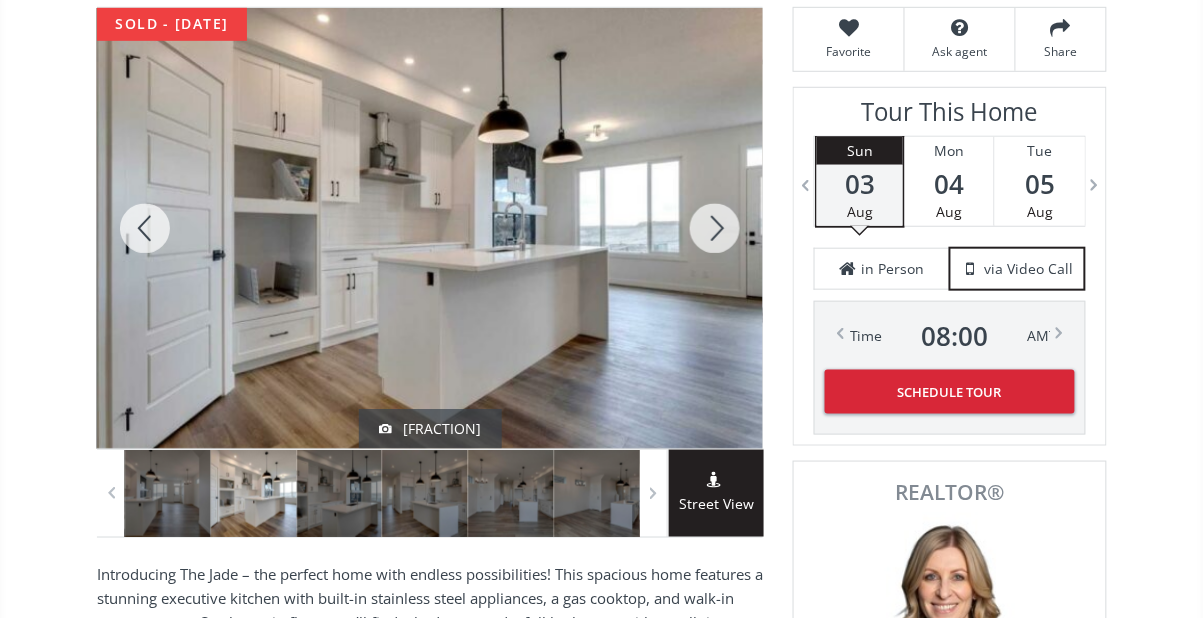 click at bounding box center [145, 228] 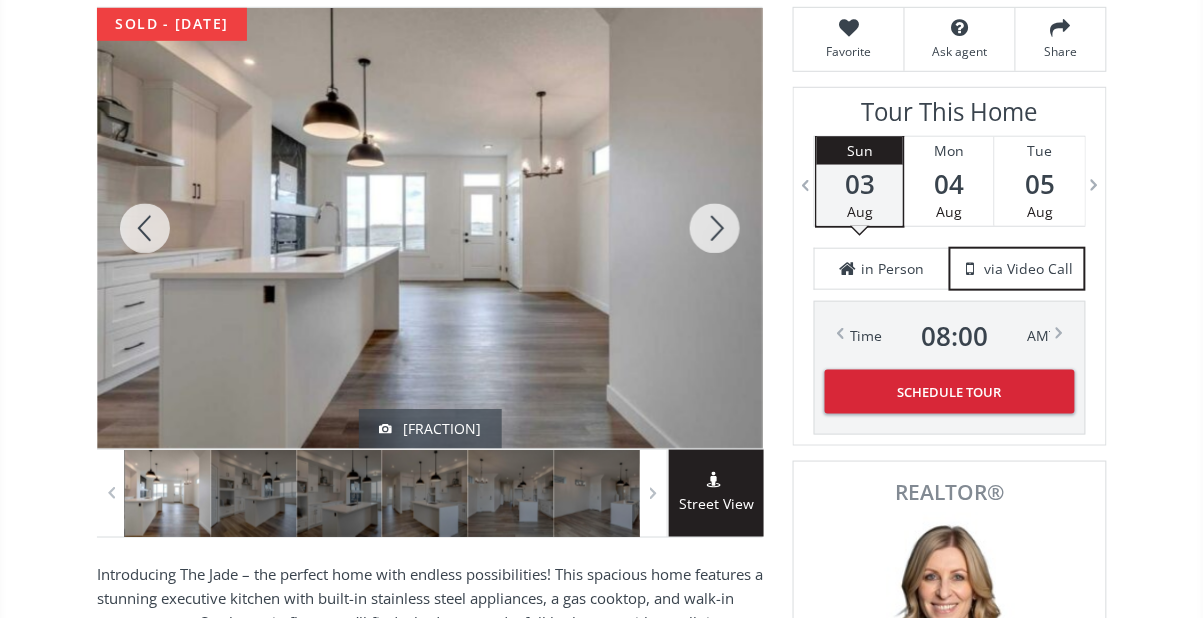 click at bounding box center (715, 228) 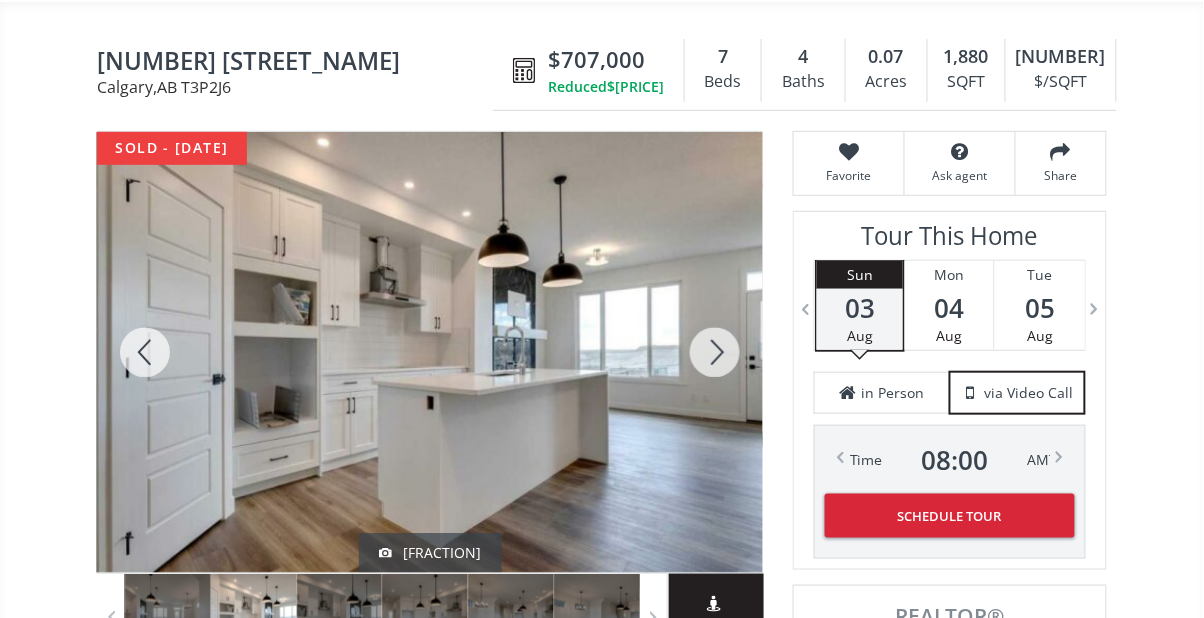 scroll, scrollTop: 160, scrollLeft: 0, axis: vertical 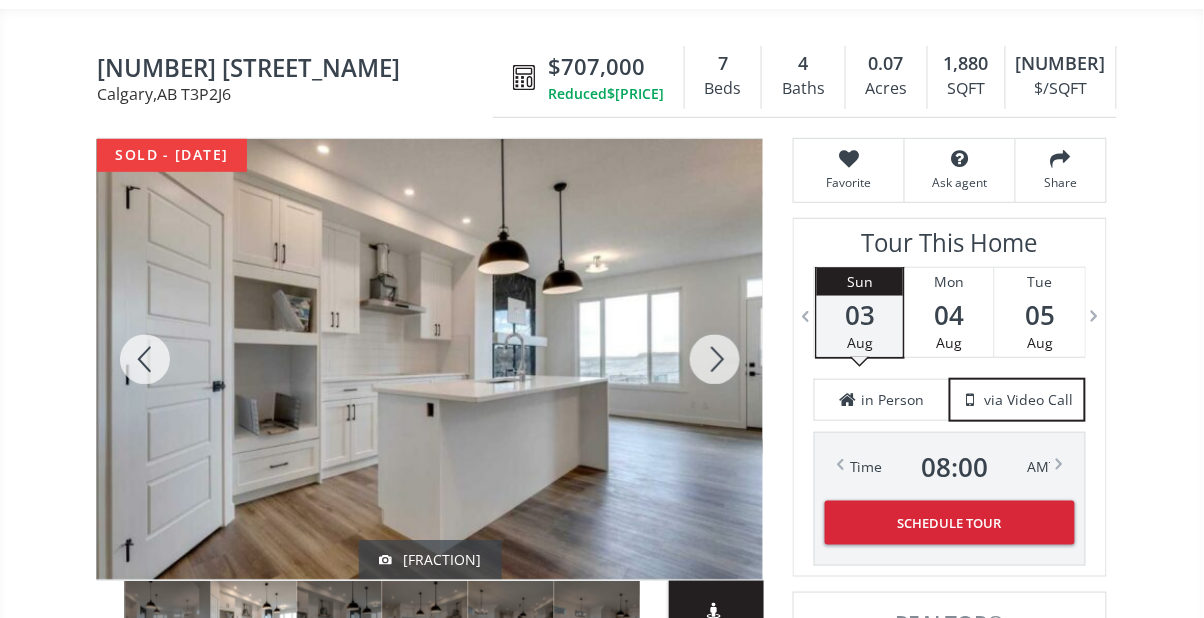 click at bounding box center [715, 359] 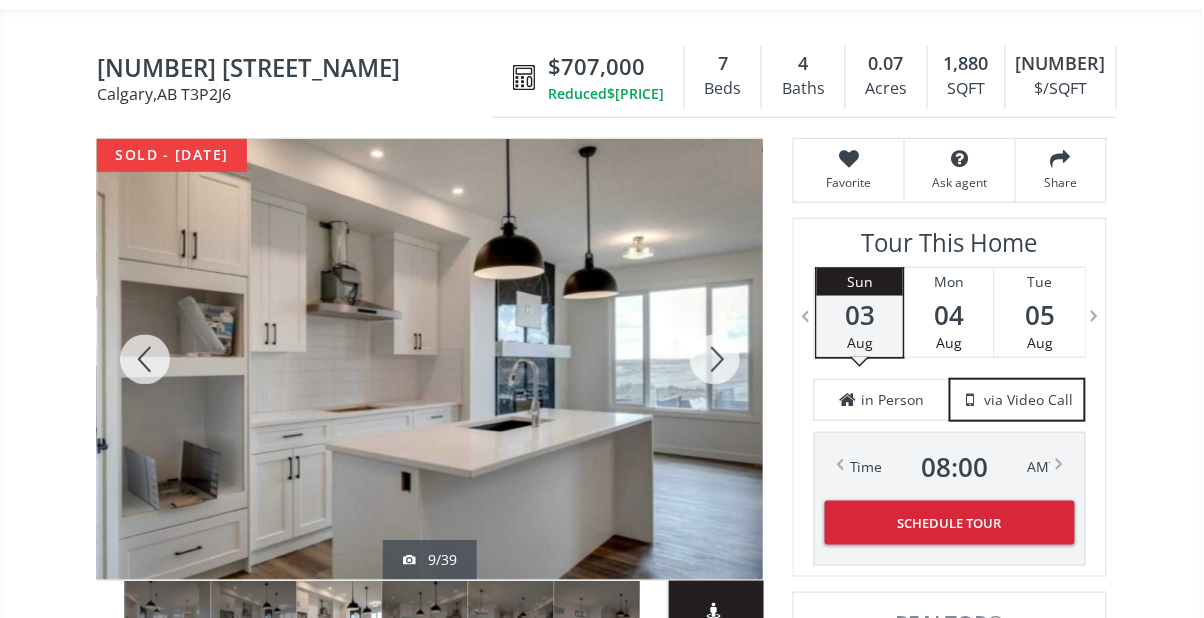 click at bounding box center [715, 359] 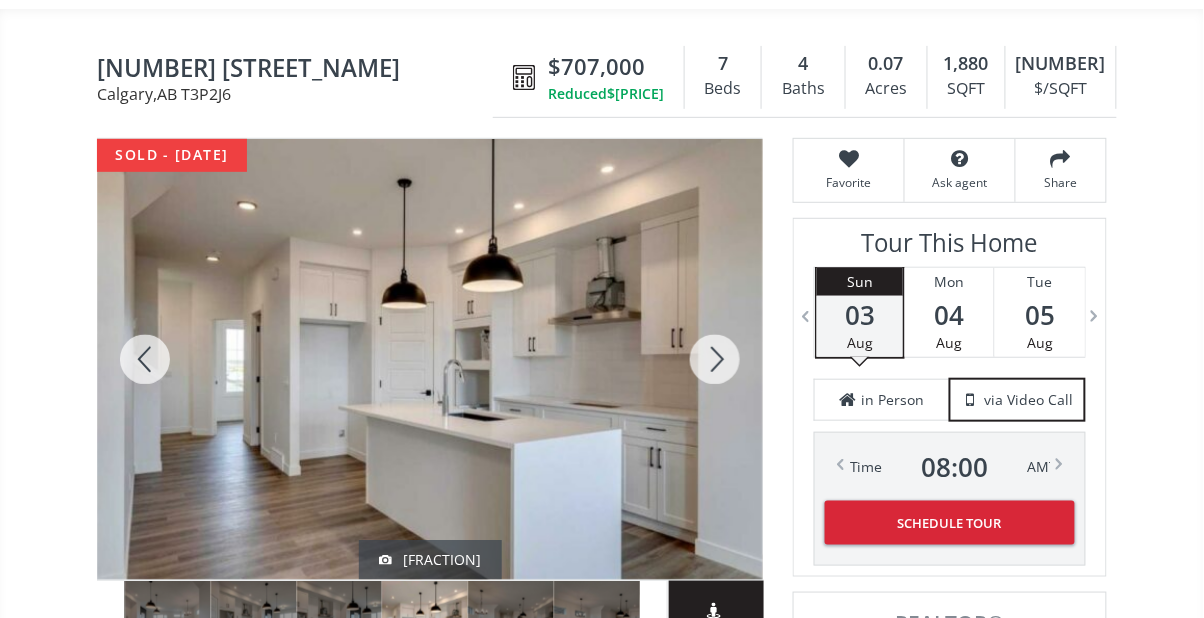 click at bounding box center (715, 359) 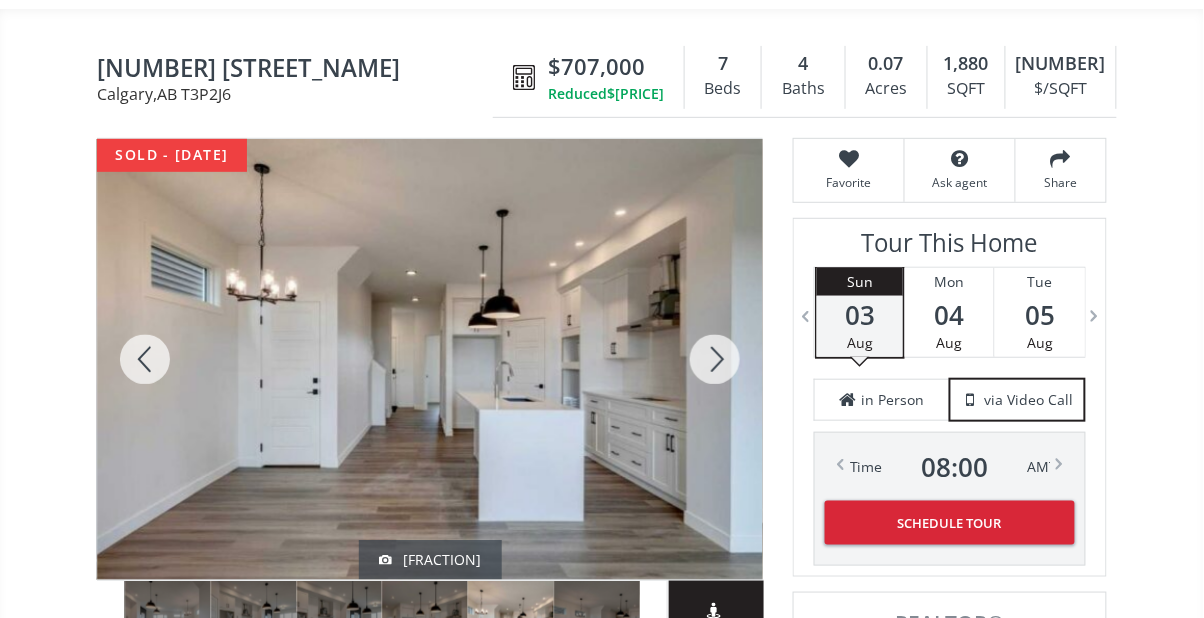 click at bounding box center (715, 359) 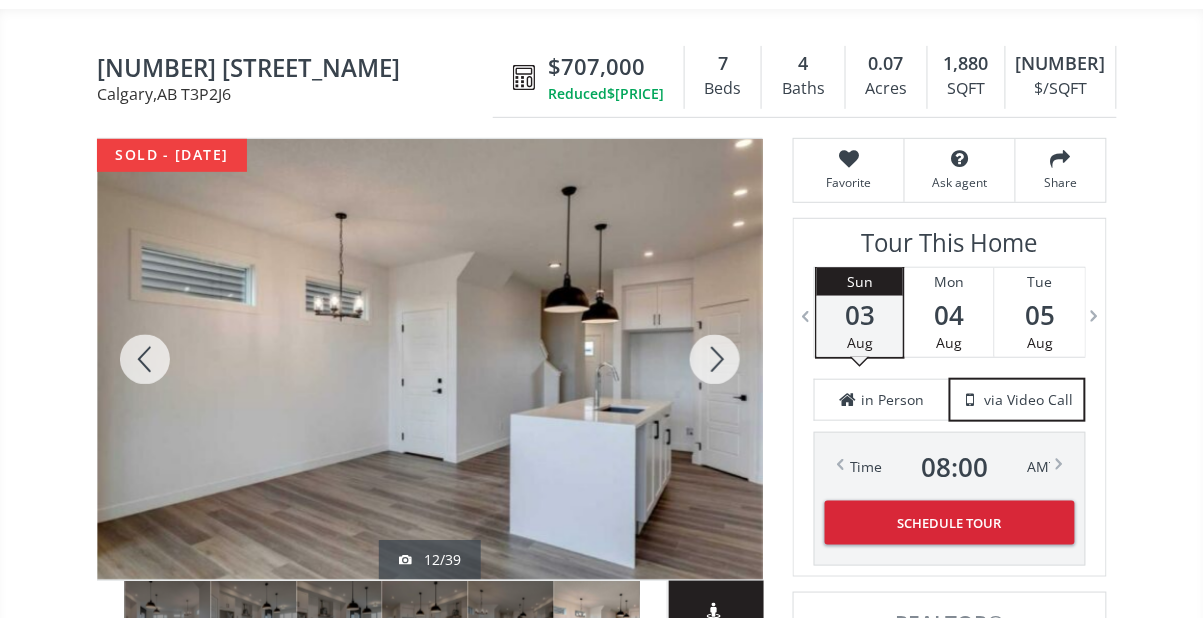 click at bounding box center (715, 359) 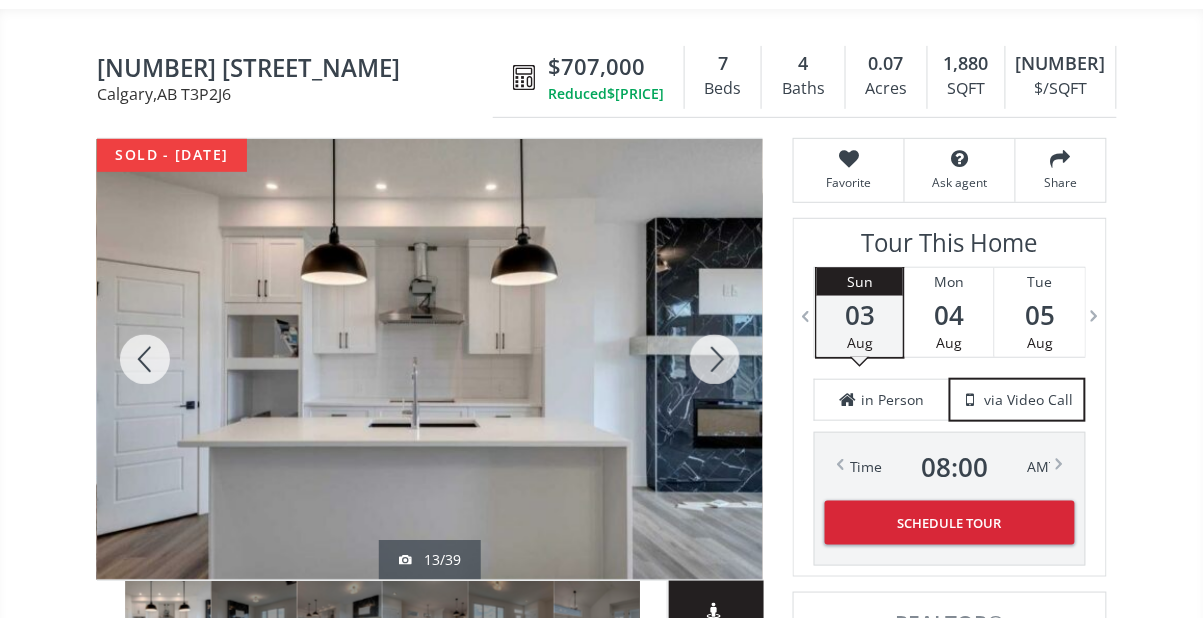 click at bounding box center (715, 359) 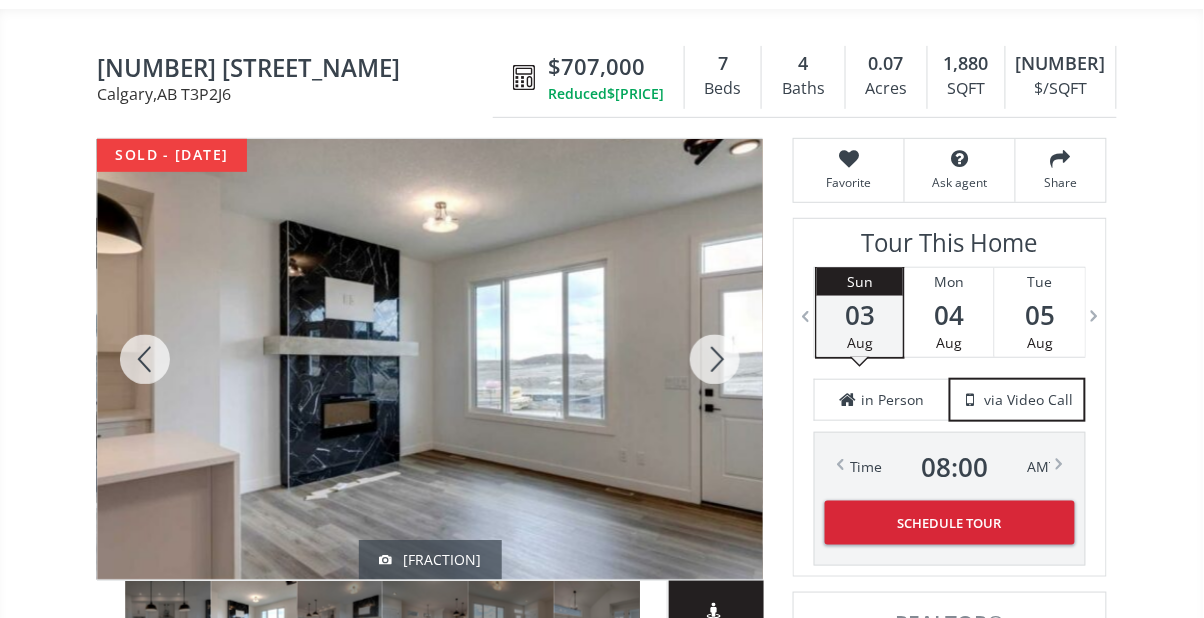 click at bounding box center (715, 359) 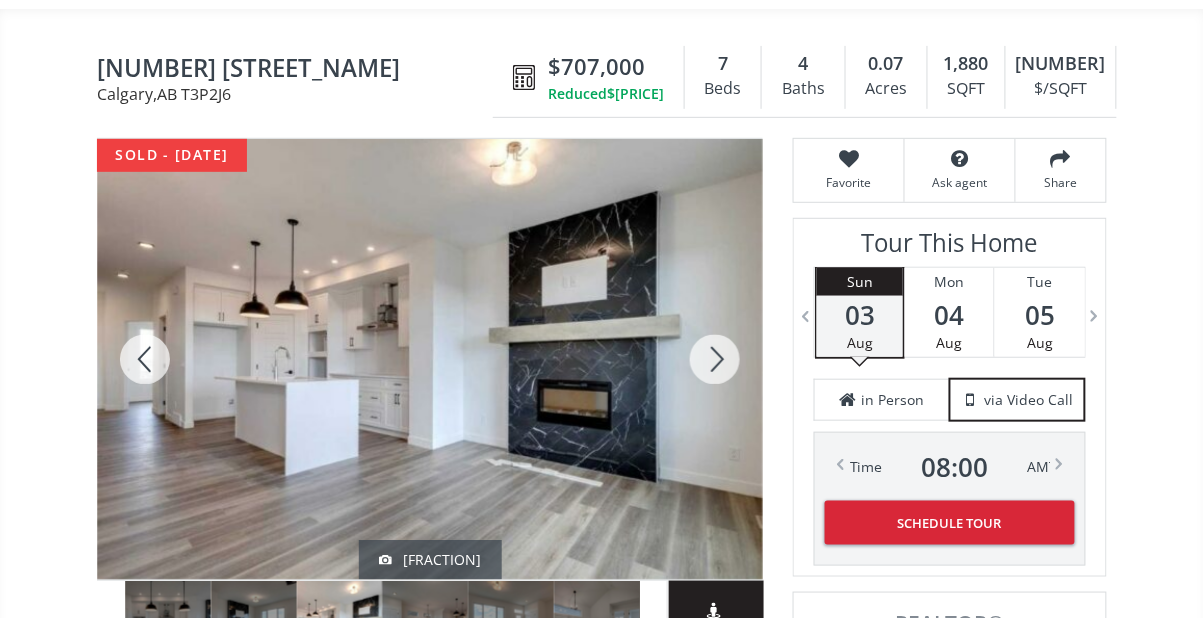 click at bounding box center (715, 359) 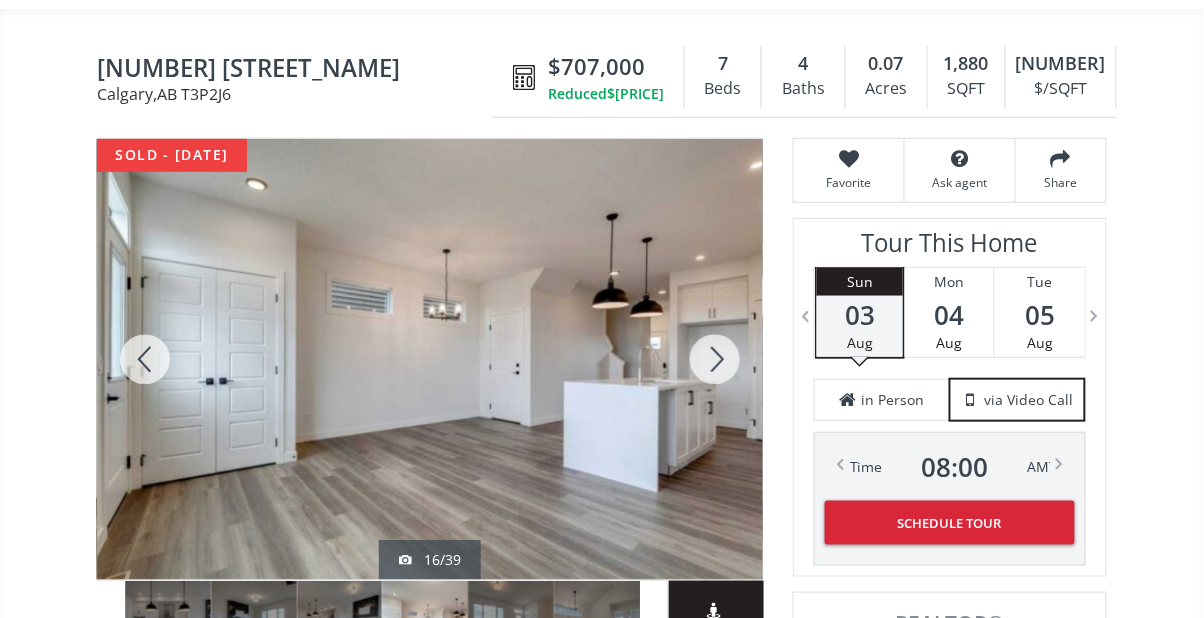 click at bounding box center [715, 359] 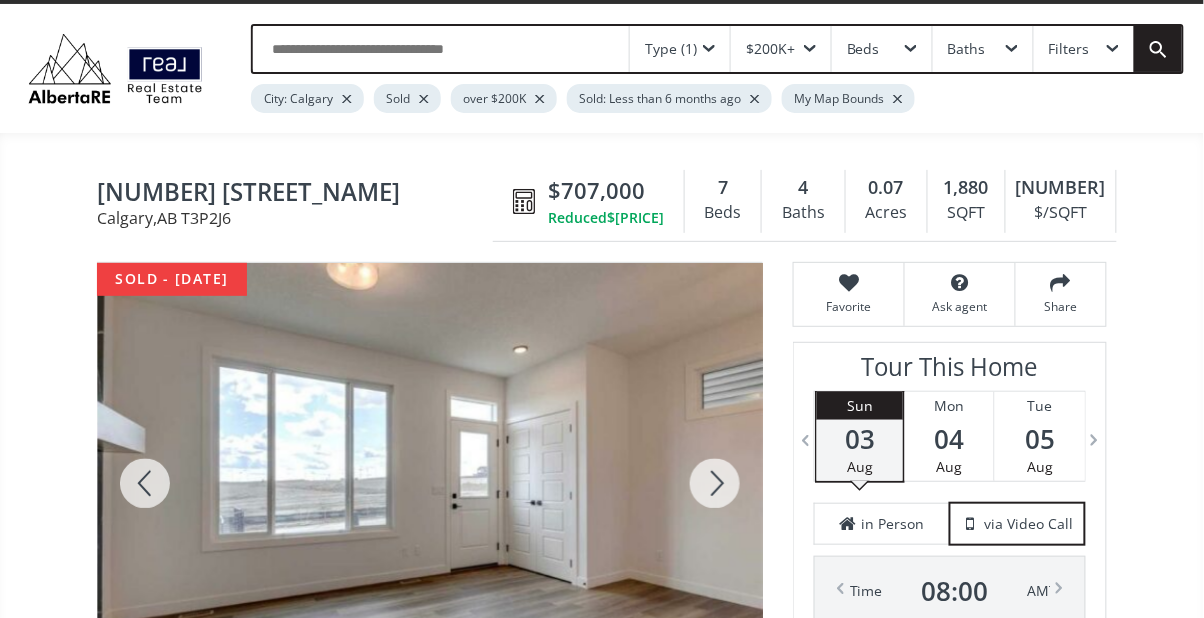 scroll, scrollTop: 36, scrollLeft: 0, axis: vertical 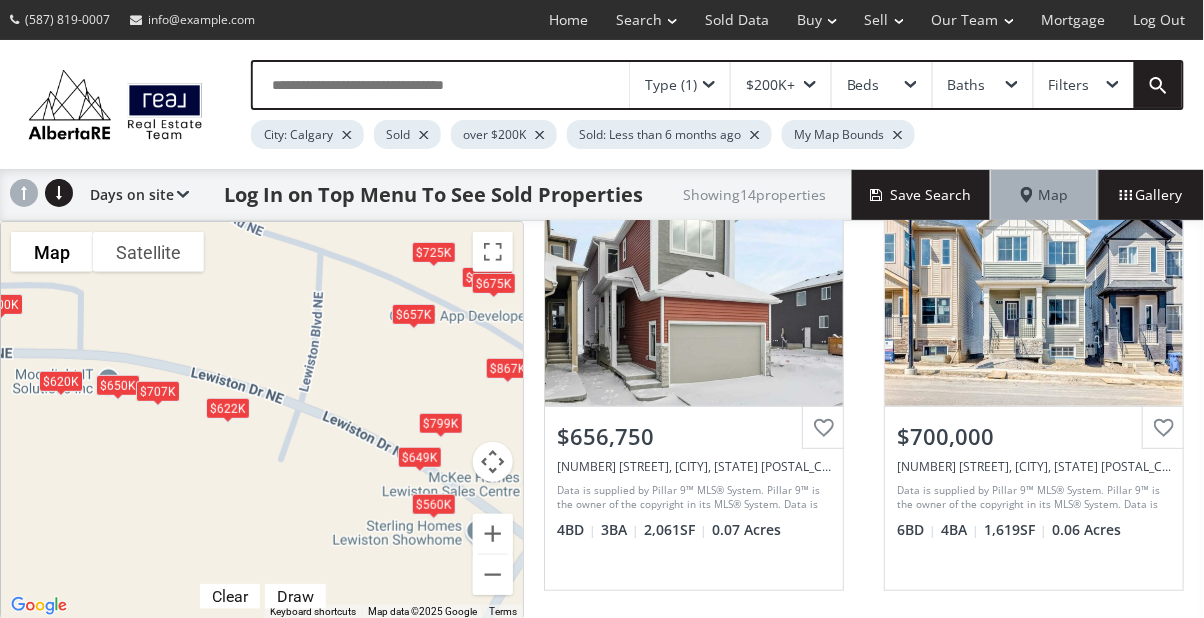 click on "Type ([NUMBER]) $[PRICE]+ Beds Baths Filters City: [CITY] Sold over $[PRICE] Sold: Less than [DURATION] ago My Map Bounds" at bounding box center (697, 104) 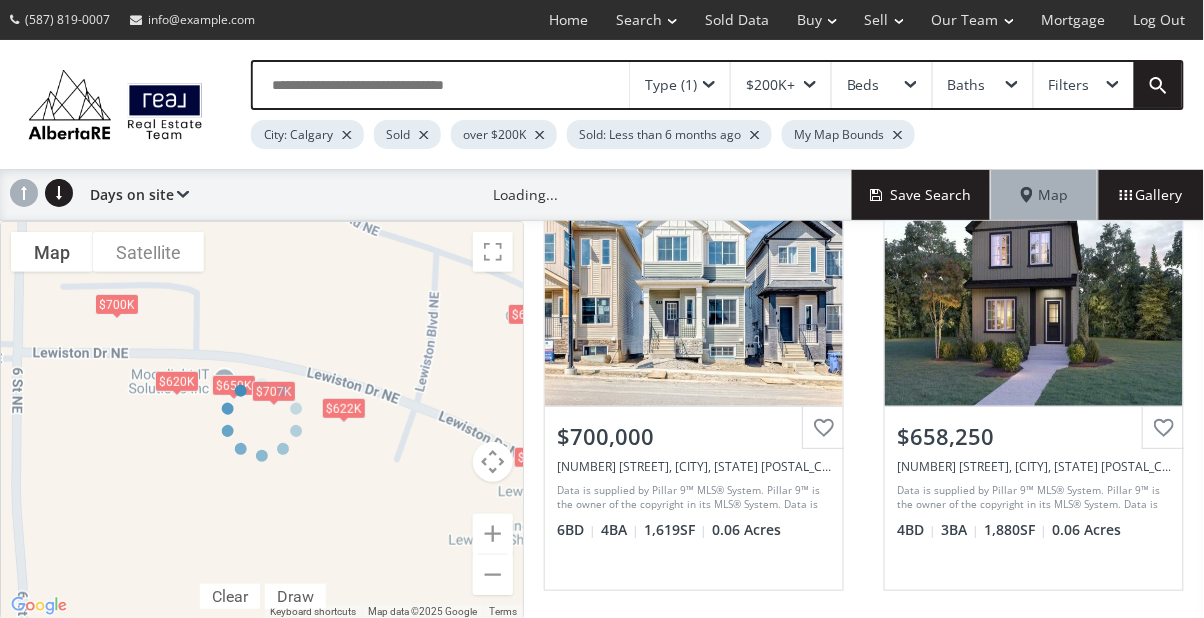 click at bounding box center (262, 420) 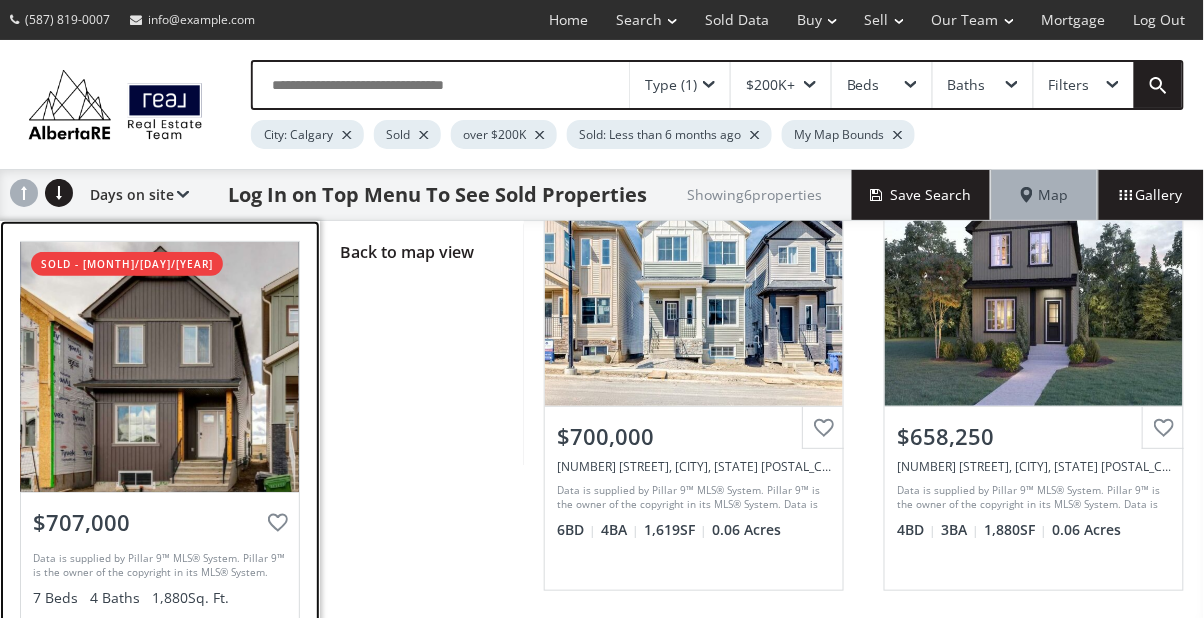 click at bounding box center [160, 367] 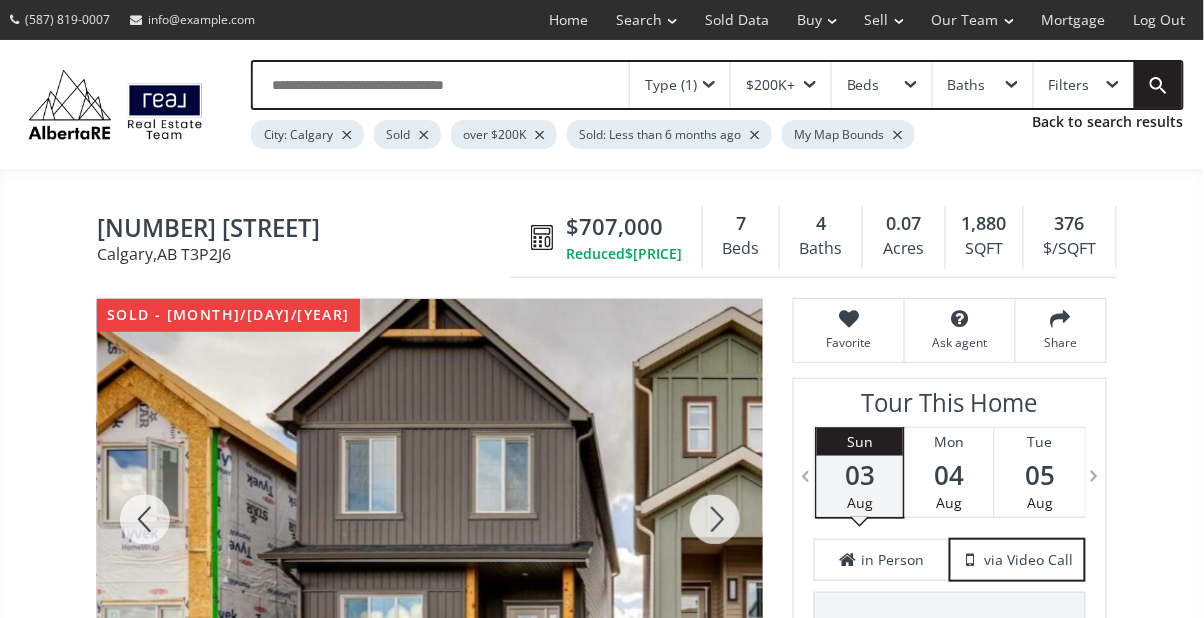 click at bounding box center [715, 519] 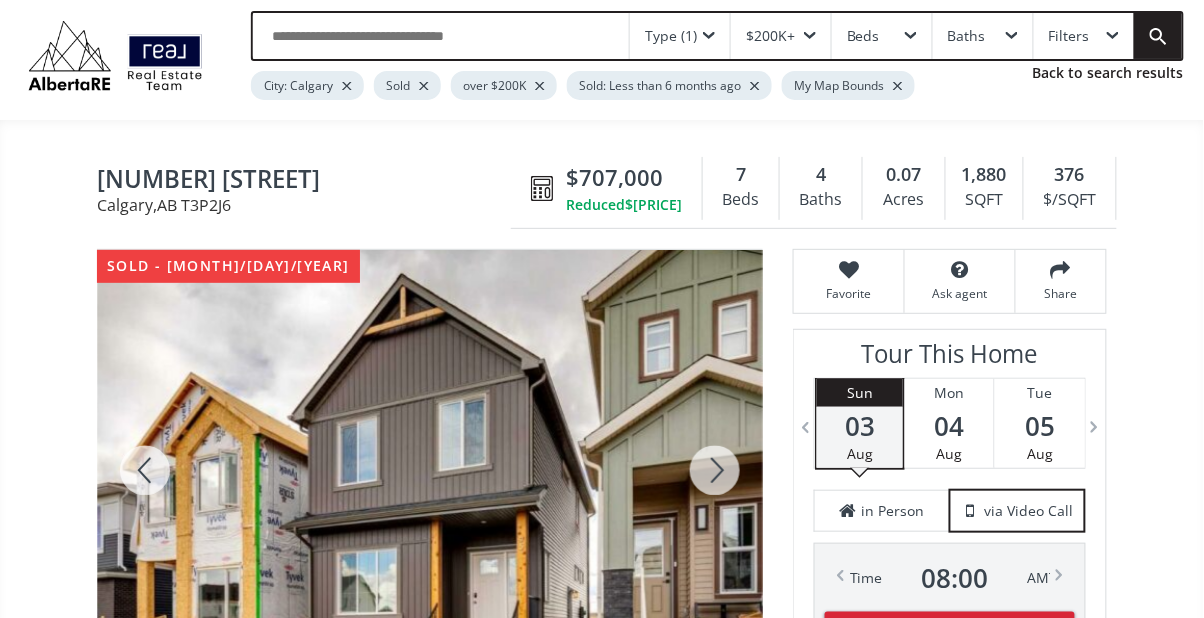 scroll, scrollTop: 53, scrollLeft: 0, axis: vertical 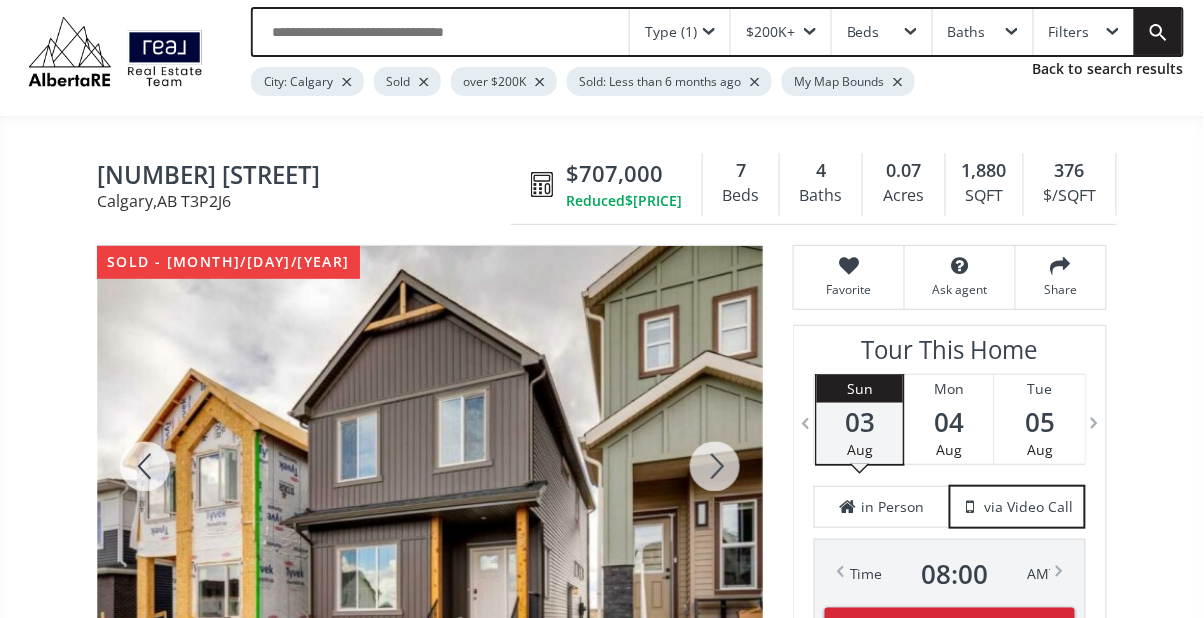 click at bounding box center [715, 466] 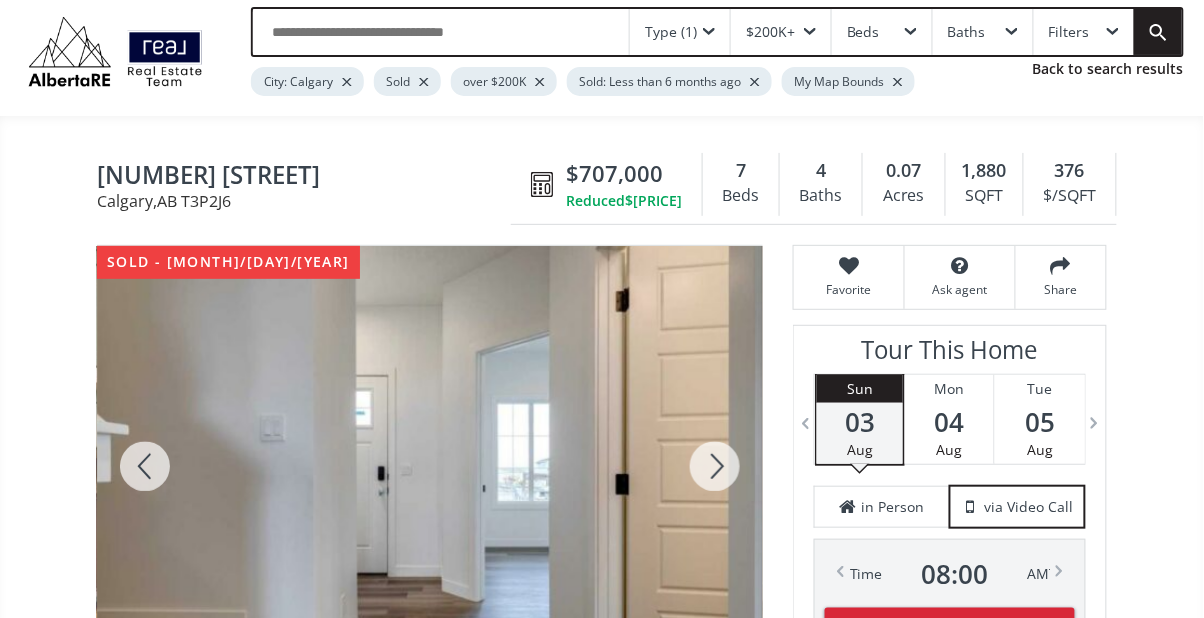 click at bounding box center (715, 466) 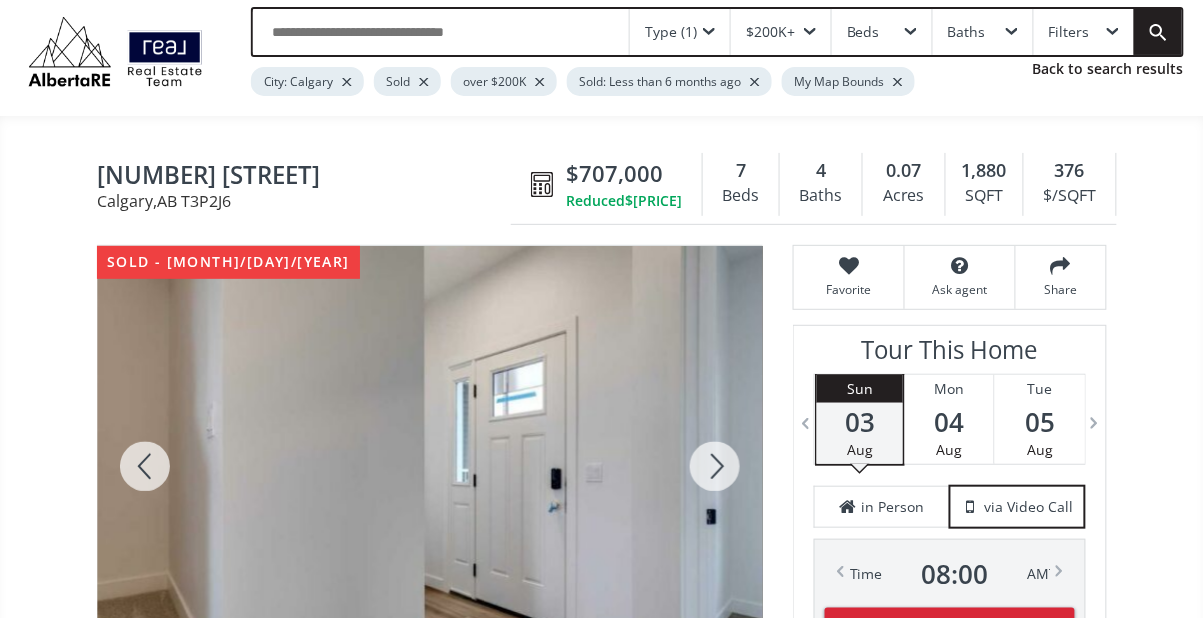 click at bounding box center [715, 466] 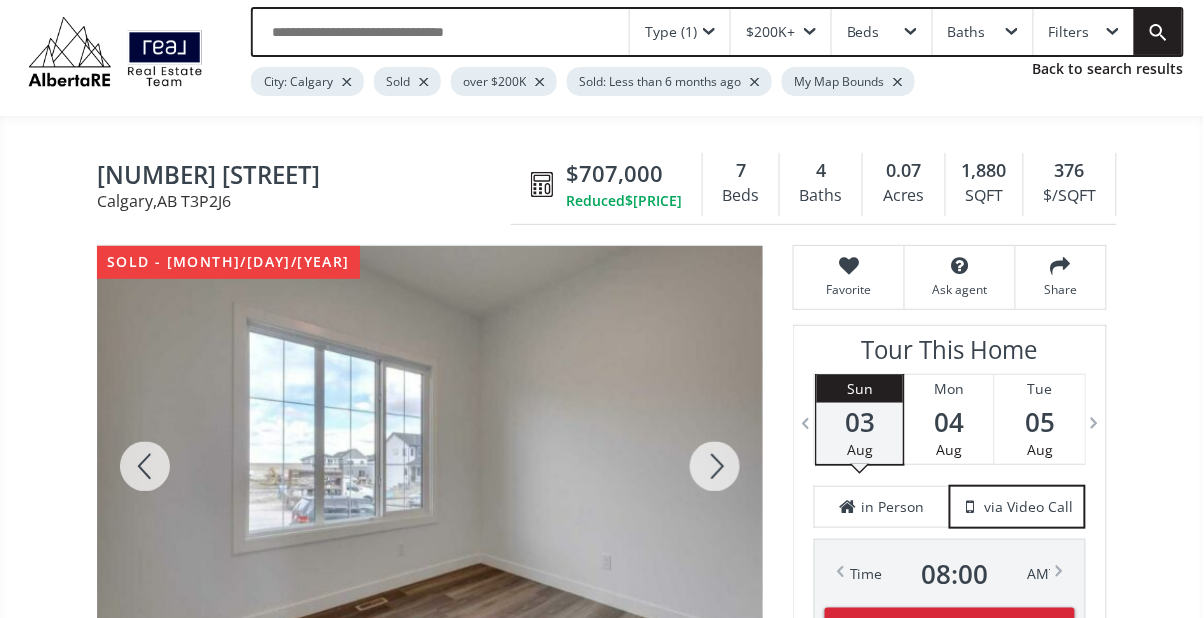 click at bounding box center (715, 466) 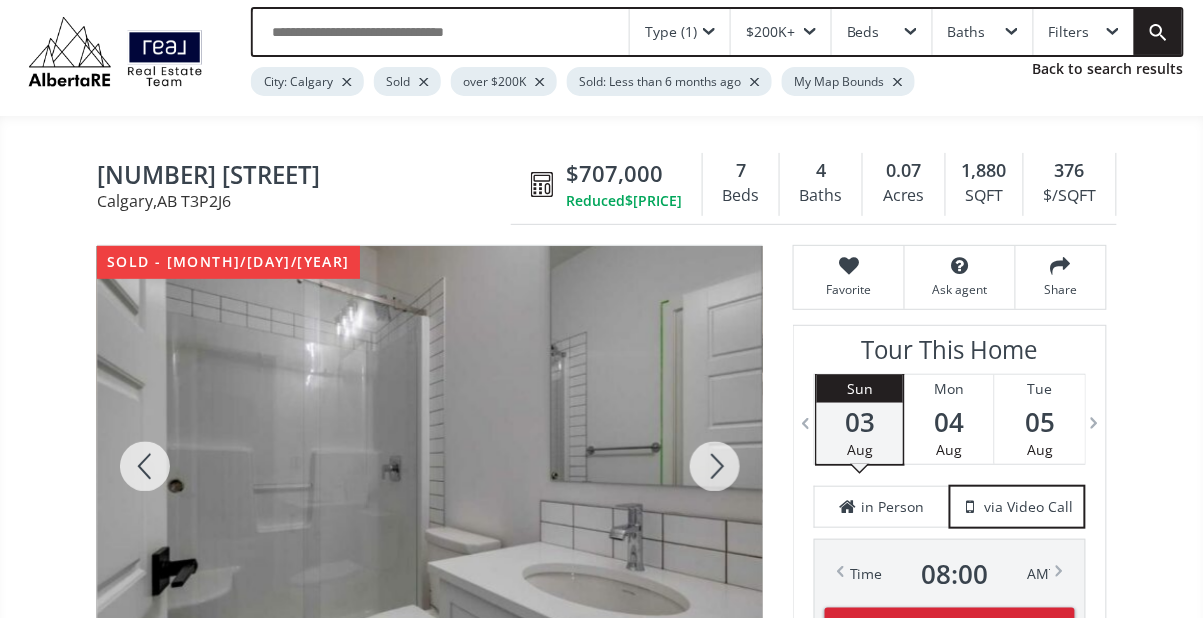click at bounding box center [715, 466] 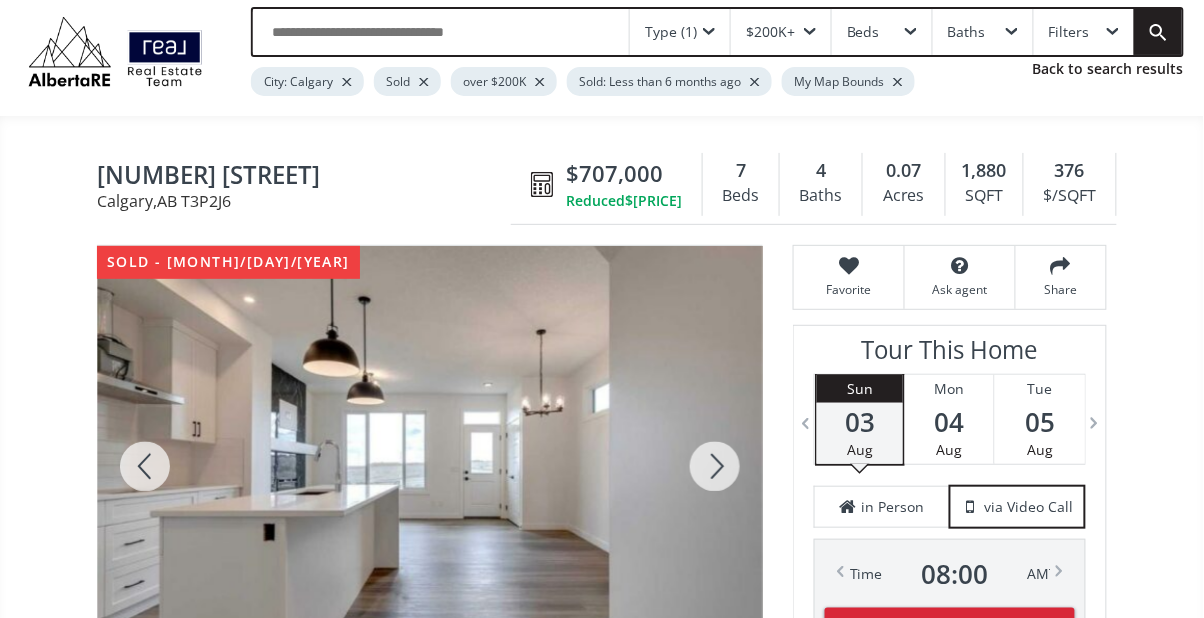 click at bounding box center (715, 466) 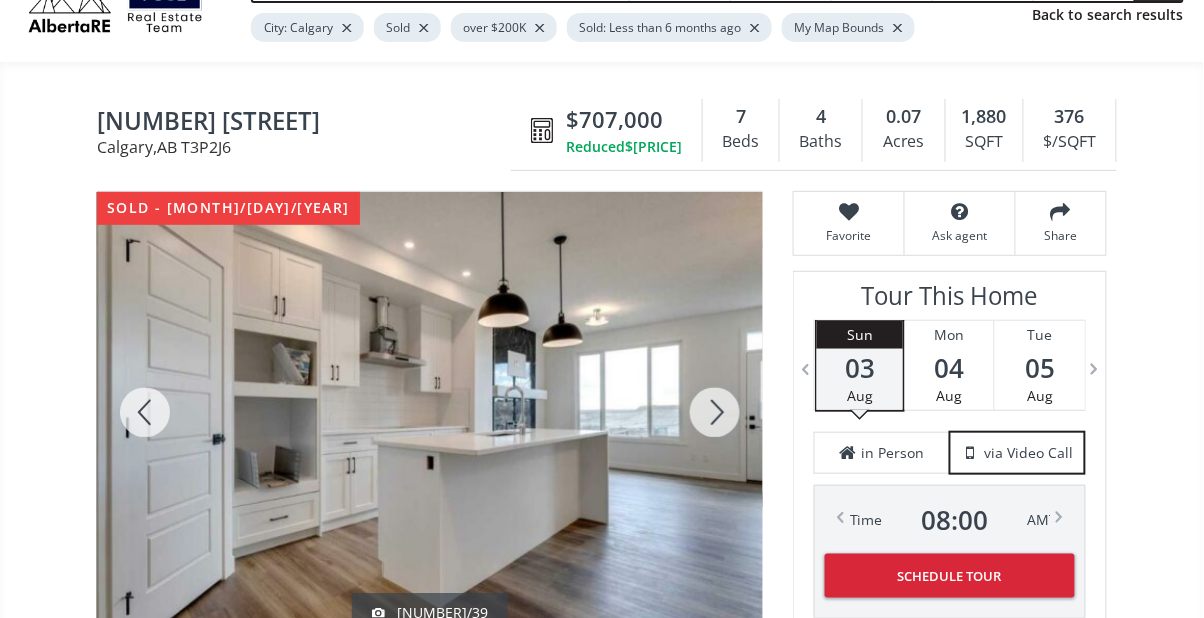 scroll, scrollTop: 108, scrollLeft: 0, axis: vertical 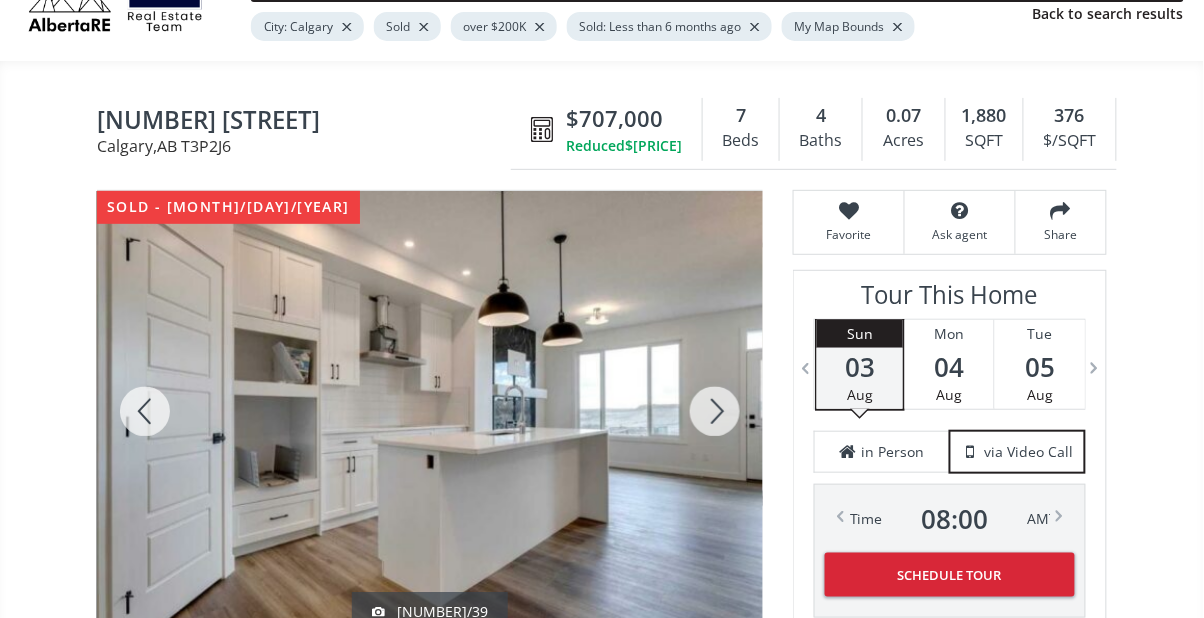 click at bounding box center (715, 411) 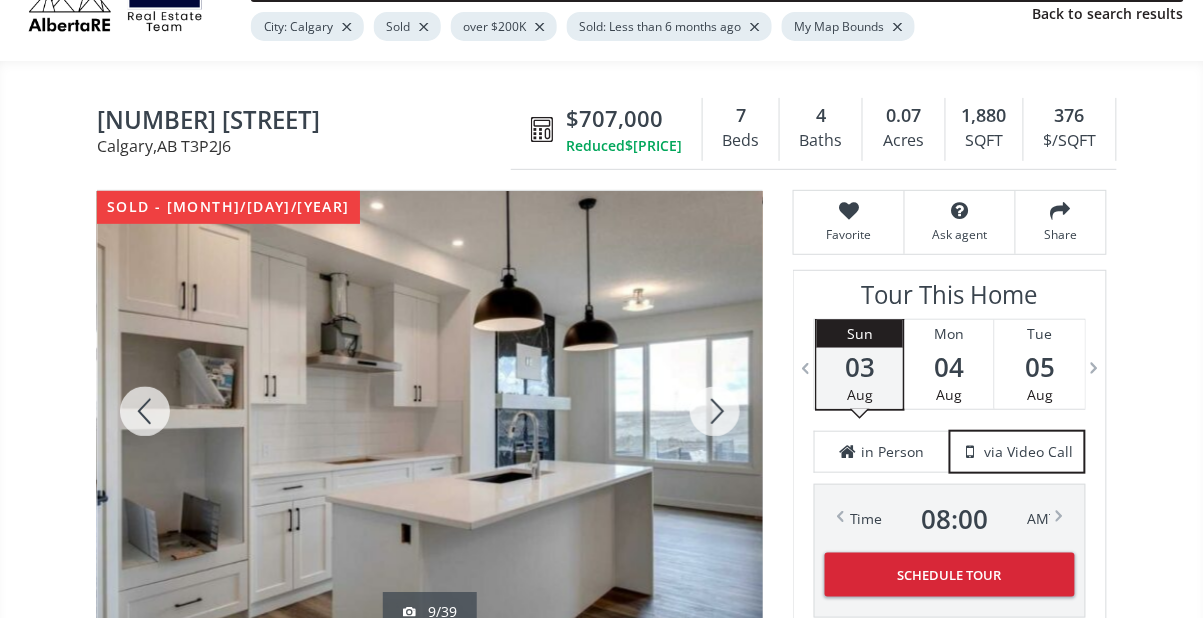 click at bounding box center [715, 411] 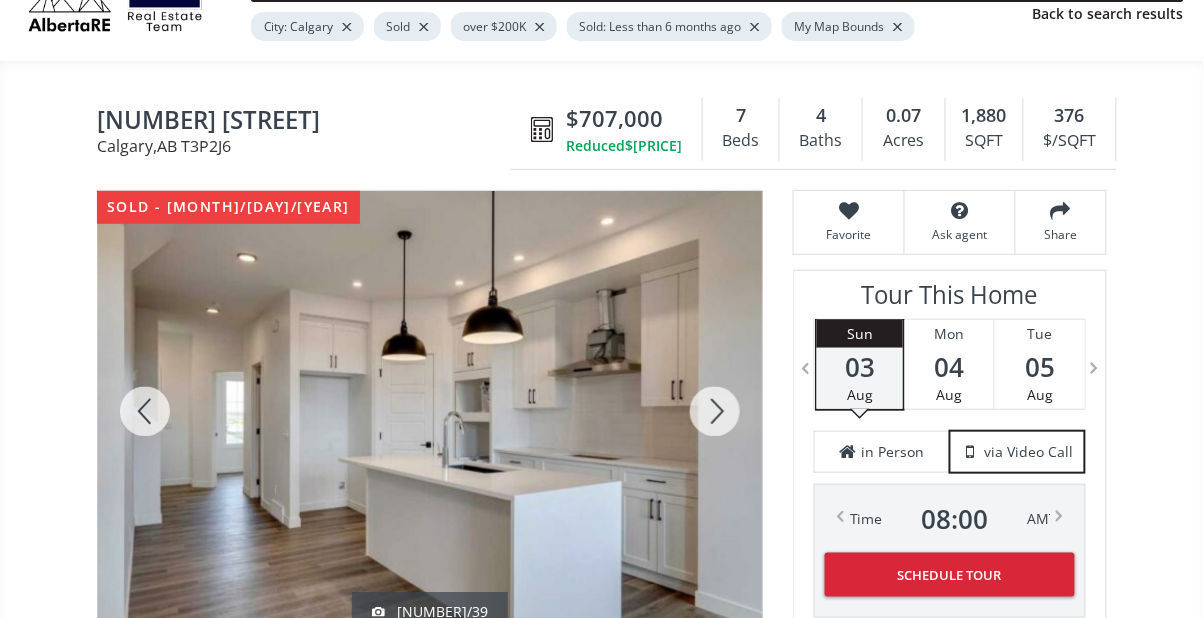 click at bounding box center [145, 411] 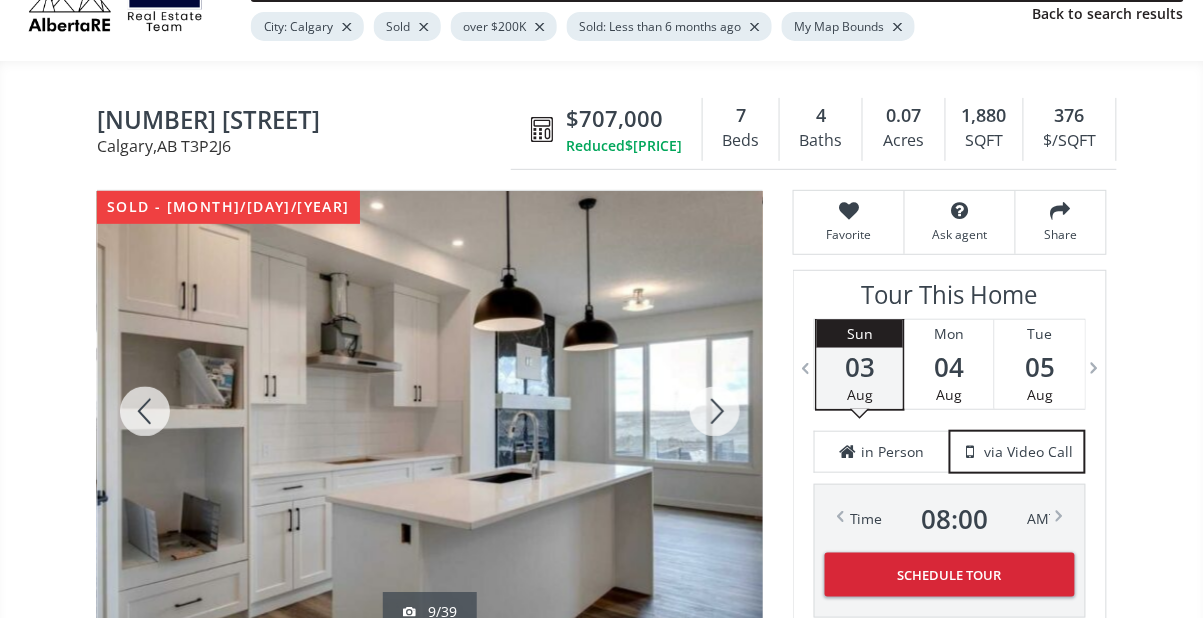 click at bounding box center [715, 411] 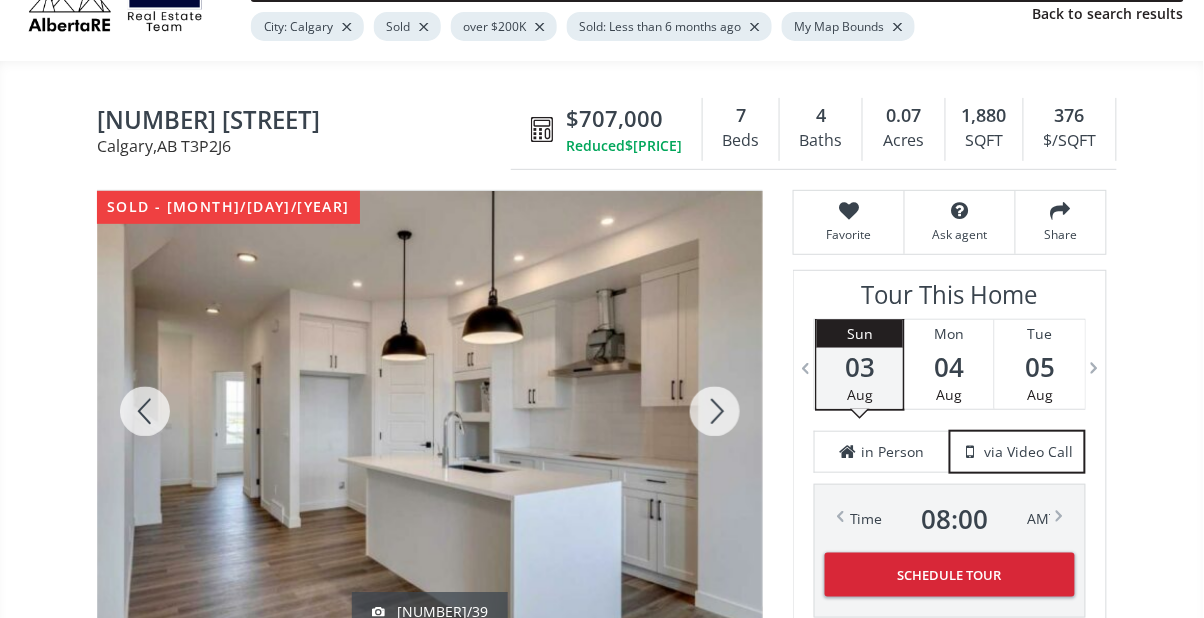 click at bounding box center (145, 411) 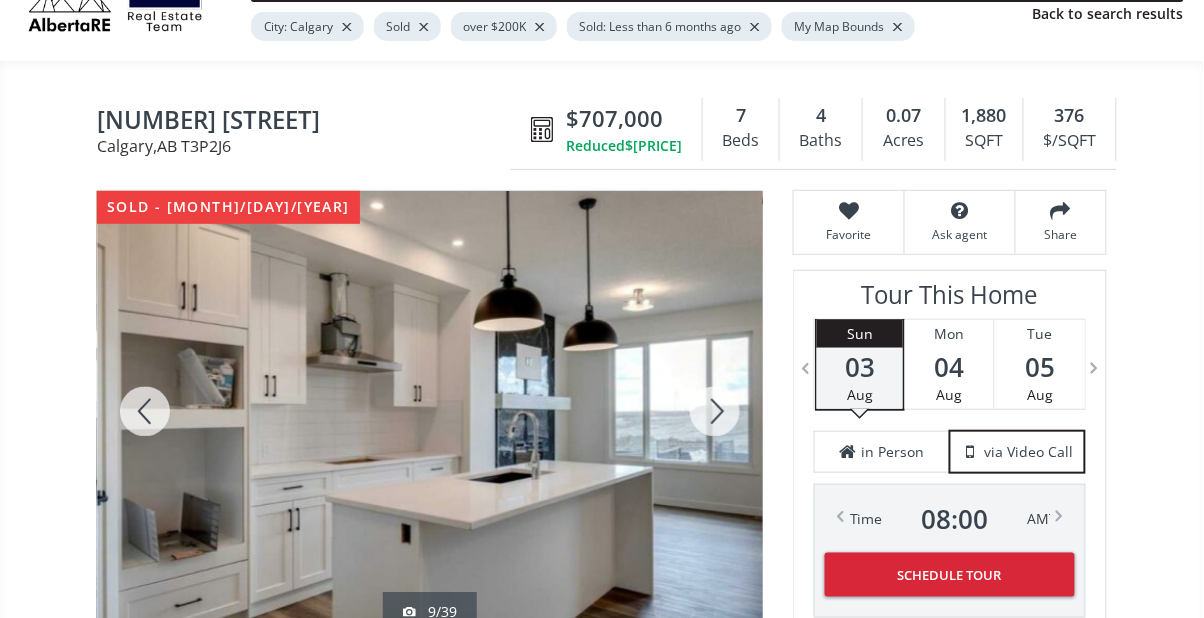 click at bounding box center (715, 411) 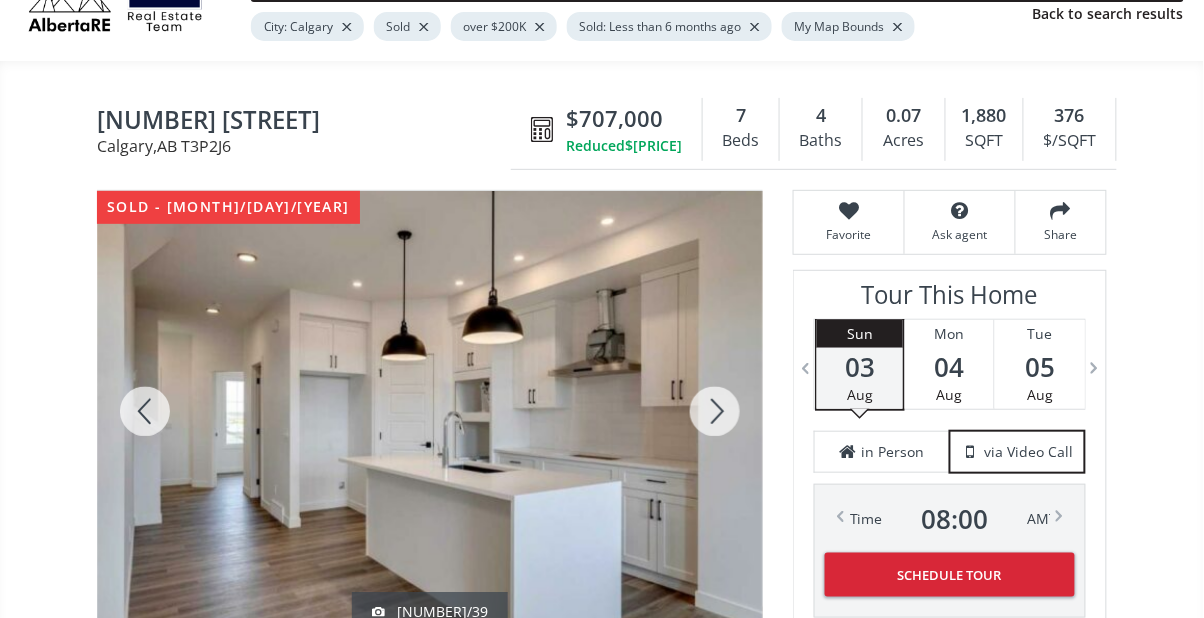 click at bounding box center (715, 411) 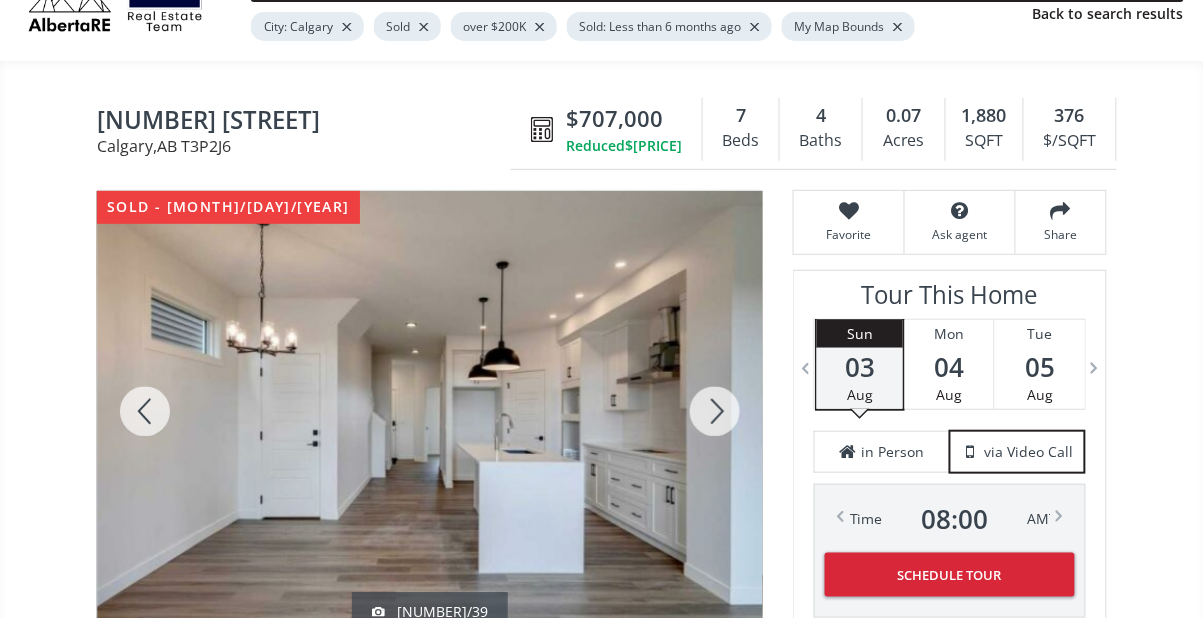 click at bounding box center (715, 411) 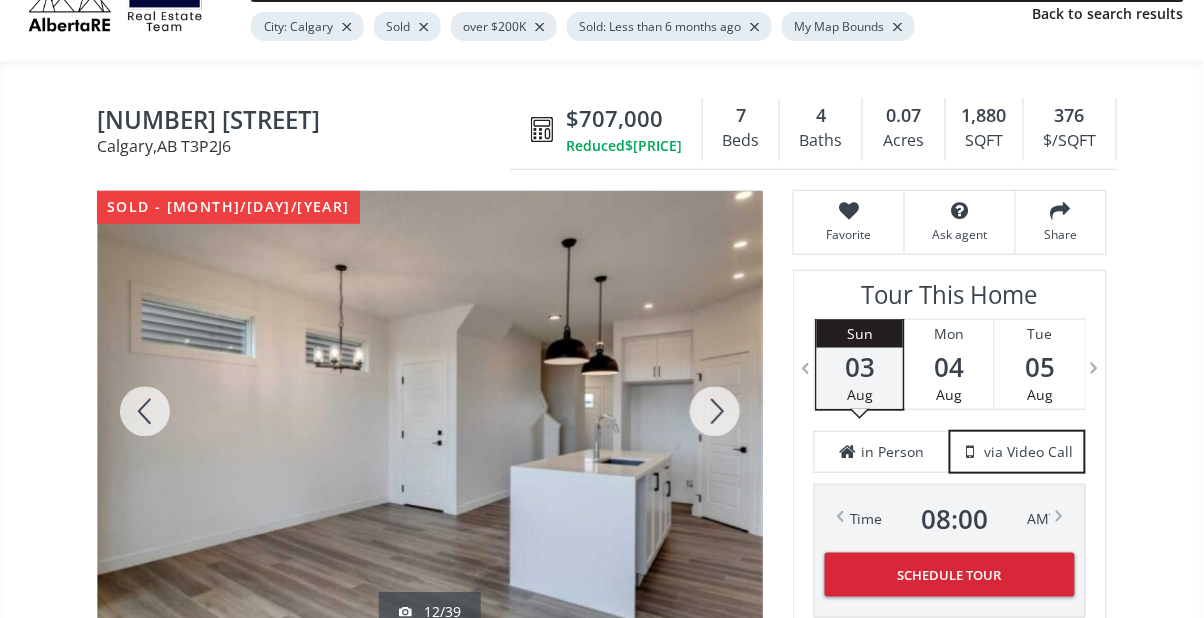 click at bounding box center (715, 411) 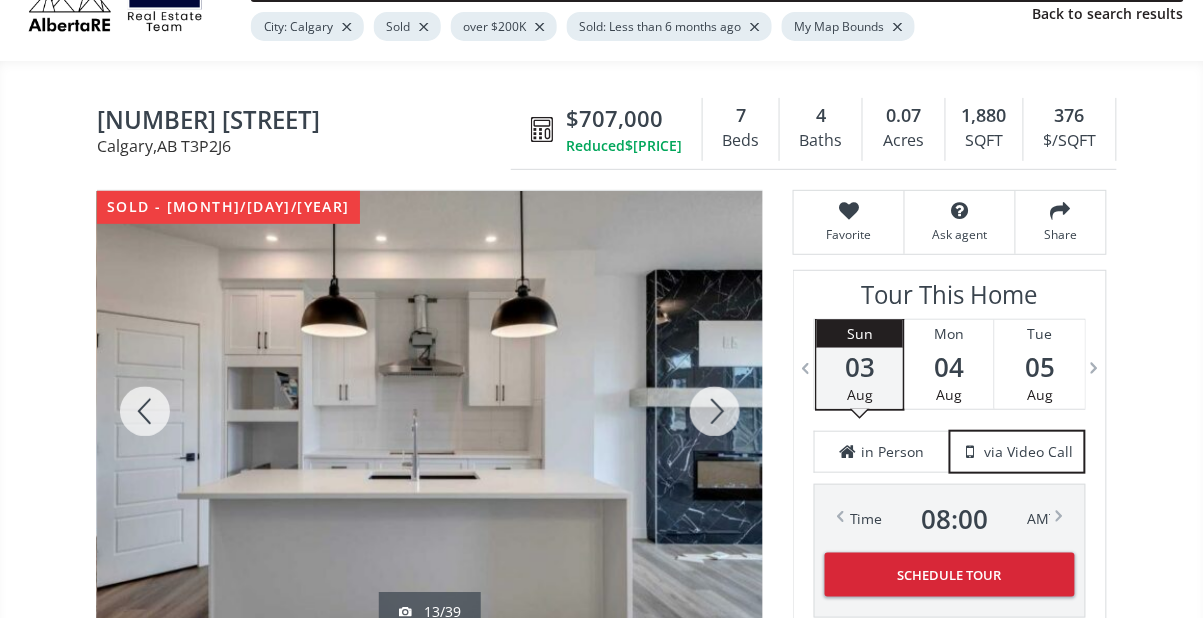 click at bounding box center (715, 411) 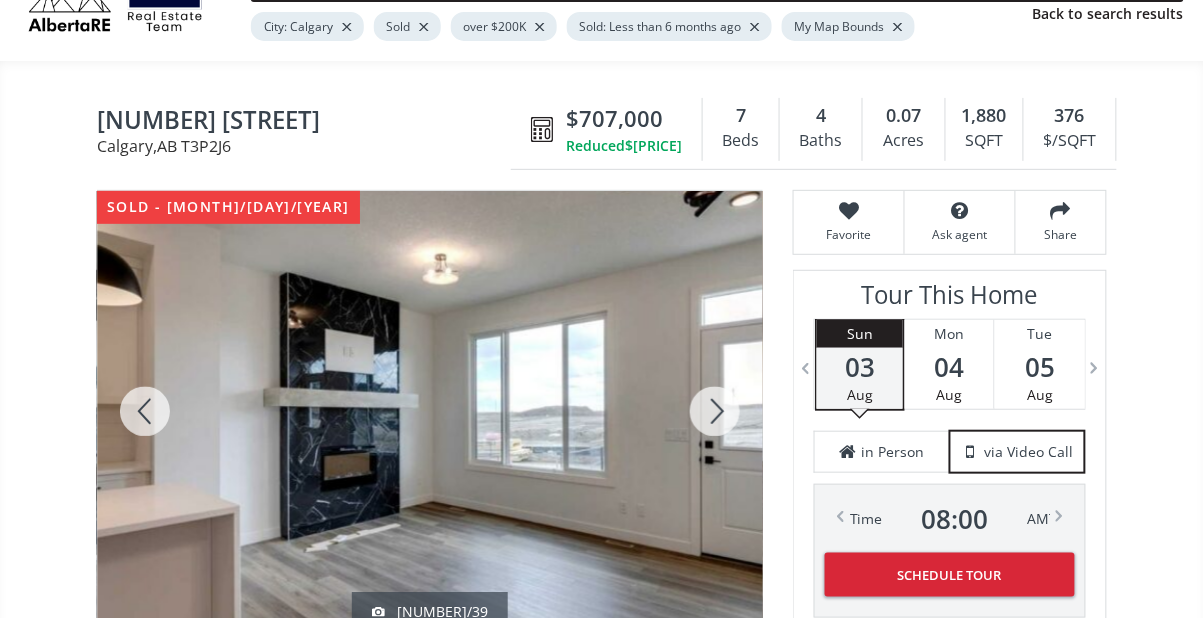 click at bounding box center [715, 411] 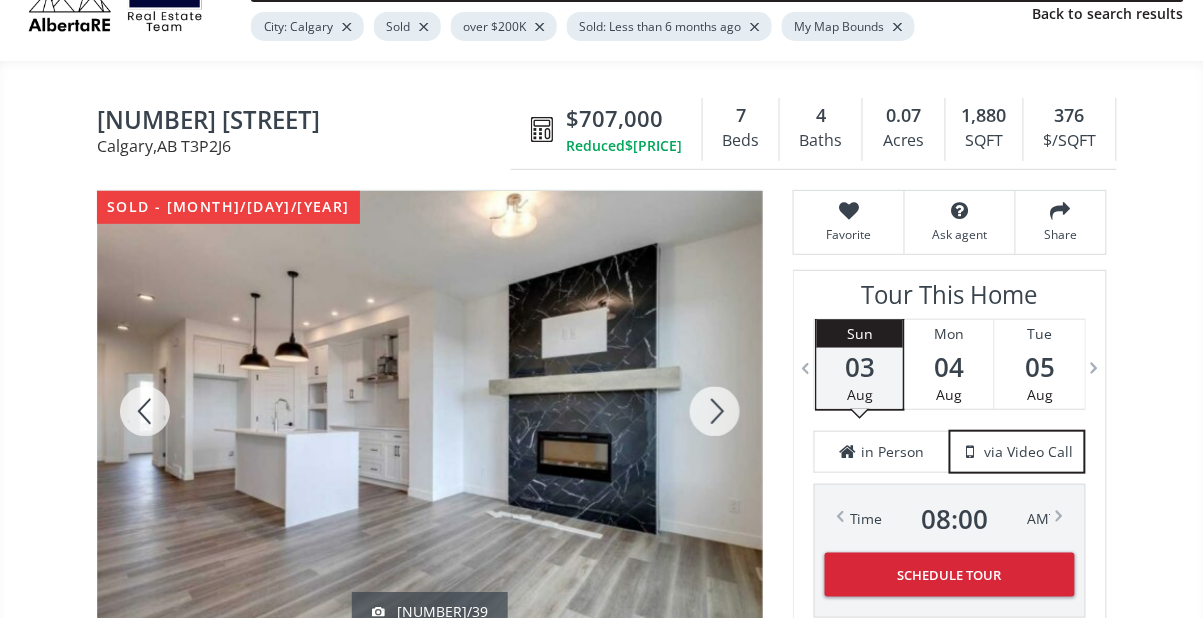 click at bounding box center (715, 411) 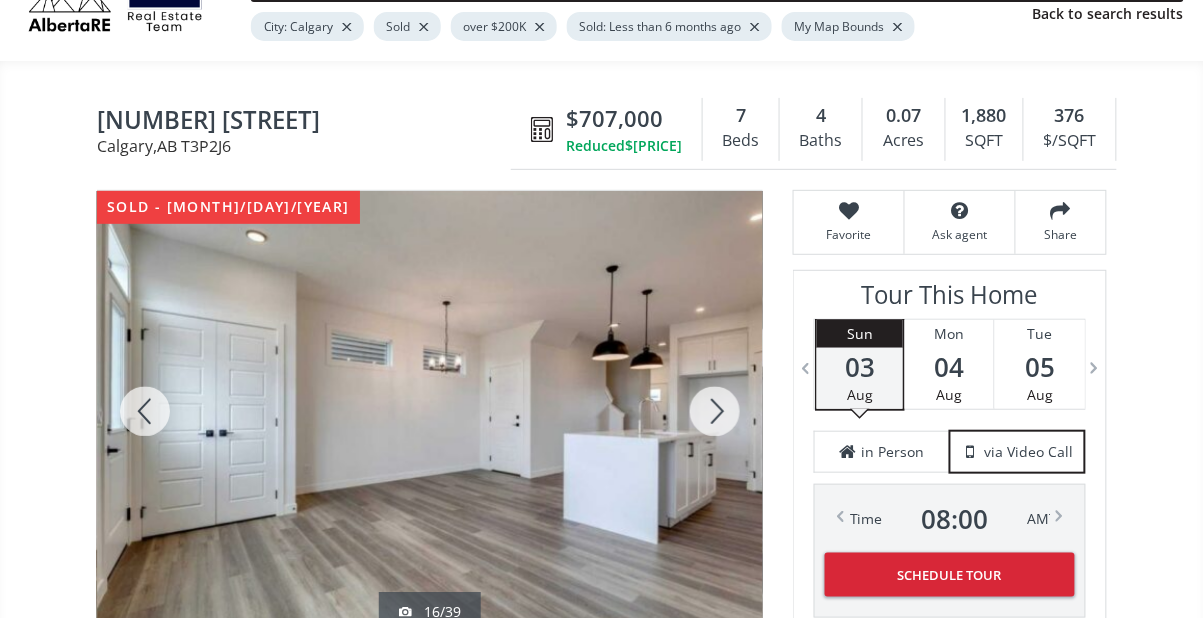click at bounding box center [715, 411] 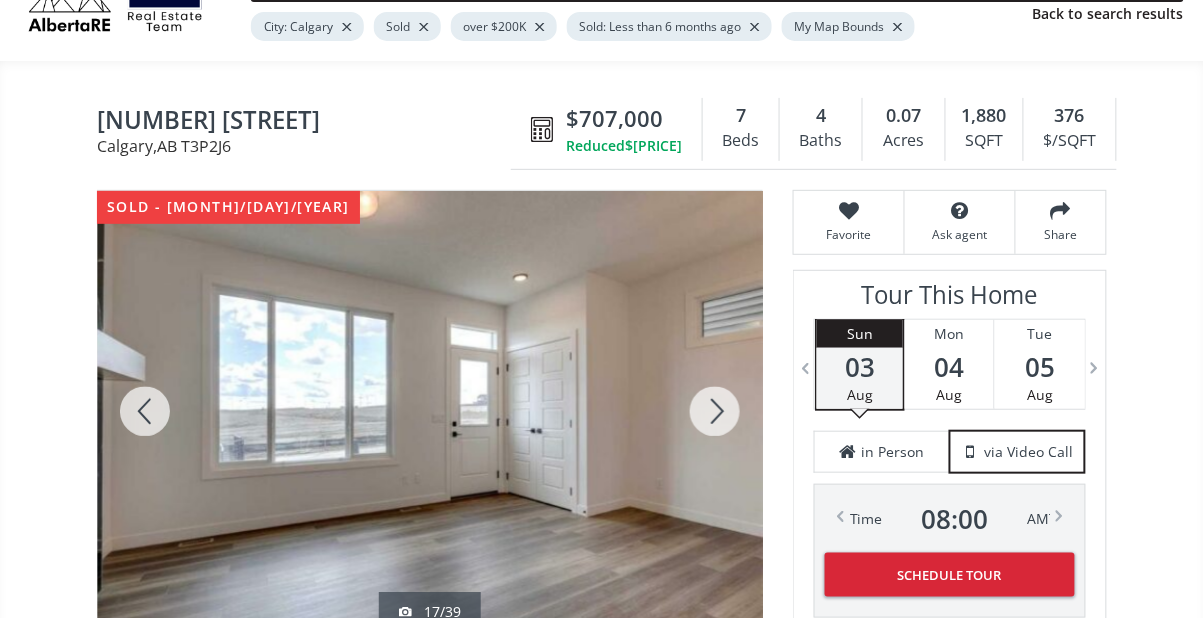 click at bounding box center [715, 411] 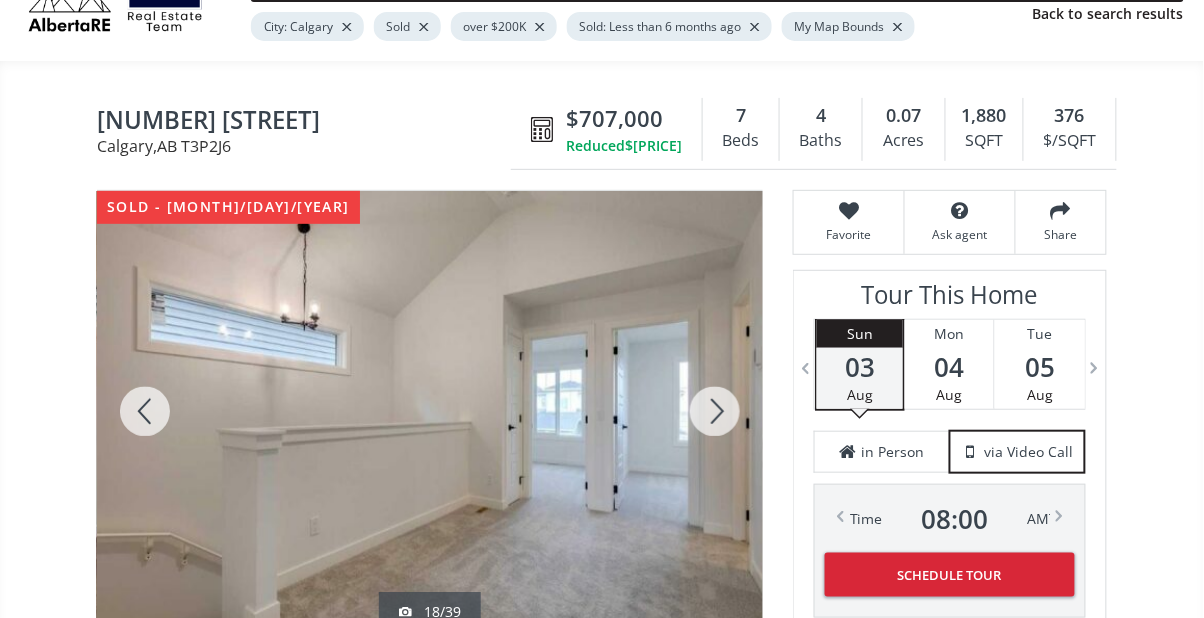 click at bounding box center (715, 411) 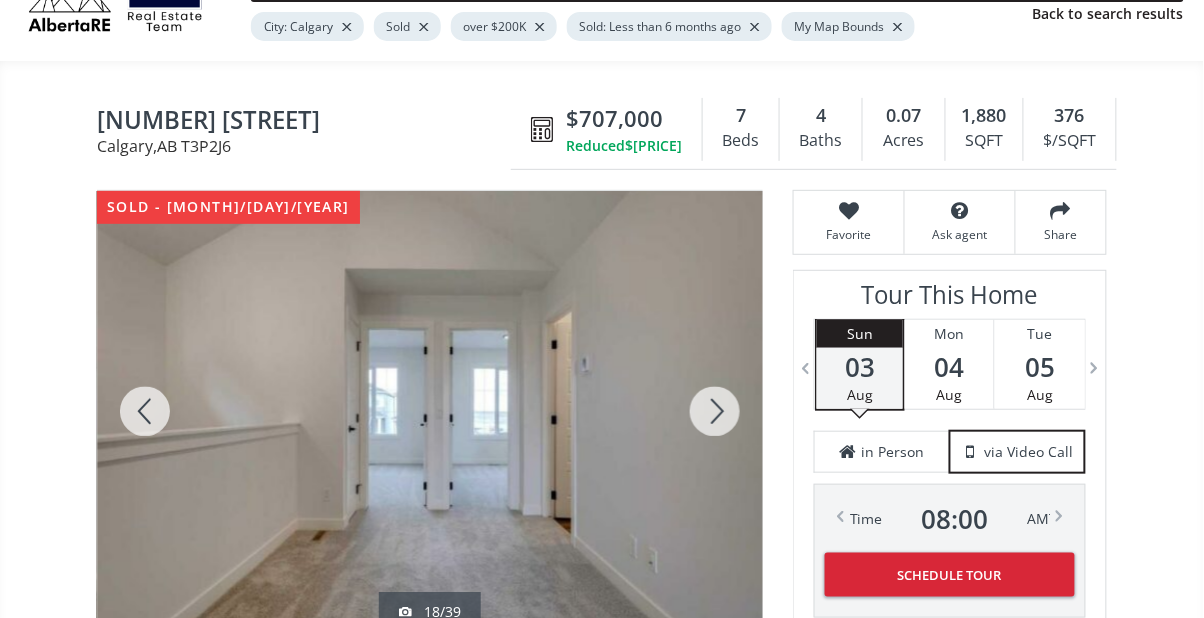 click at bounding box center (715, 411) 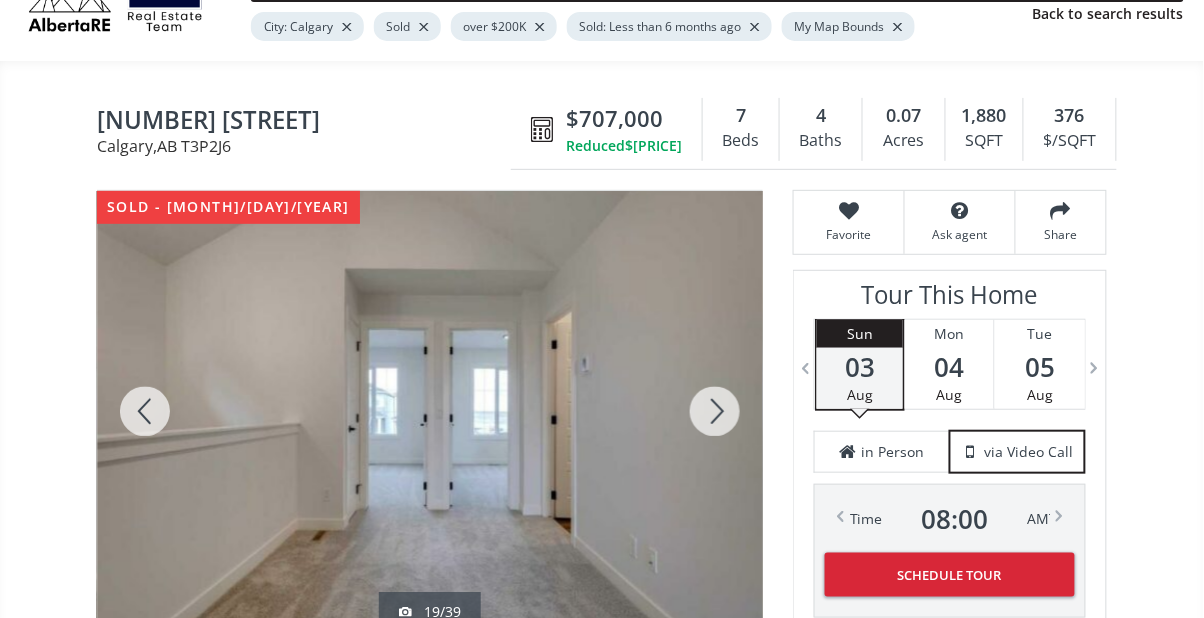 click at bounding box center [715, 411] 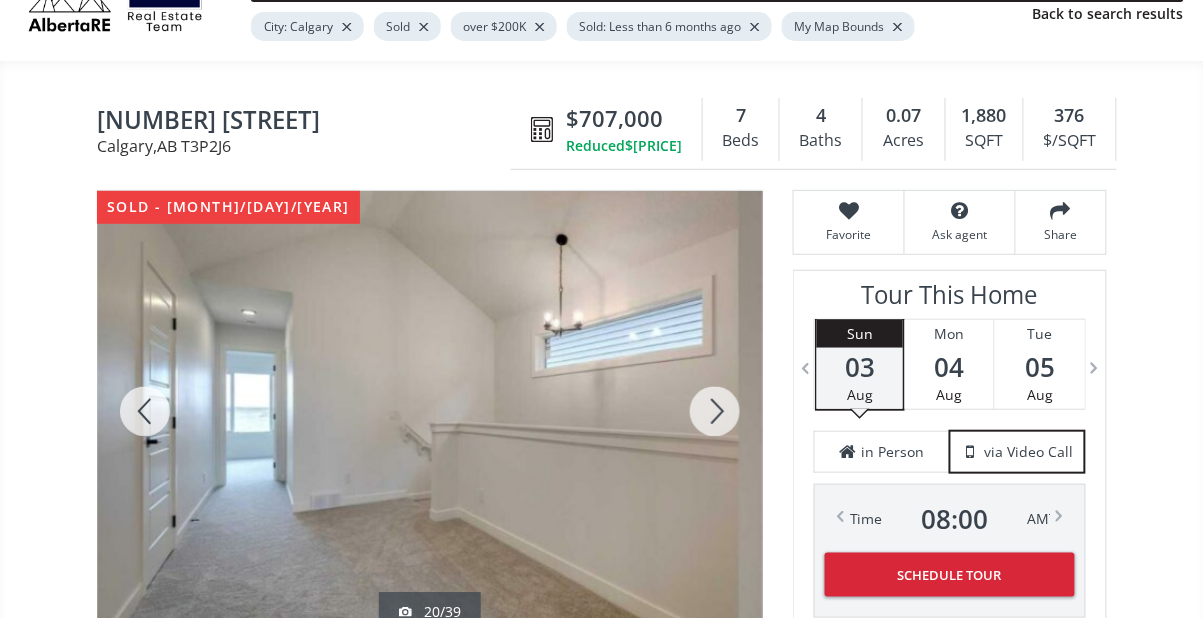 click at bounding box center [145, 411] 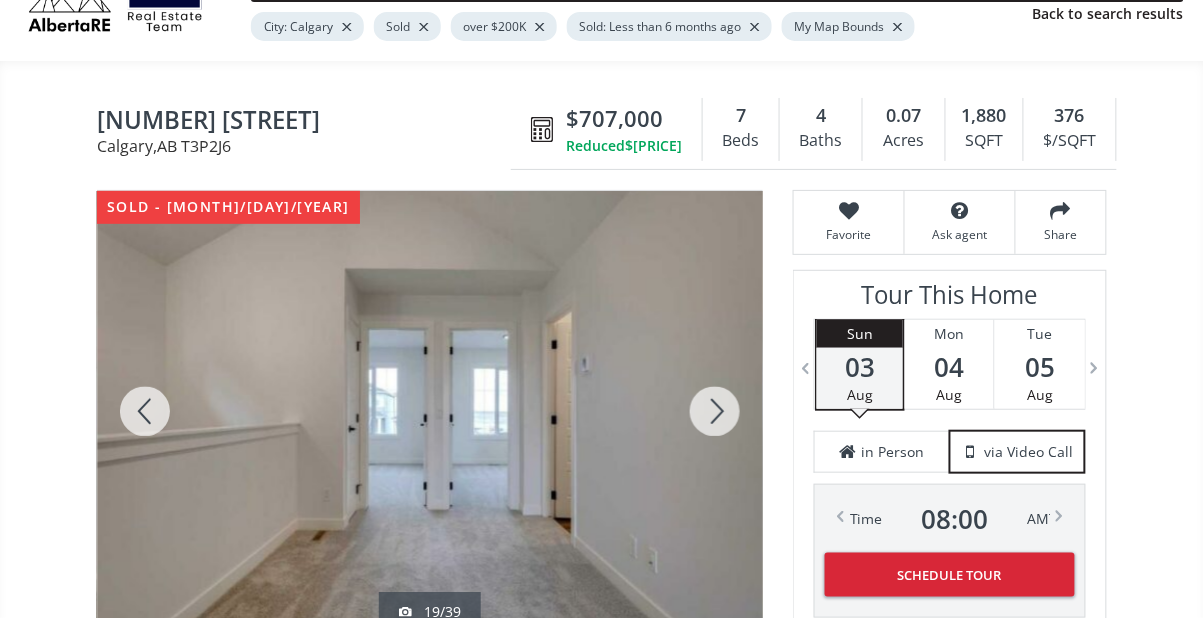 scroll, scrollTop: 111, scrollLeft: 0, axis: vertical 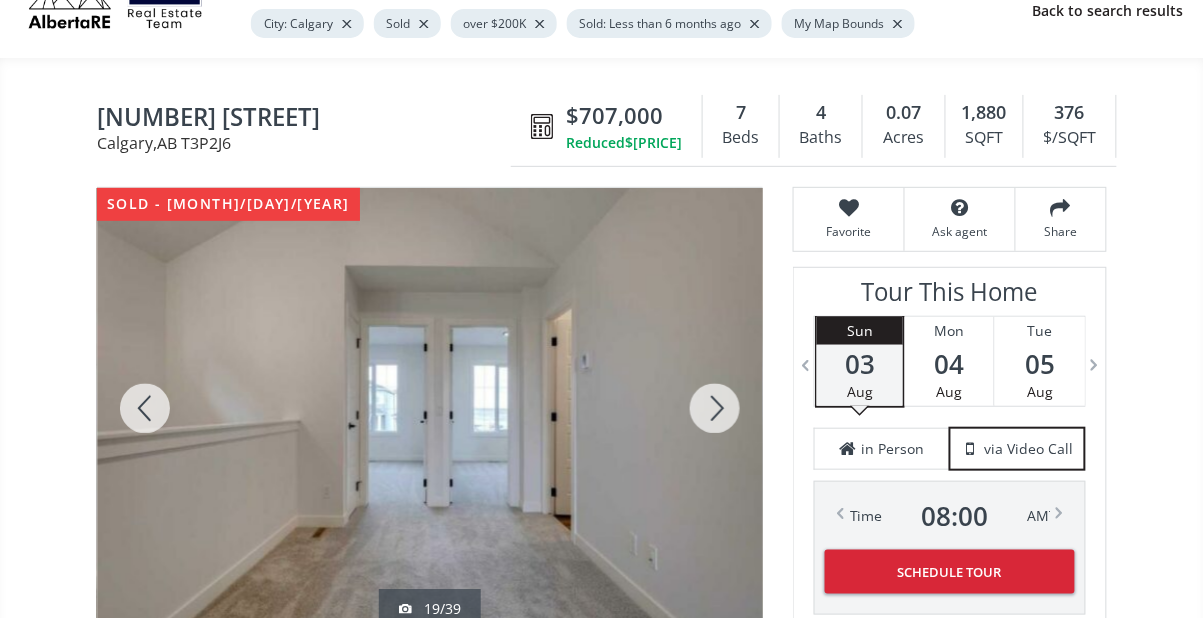 click at bounding box center [715, 408] 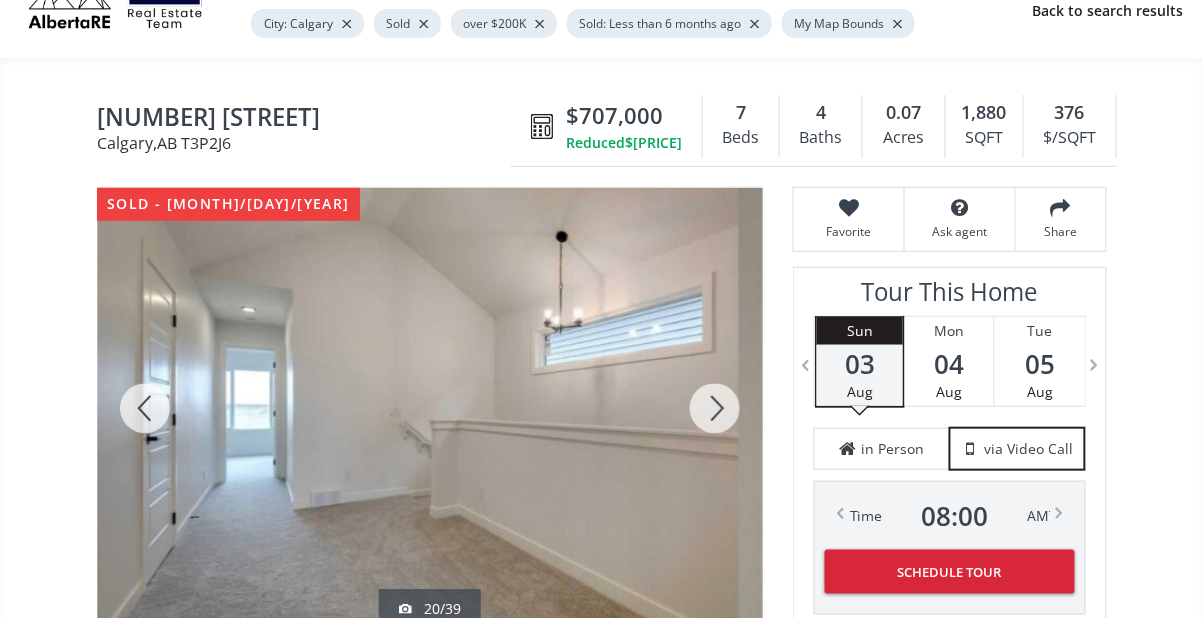 click at bounding box center (715, 408) 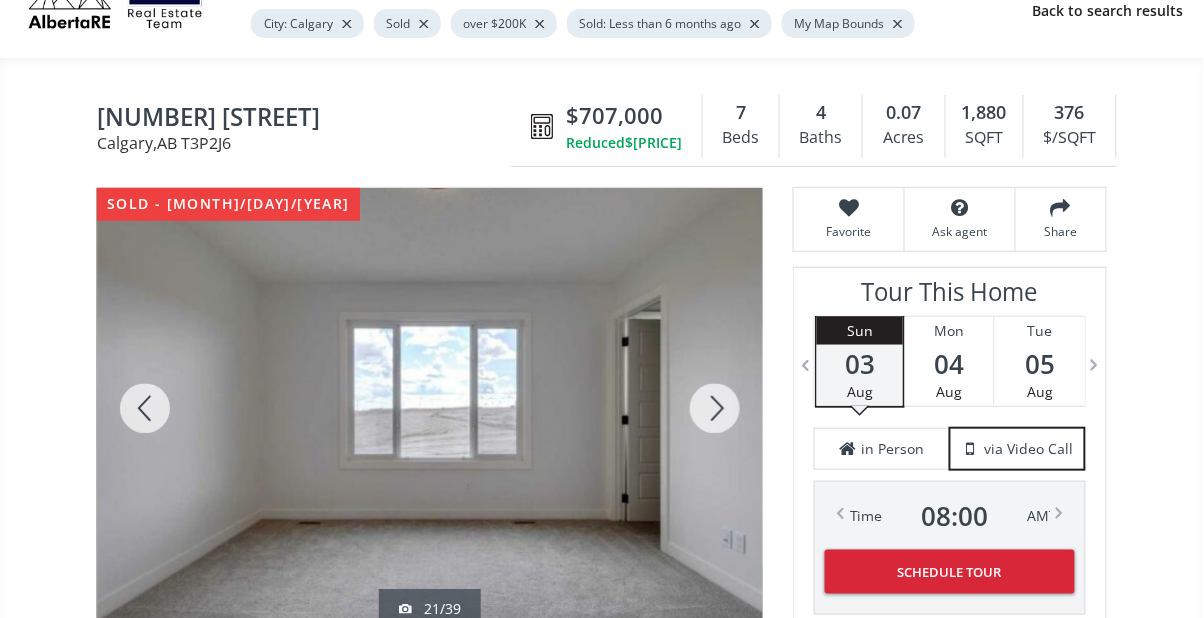 click at bounding box center [715, 408] 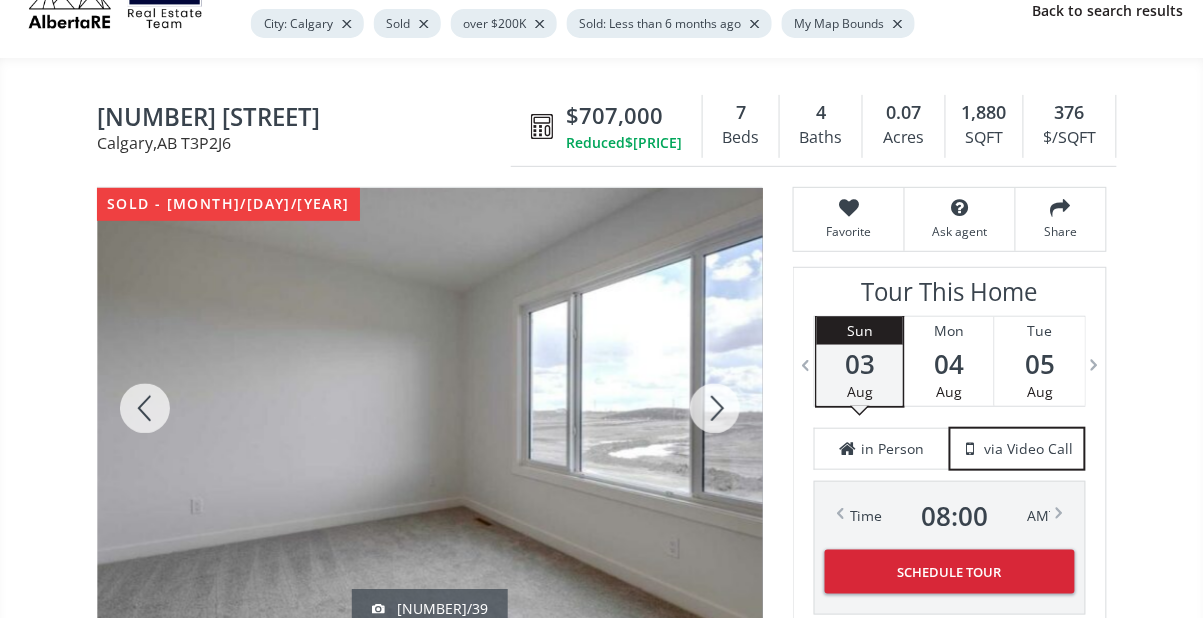 click at bounding box center [715, 408] 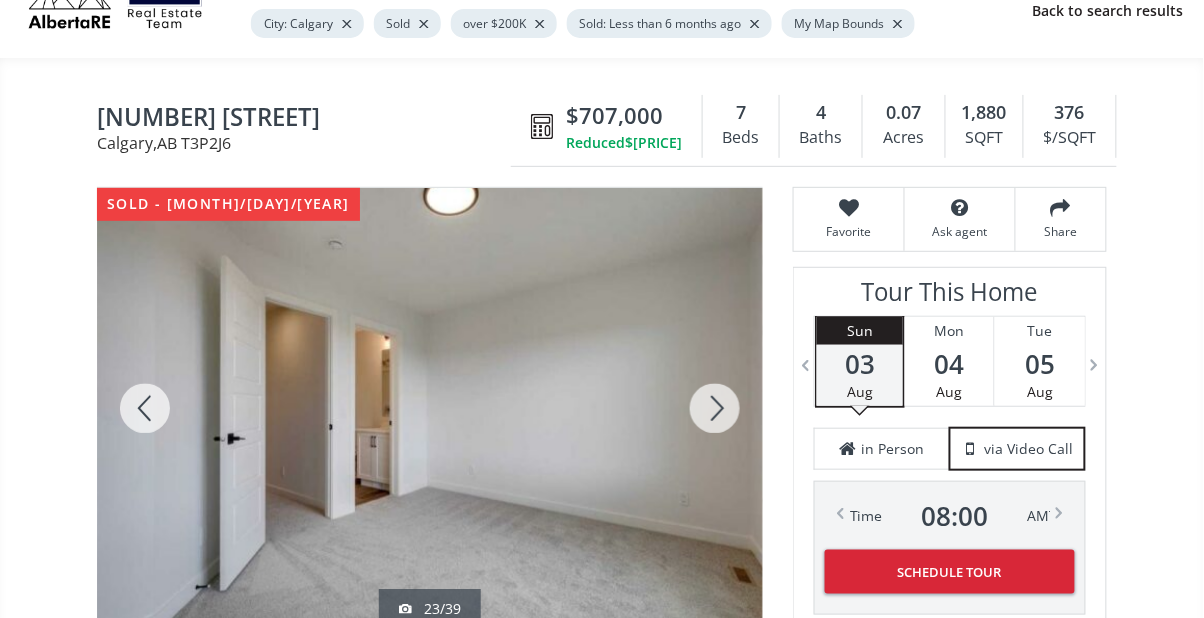 click at bounding box center (715, 408) 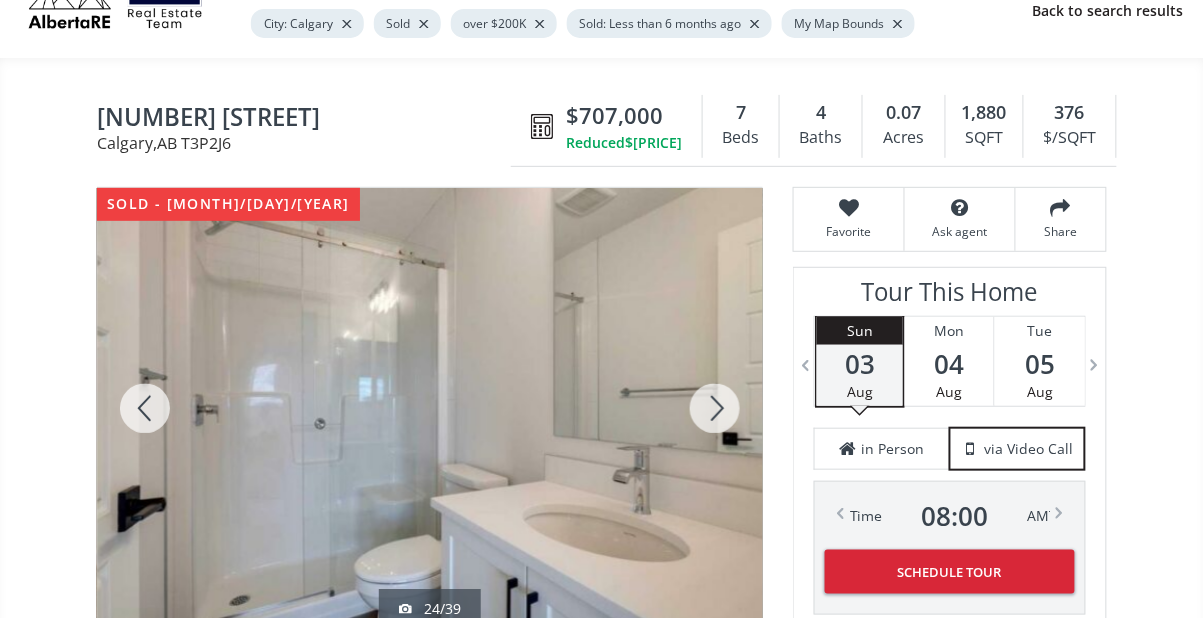 click at bounding box center (715, 408) 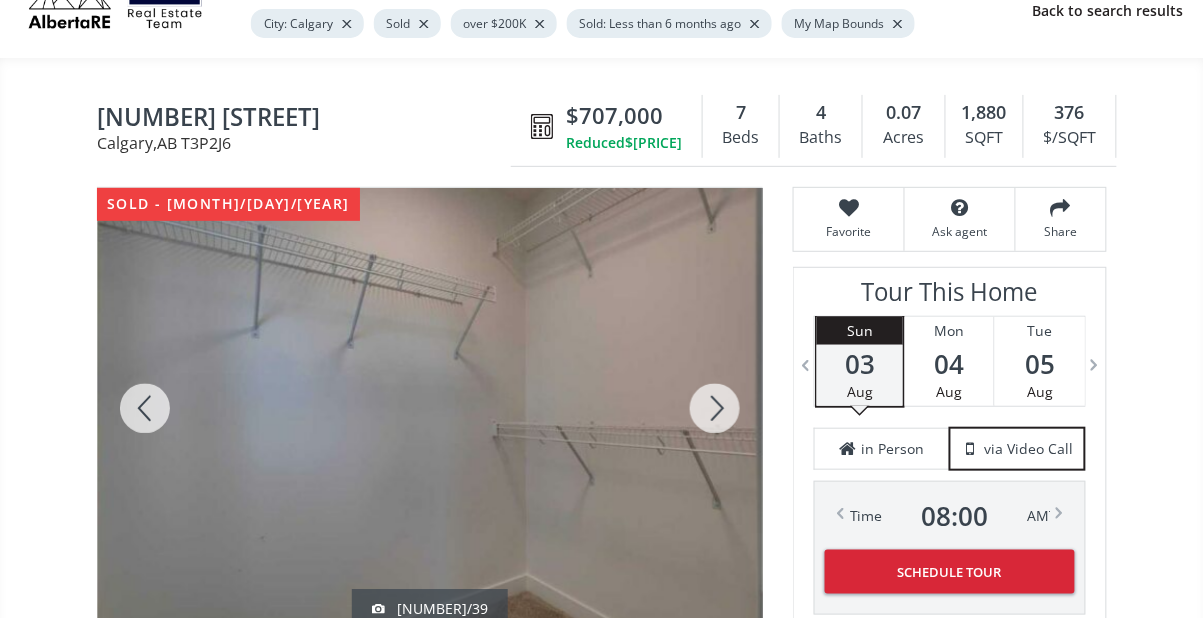 click at bounding box center (715, 408) 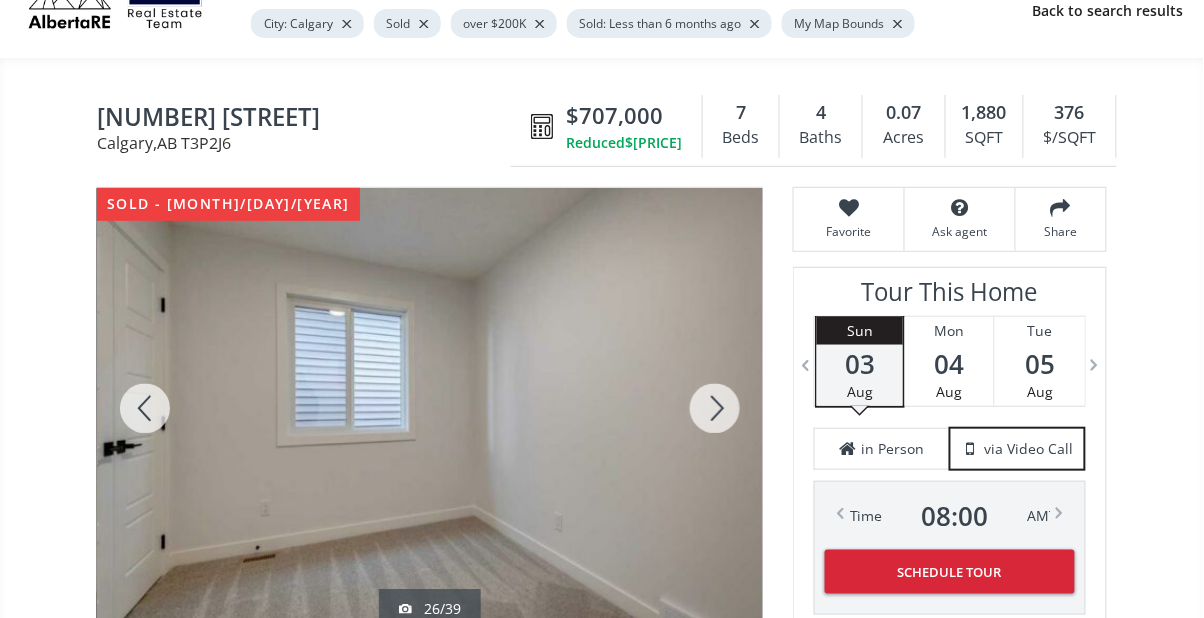click at bounding box center [715, 408] 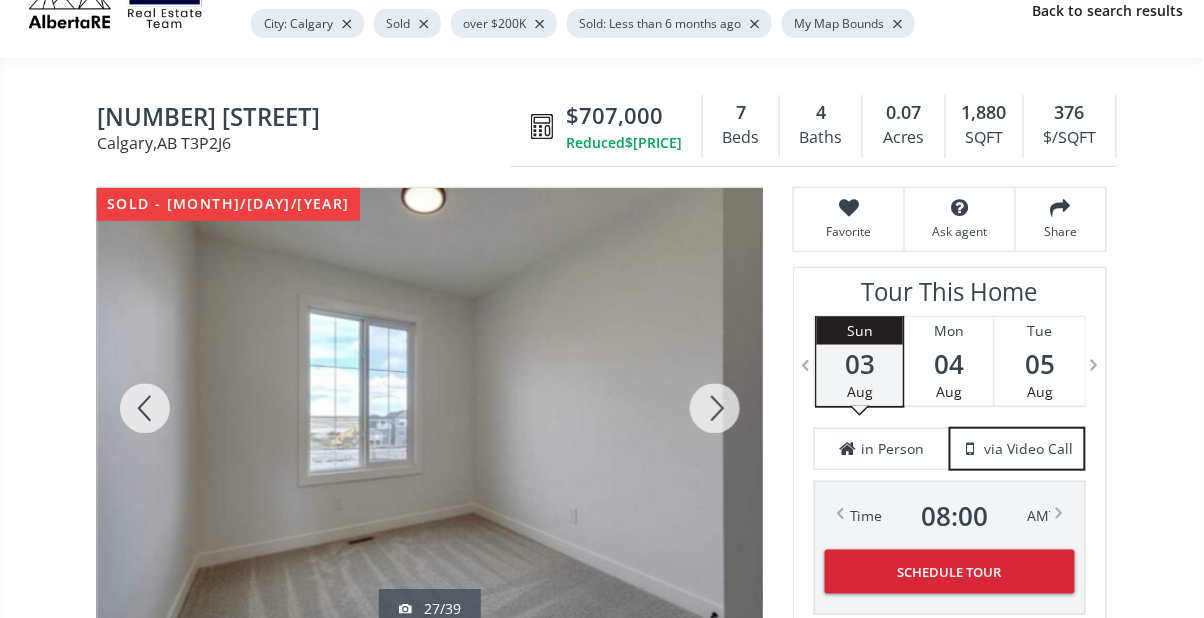 click at bounding box center (715, 408) 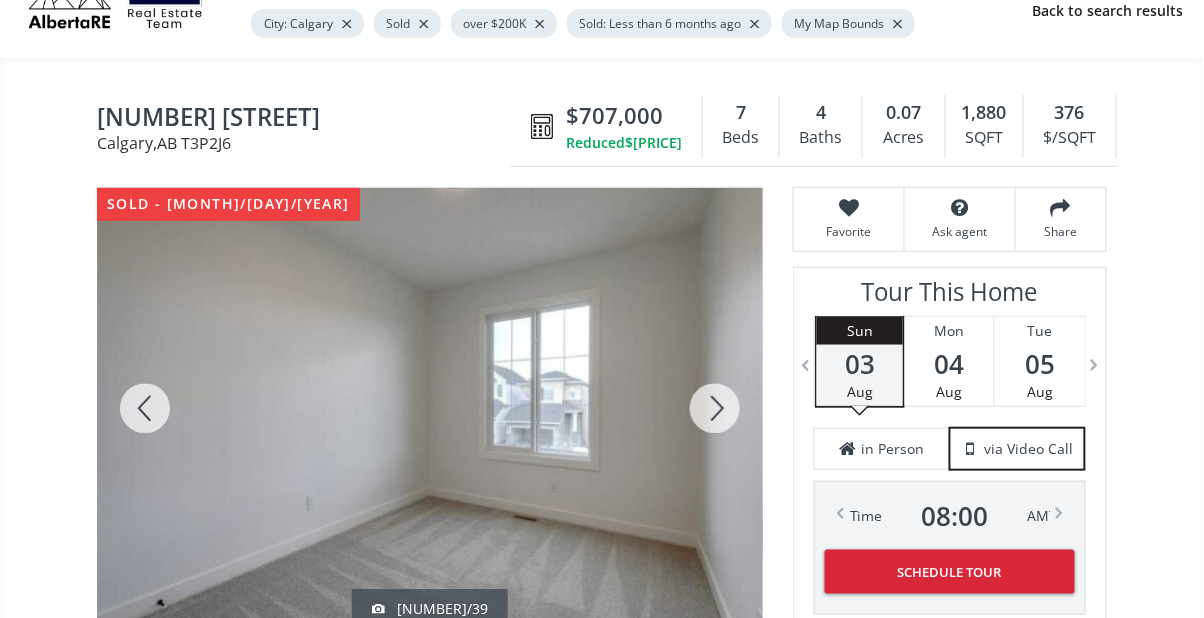 click at bounding box center [715, 408] 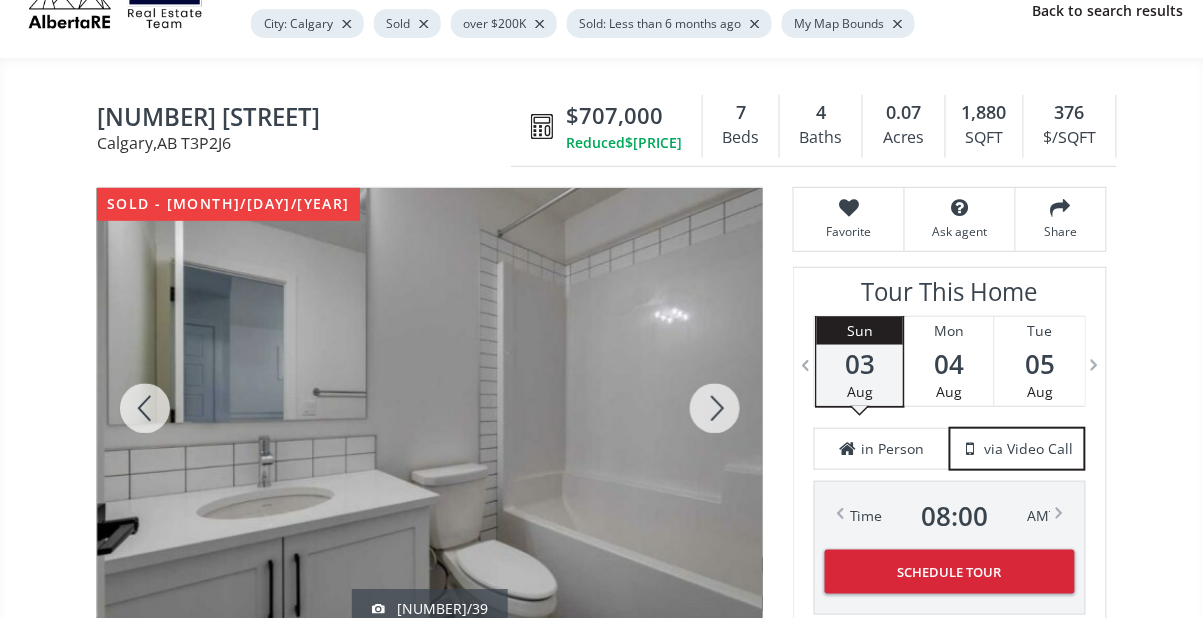 click at bounding box center (715, 408) 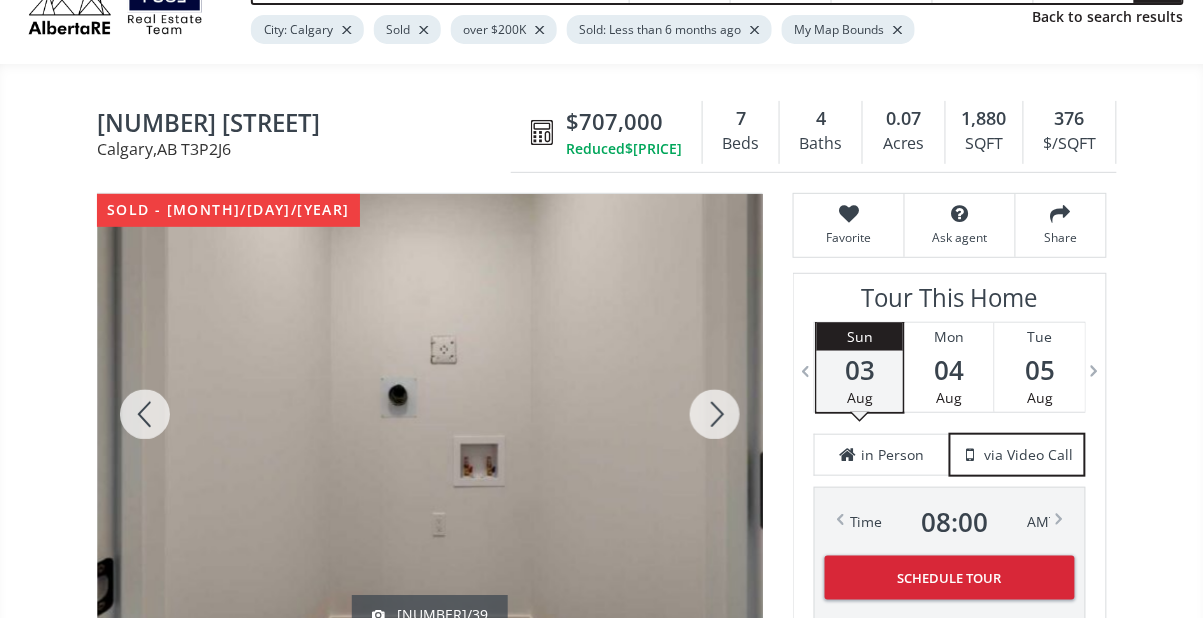 scroll, scrollTop: 0, scrollLeft: 0, axis: both 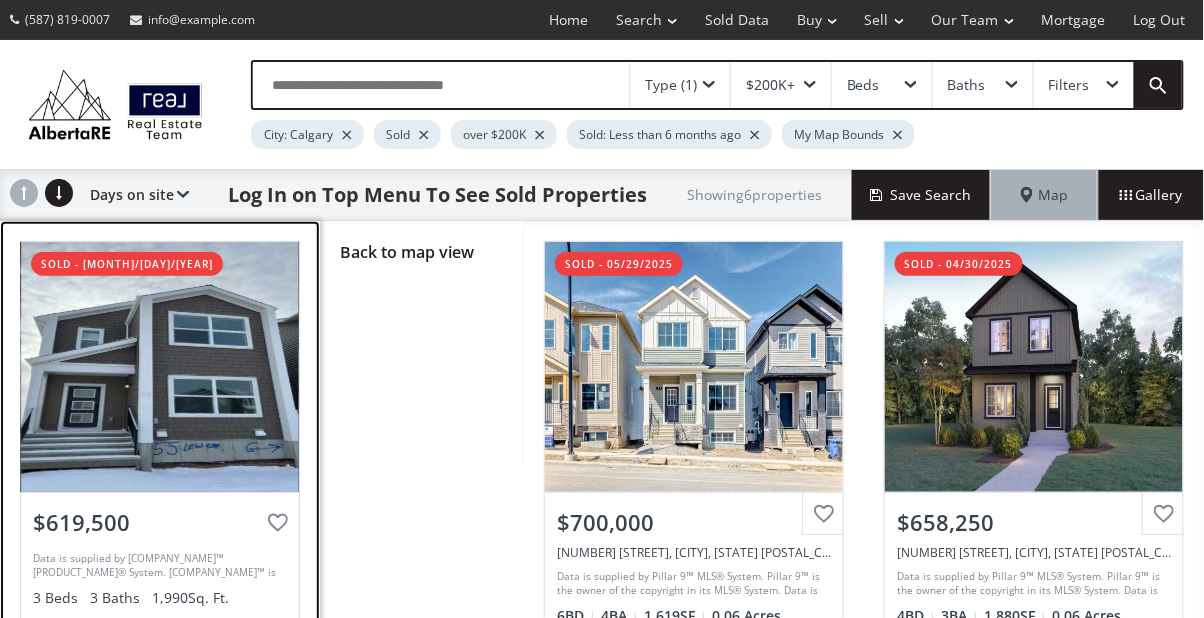 click at bounding box center (160, 367) 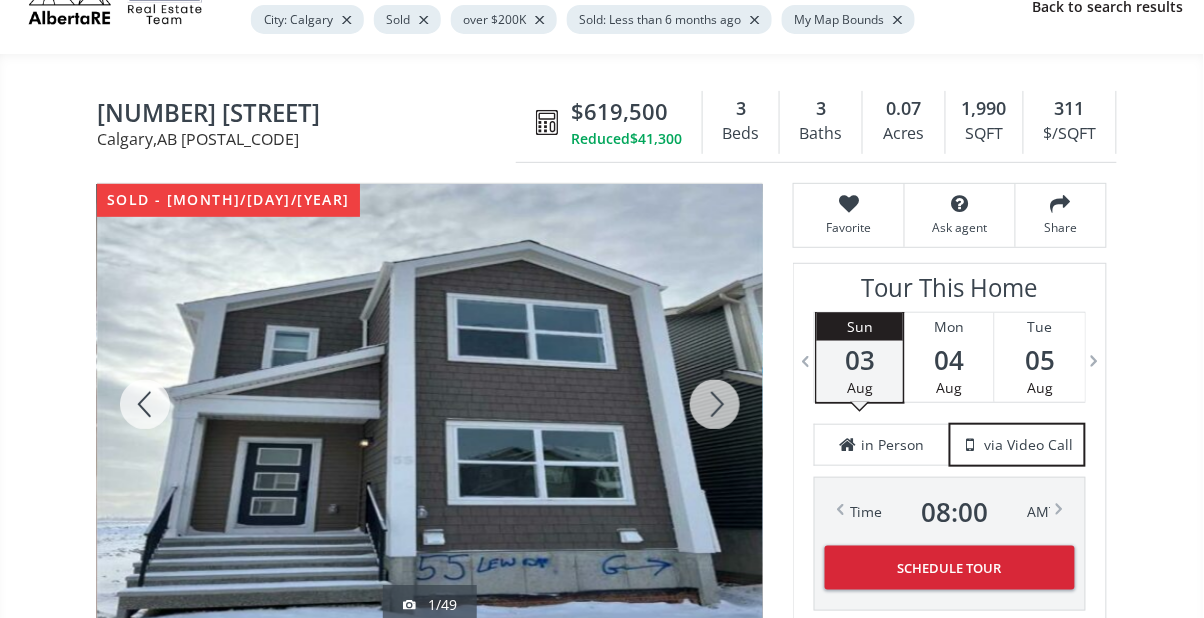 scroll, scrollTop: 112, scrollLeft: 0, axis: vertical 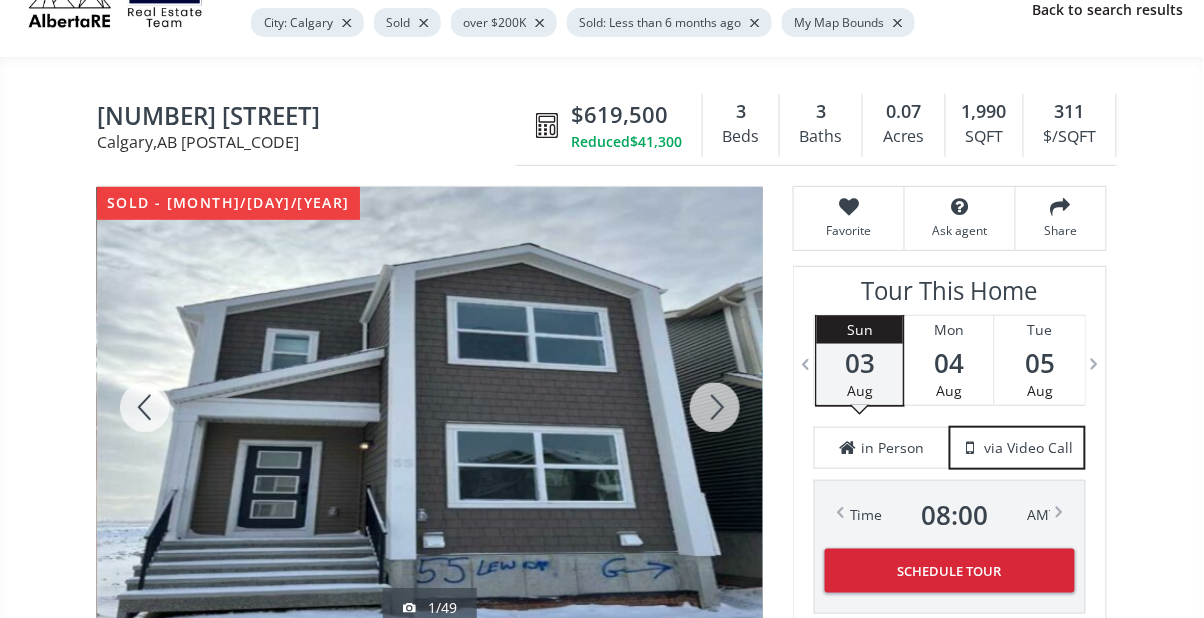 click at bounding box center [715, 407] 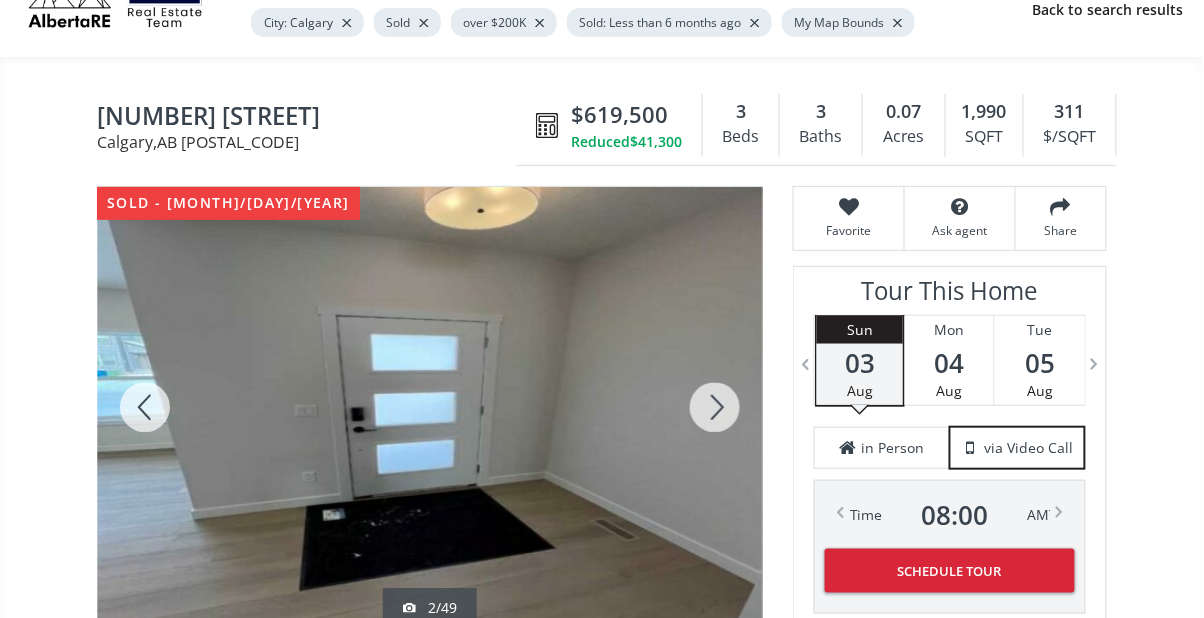 click at bounding box center [715, 407] 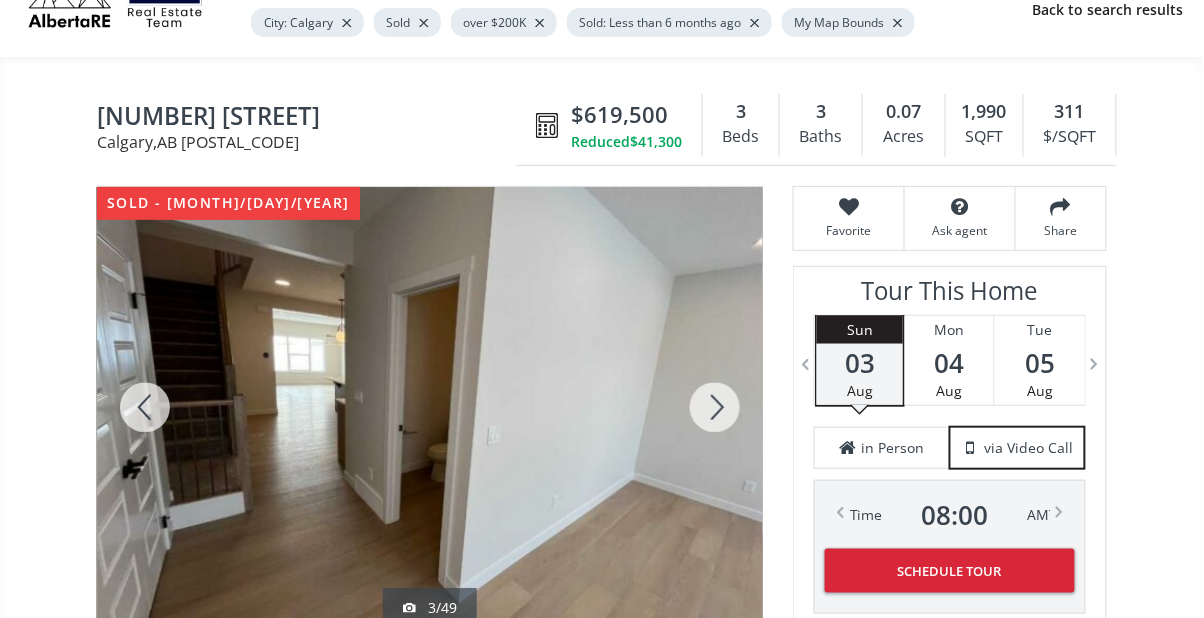 click at bounding box center [715, 407] 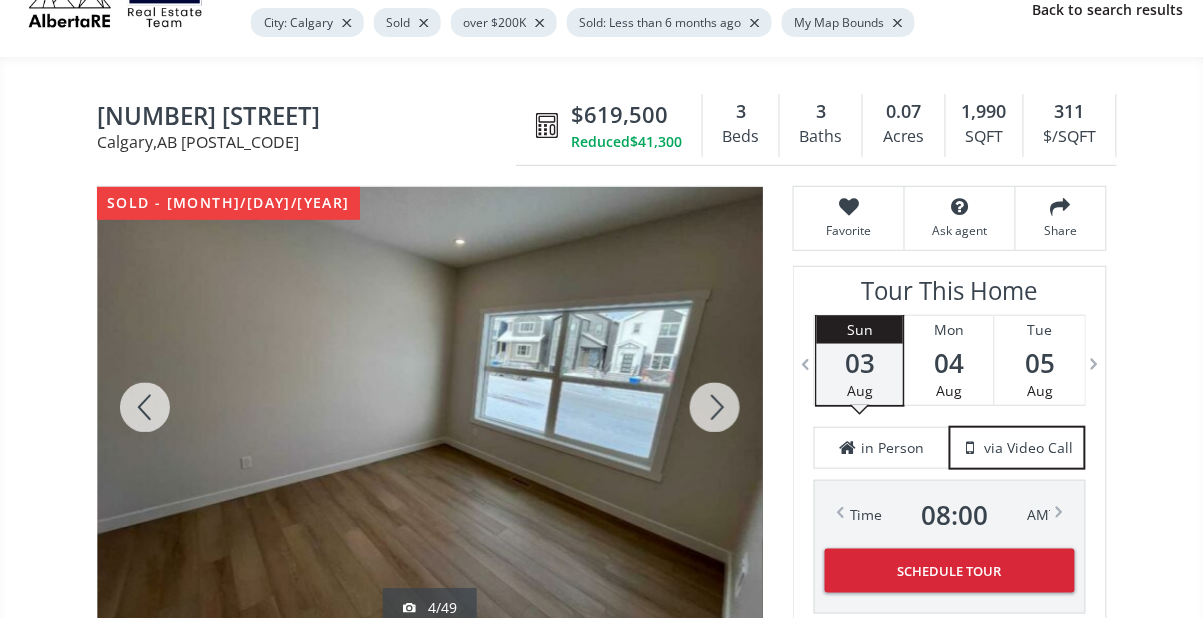 click at bounding box center (715, 407) 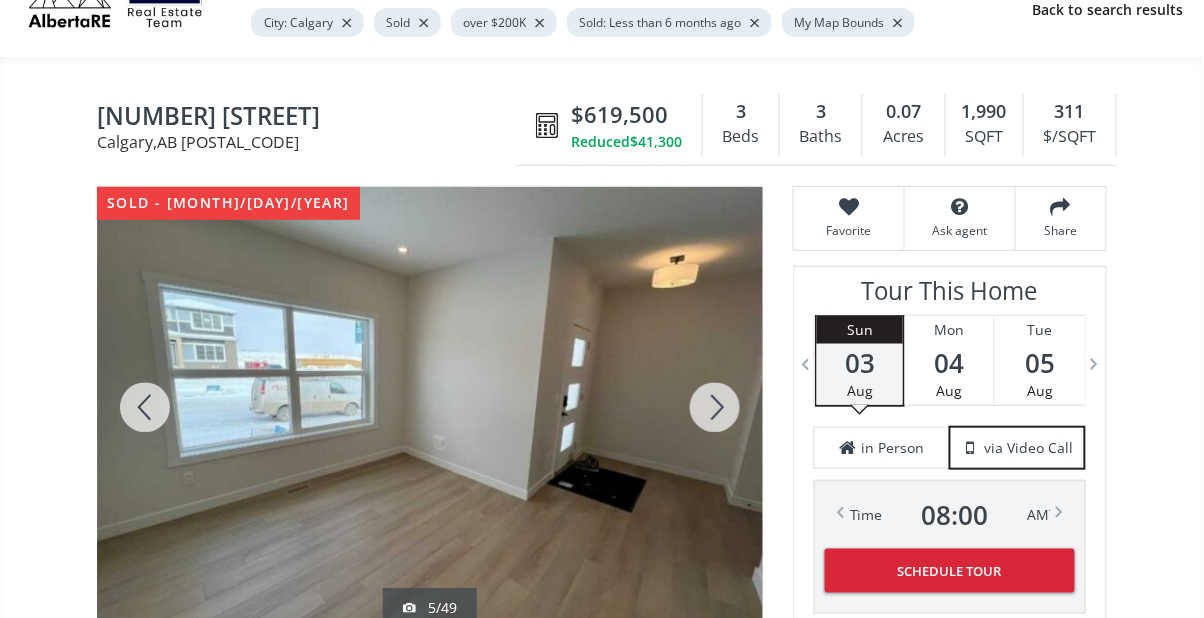 click at bounding box center (715, 407) 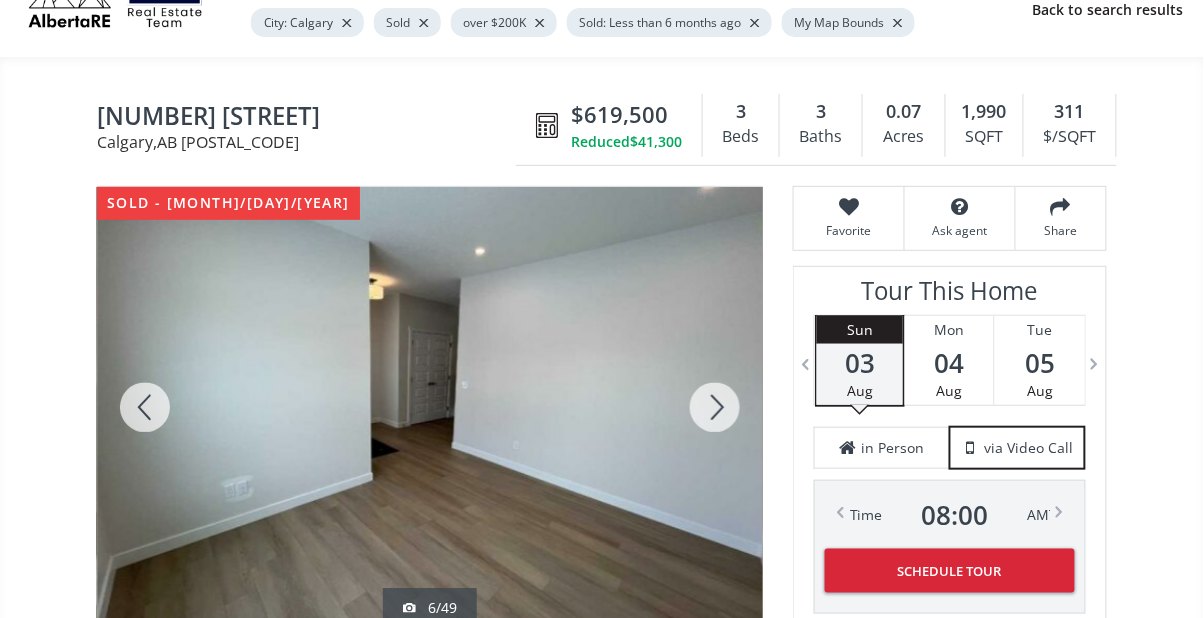 click at bounding box center [715, 407] 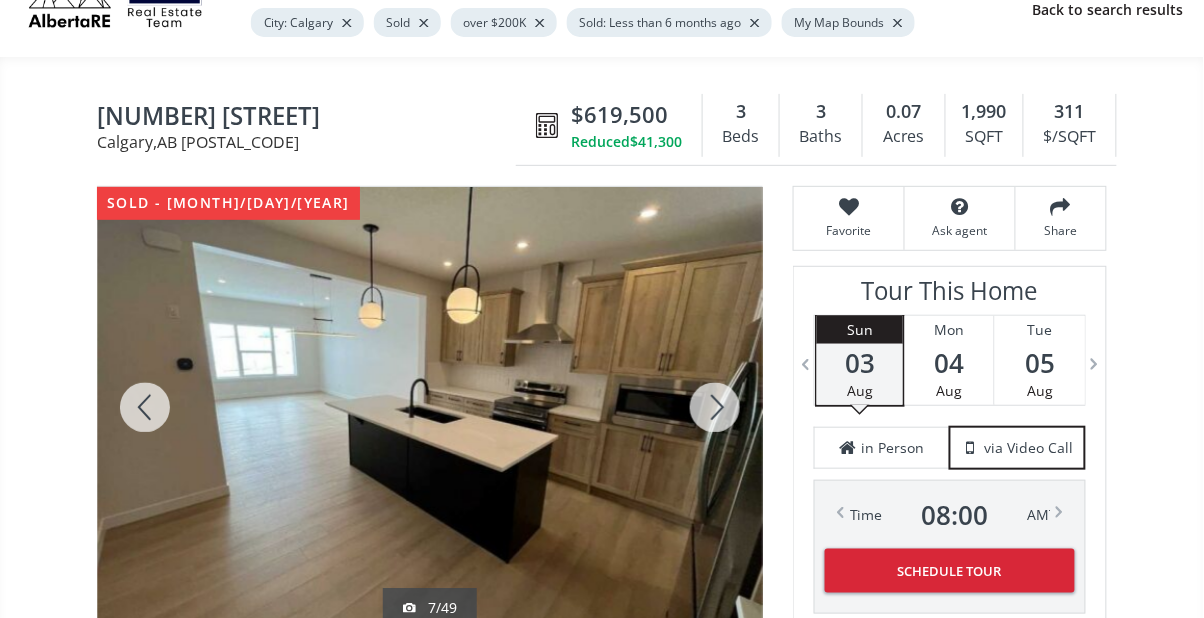 click at bounding box center [715, 407] 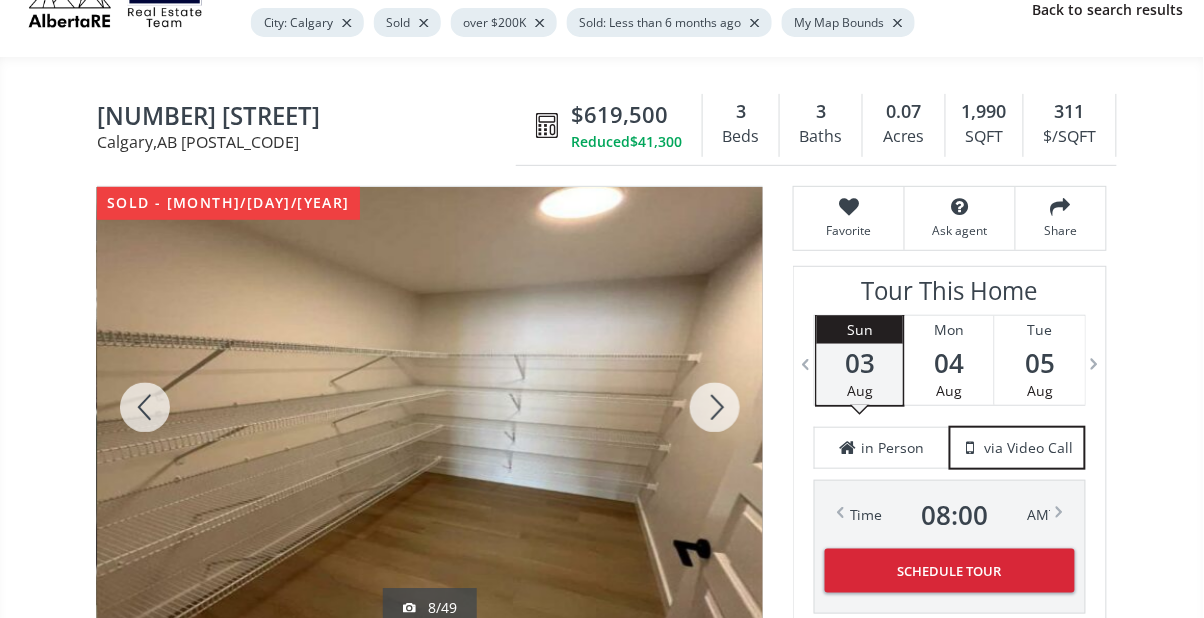 click at bounding box center (715, 407) 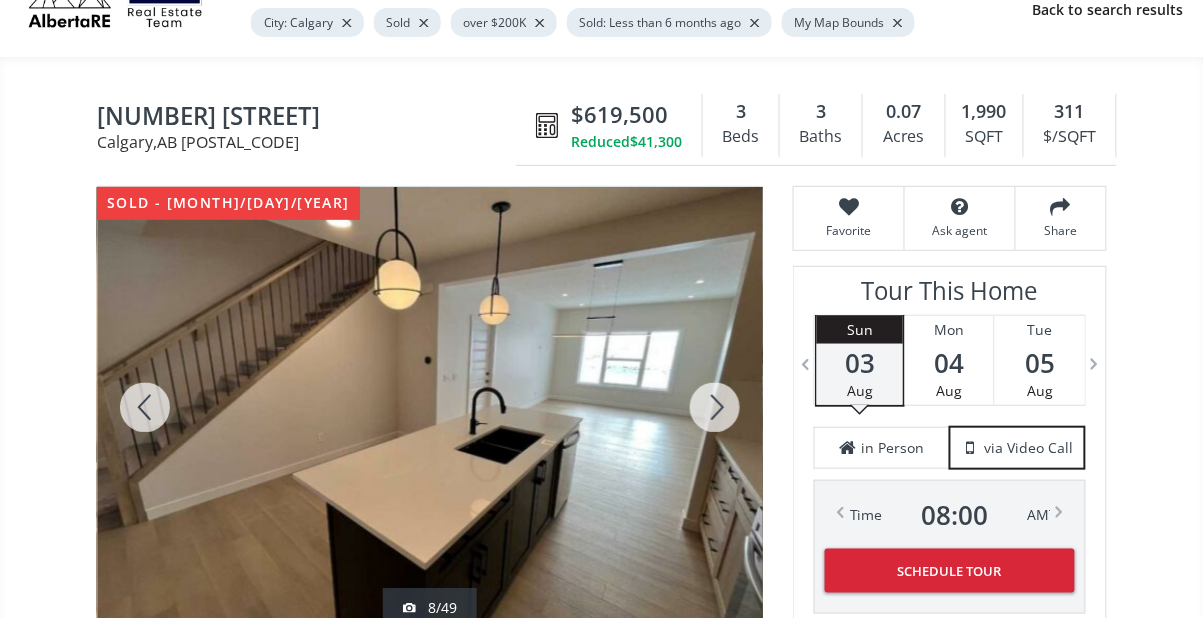 click at bounding box center (715, 407) 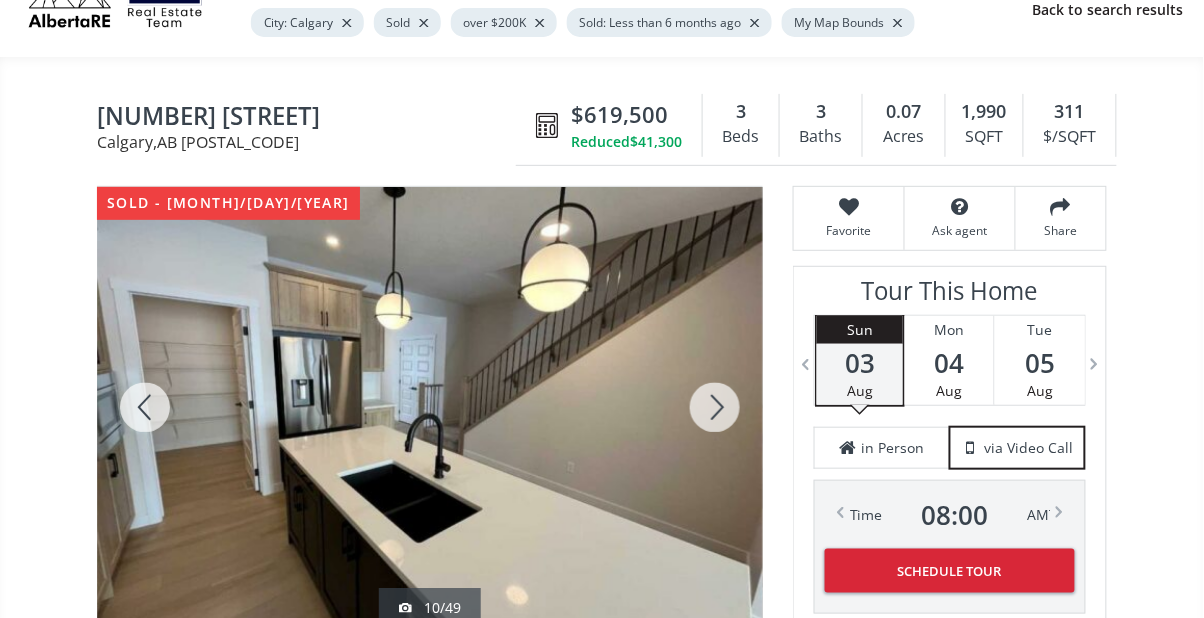click at bounding box center [715, 407] 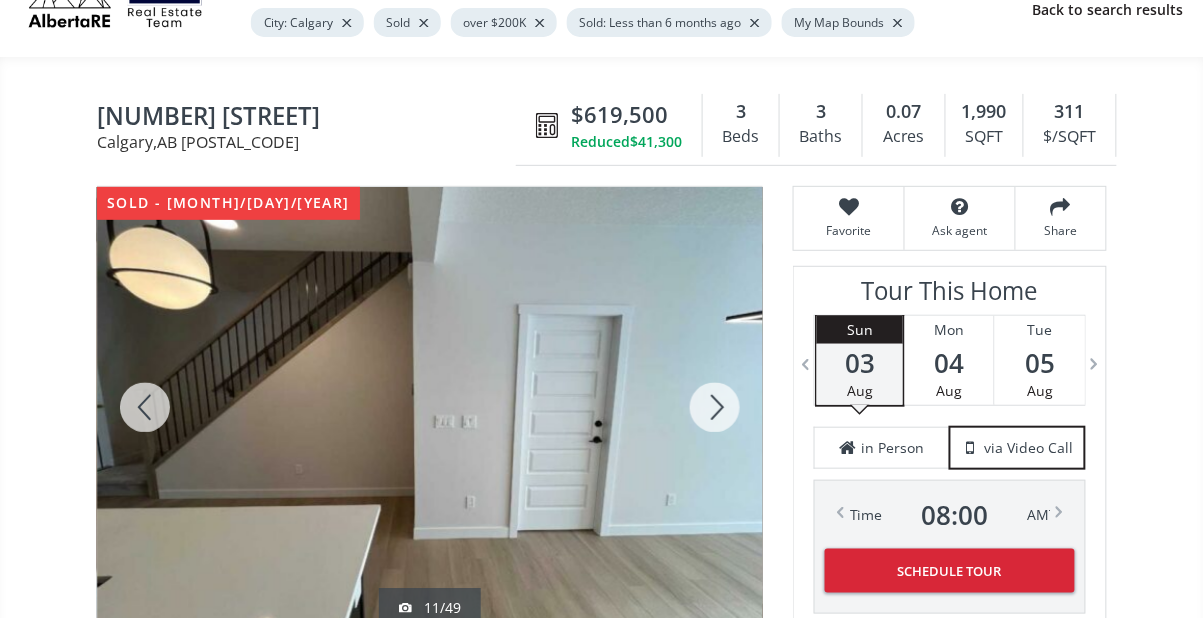 click at bounding box center [715, 407] 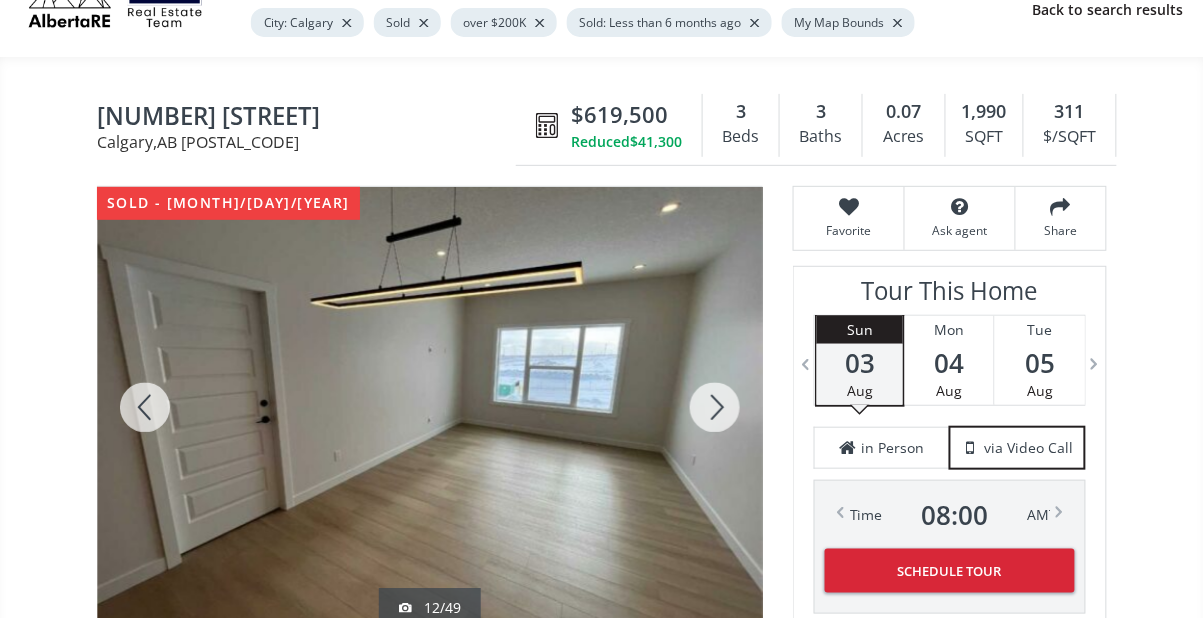 click at bounding box center (715, 407) 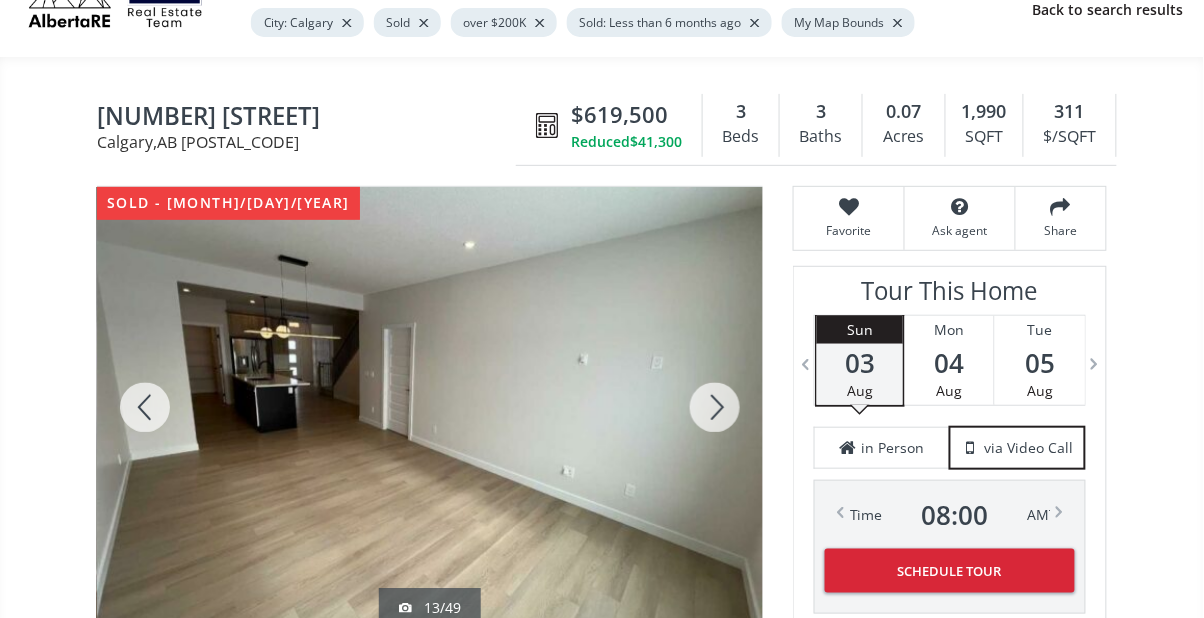 click at bounding box center [715, 407] 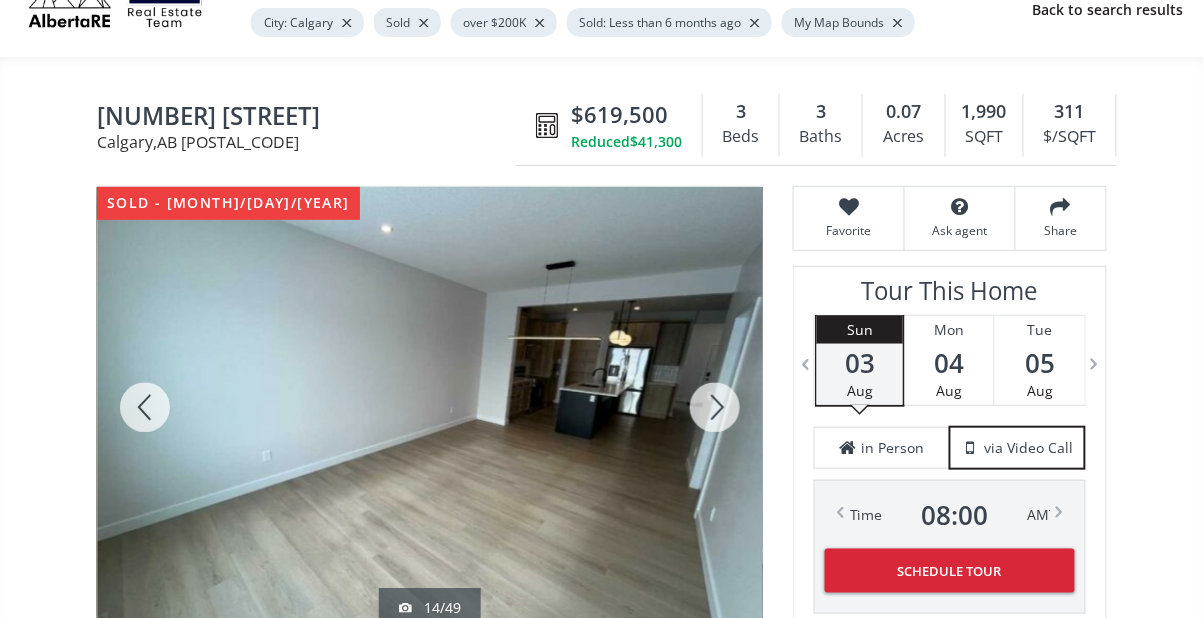 click at bounding box center [715, 407] 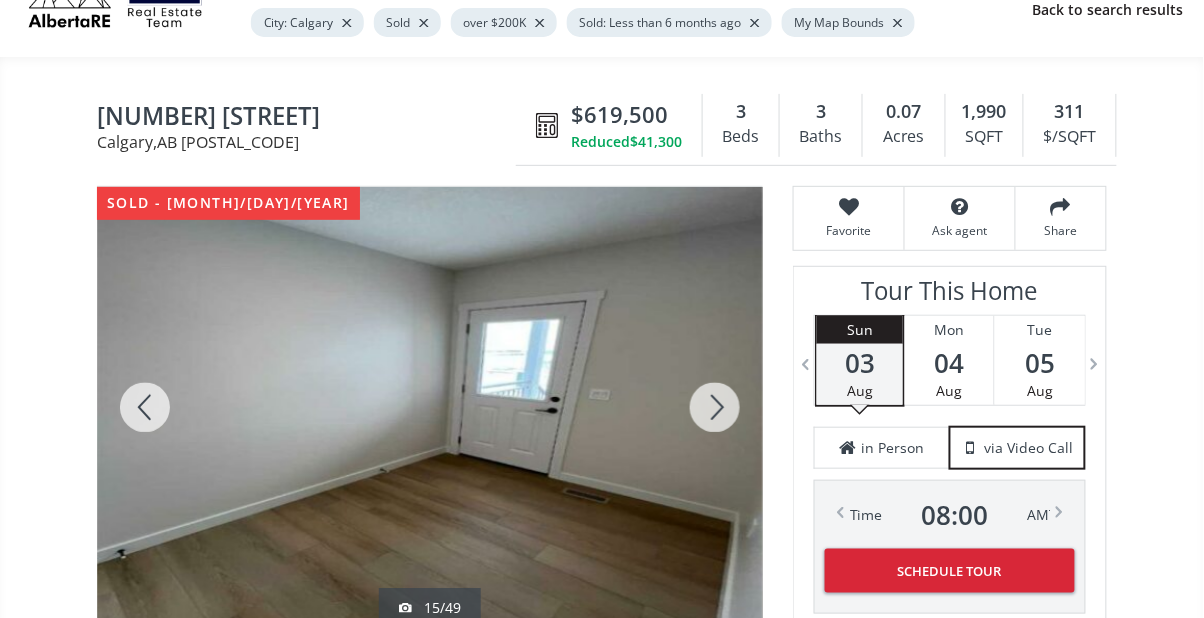 click at bounding box center [715, 407] 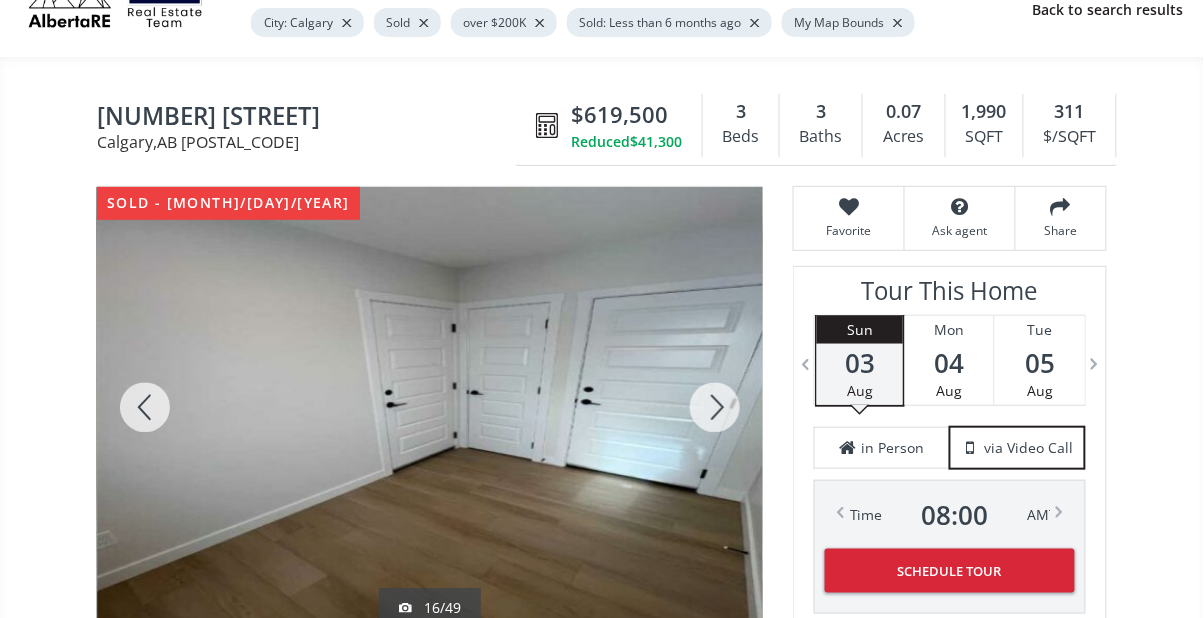 click at bounding box center [715, 407] 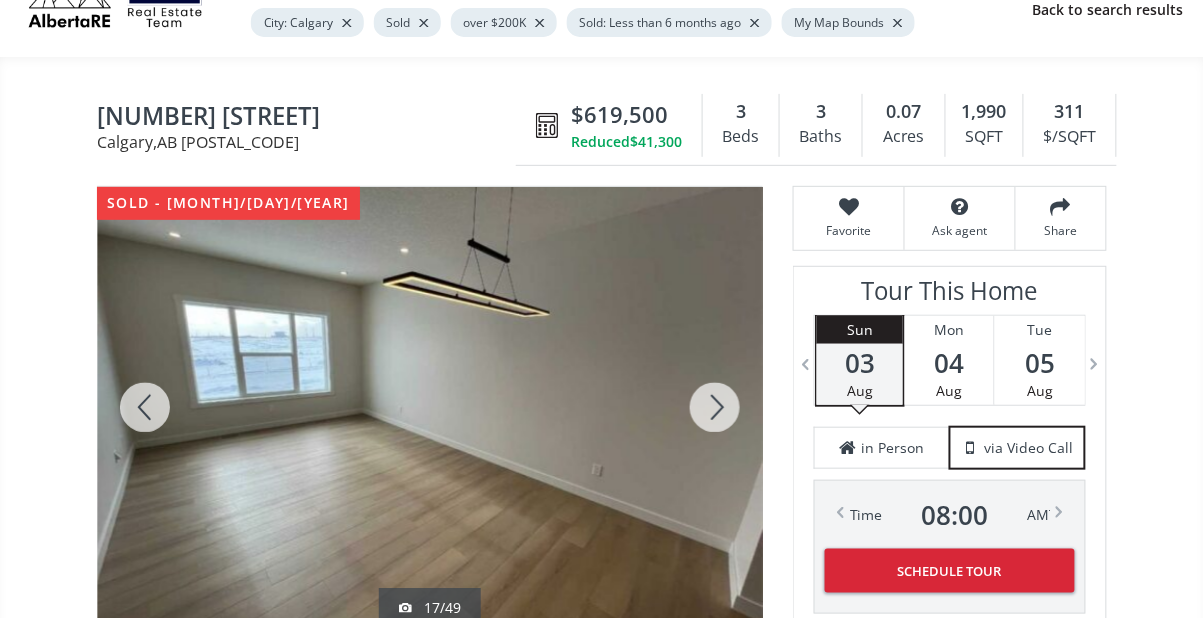 click at bounding box center (715, 407) 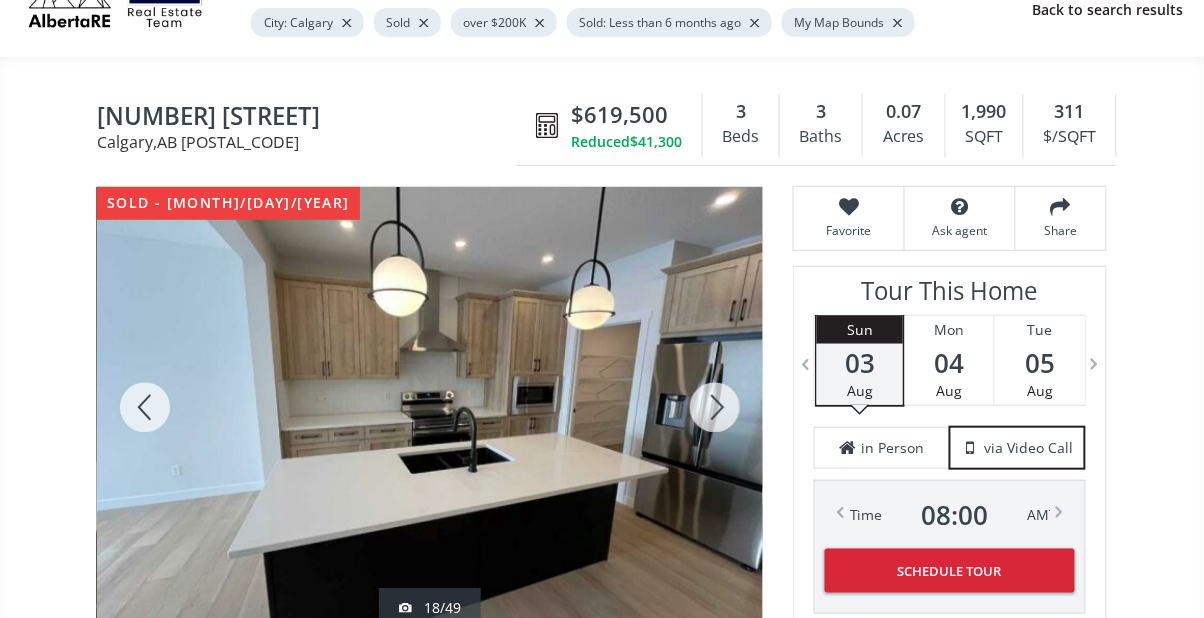 click at bounding box center [715, 407] 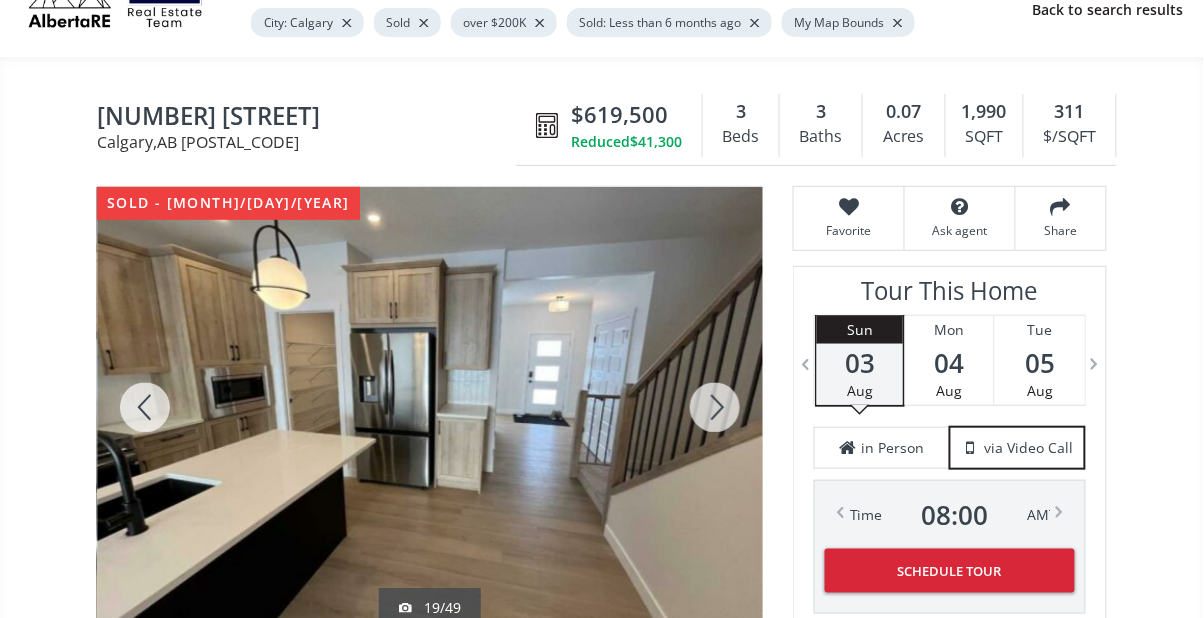 click at bounding box center [715, 407] 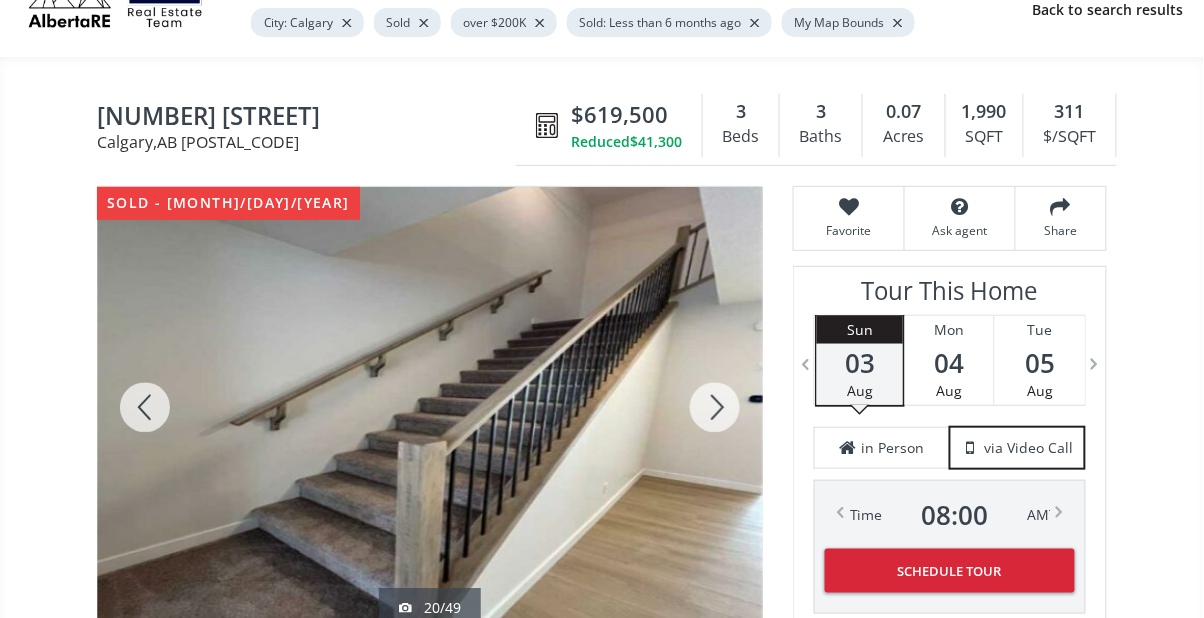click at bounding box center (715, 407) 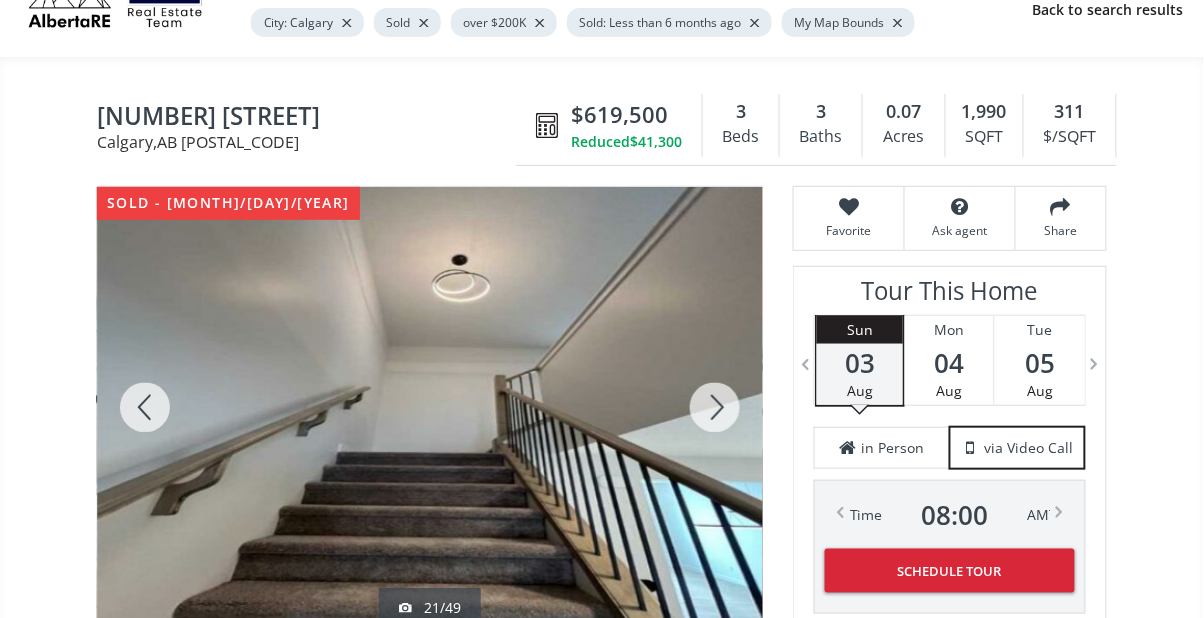 click at bounding box center [715, 407] 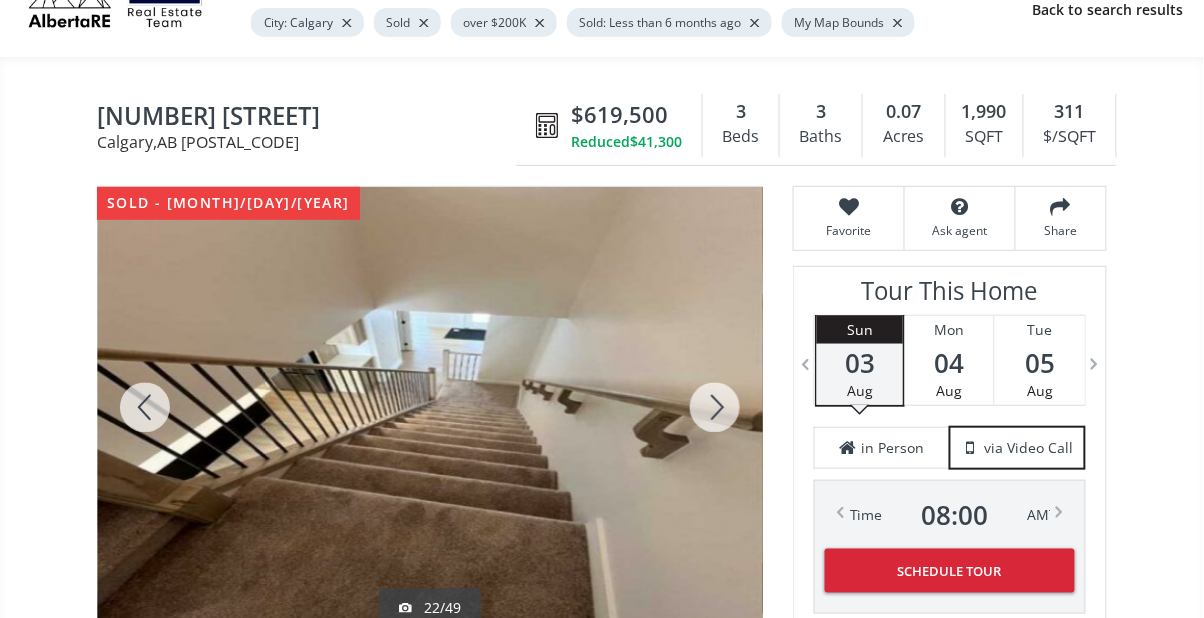 click at bounding box center (715, 407) 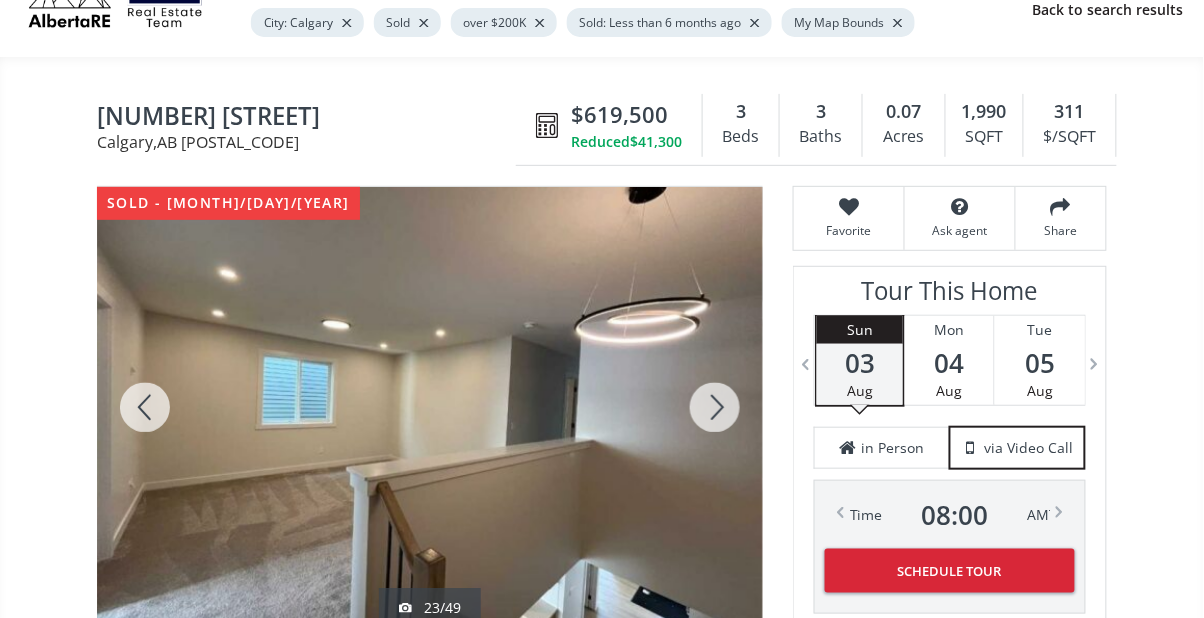 click at bounding box center [715, 407] 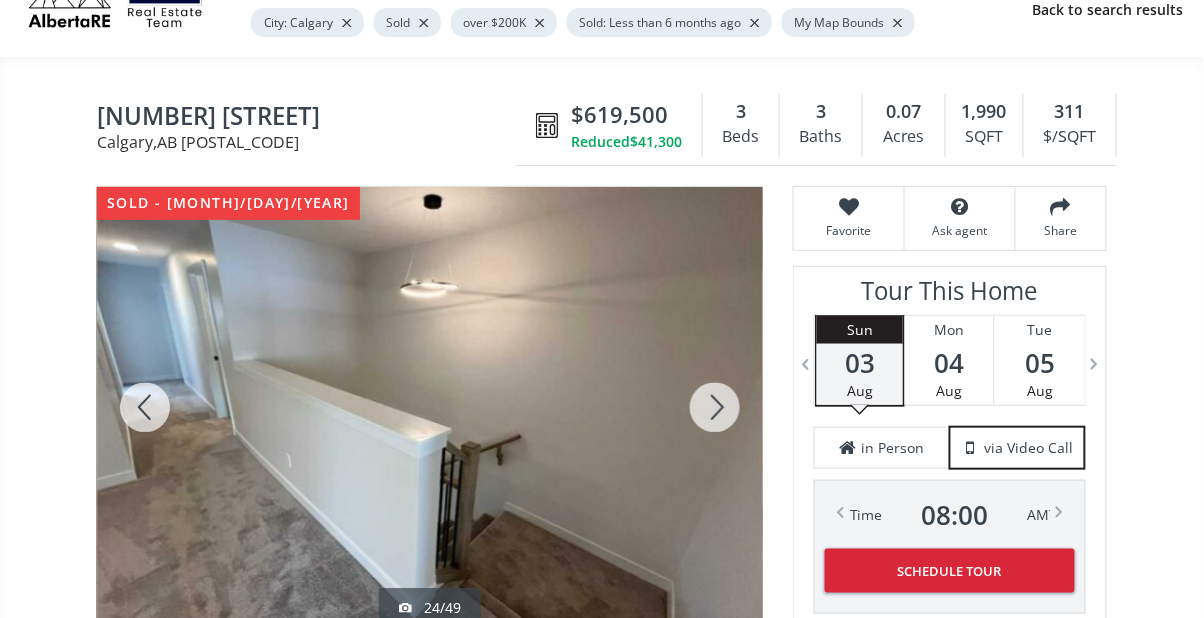 click at bounding box center [715, 407] 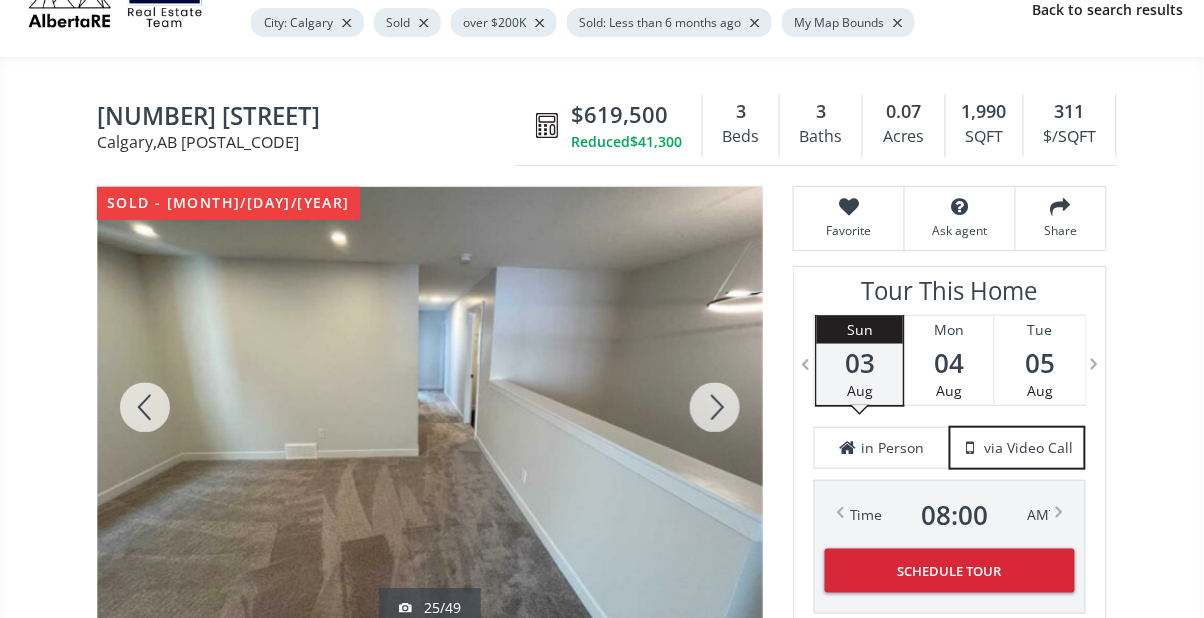 click at bounding box center (715, 407) 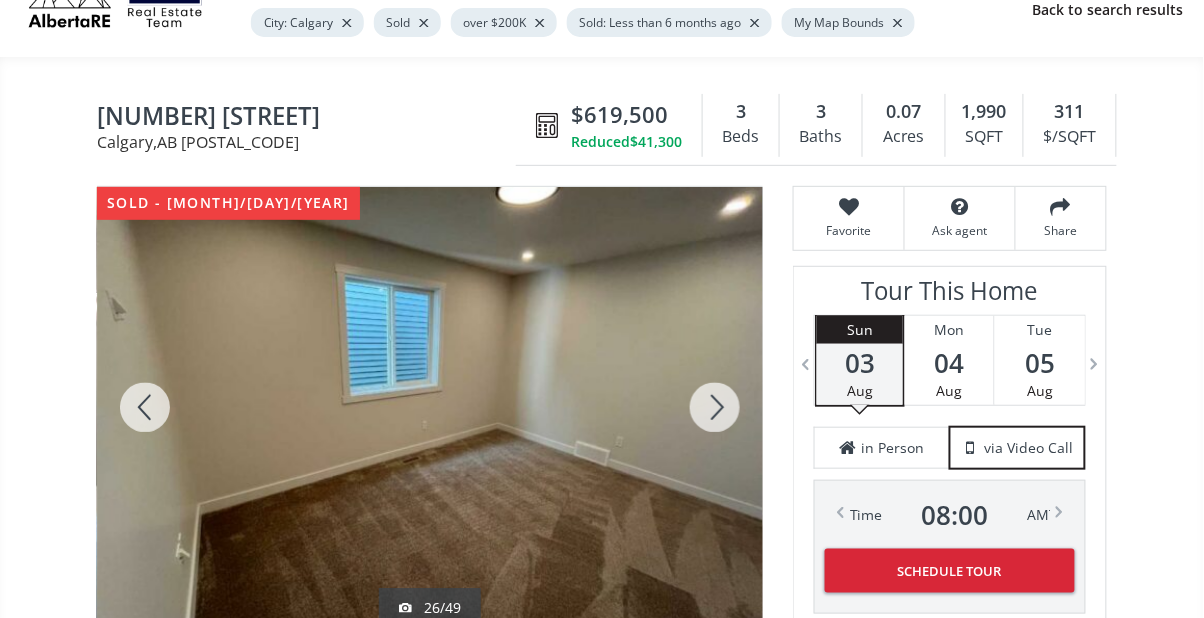 click at bounding box center (715, 407) 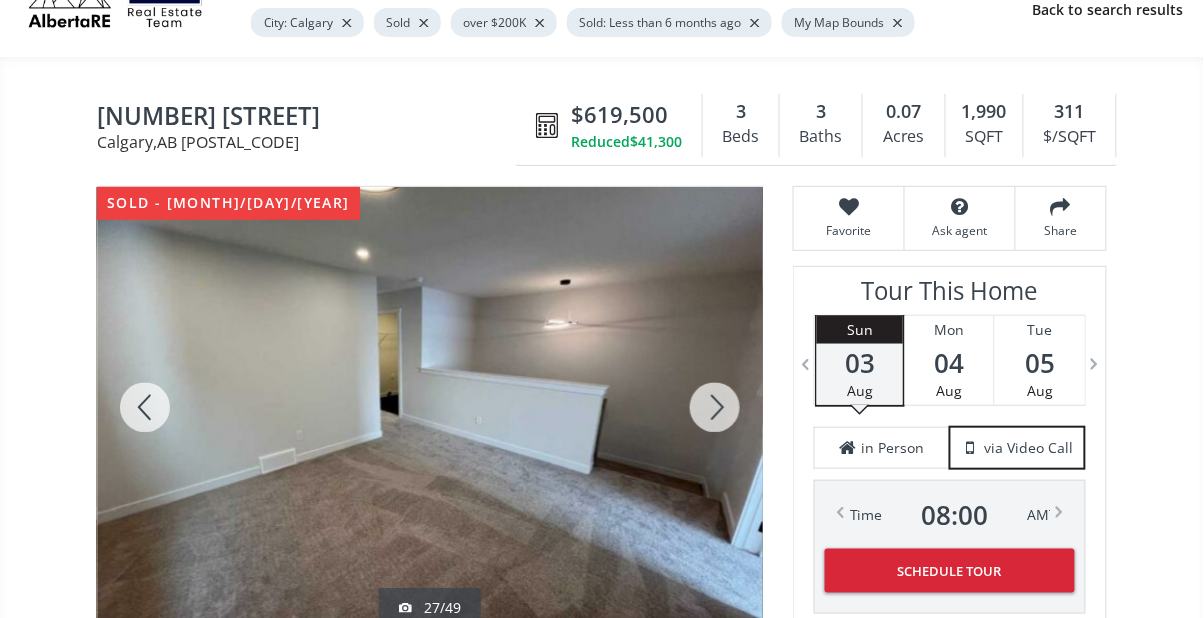 click at bounding box center (715, 407) 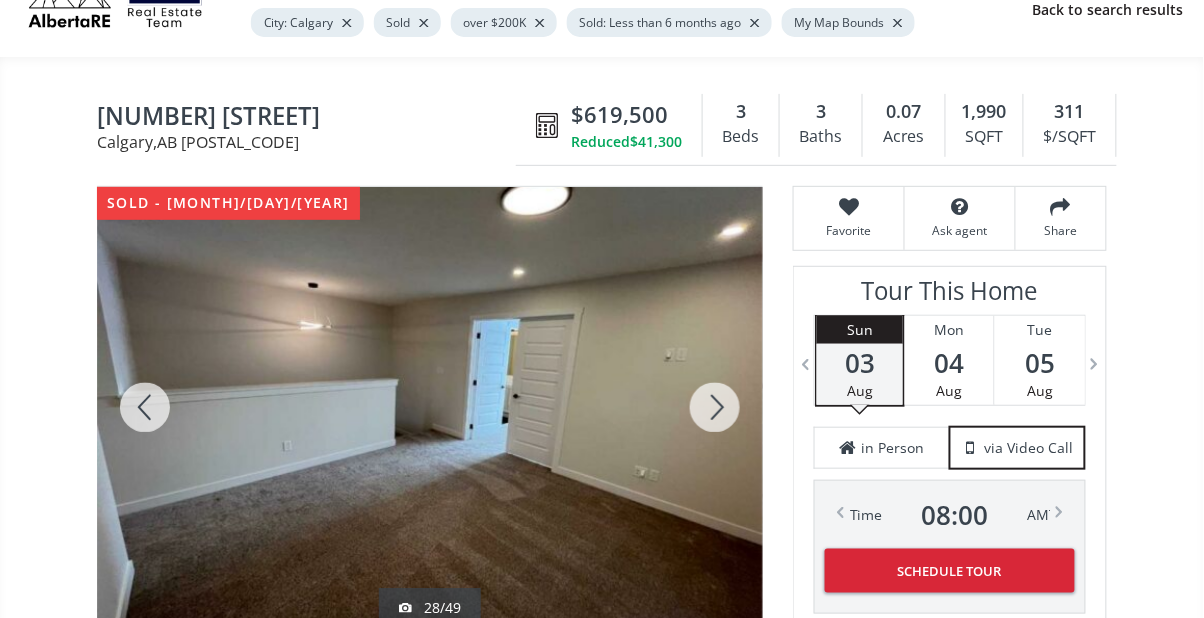 click at bounding box center [715, 407] 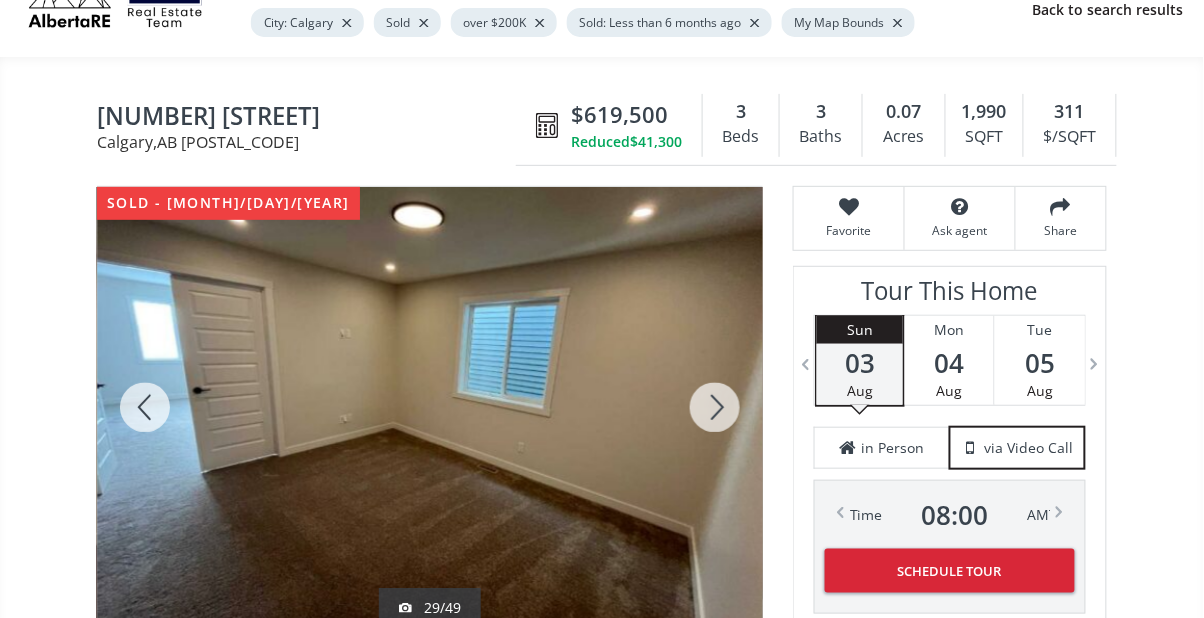 click at bounding box center (715, 407) 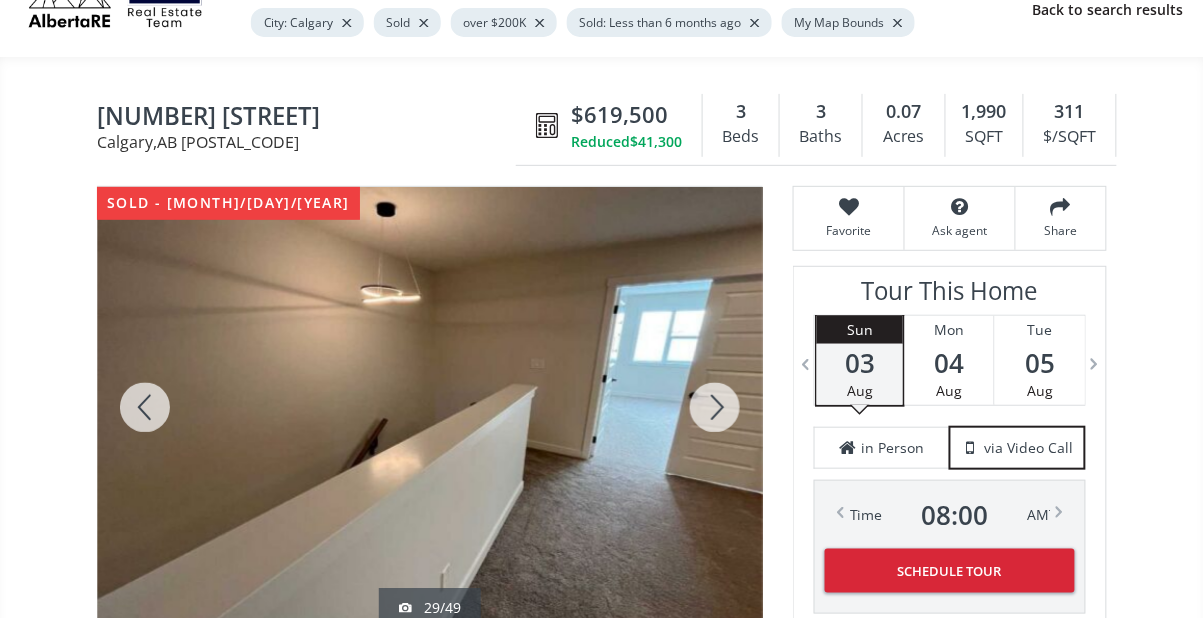 click at bounding box center [715, 407] 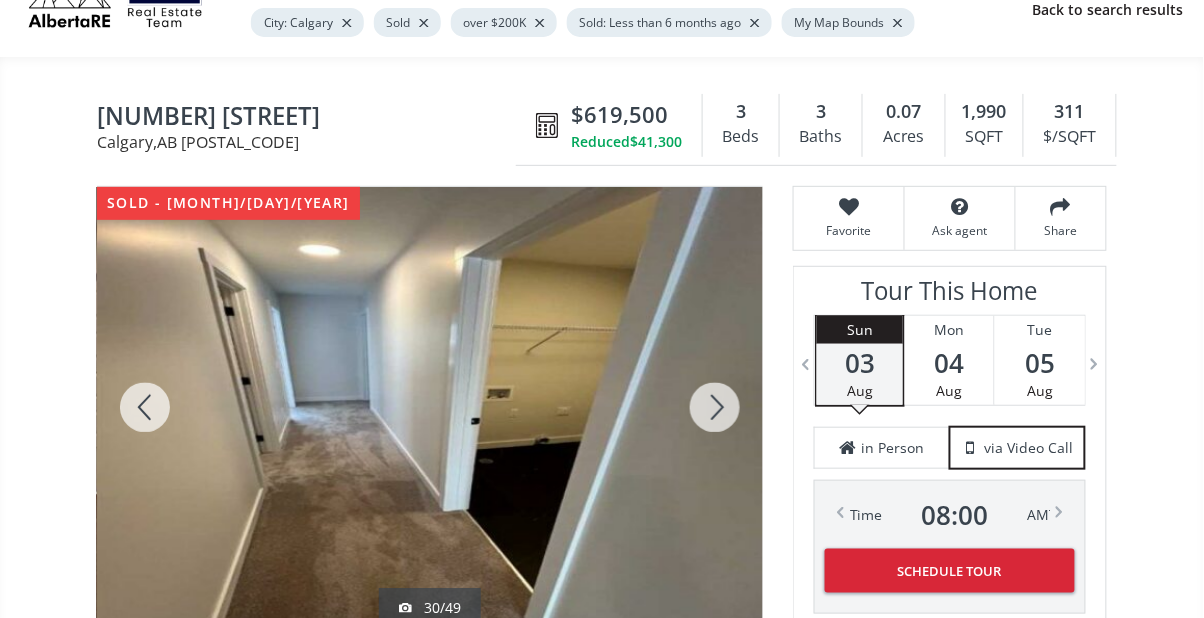 click at bounding box center [715, 407] 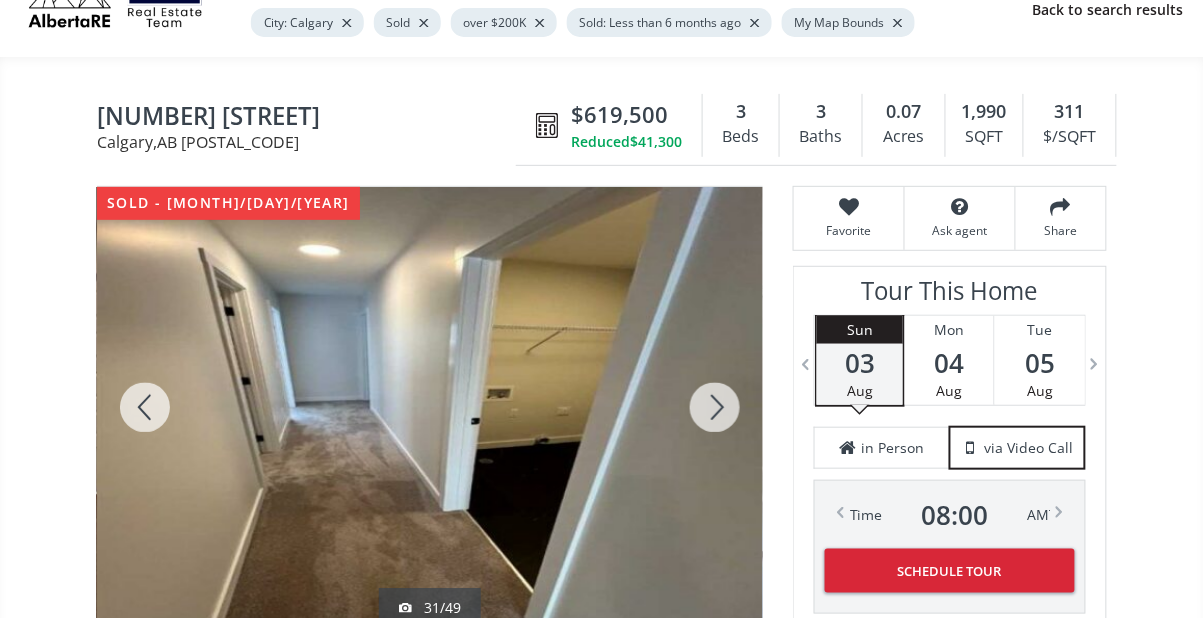click at bounding box center [715, 407] 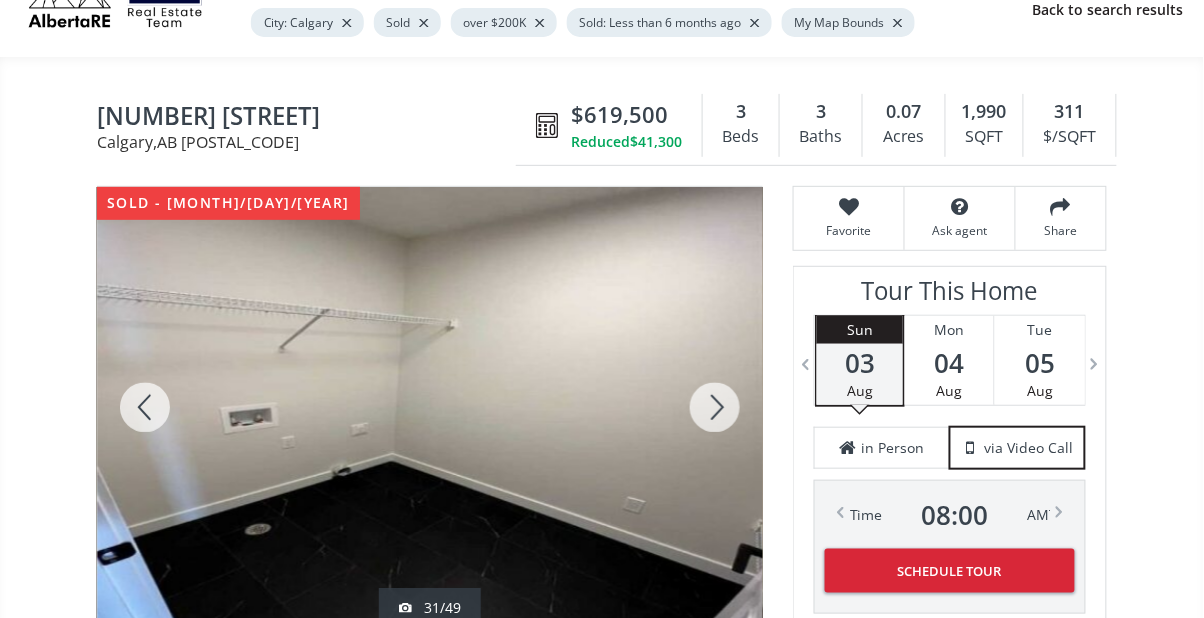 click at bounding box center (715, 407) 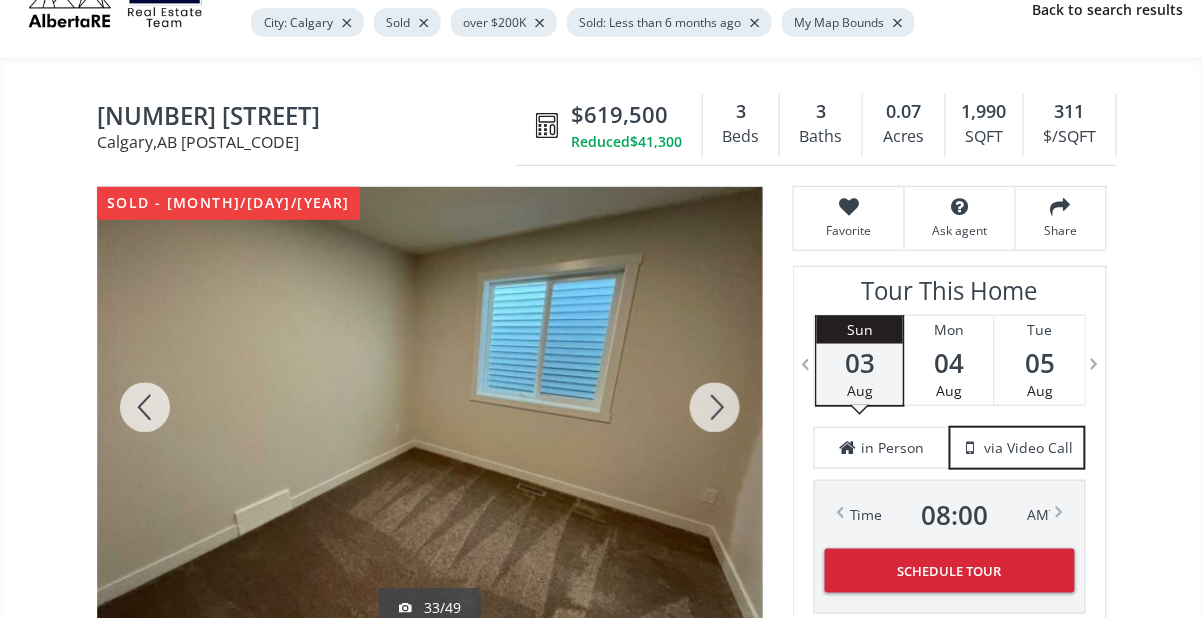 click at bounding box center [715, 407] 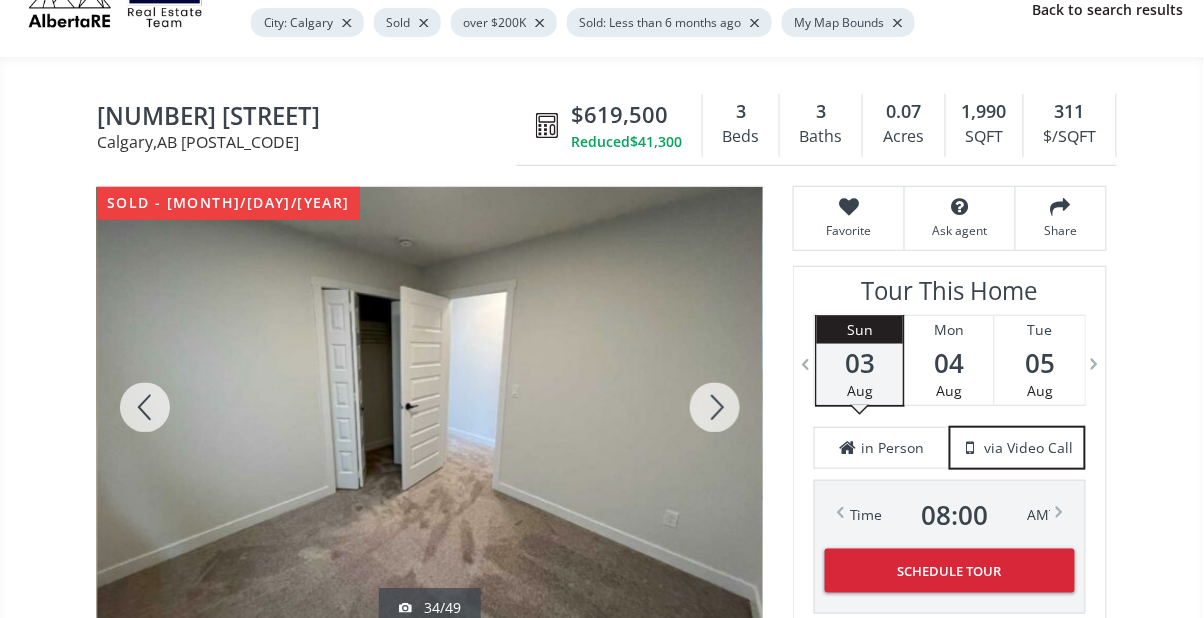 click at bounding box center (715, 407) 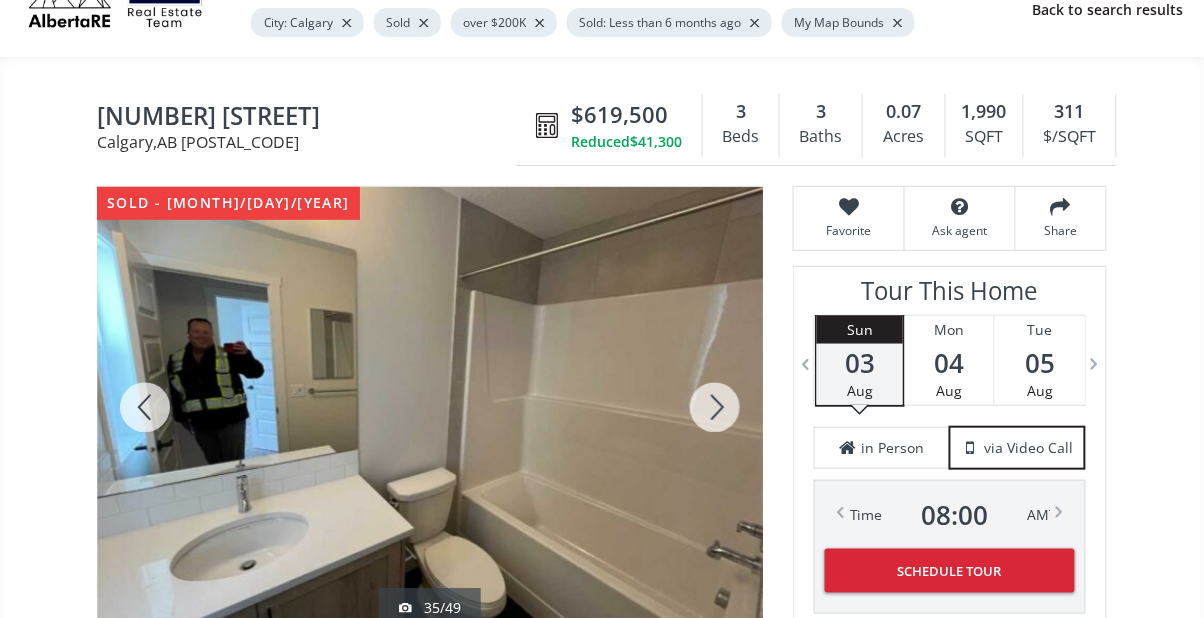 click at bounding box center [715, 407] 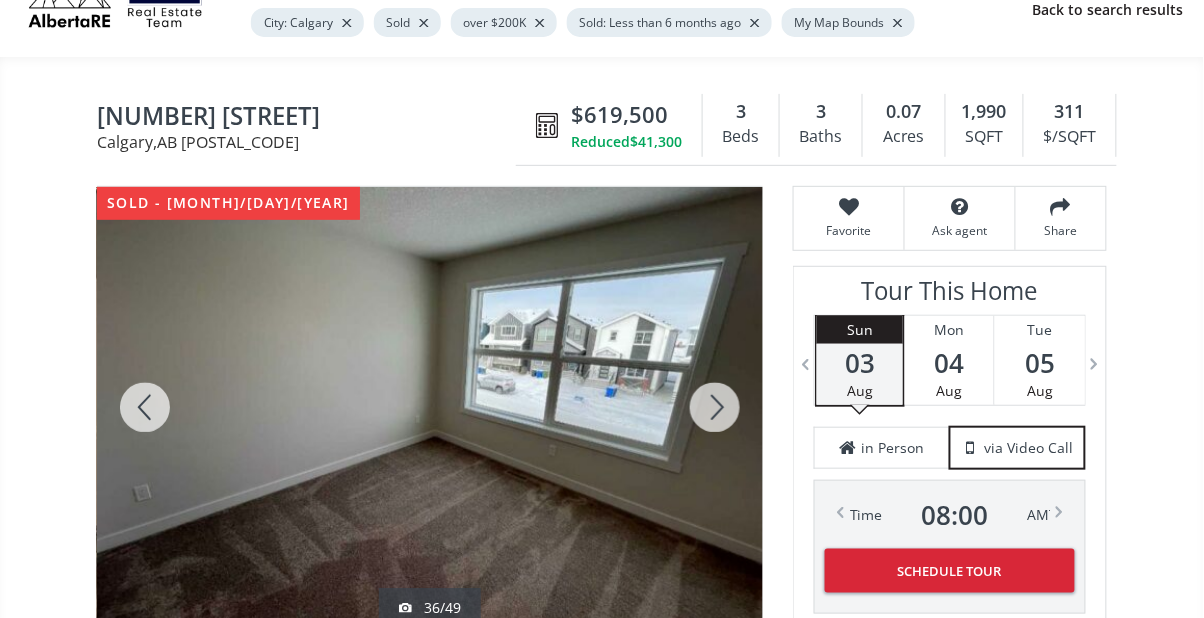 click at bounding box center (715, 407) 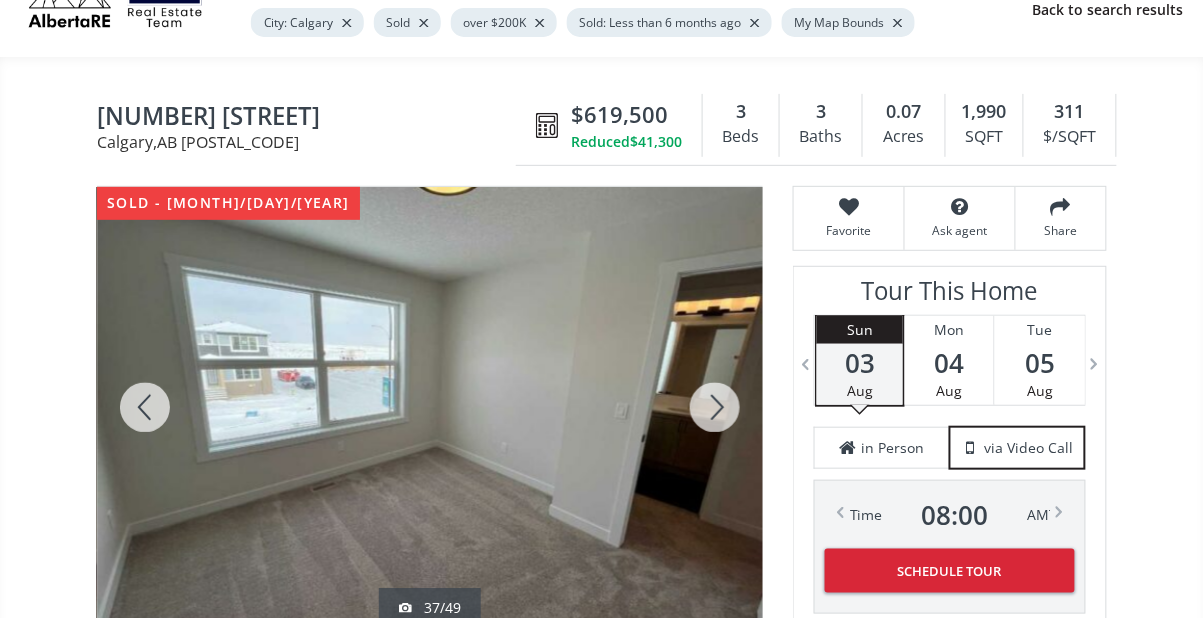 click at bounding box center (715, 407) 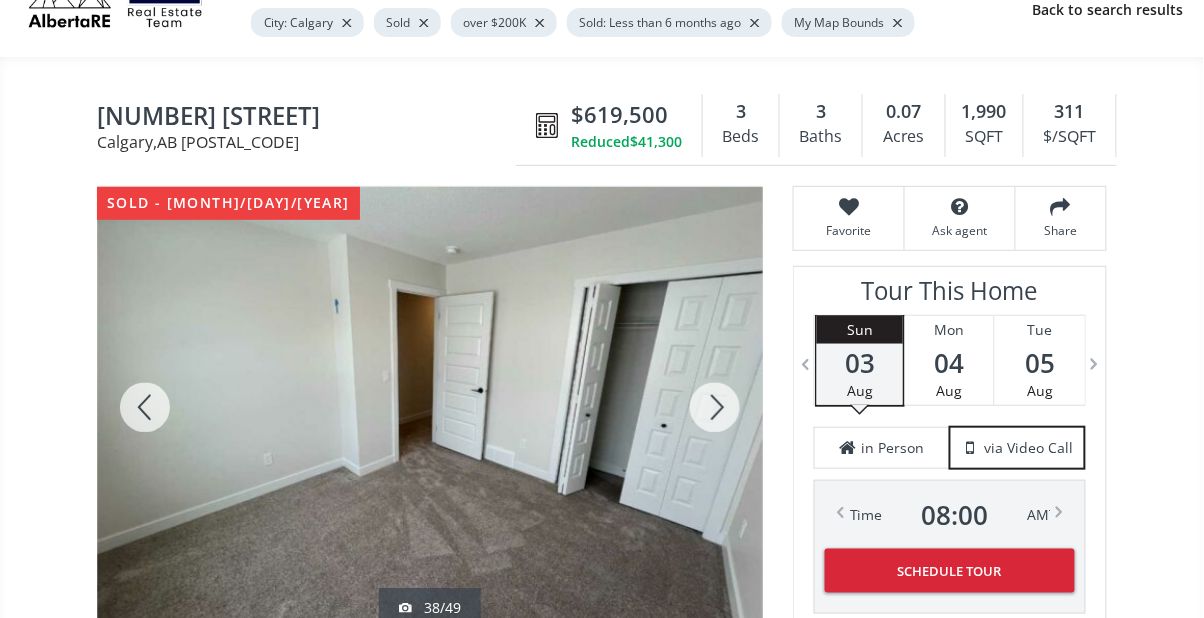 click at bounding box center [715, 407] 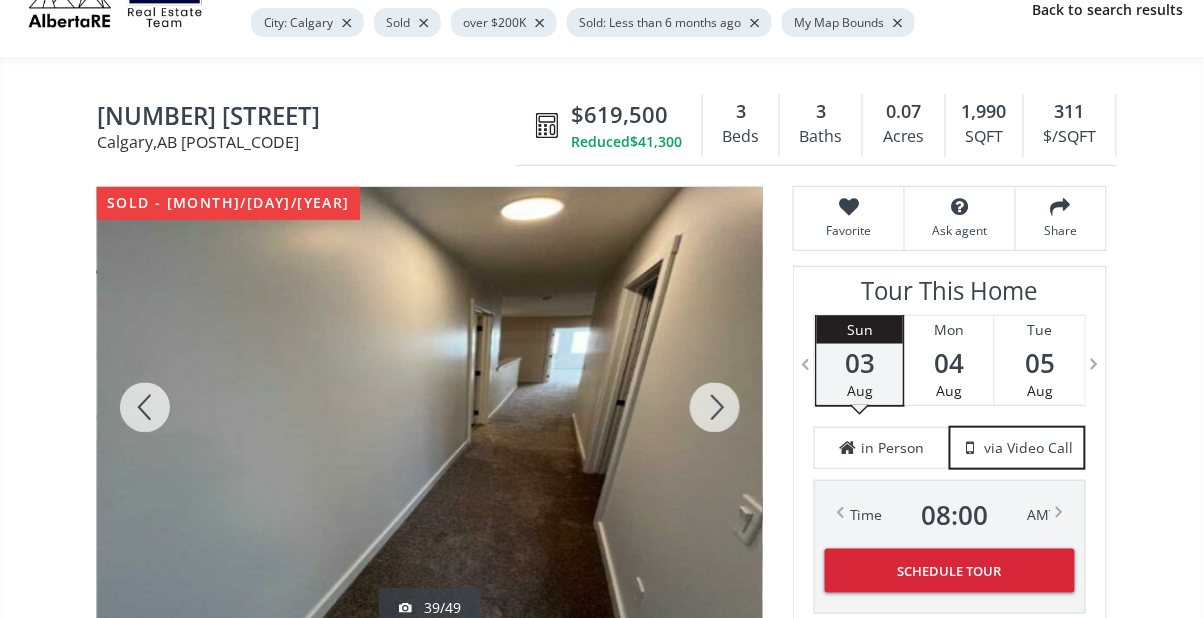 click at bounding box center (715, 407) 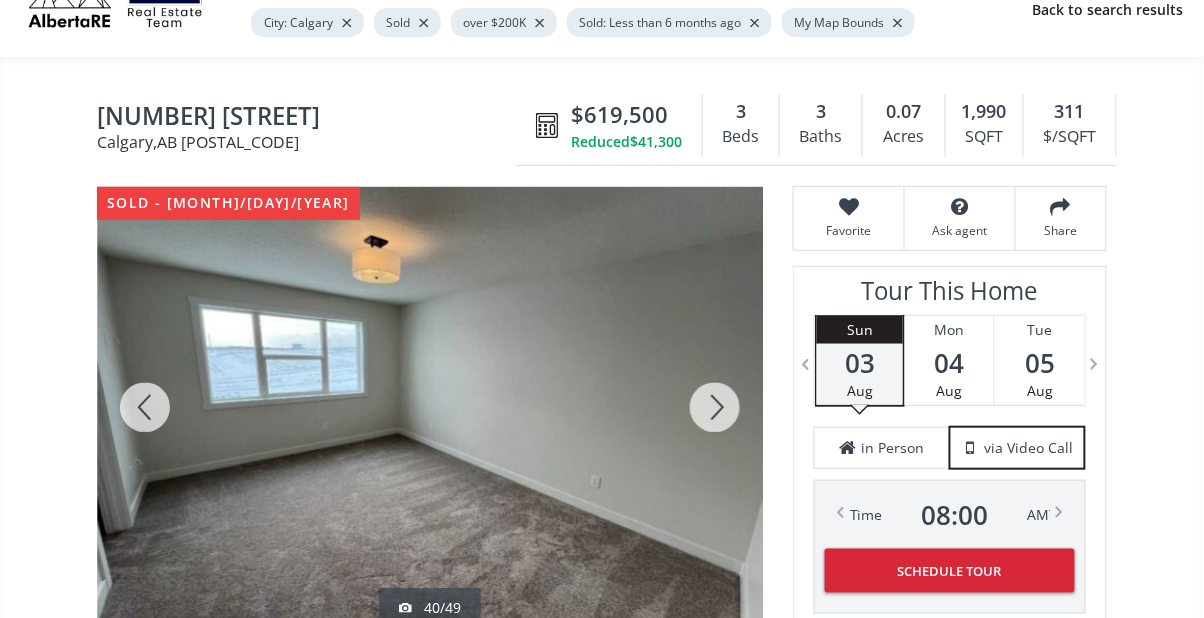 click at bounding box center [715, 407] 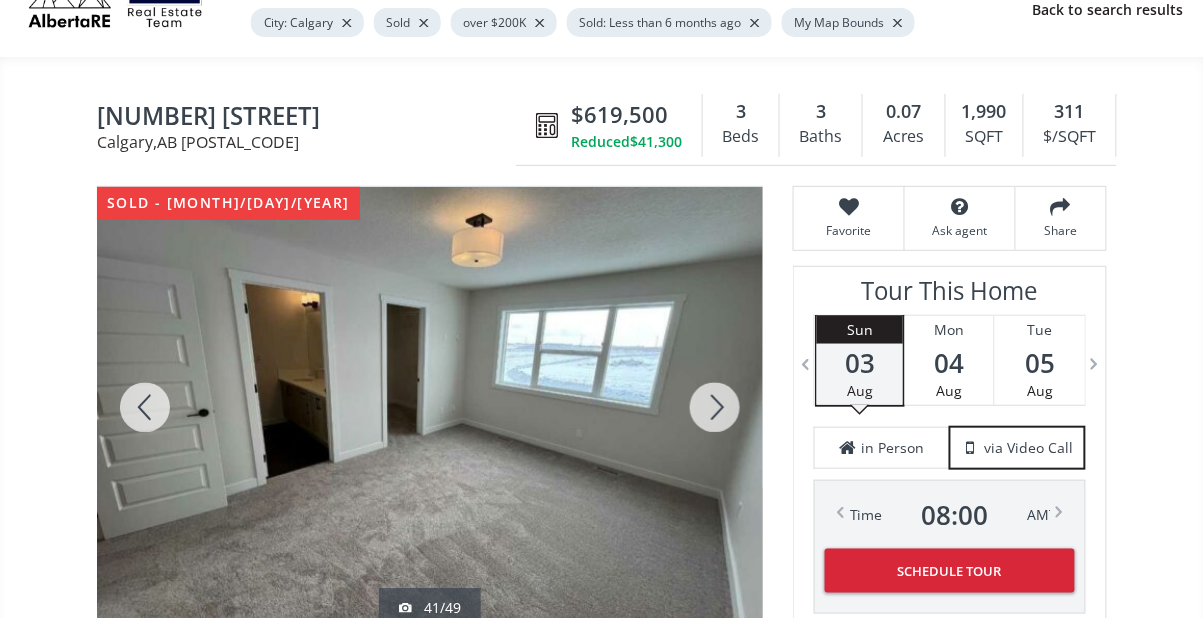 click at bounding box center [715, 407] 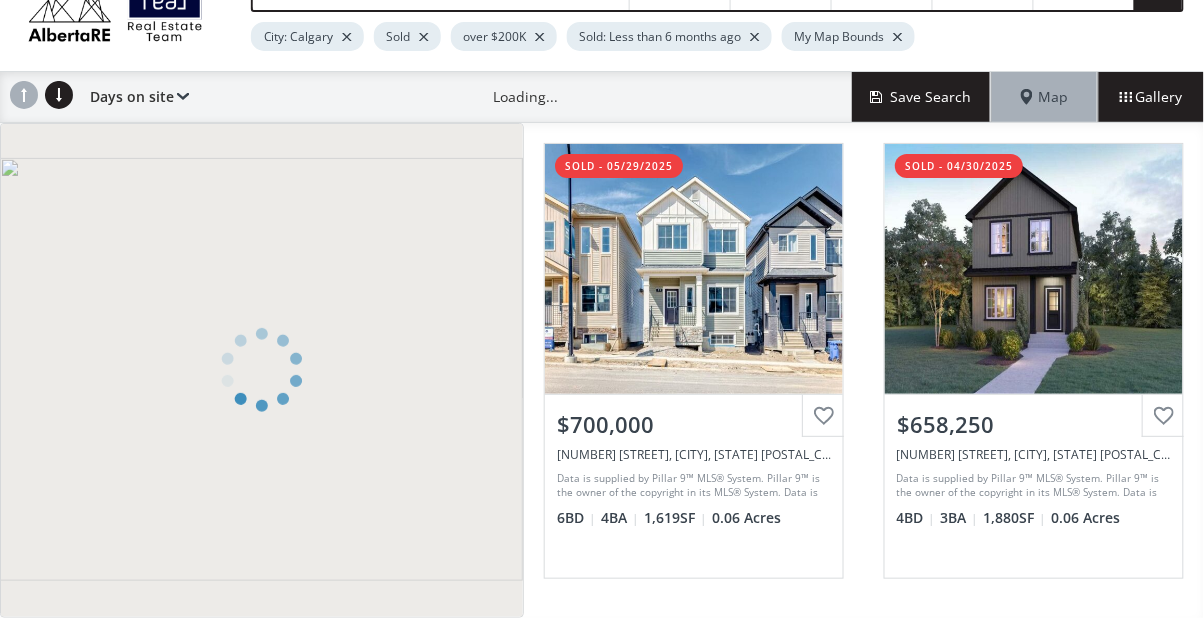 scroll, scrollTop: 0, scrollLeft: 0, axis: both 